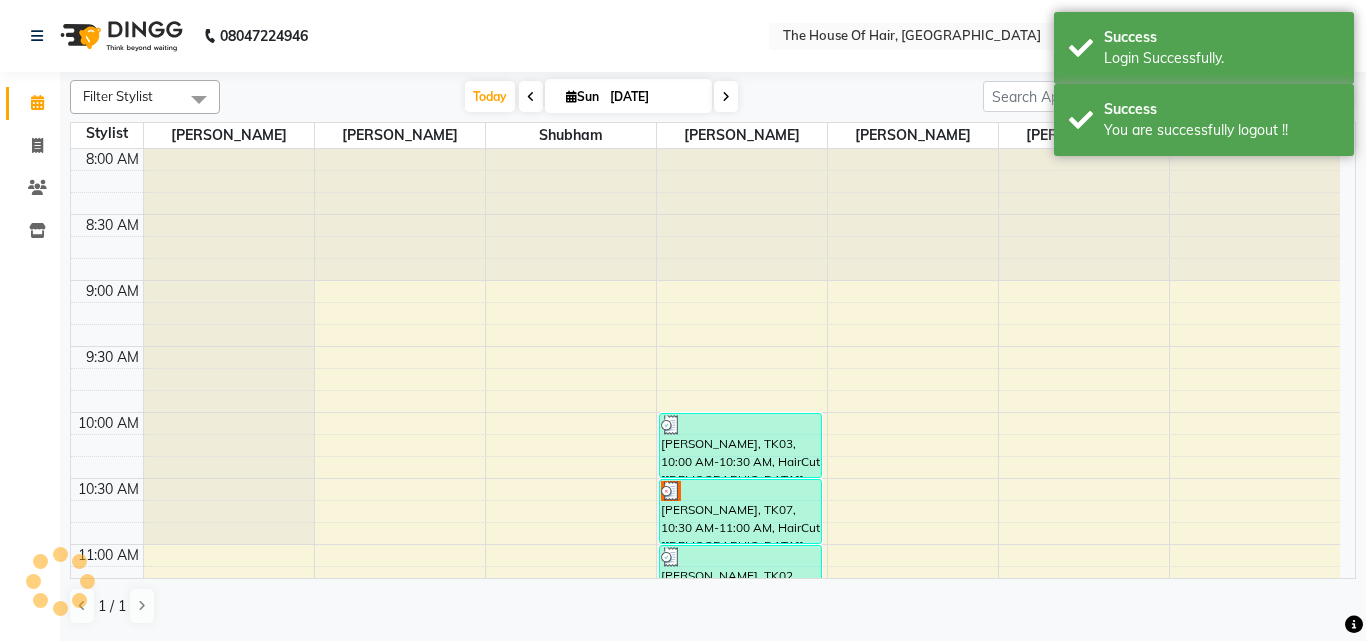 scroll, scrollTop: 0, scrollLeft: 0, axis: both 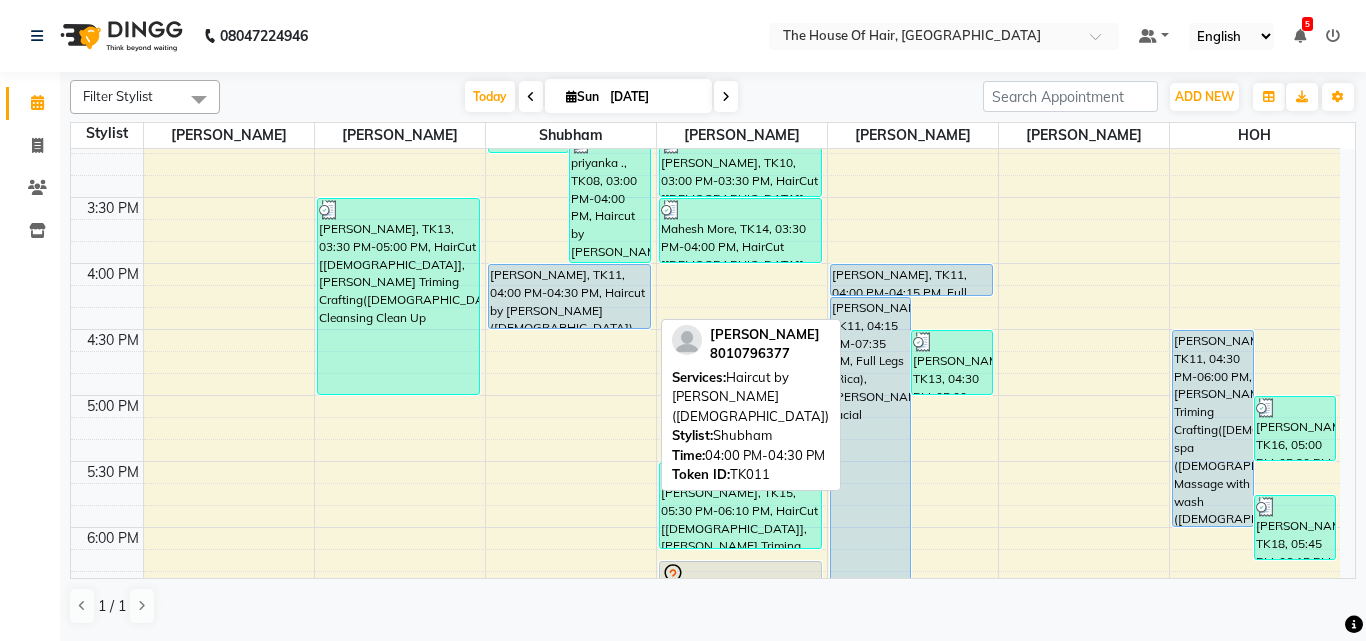 click on "[PERSON_NAME], TK11, 04:00 PM-04:30 PM, Haircut by [PERSON_NAME] ([DEMOGRAPHIC_DATA])" at bounding box center [570, 296] 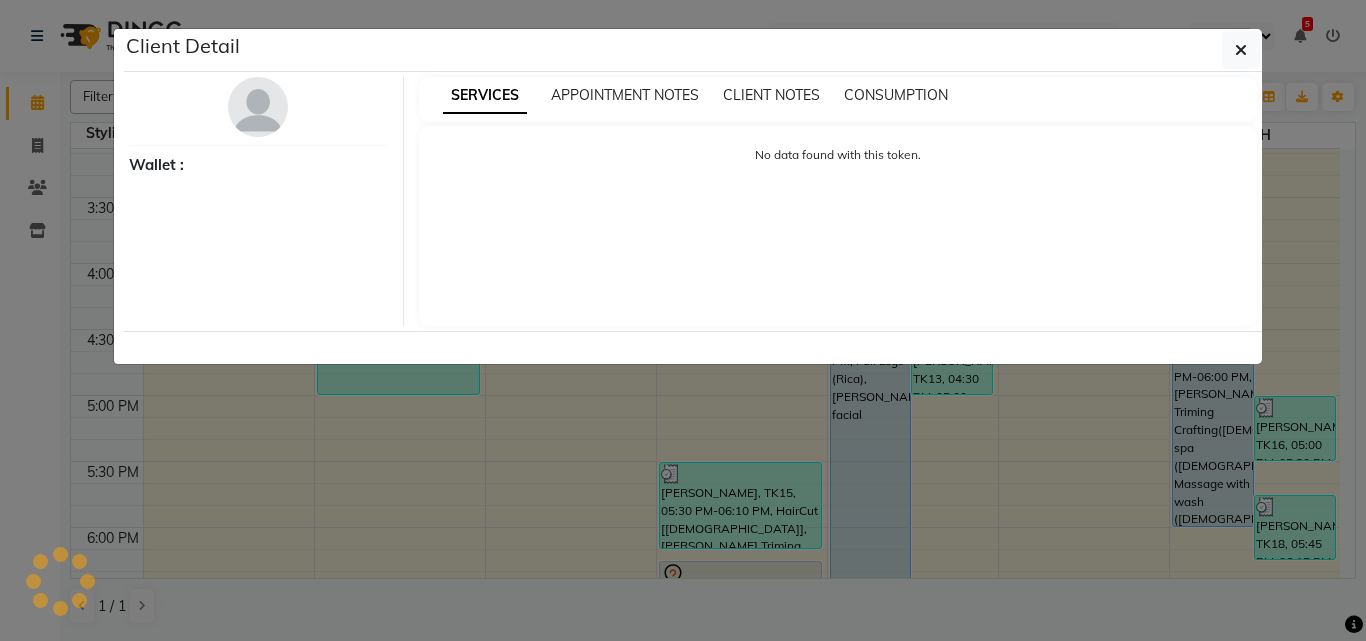 select on "5" 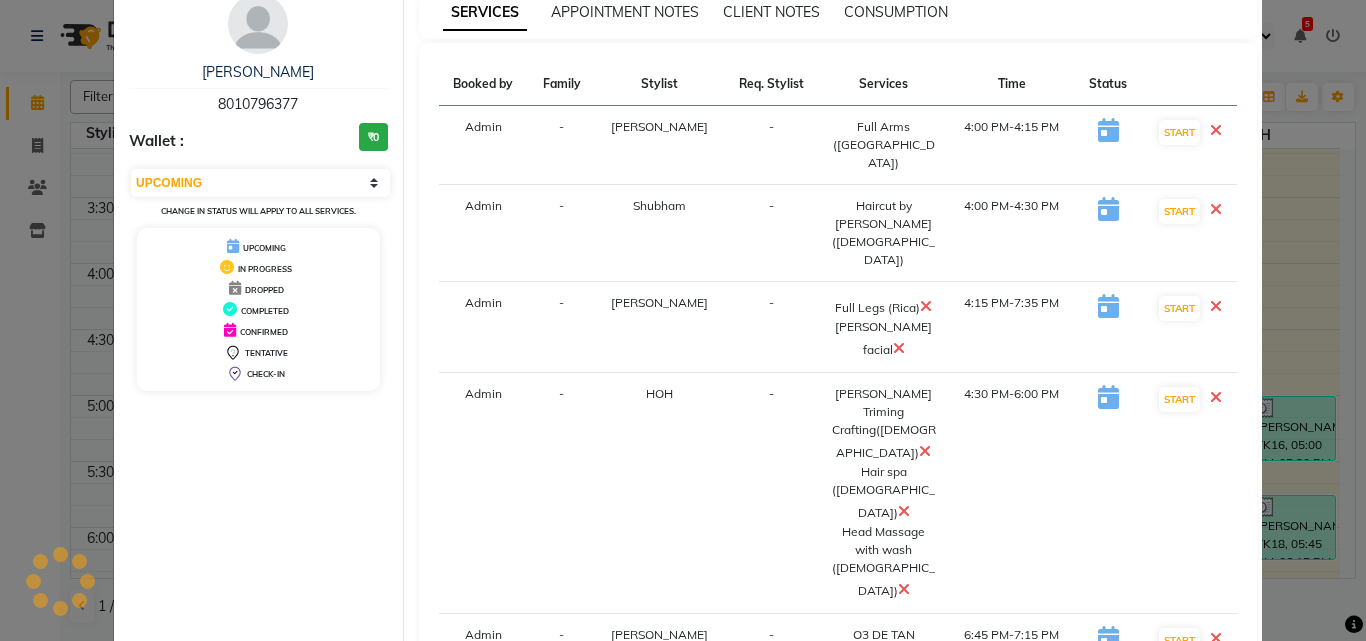 scroll, scrollTop: 0, scrollLeft: 0, axis: both 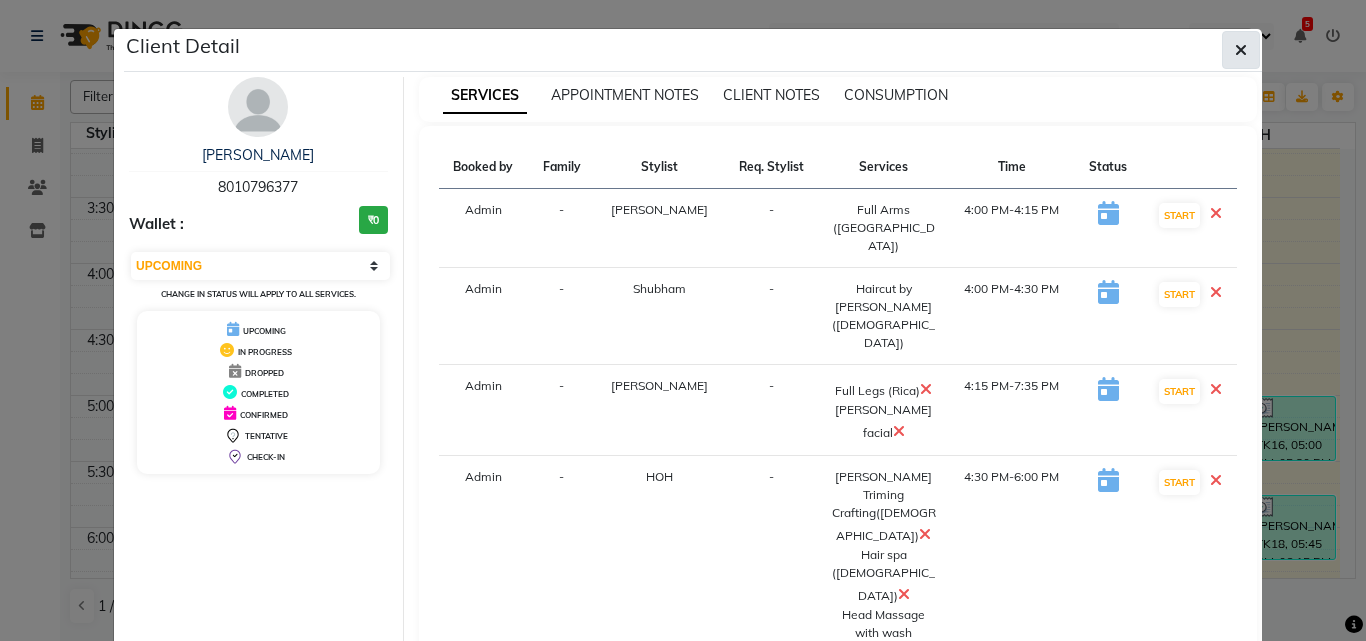 click 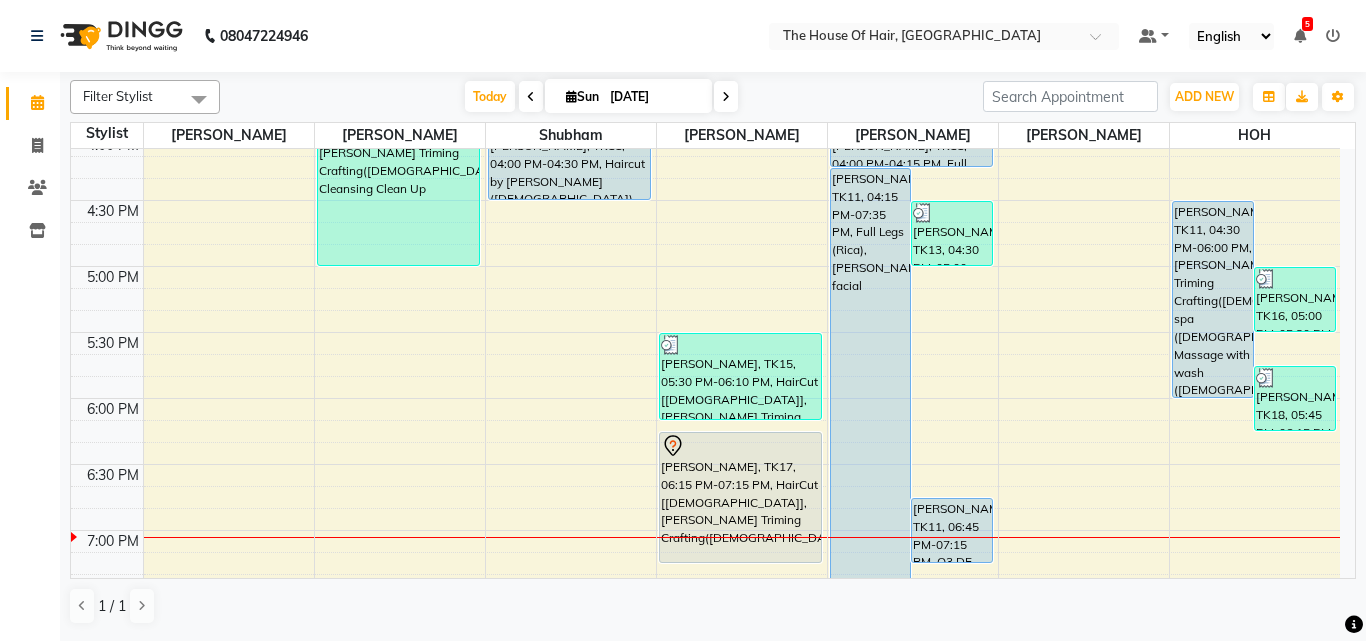 scroll, scrollTop: 1068, scrollLeft: 0, axis: vertical 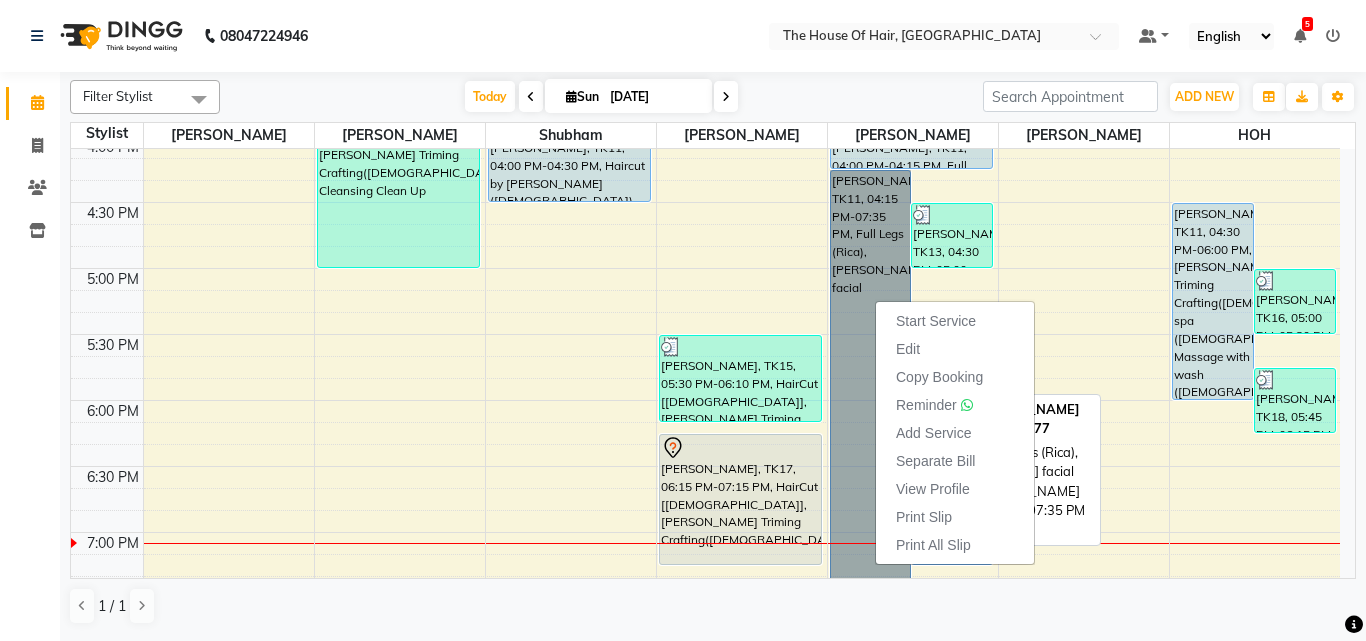 click on "[PERSON_NAME], TK11, 04:15 PM-07:35 PM, Full Legs (Rica),[PERSON_NAME] facial" at bounding box center [871, 389] 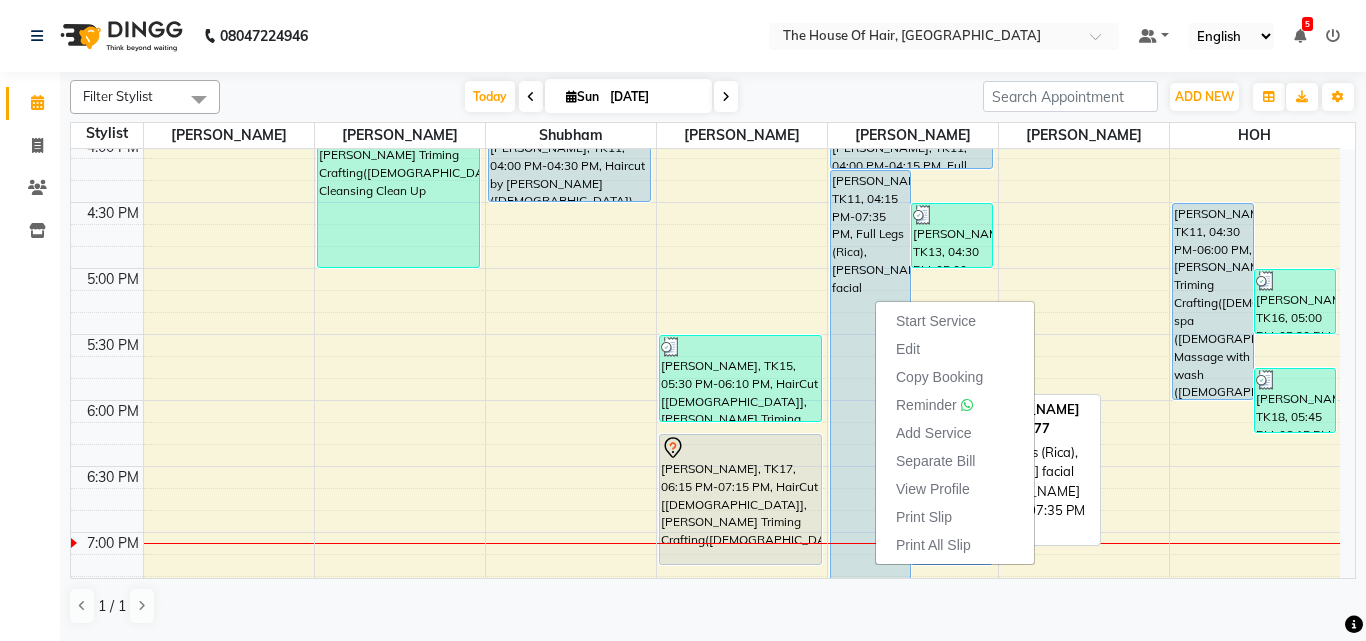 select on "5" 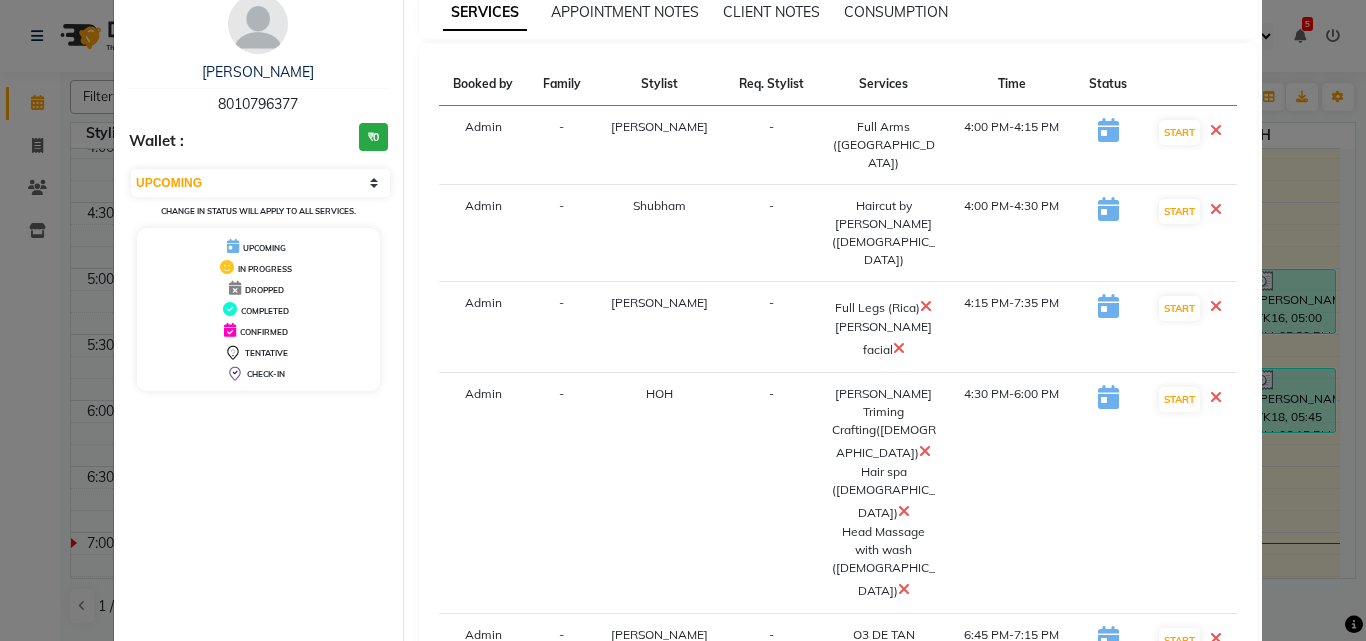 scroll, scrollTop: 0, scrollLeft: 0, axis: both 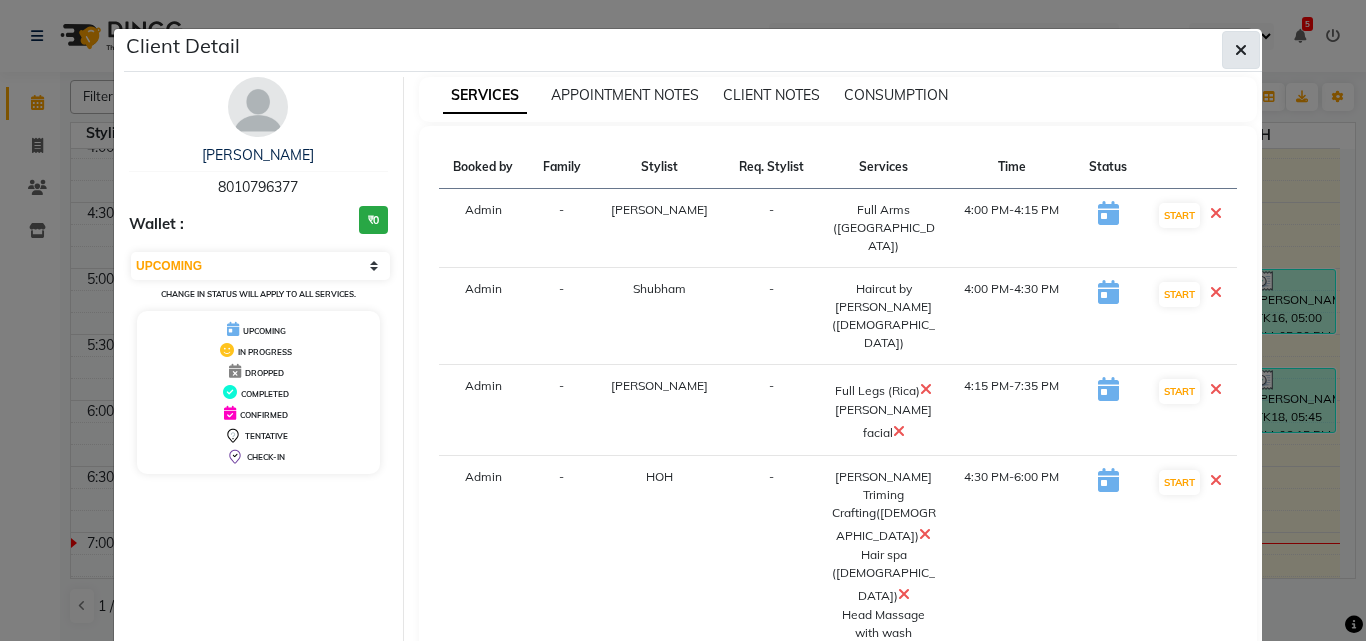 click 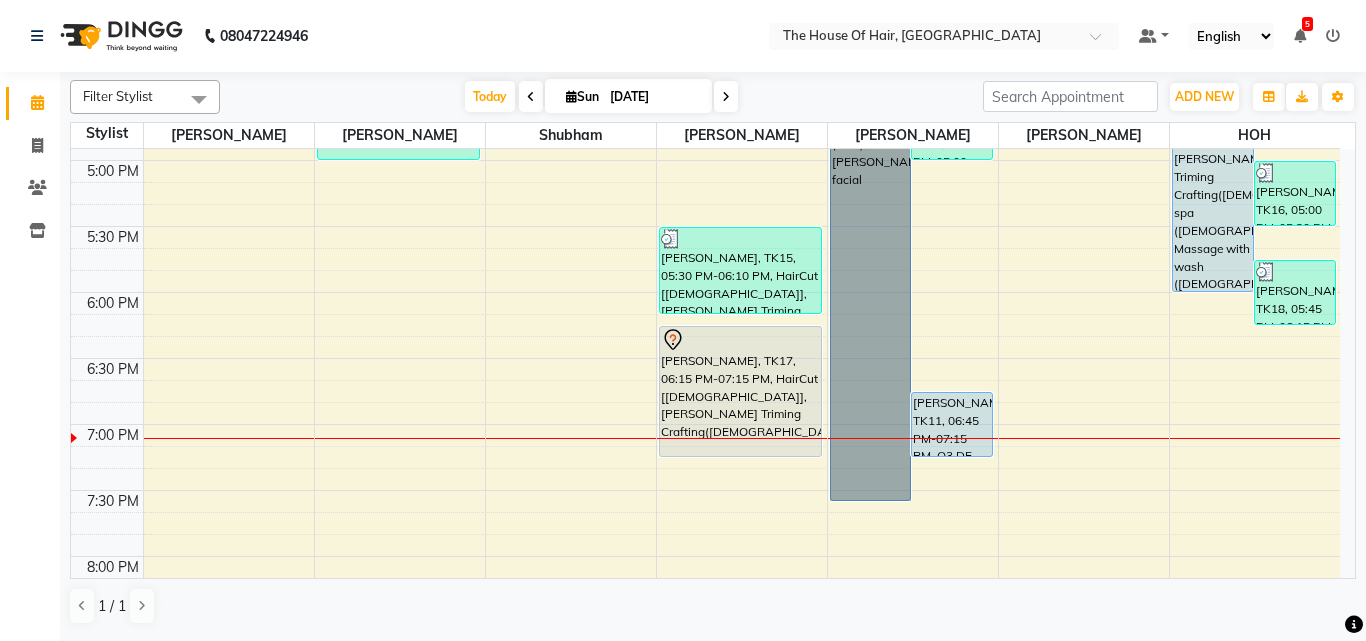 scroll, scrollTop: 1180, scrollLeft: 0, axis: vertical 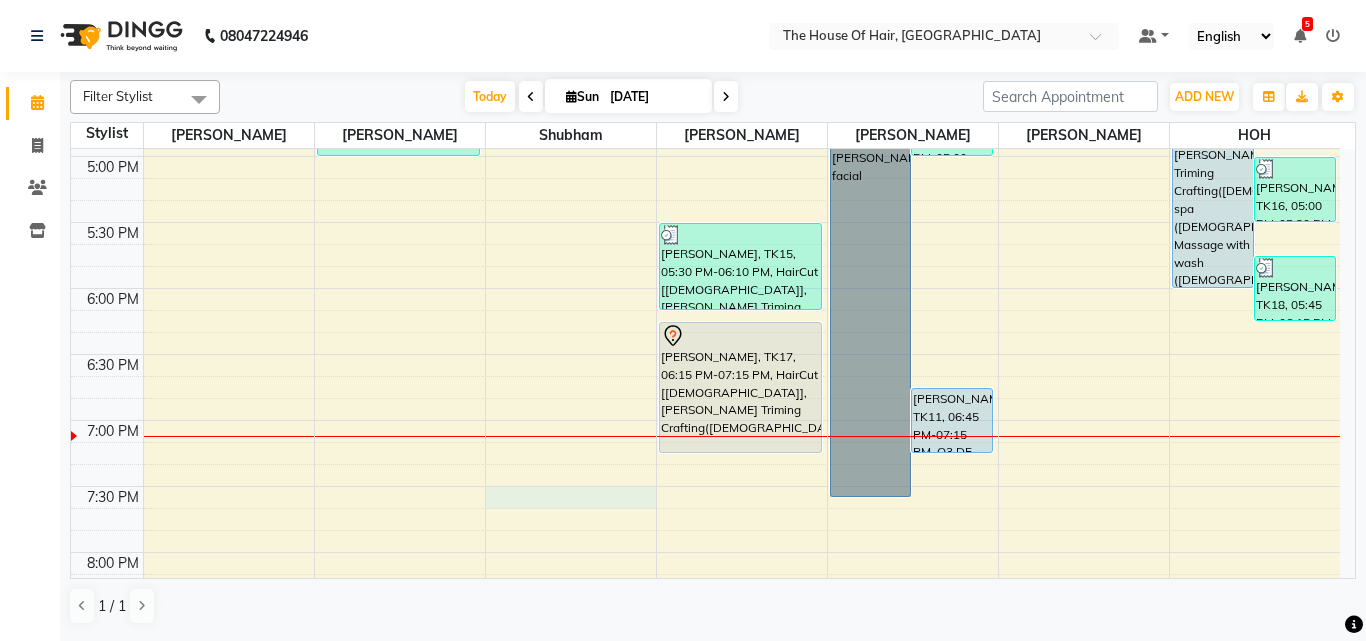 click on "8:00 AM 8:30 AM 9:00 AM 9:30 AM 10:00 AM 10:30 AM 11:00 AM 11:30 AM 12:00 PM 12:30 PM 1:00 PM 1:30 PM 2:00 PM 2:30 PM 3:00 PM 3:30 PM 4:00 PM 4:30 PM 5:00 PM 5:30 PM 6:00 PM 6:30 PM 7:00 PM 7:30 PM 8:00 PM 8:30 PM 9:00 PM 9:30 PM     [PERSON_NAME], TK13, 03:30 PM-05:00 PM, HairCut  [[DEMOGRAPHIC_DATA]],[PERSON_NAME] Triming Crafting([DEMOGRAPHIC_DATA]),Deep Cleansing Clean Up     [PERSON_NAME] A, TK12, 02:00 PM-03:10 PM, Haircut by [PERSON_NAME] ([DEMOGRAPHIC_DATA]),[PERSON_NAME] Triming Crafting([DEMOGRAPHIC_DATA]),EYEBROWS     priyanka ., TK08, 03:00 PM-04:00 PM, Haircut by [PERSON_NAME] ([DEMOGRAPHIC_DATA]),Haircut by [PERSON_NAME] ([DEMOGRAPHIC_DATA])    [PERSON_NAME], TK11, 04:00 PM-04:30 PM, Haircut by [PERSON_NAME] ([DEMOGRAPHIC_DATA])     [PERSON_NAME], TK03, 10:00 AM-10:30 AM, HairCut  [[DEMOGRAPHIC_DATA]]     [PERSON_NAME], TK07, 10:30 AM-11:00 AM, HairCut  [[DEMOGRAPHIC_DATA]]     [PERSON_NAME], TK02, 11:00 AM-12:00 PM, HairCut  [[DEMOGRAPHIC_DATA]],[PERSON_NAME] Triming Crafting([DEMOGRAPHIC_DATA])     [PERSON_NAME], TK10, 03:00 PM-03:30 PM, HairCut  [[DEMOGRAPHIC_DATA]]     Mahesh More, TK14, 03:30 PM-04:00 PM, HairCut  [[DEMOGRAPHIC_DATA]]     [PERSON_NAME], TK15, 05:30 PM-06:10 PM, HairCut  [[DEMOGRAPHIC_DATA]],[PERSON_NAME] Triming Crafting([DEMOGRAPHIC_DATA])" at bounding box center (705, -108) 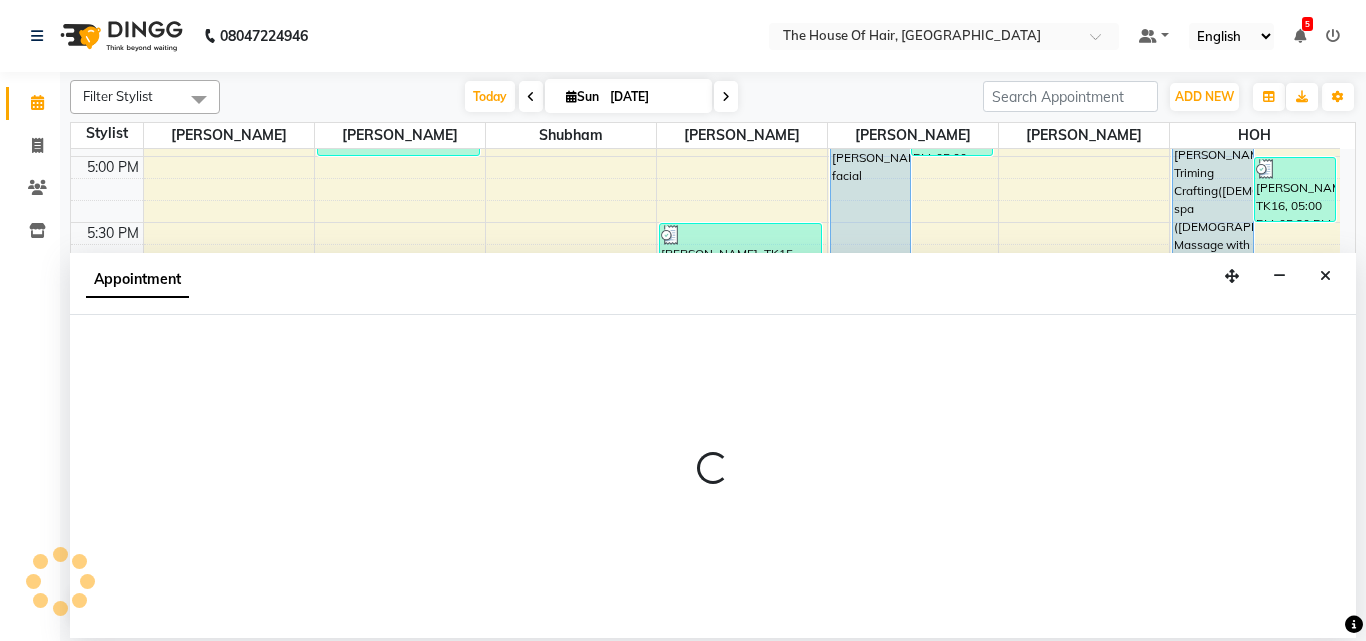 select on "42824" 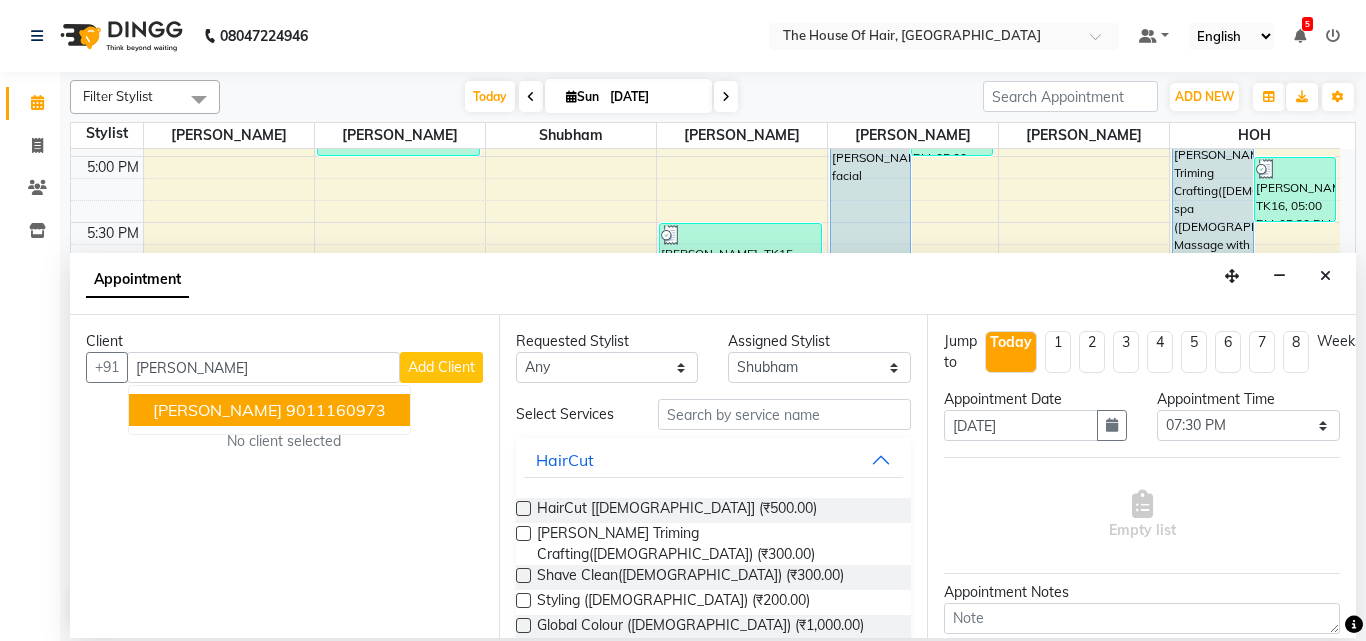 click on "9011160973" at bounding box center [336, 410] 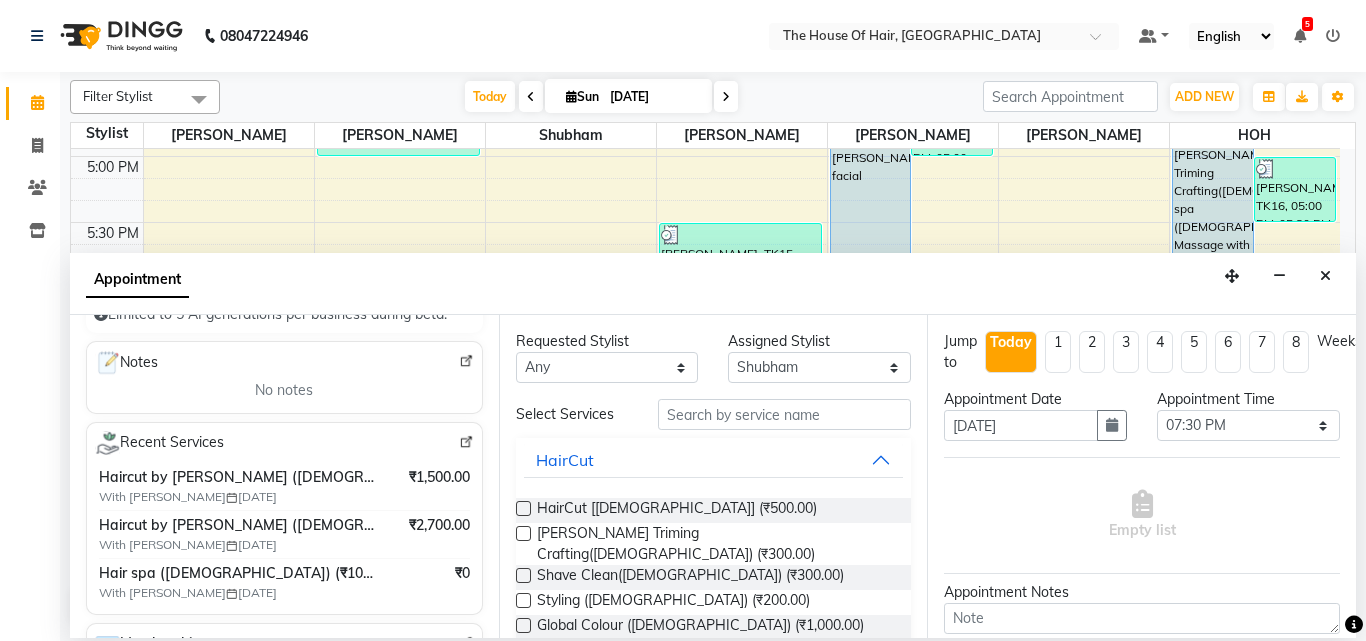 scroll, scrollTop: 264, scrollLeft: 0, axis: vertical 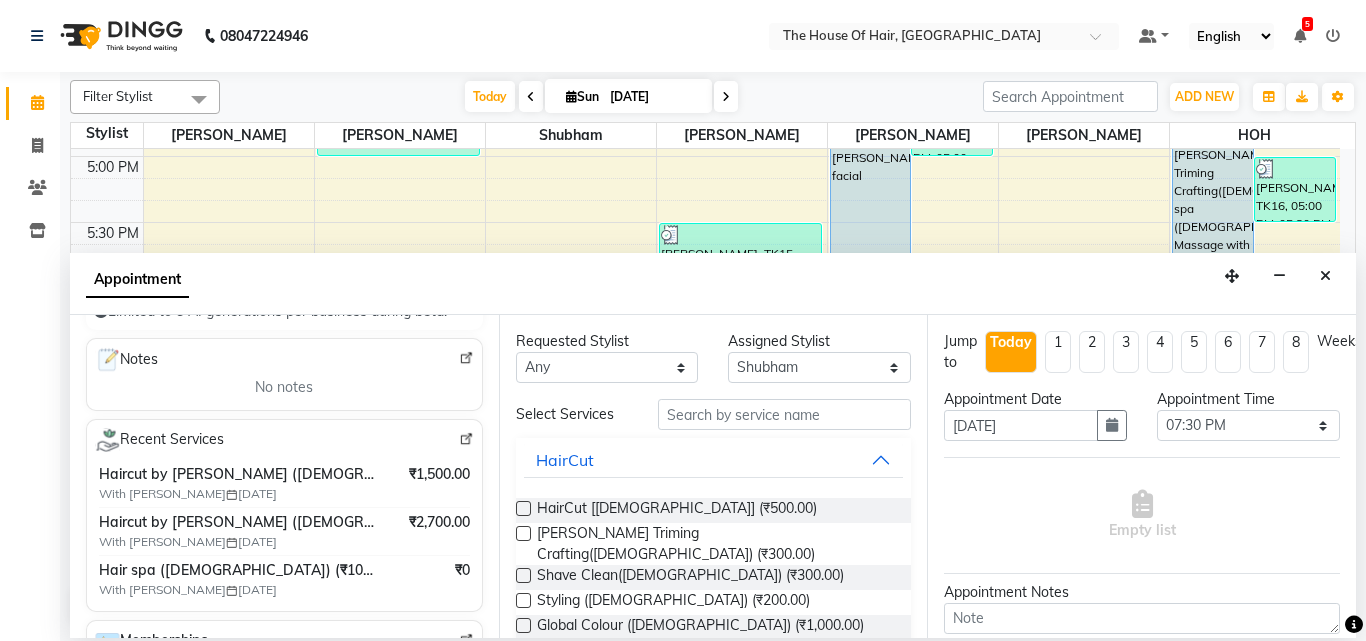 type on "9011160973" 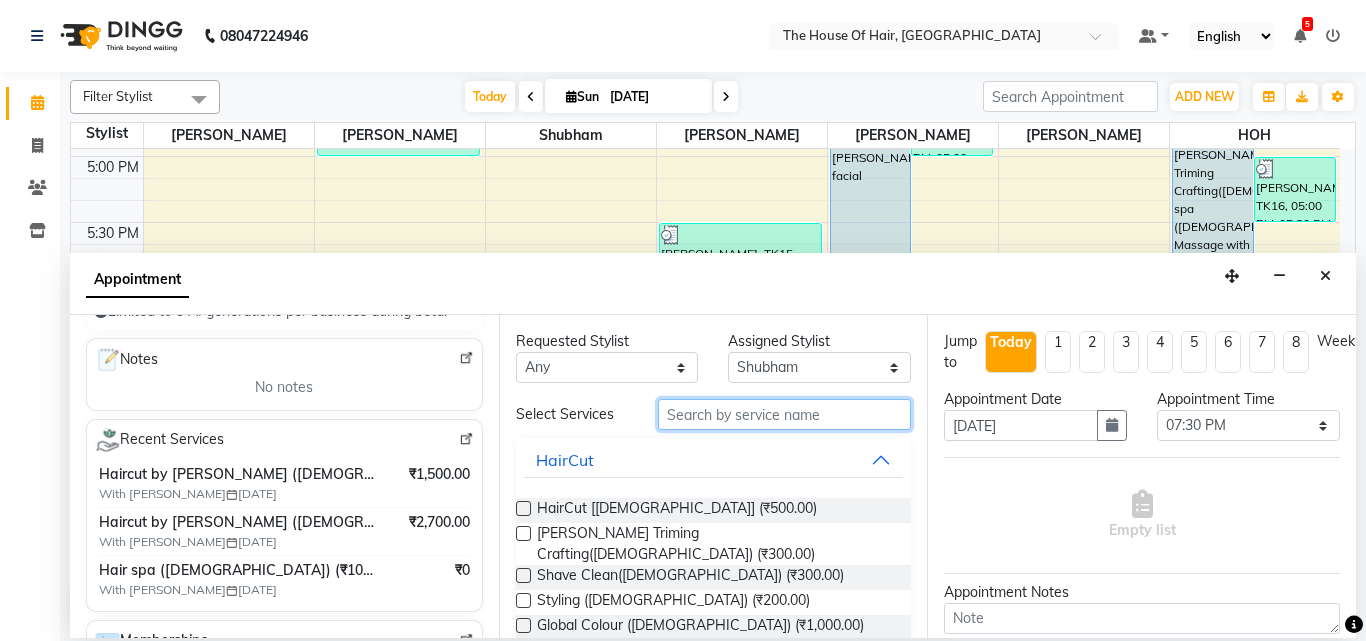 click at bounding box center [785, 414] 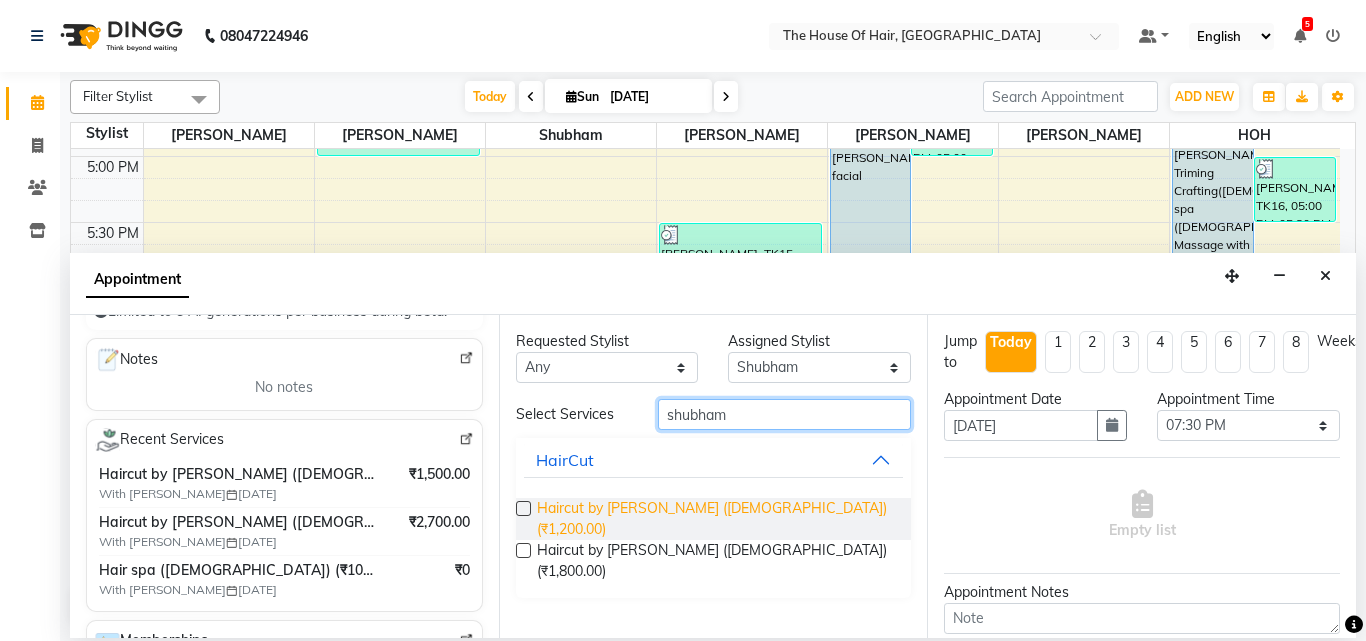 type on "shubham" 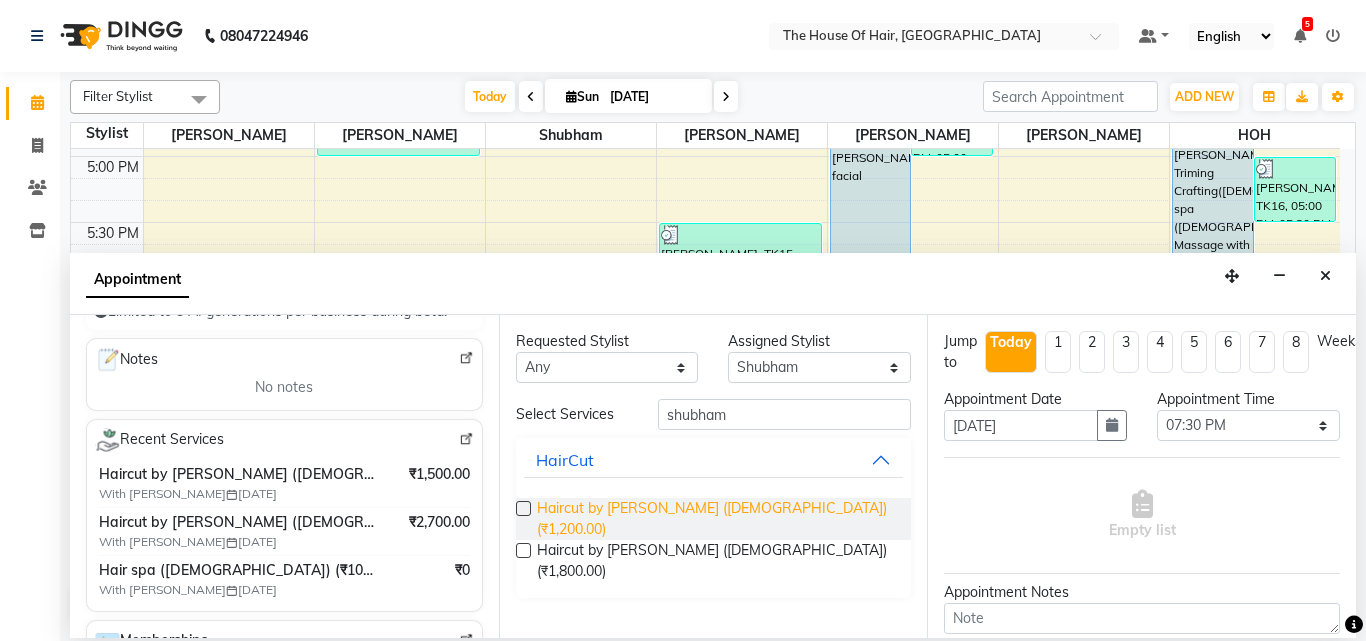 click on "Haircut by [PERSON_NAME] ([DEMOGRAPHIC_DATA]) (₹1,200.00)" at bounding box center (716, 519) 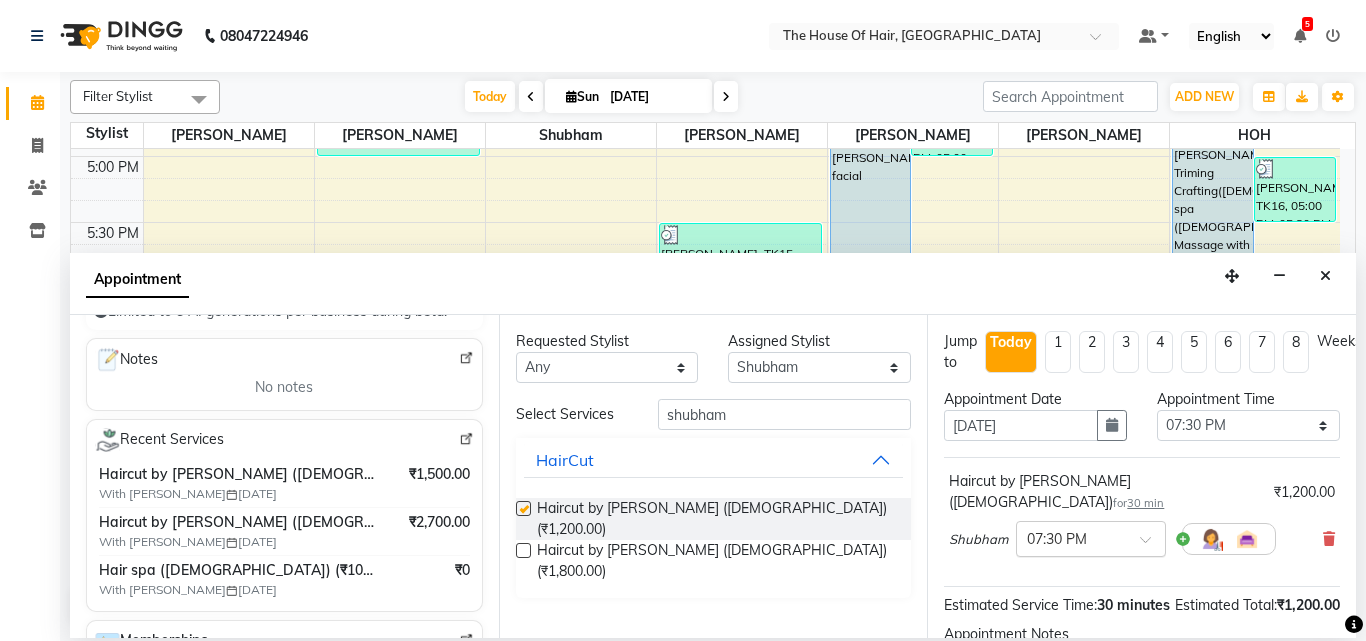 checkbox on "false" 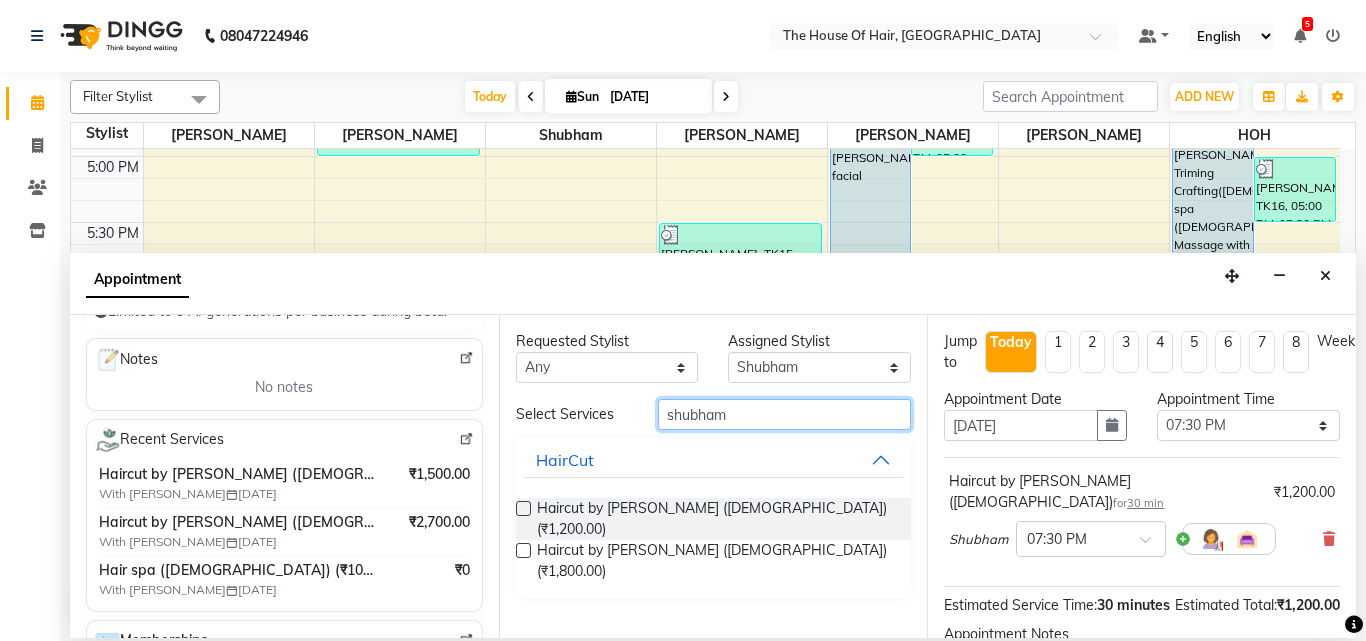click on "shubham" at bounding box center [785, 414] 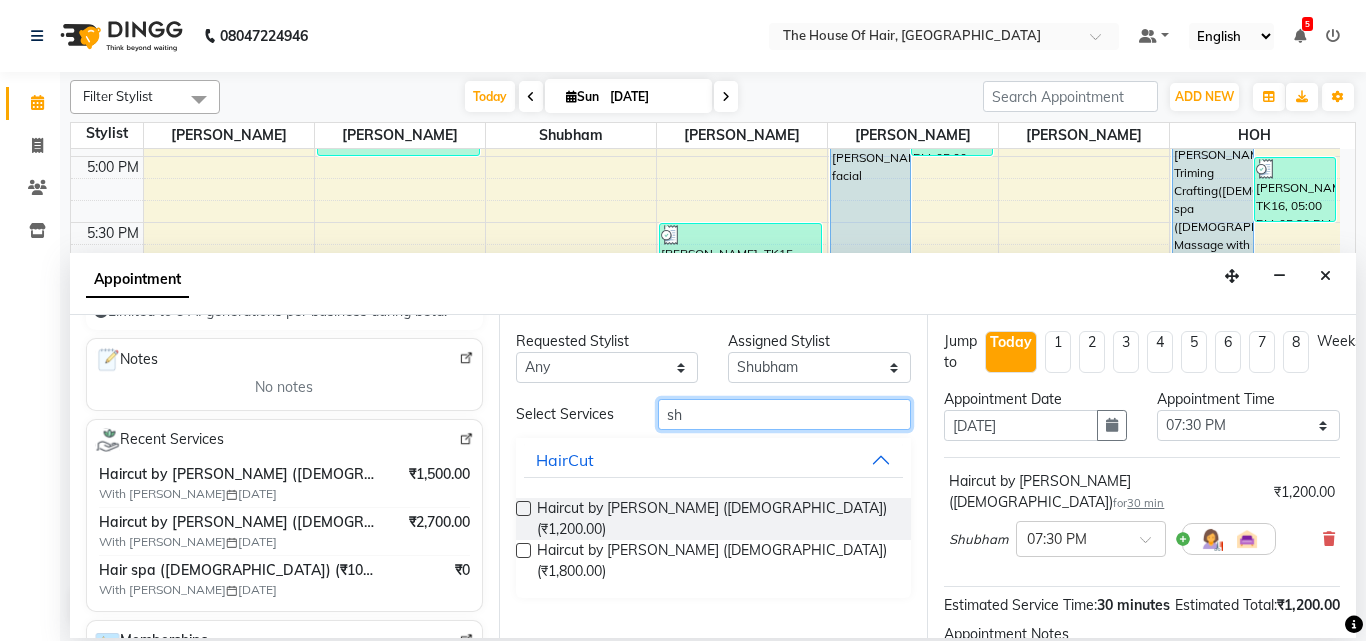 type on "s" 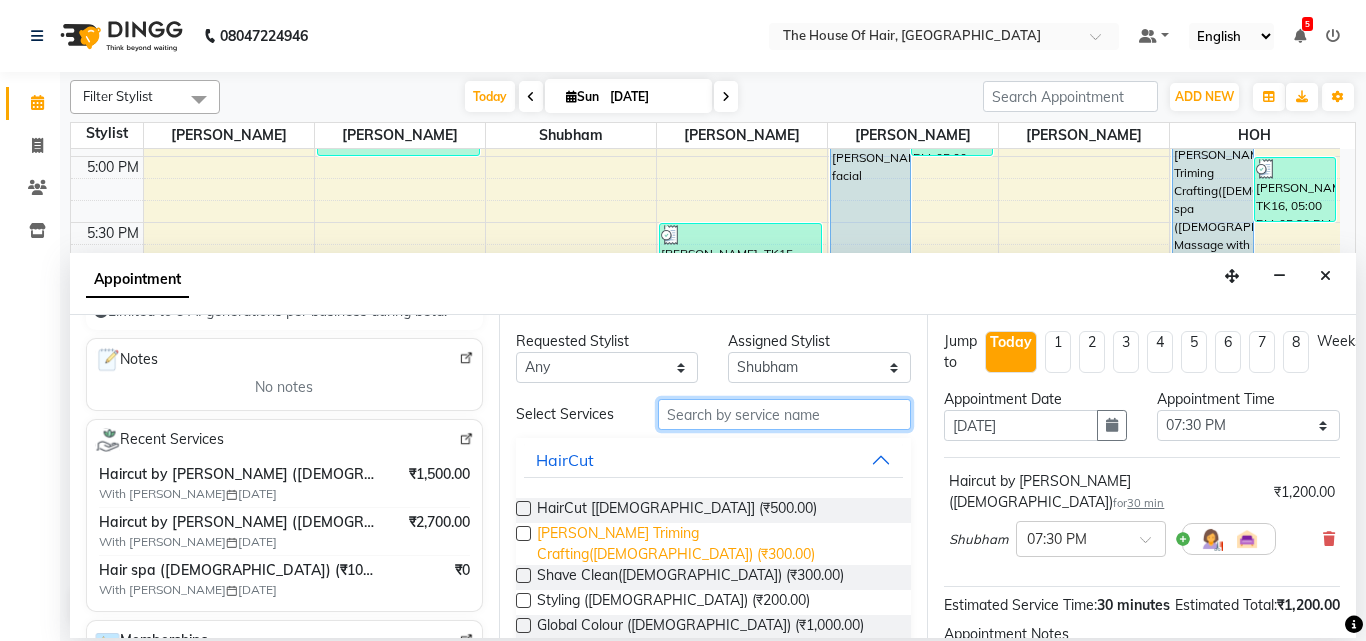 type 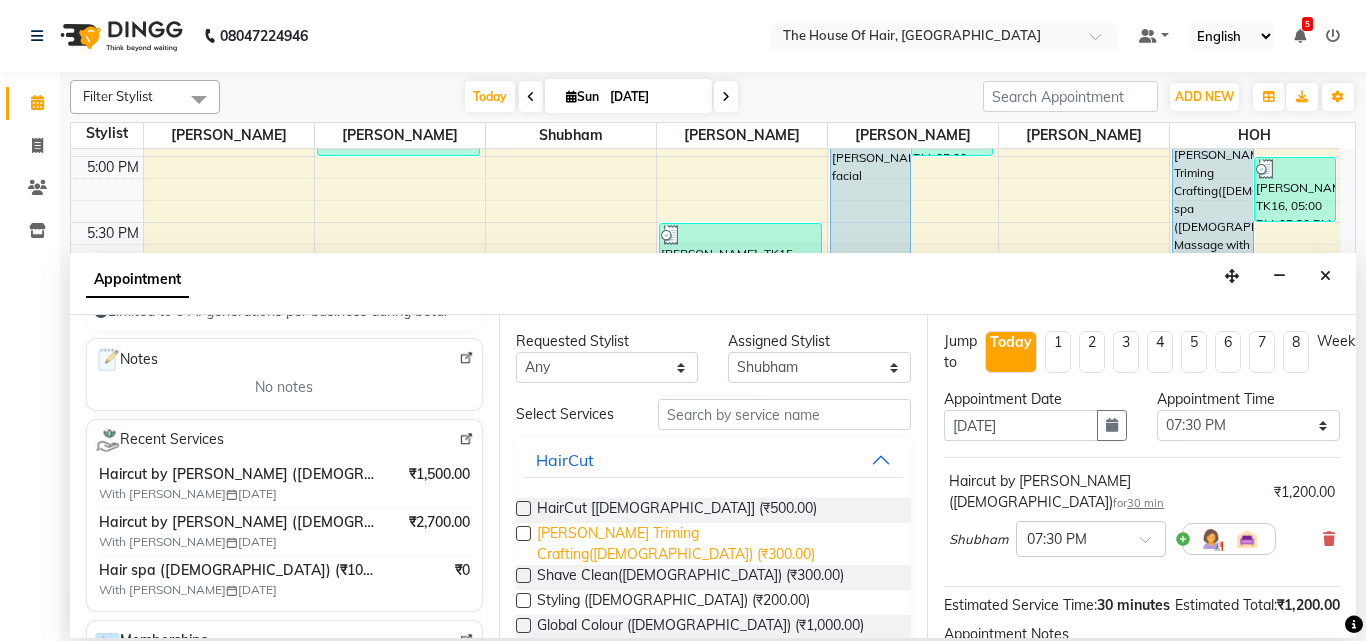 click on "[PERSON_NAME] Triming Crafting([DEMOGRAPHIC_DATA]) (₹300.00)" at bounding box center (716, 544) 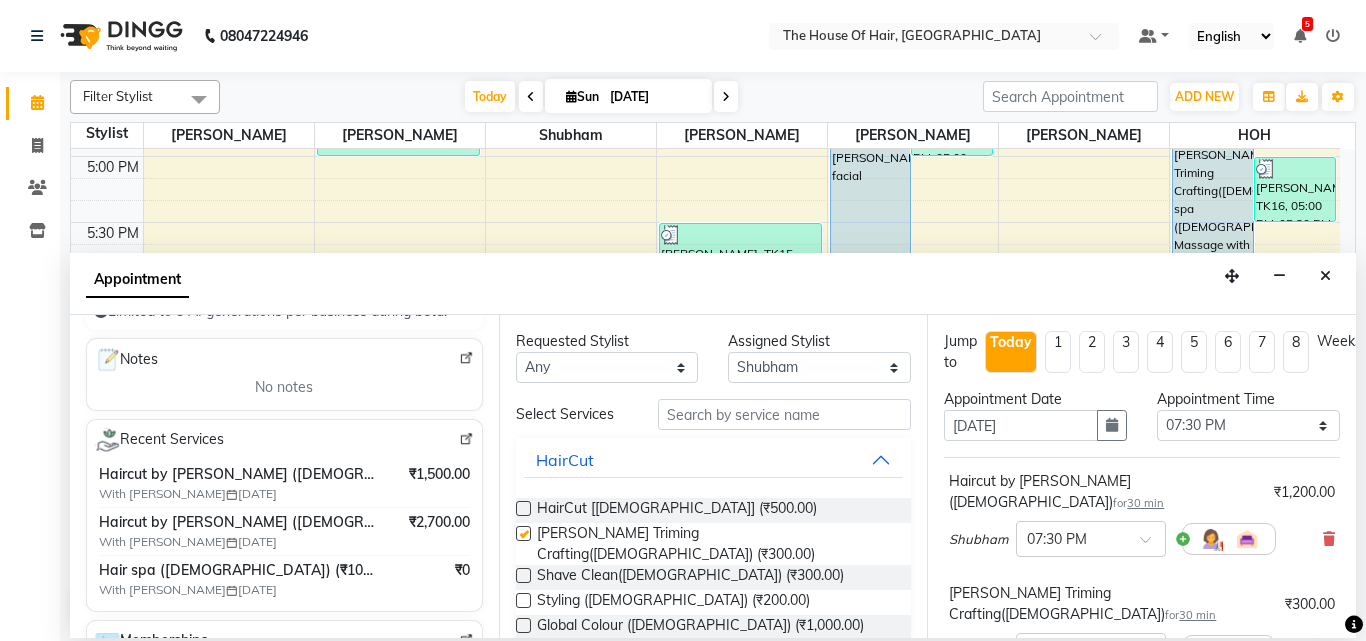 checkbox on "false" 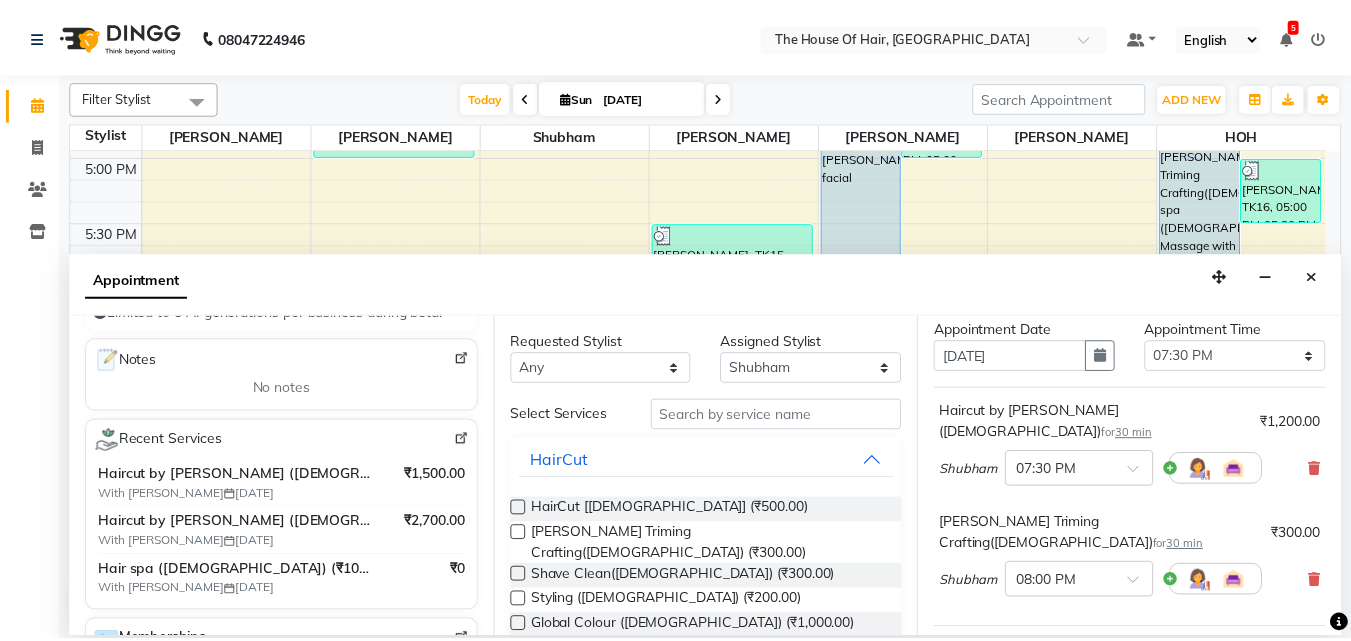 scroll, scrollTop: 309, scrollLeft: 0, axis: vertical 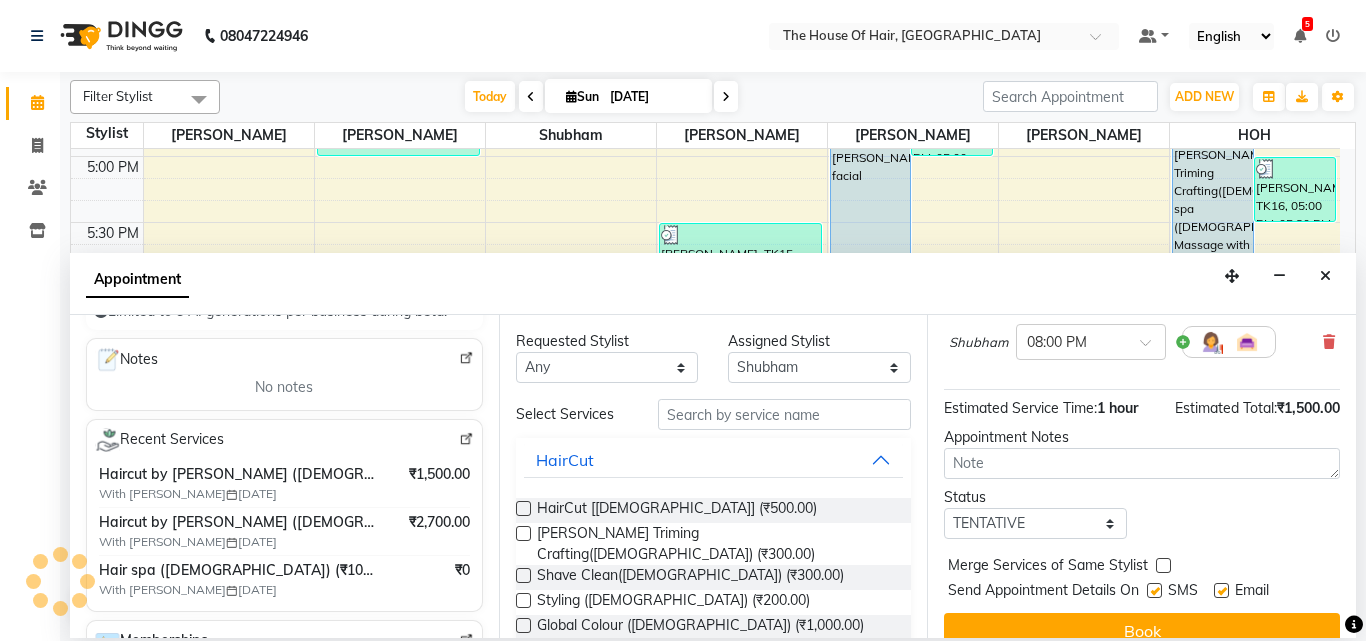 click at bounding box center (1163, 565) 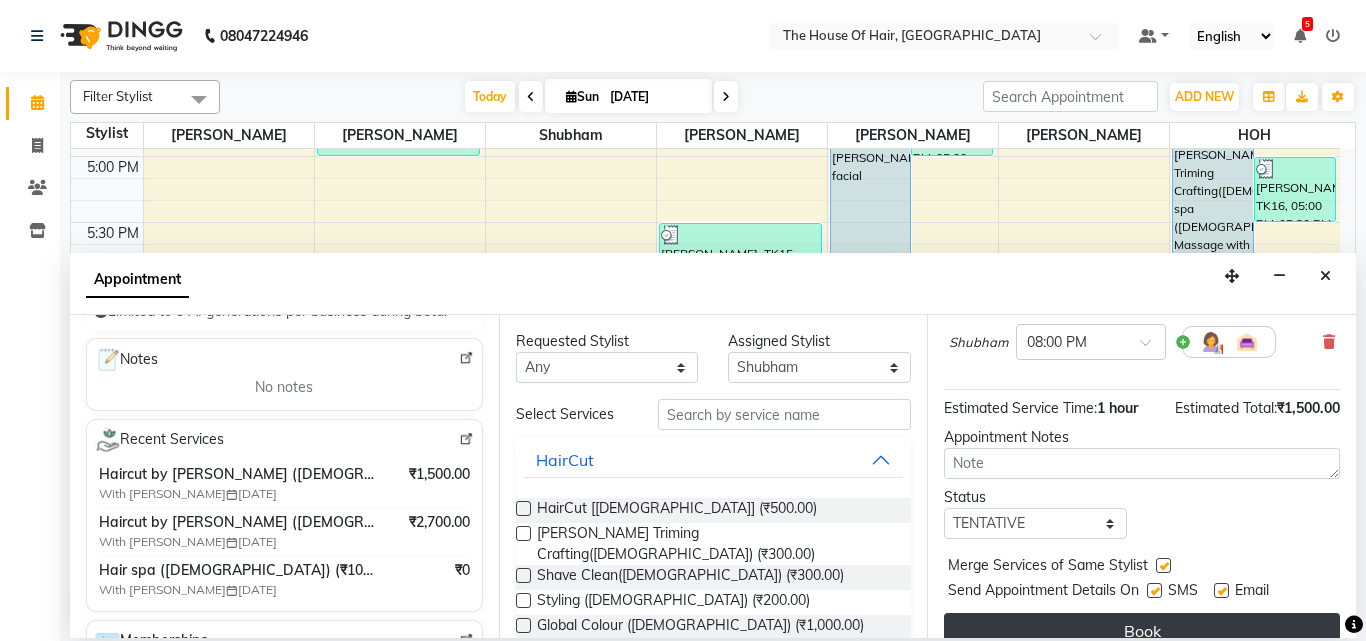 click on "Book" at bounding box center (1142, 631) 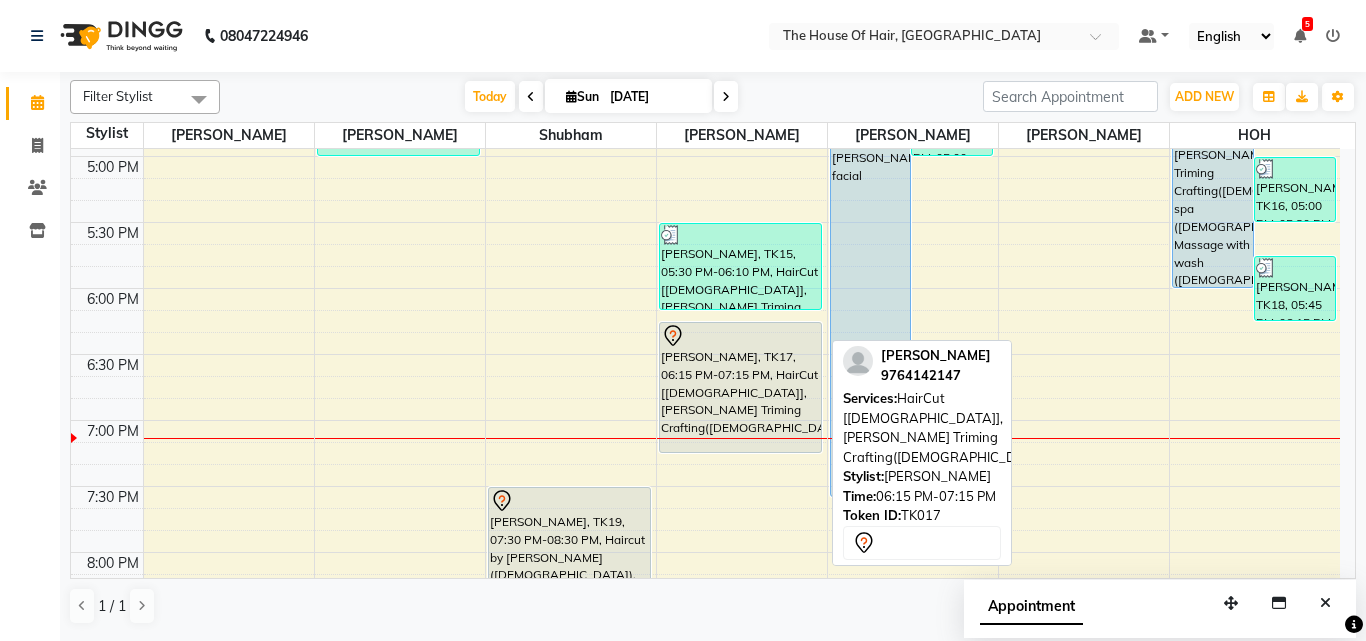 click on "[PERSON_NAME], TK17, 06:15 PM-07:15 PM, HairCut  [[DEMOGRAPHIC_DATA]],[PERSON_NAME] Triming Crafting([DEMOGRAPHIC_DATA])" at bounding box center [741, 387] 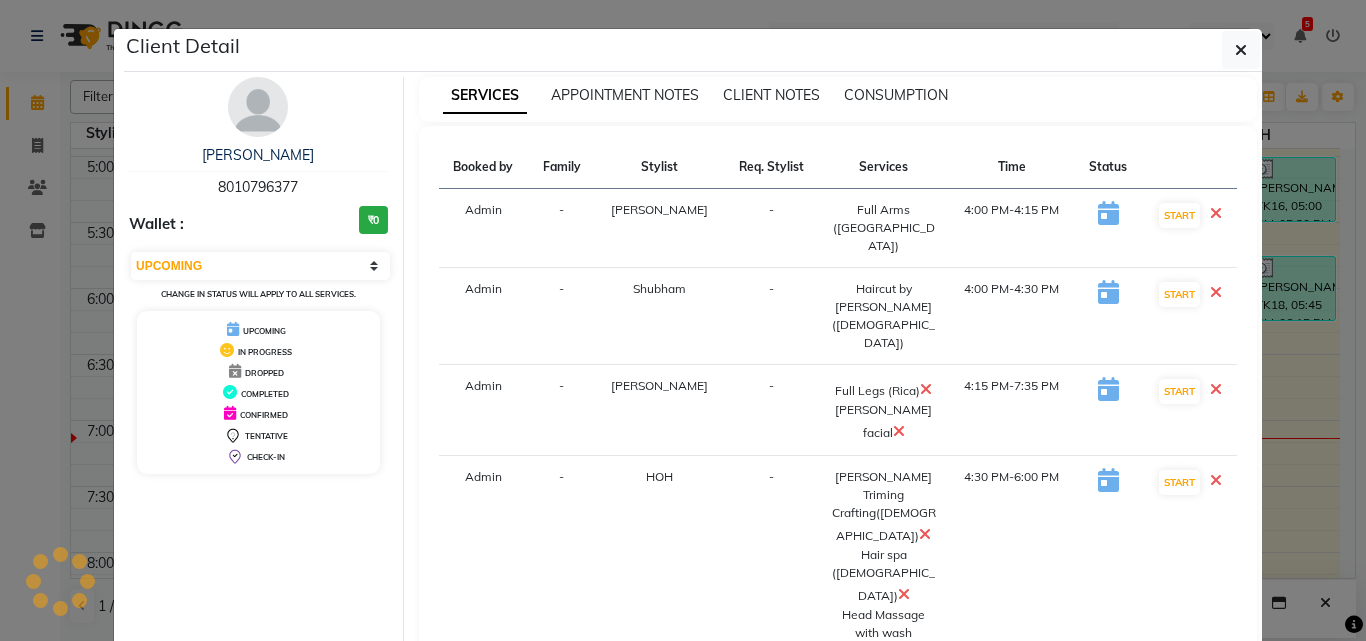 select on "7" 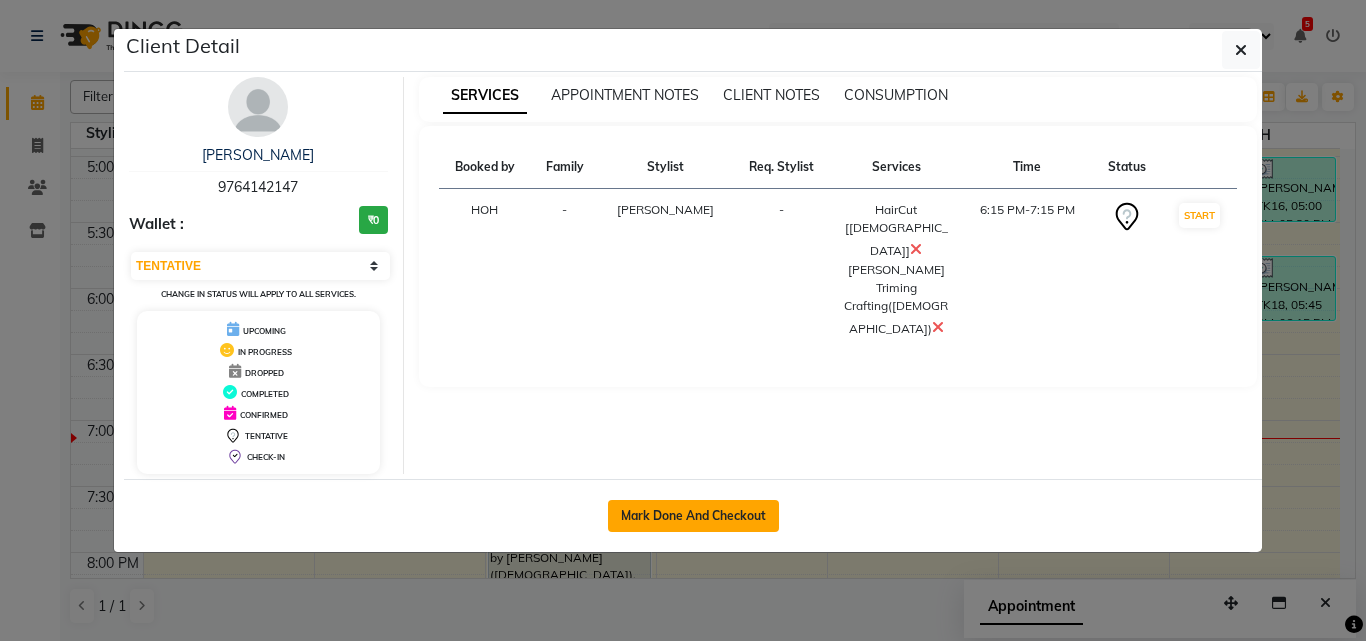 click on "Mark Done And Checkout" 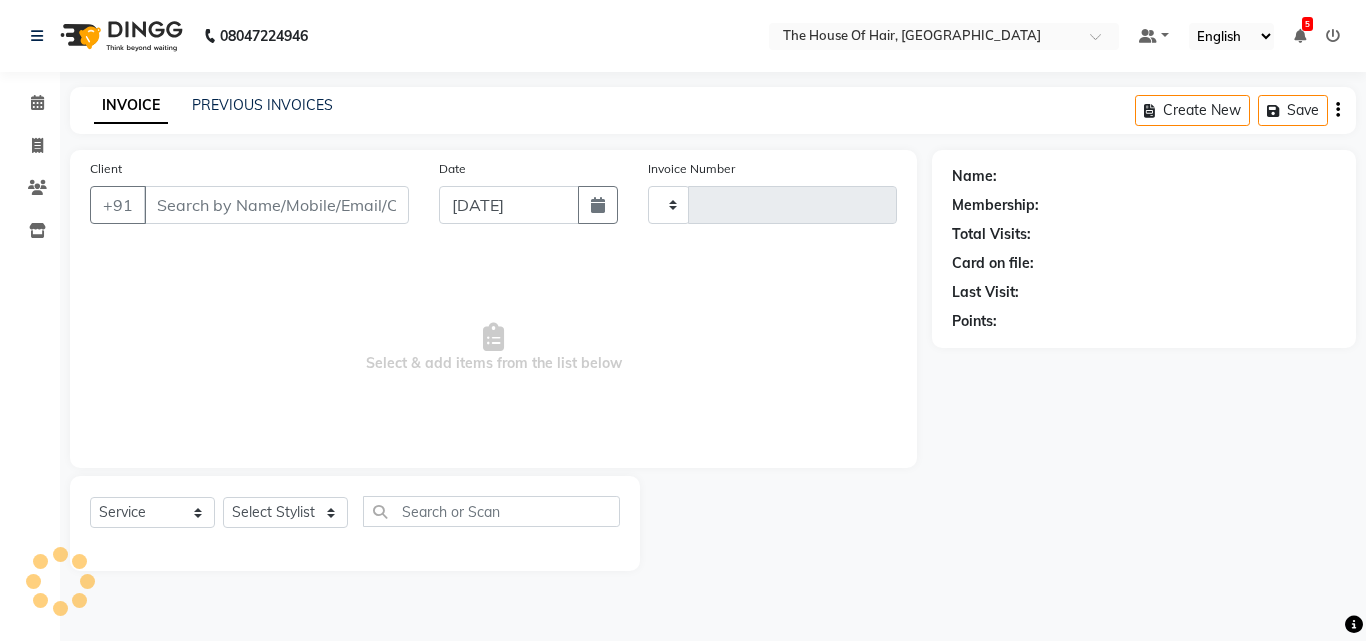 type on "1230" 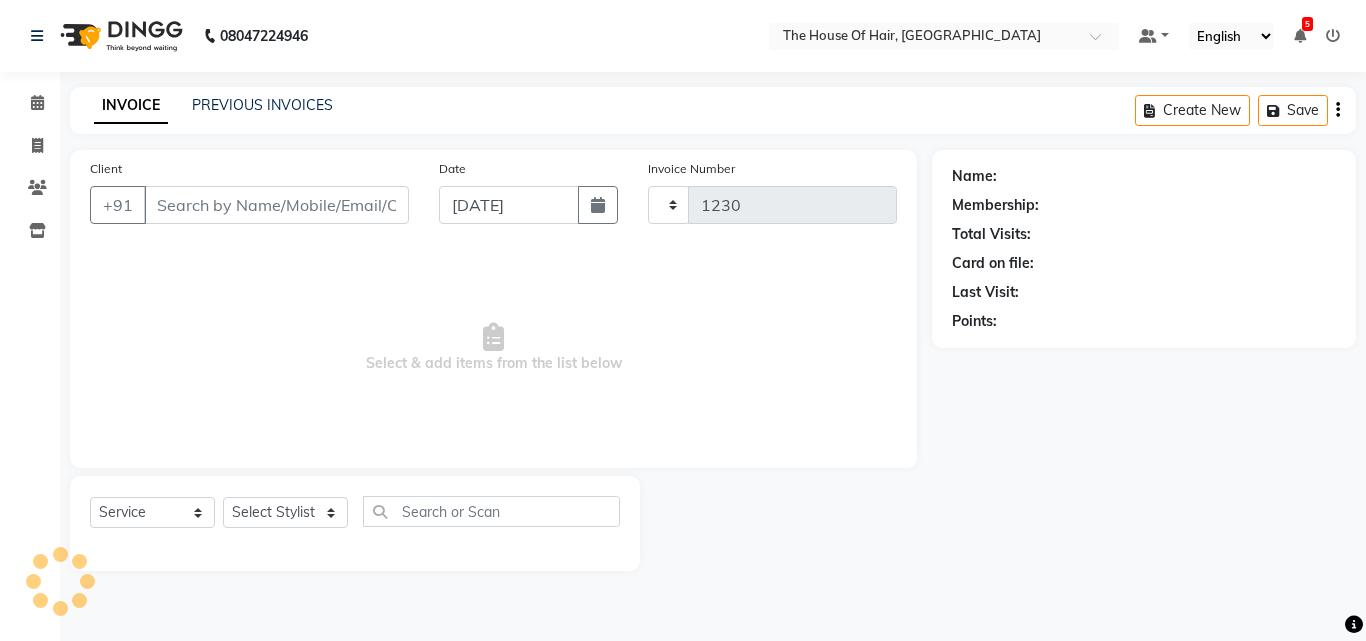 select on "5992" 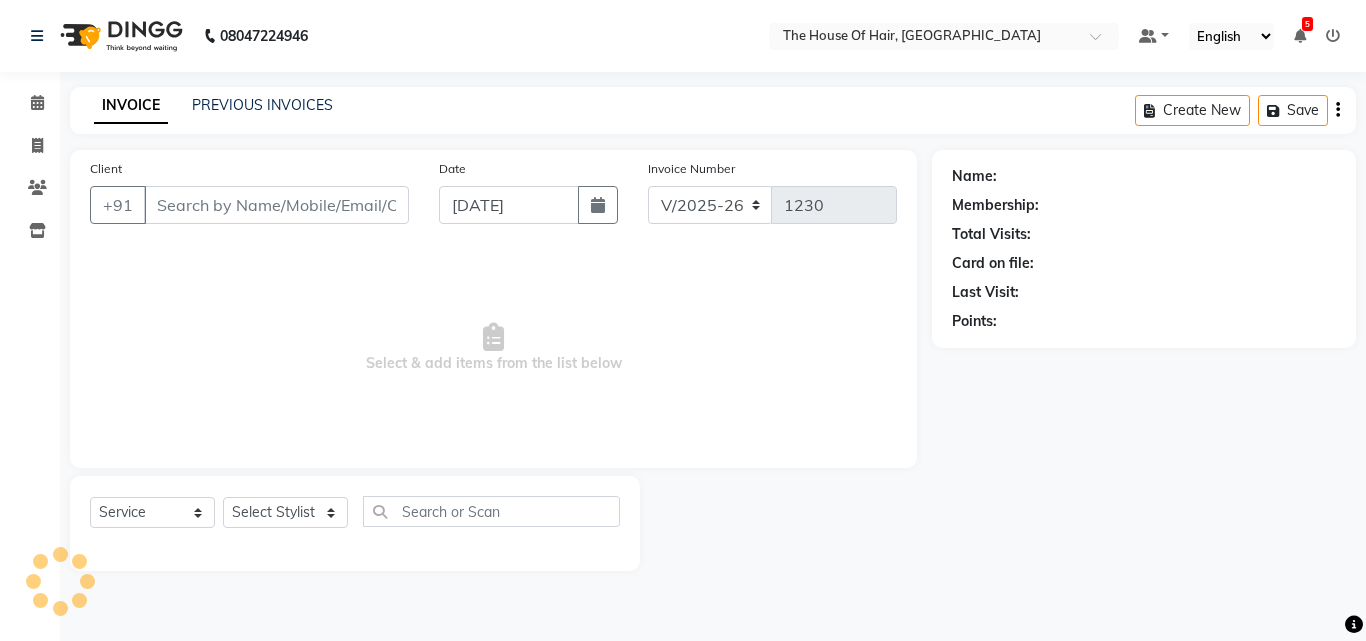 type on "9764142147" 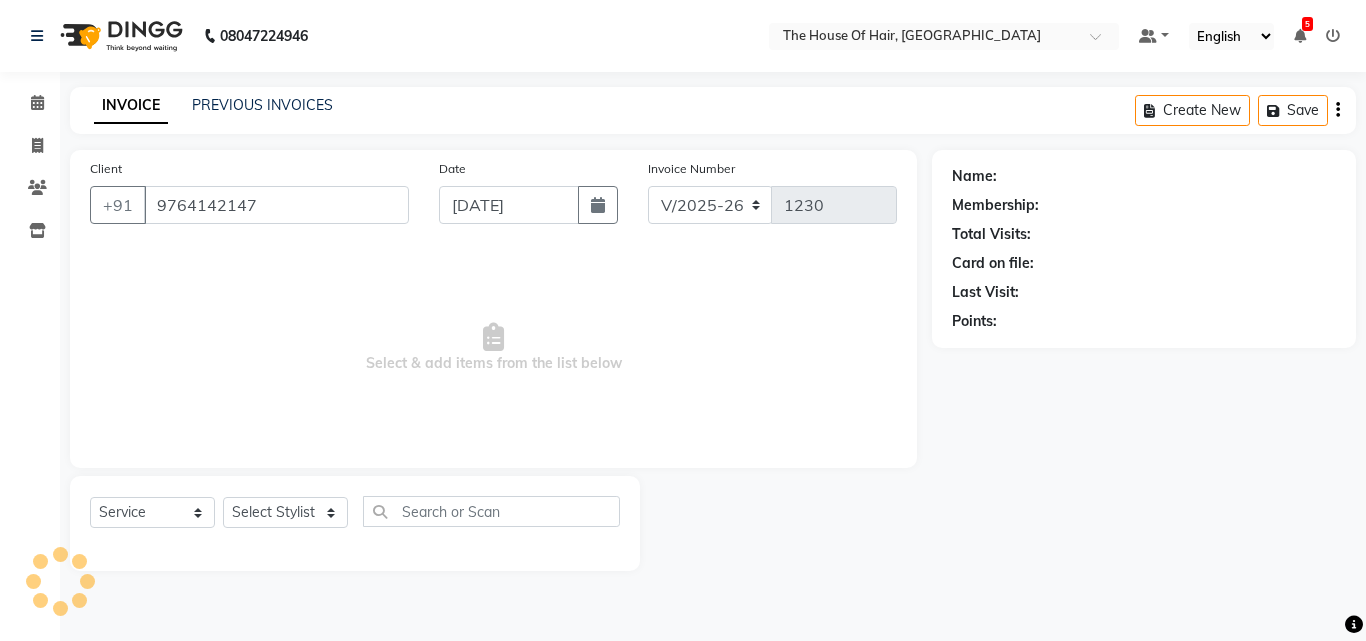 select on "57808" 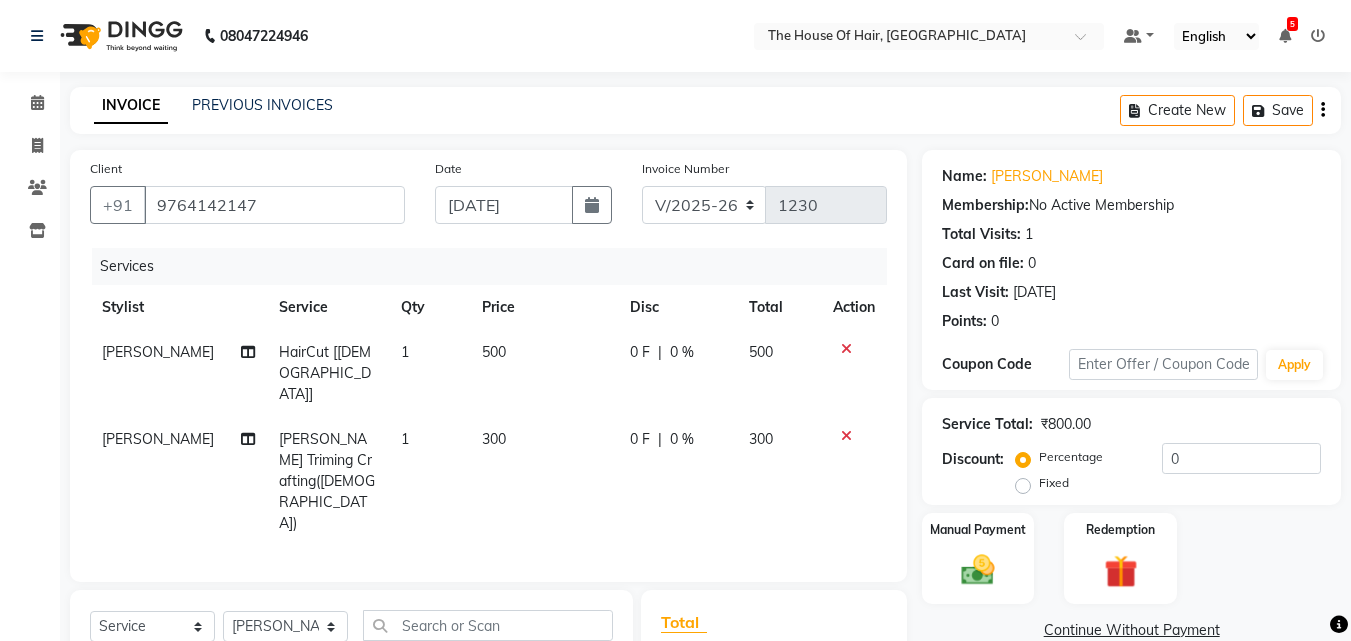 click on "500" 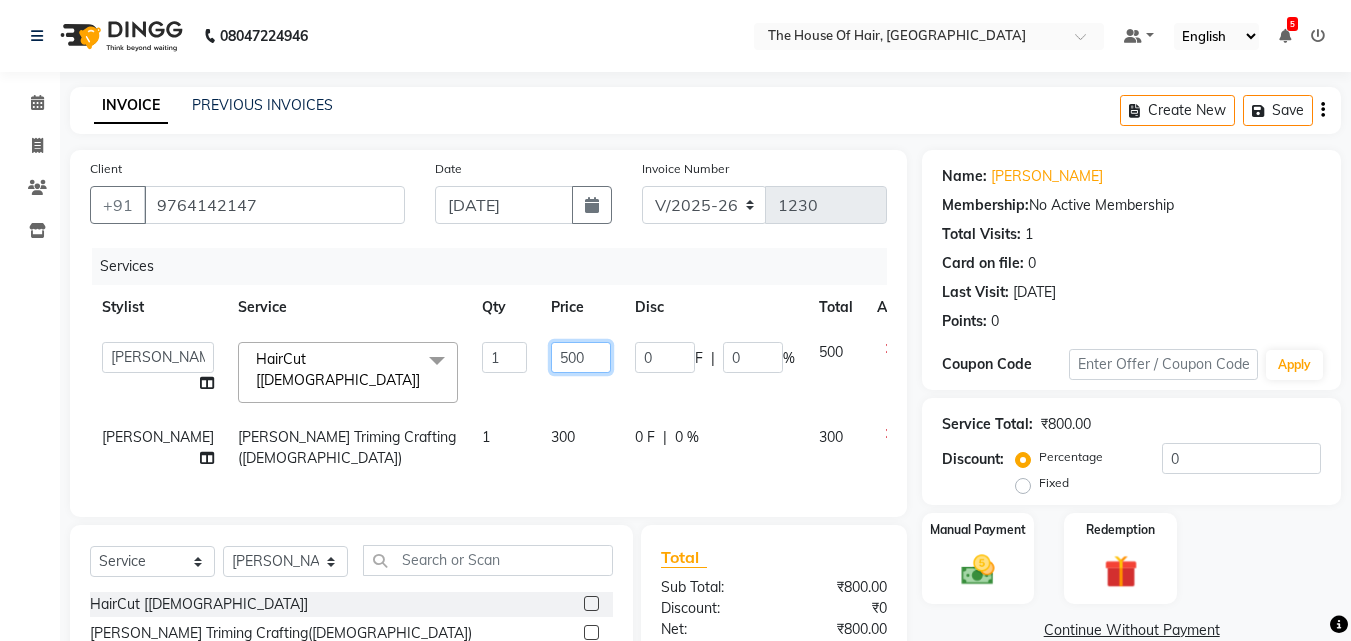 click on "500" 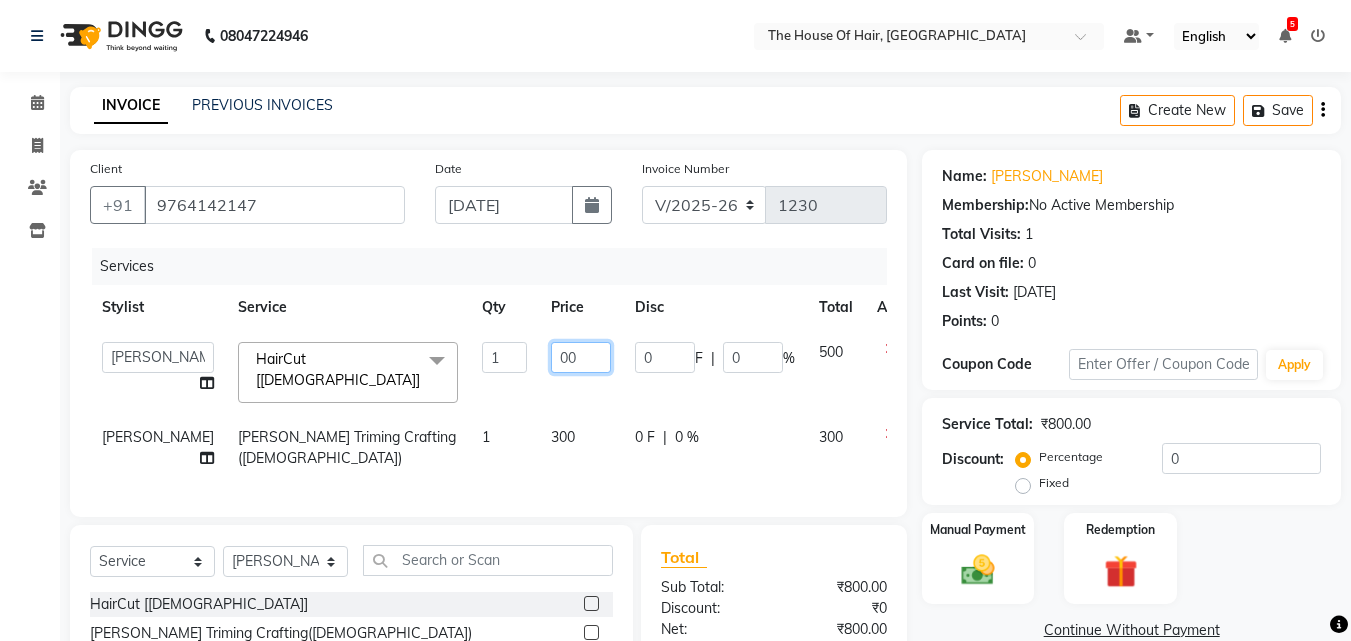 type on "400" 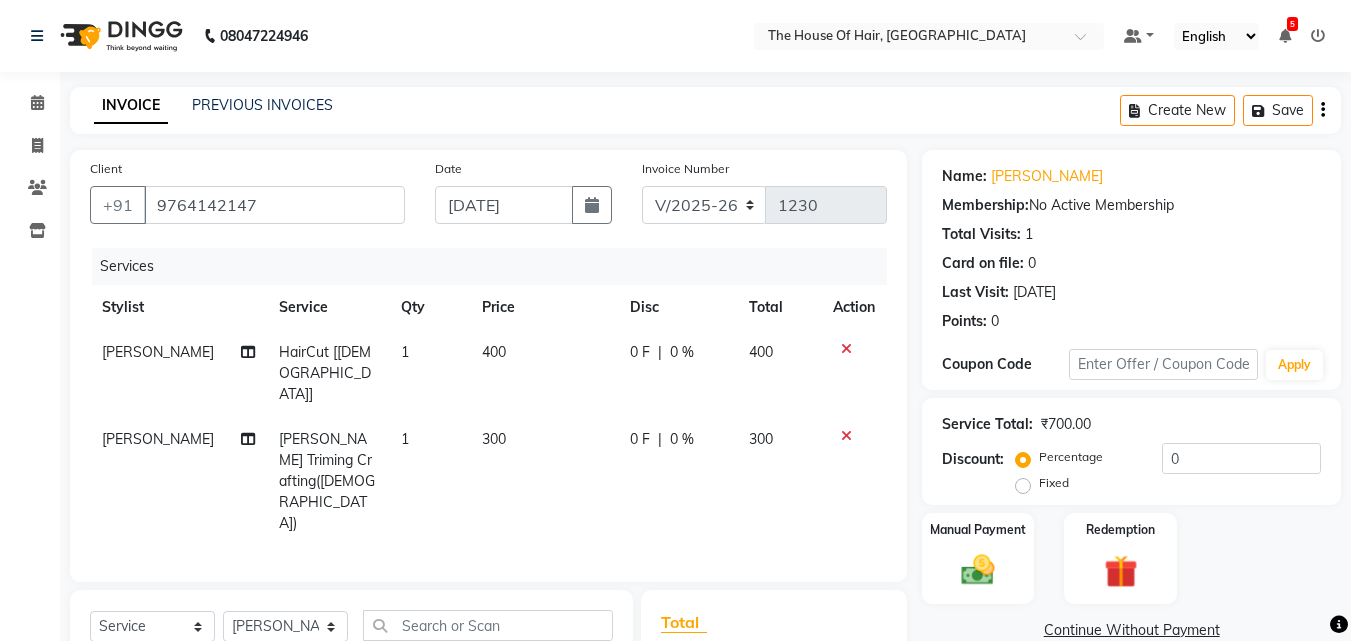 click on "Name: [PERSON_NAME] Membership:  No Active Membership  Total Visits:  1 Card on file:  0 Last Visit:   [DATE] Points:   0  Coupon Code Apply Service Total:  ₹700.00  Discount:  Percentage   Fixed  0 Manual Payment Redemption  Continue Without Payment" 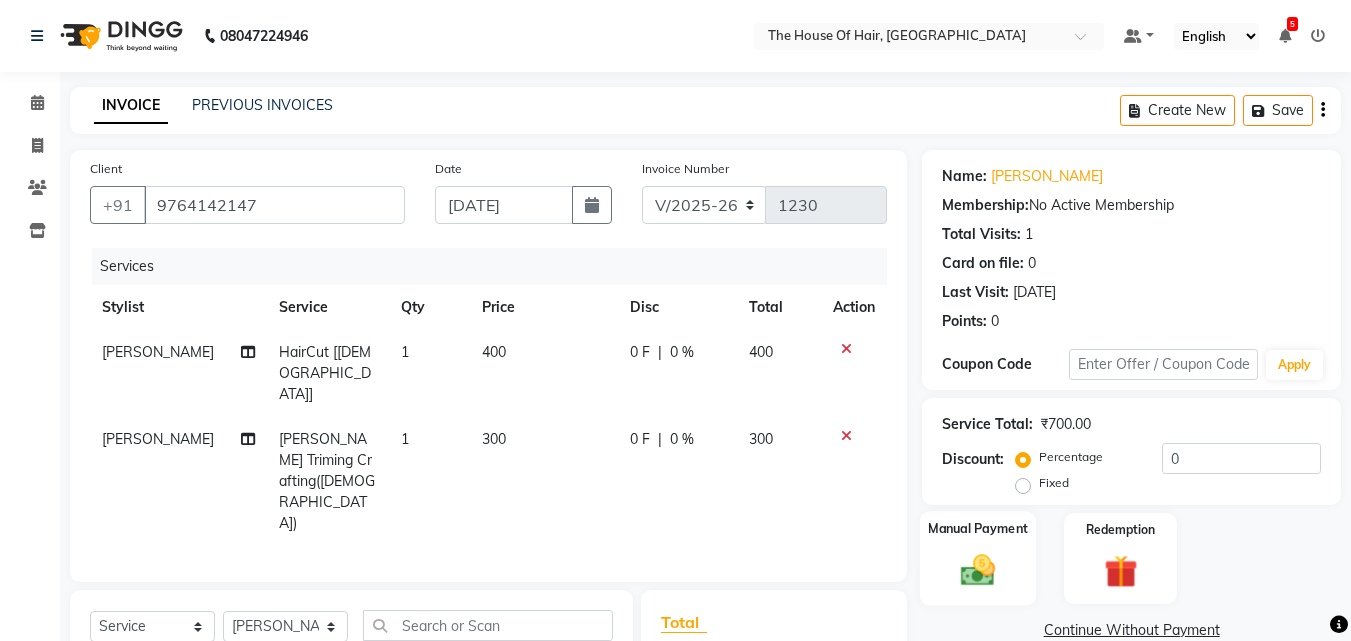 click 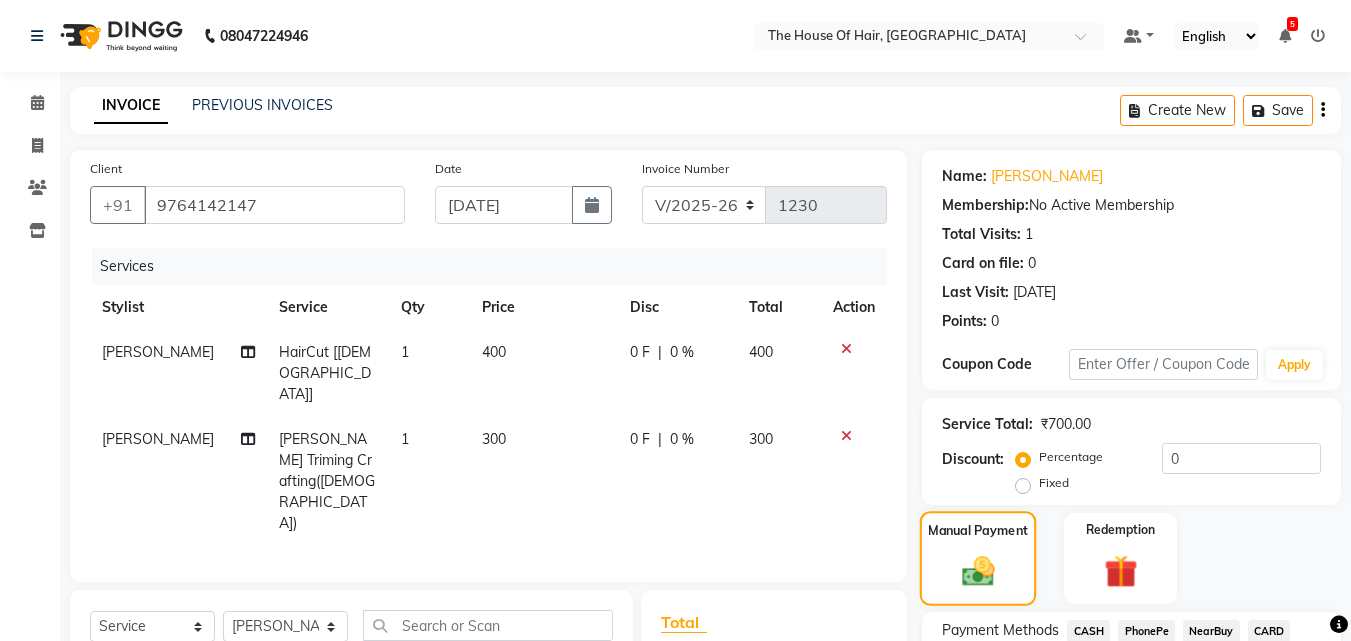 scroll, scrollTop: 184, scrollLeft: 0, axis: vertical 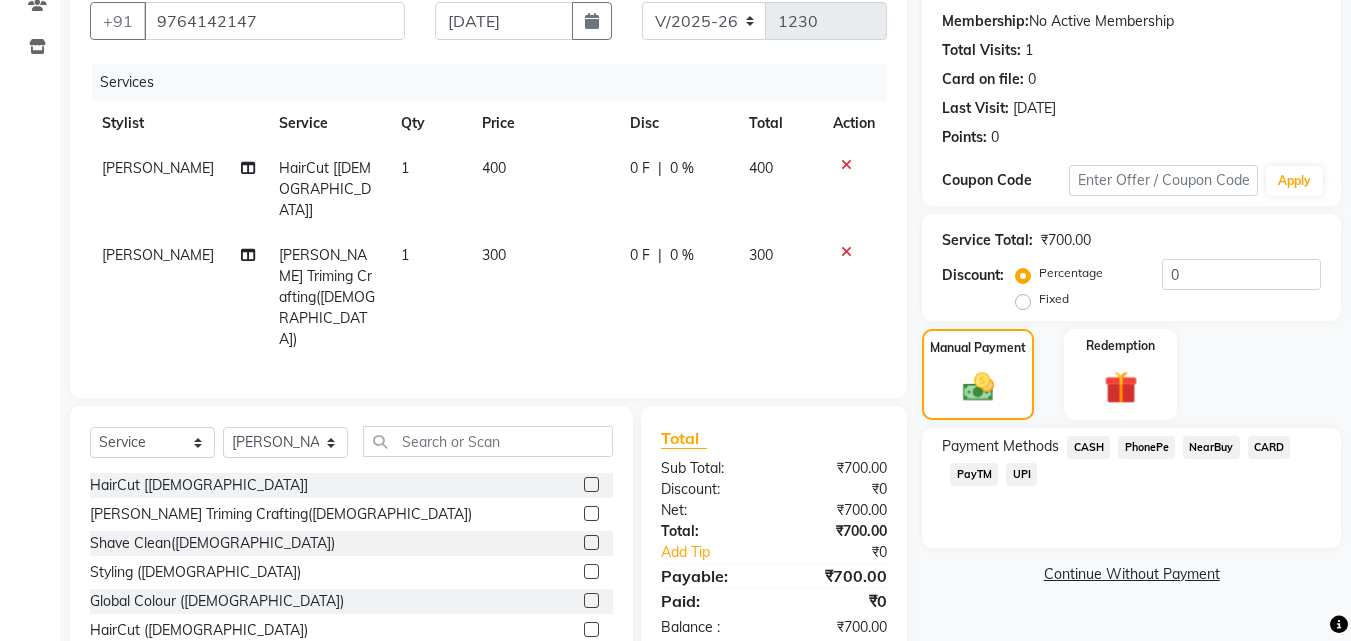 click on "UPI" 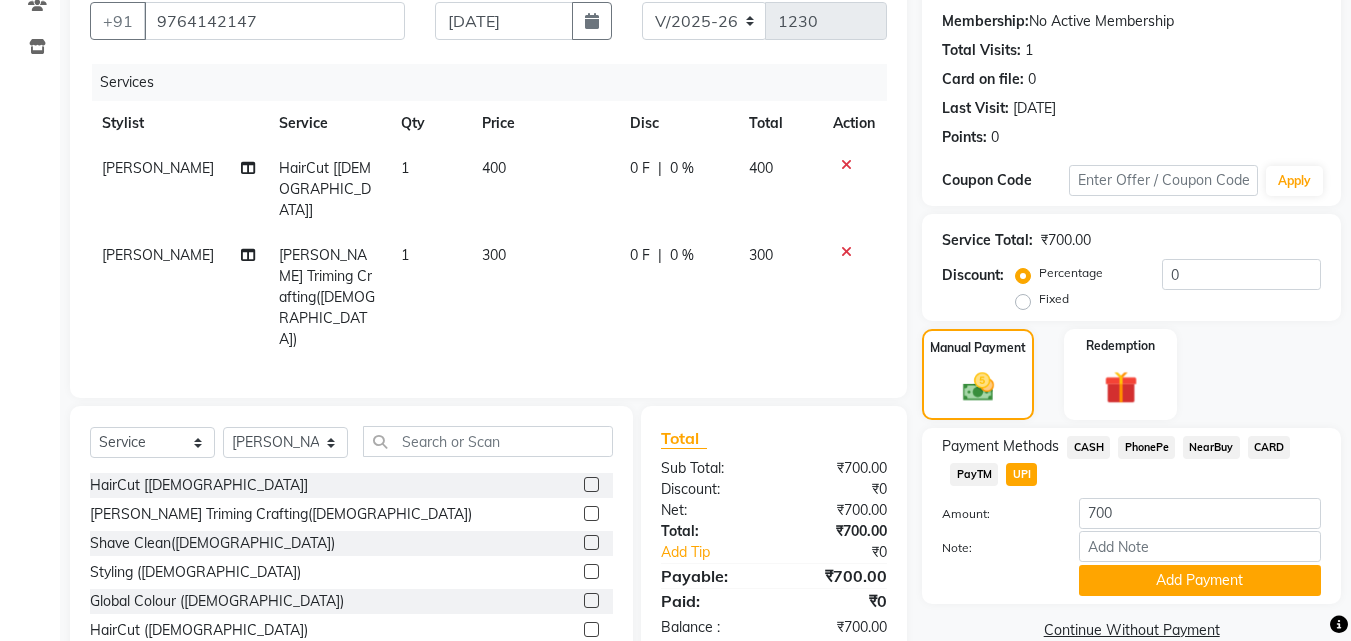 click on "Payment Methods  CASH   PhonePe   NearBuy   CARD   PayTM   UPI  Amount: 700 Note: Add Payment" 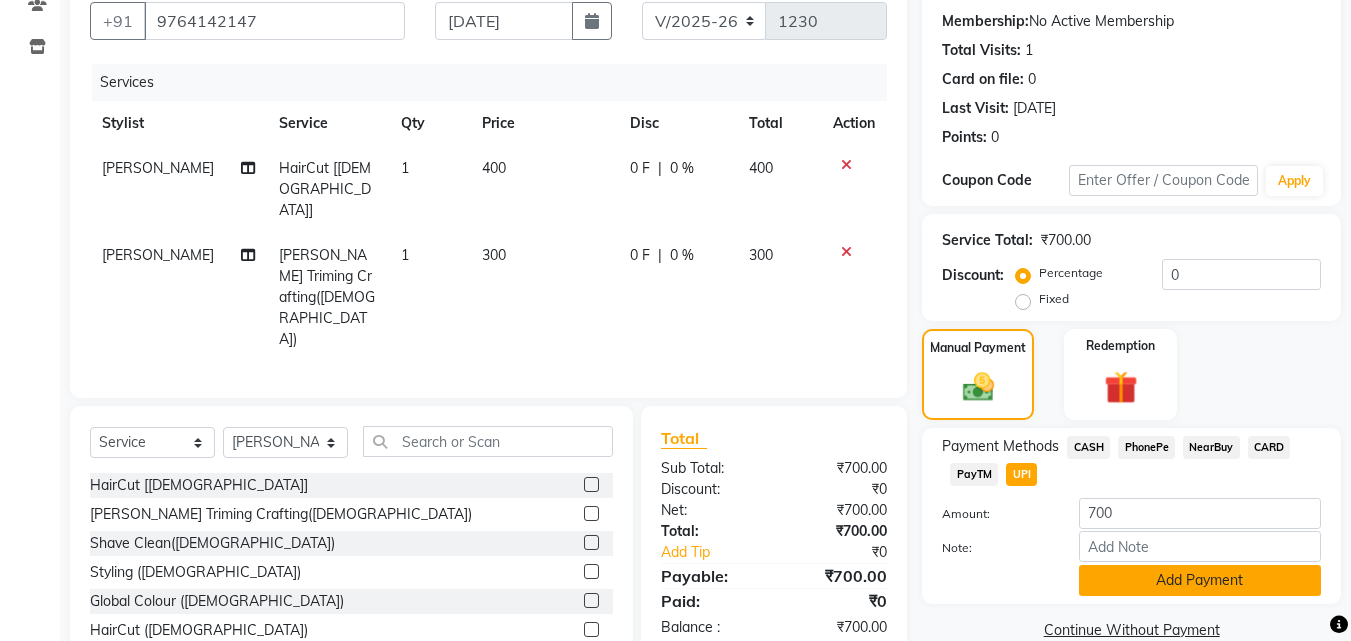 click on "Add Payment" 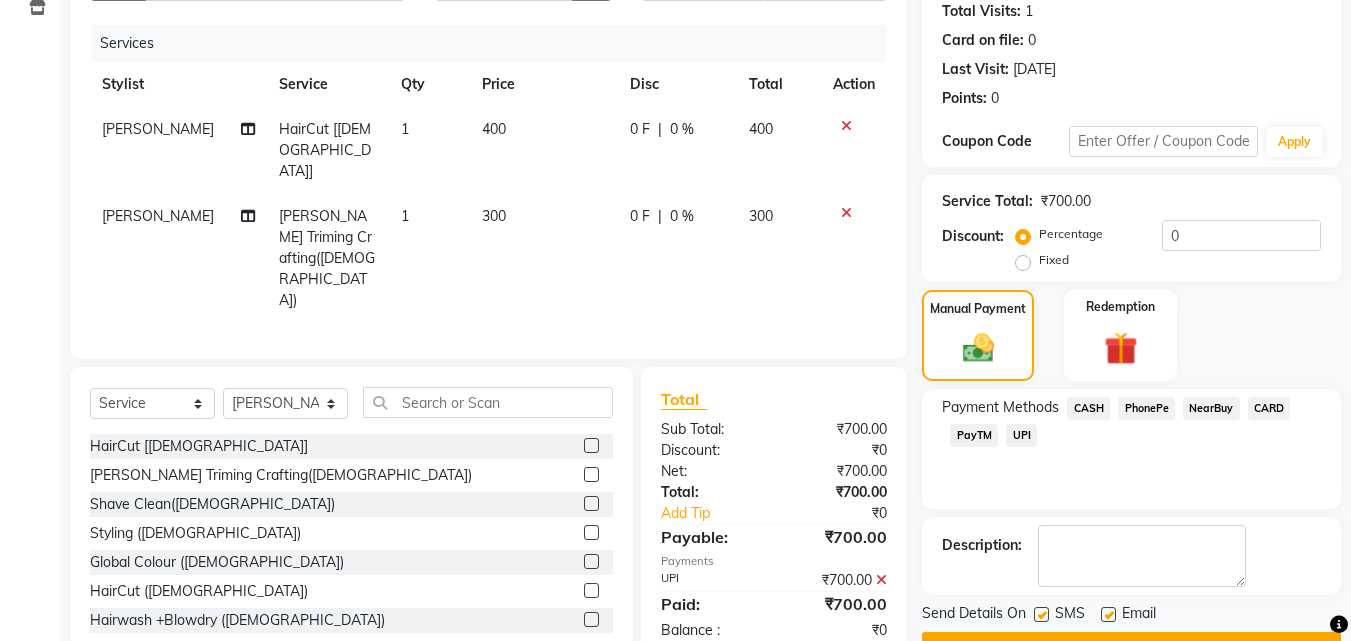 scroll, scrollTop: 275, scrollLeft: 0, axis: vertical 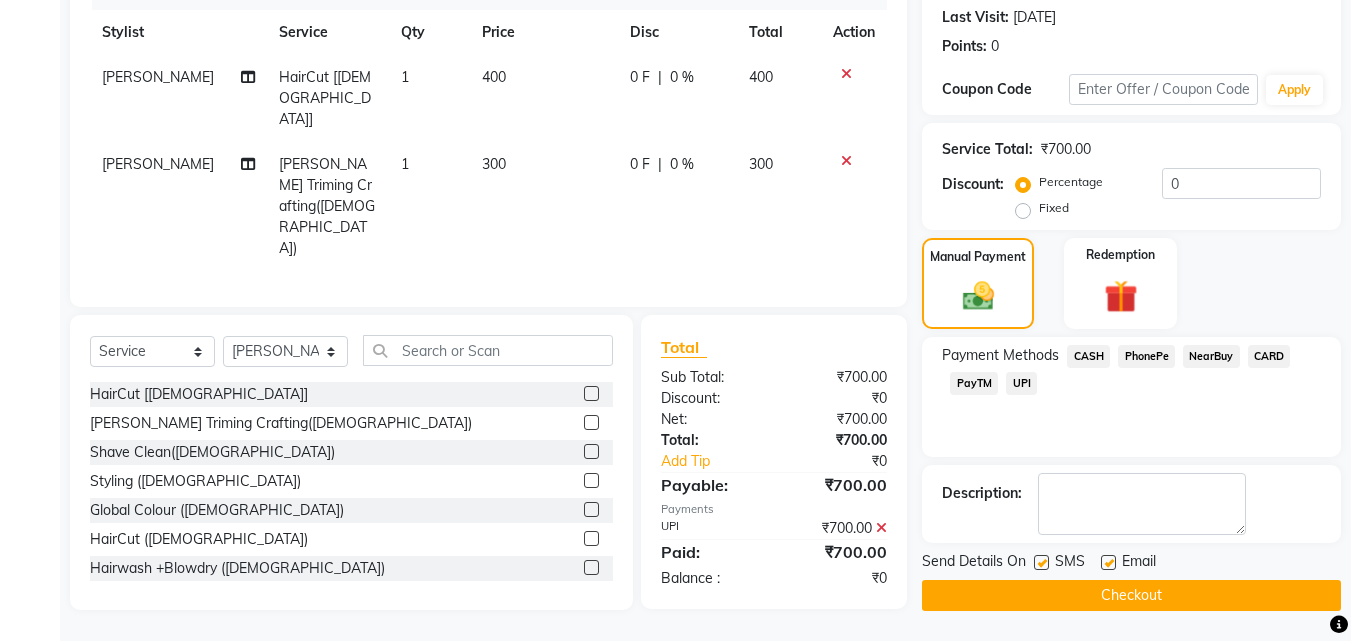 click on "Checkout" 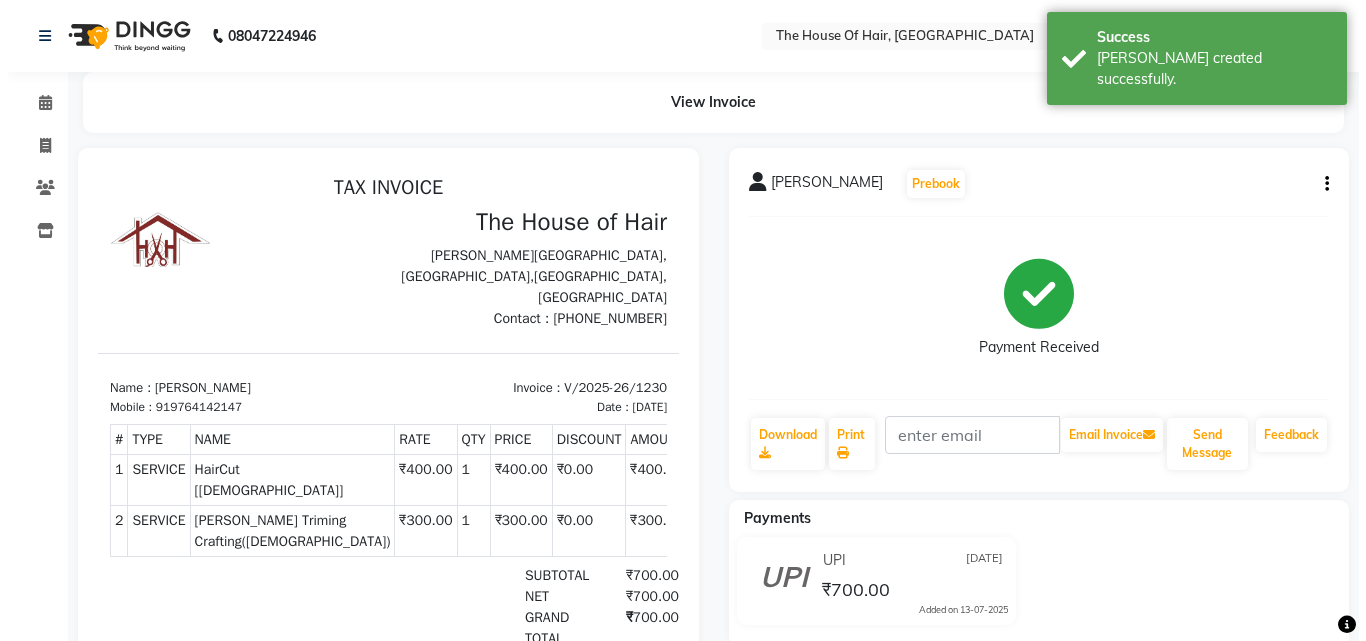 scroll, scrollTop: 0, scrollLeft: 0, axis: both 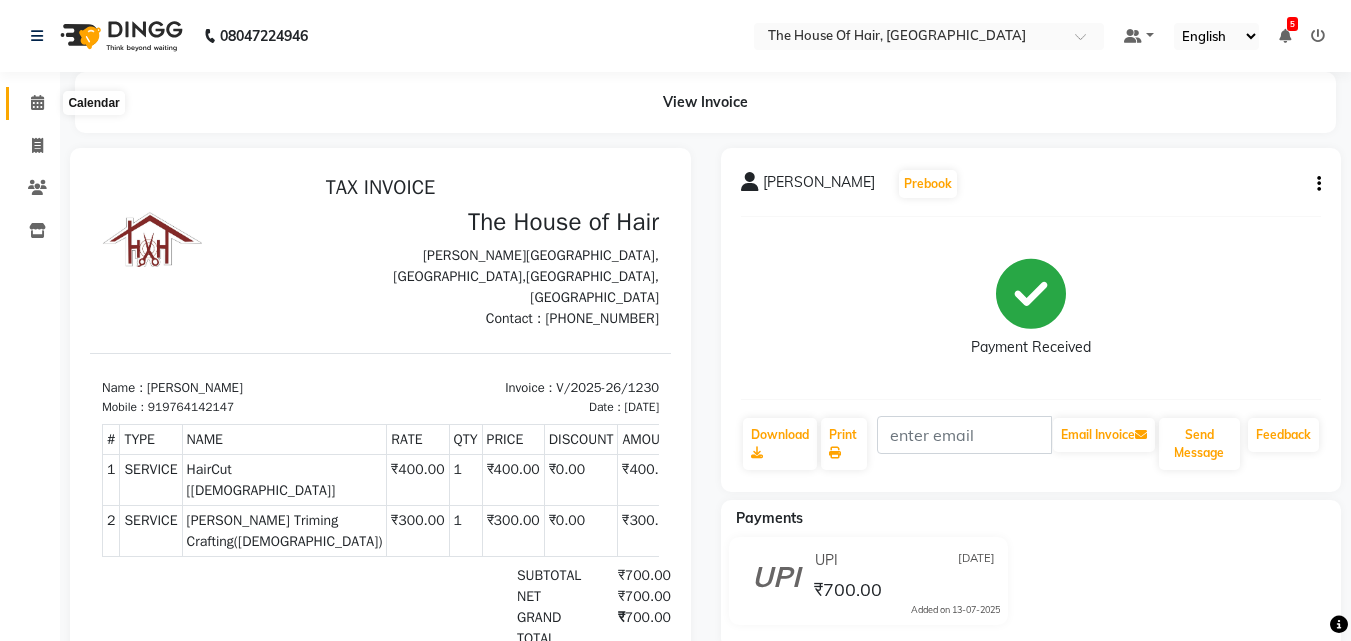 click 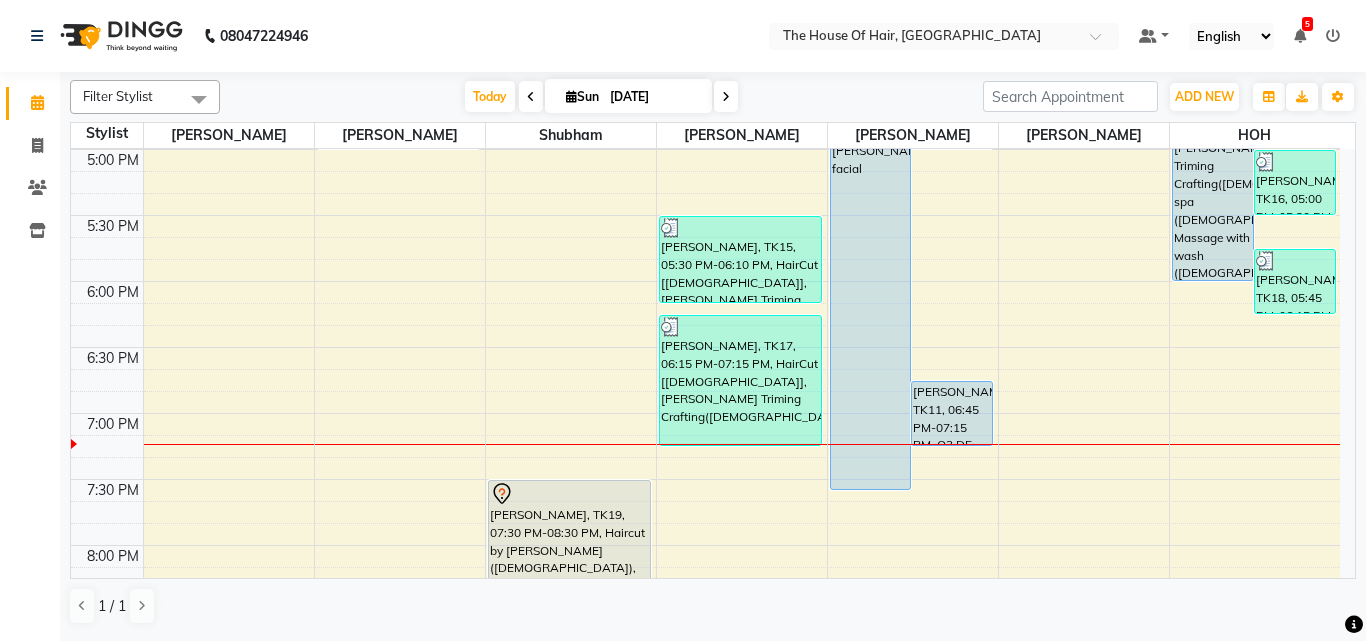 scroll, scrollTop: 1186, scrollLeft: 0, axis: vertical 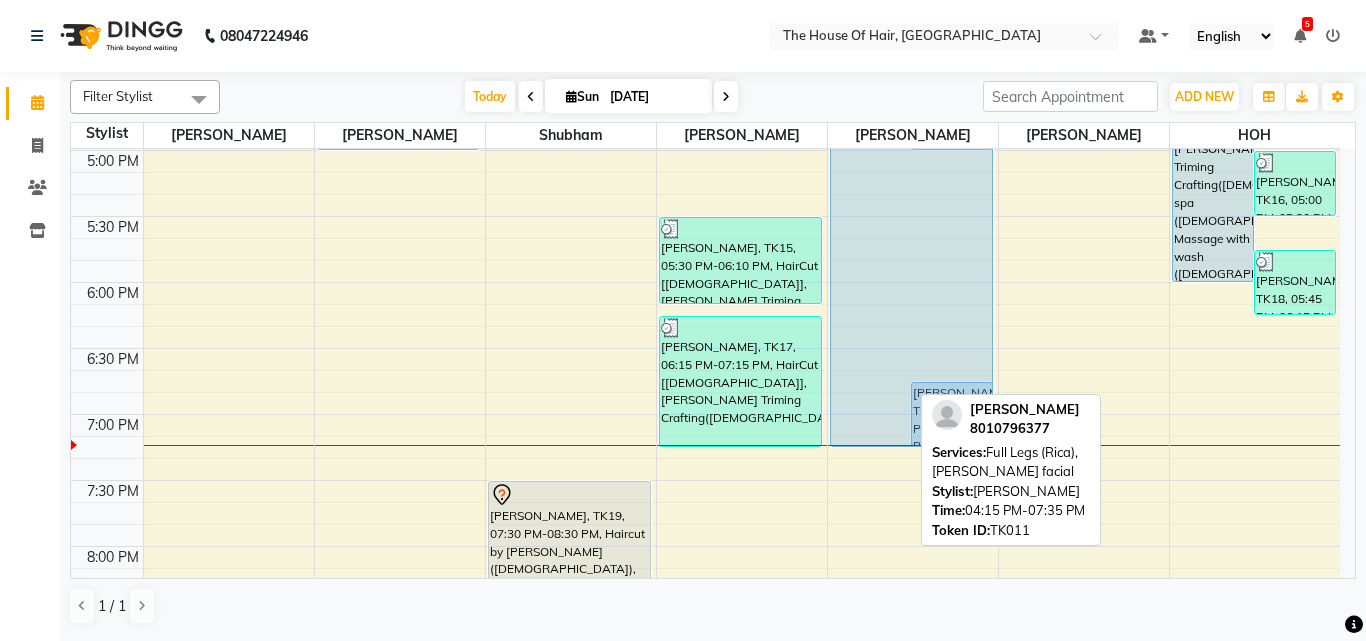 drag, startPoint x: 879, startPoint y: 490, endPoint x: 864, endPoint y: 454, distance: 39 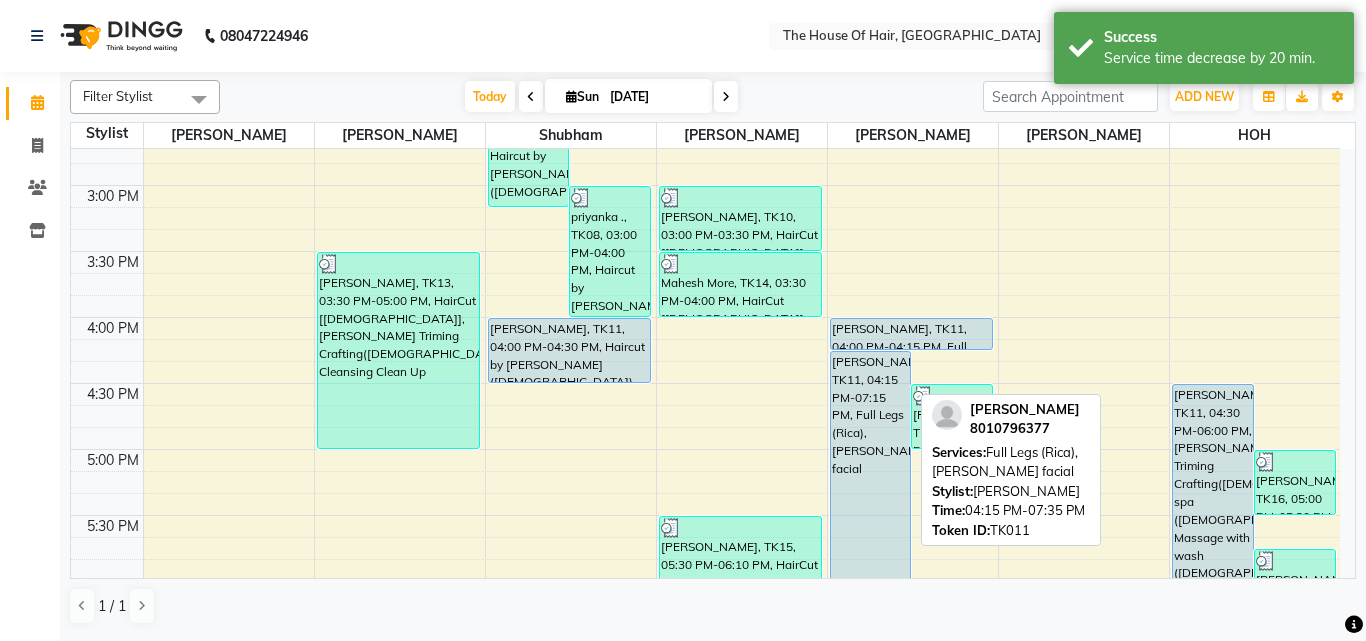 scroll, scrollTop: 886, scrollLeft: 0, axis: vertical 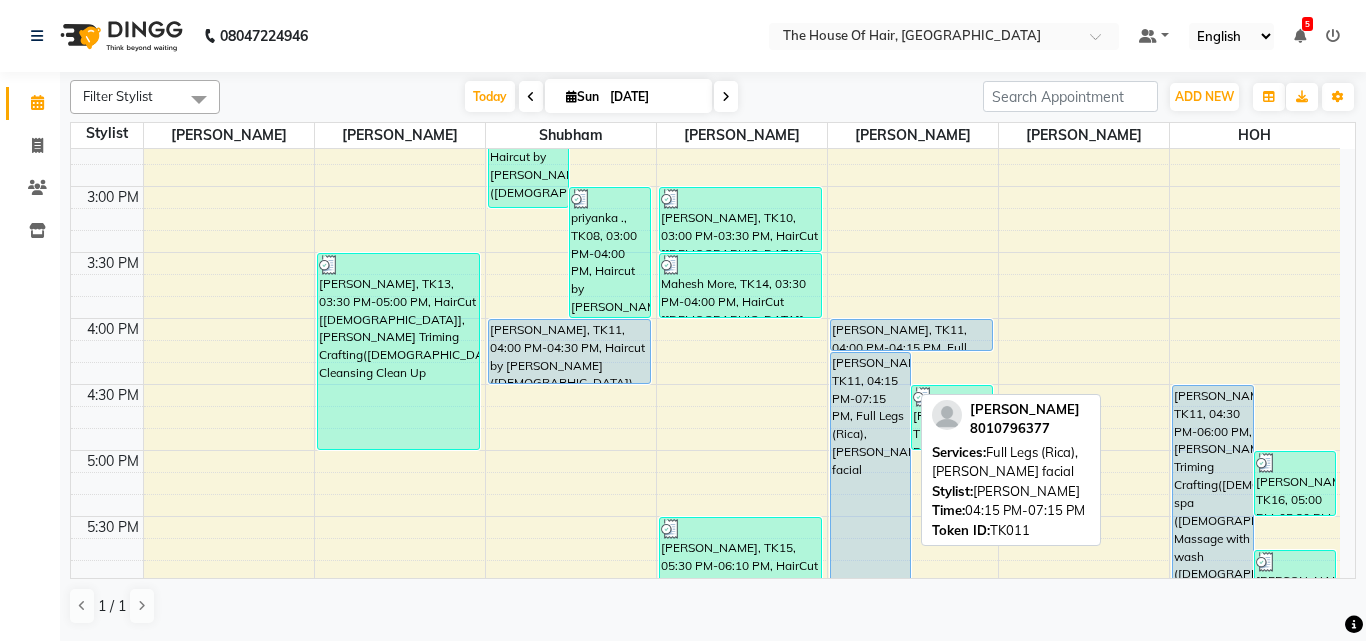 click on "[PERSON_NAME], TK11, 04:15 PM-07:15 PM, Full Legs (Rica),[PERSON_NAME] facial" at bounding box center [871, 549] 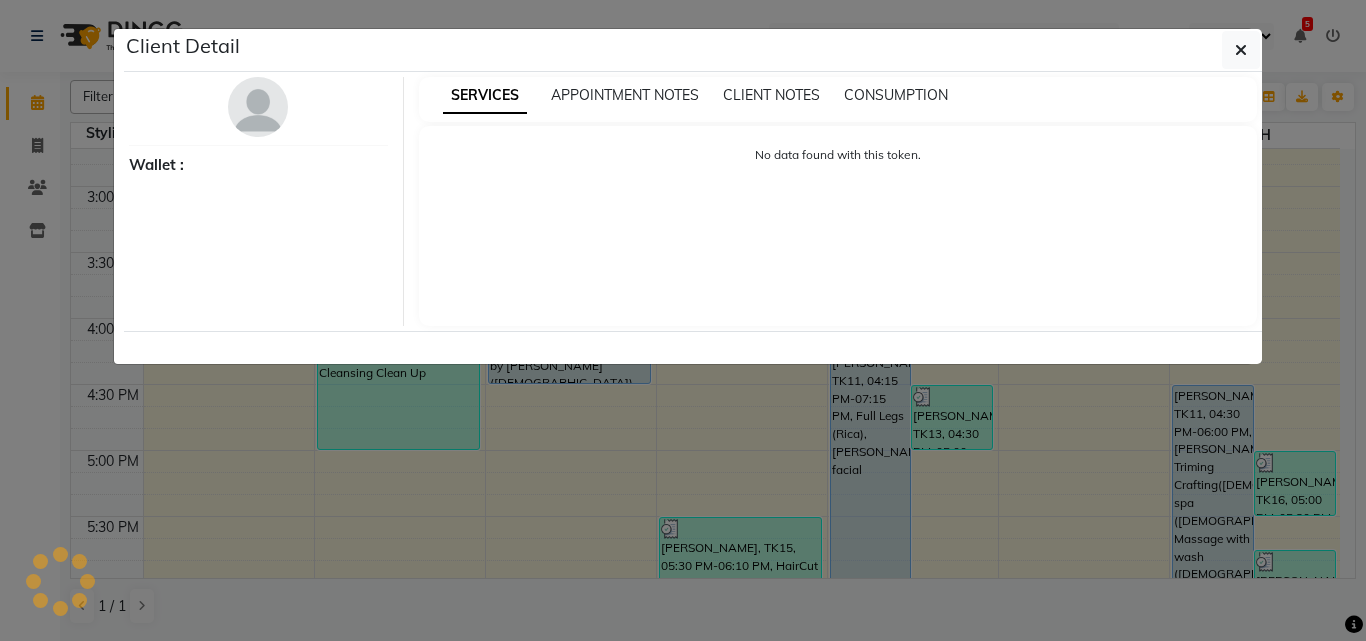 select on "5" 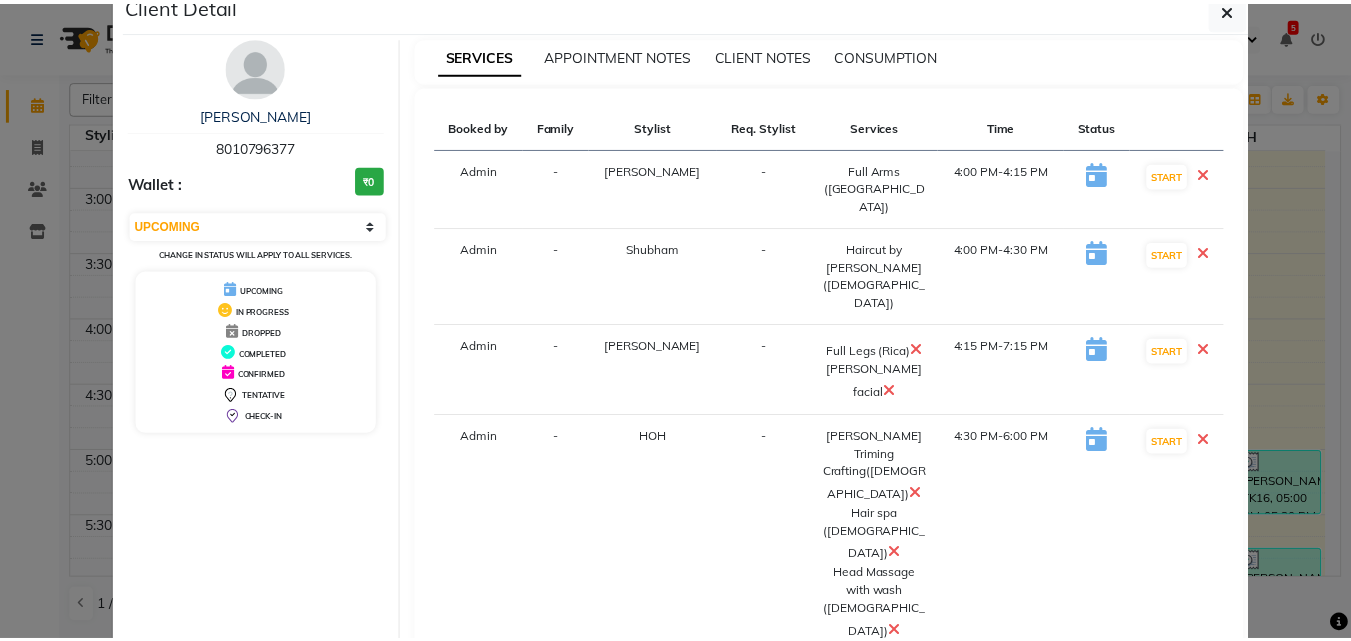 scroll, scrollTop: 83, scrollLeft: 0, axis: vertical 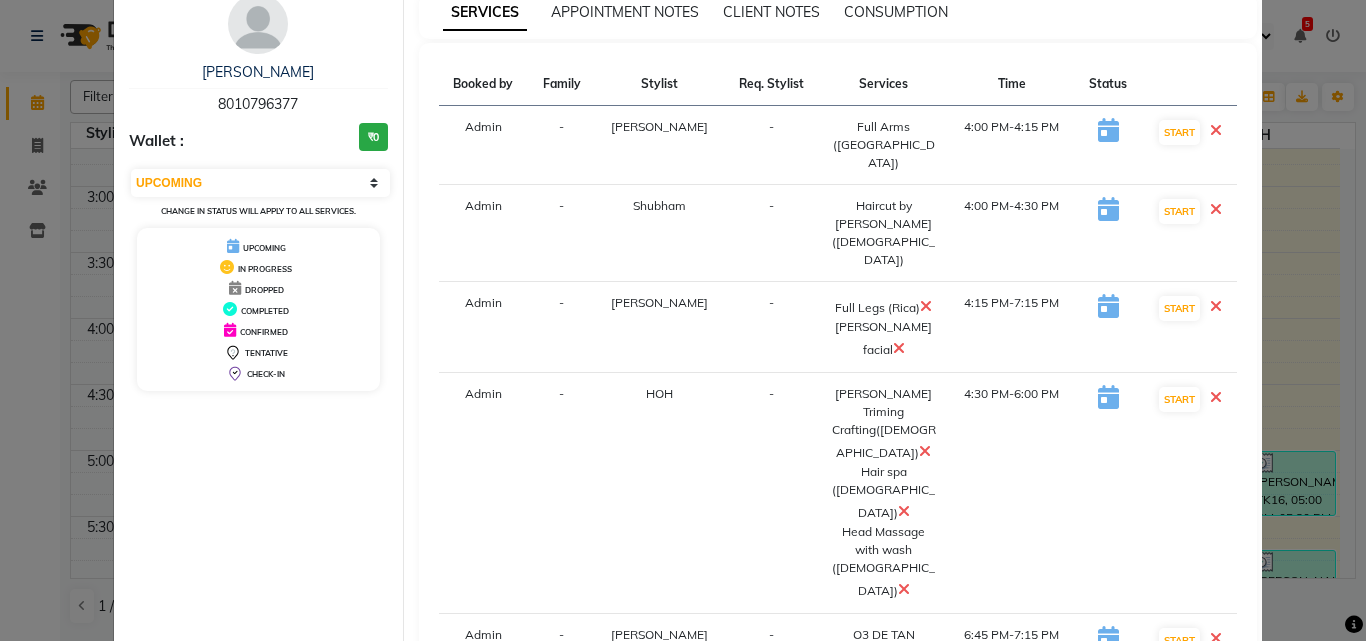 click on "Mark Done And Checkout" 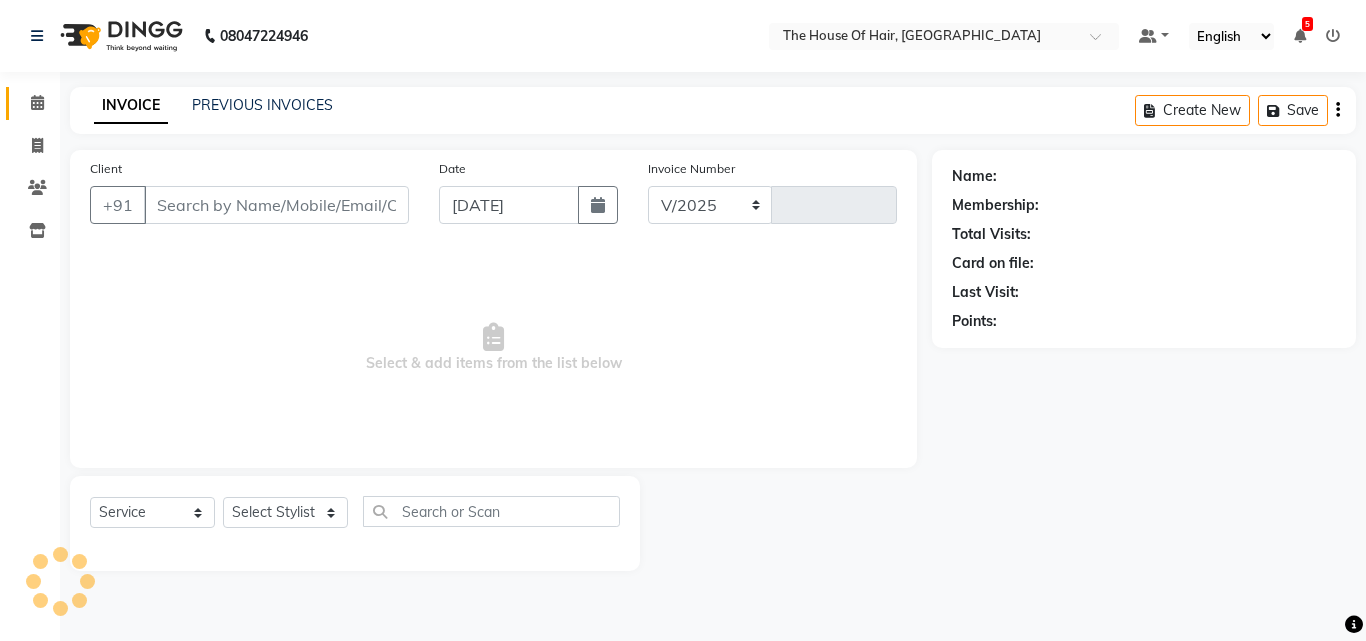 select on "5992" 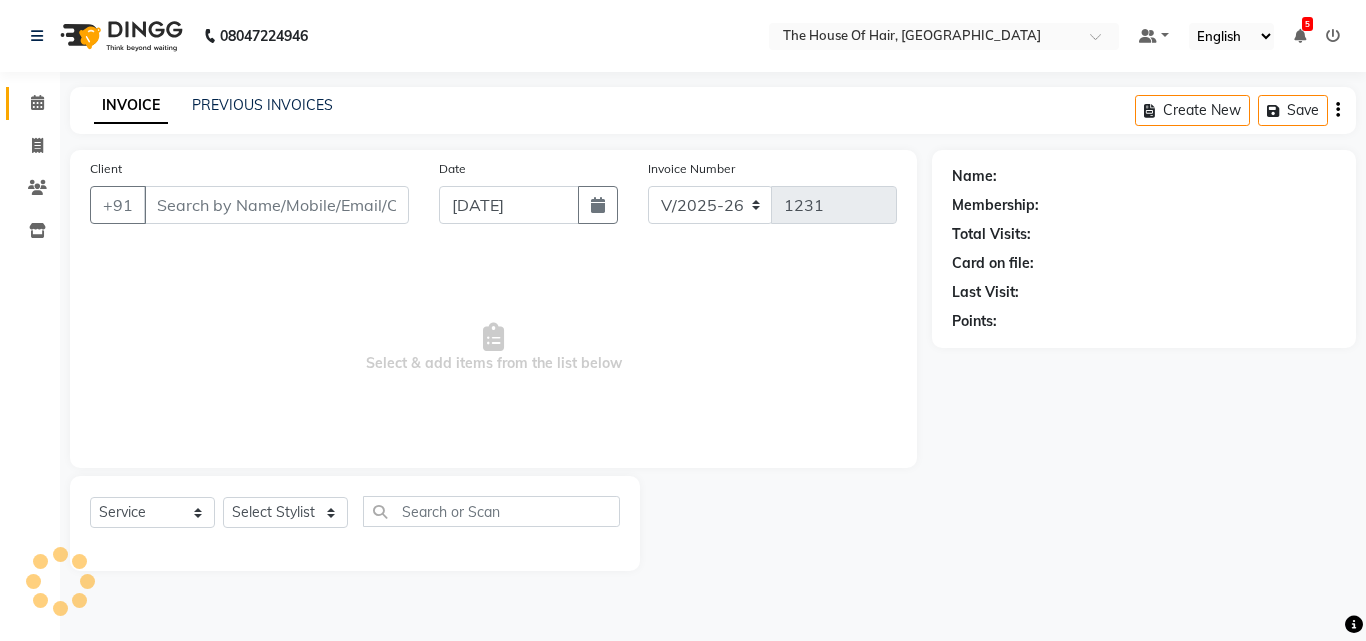 type on "8010796377" 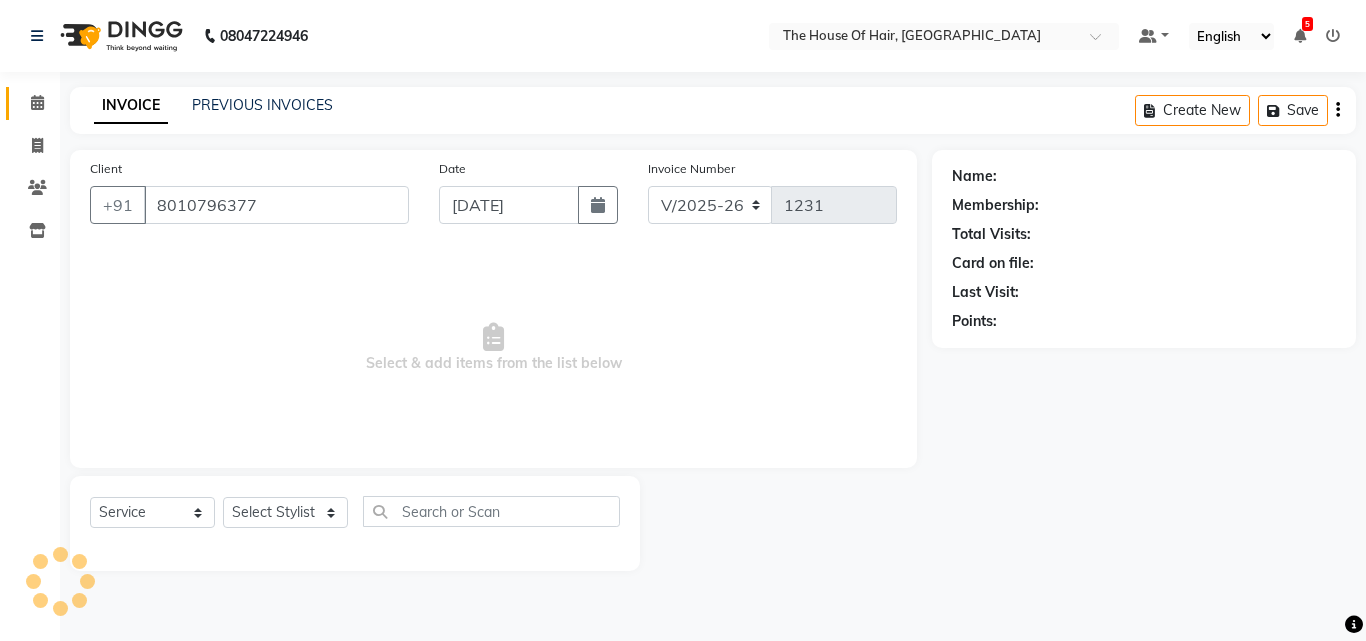 select on "64183" 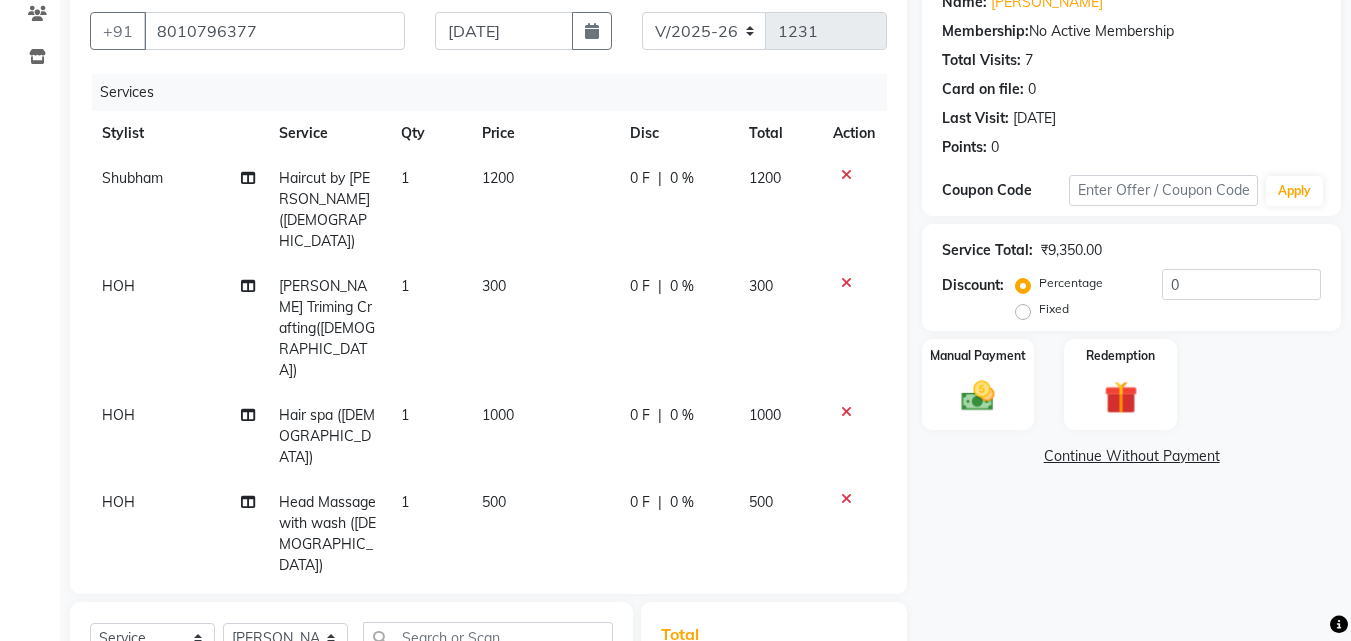 scroll, scrollTop: 176, scrollLeft: 0, axis: vertical 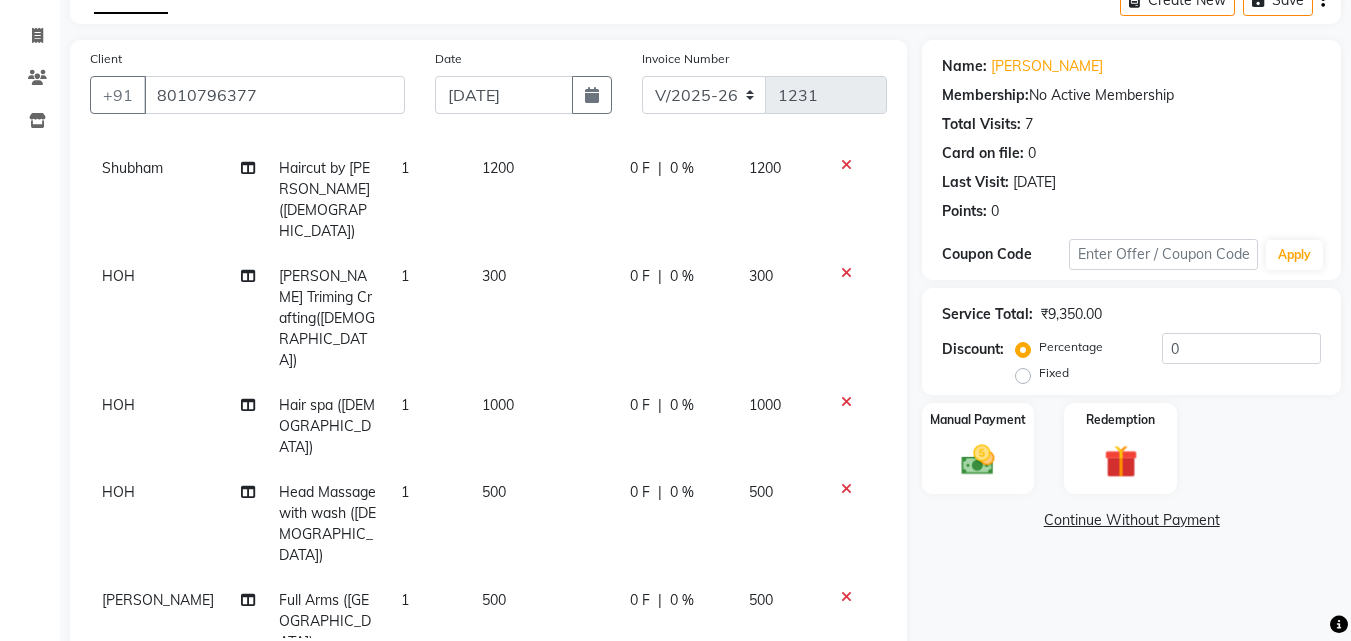 click on "Full Legs (Rica)" 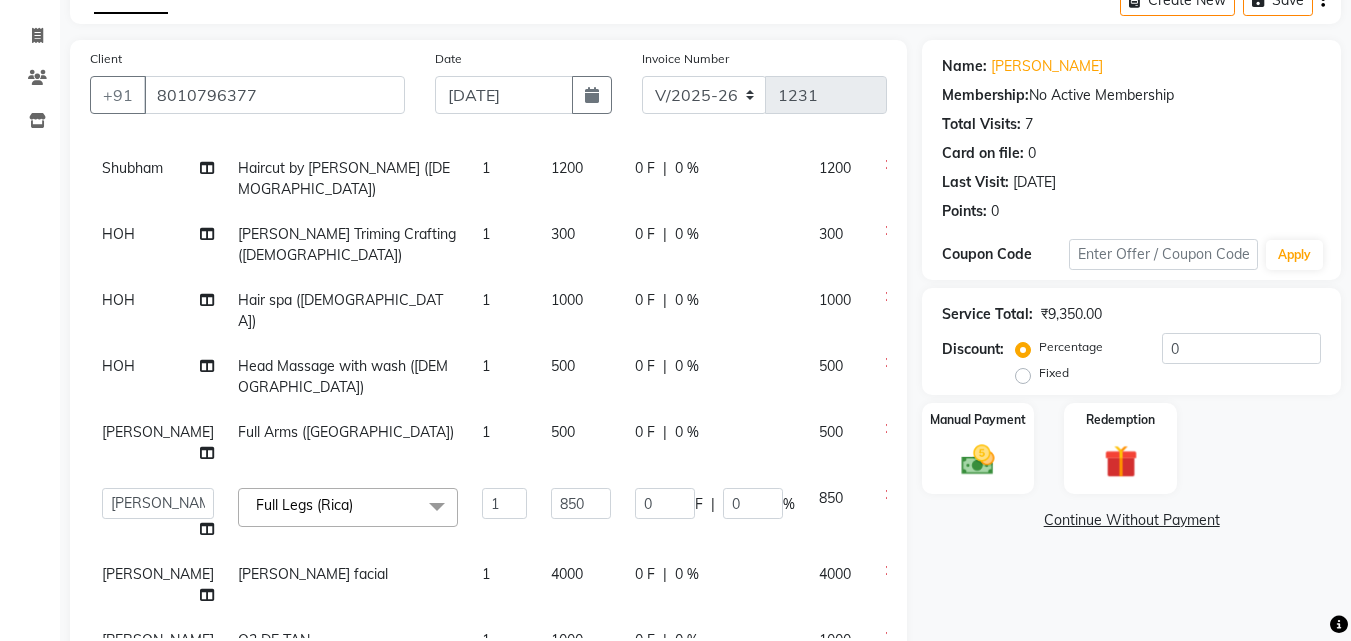 click 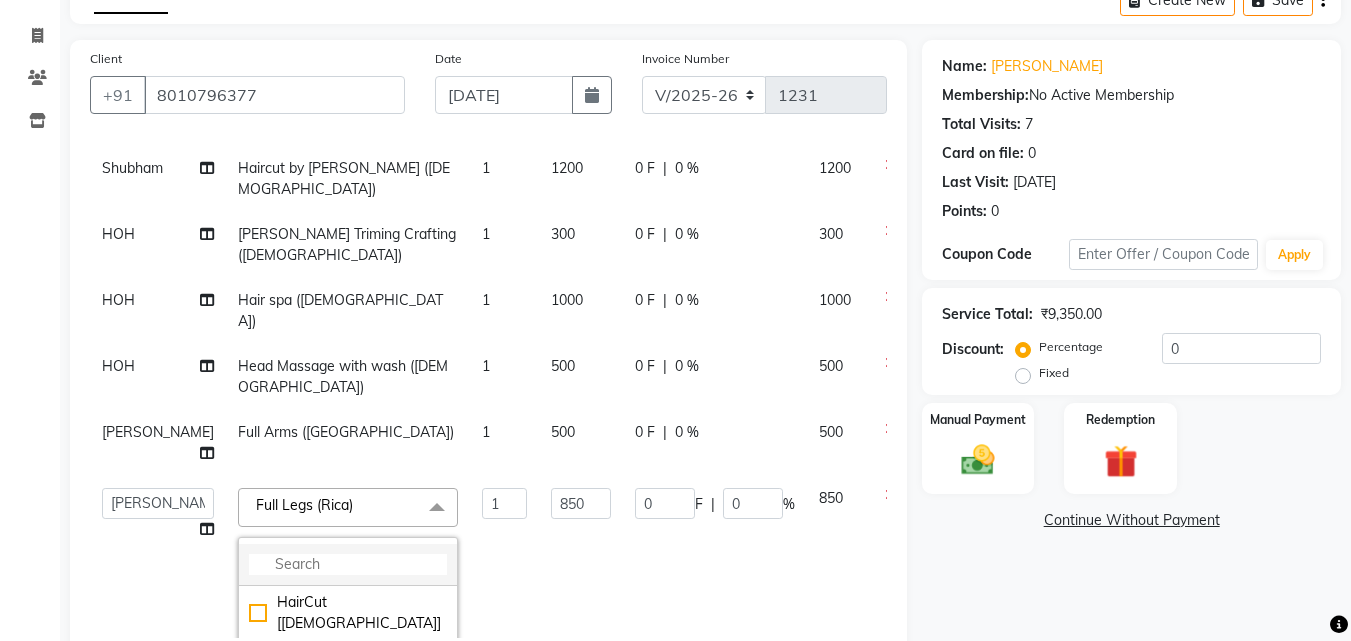 click 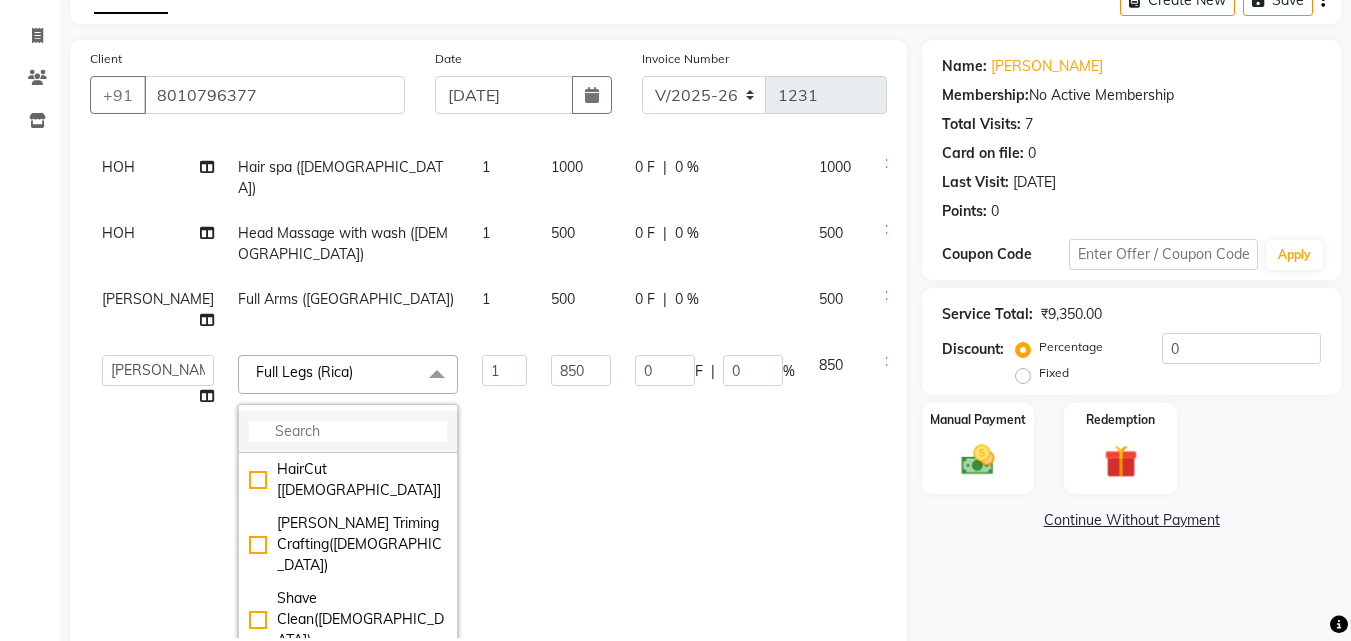 scroll, scrollTop: 209, scrollLeft: 0, axis: vertical 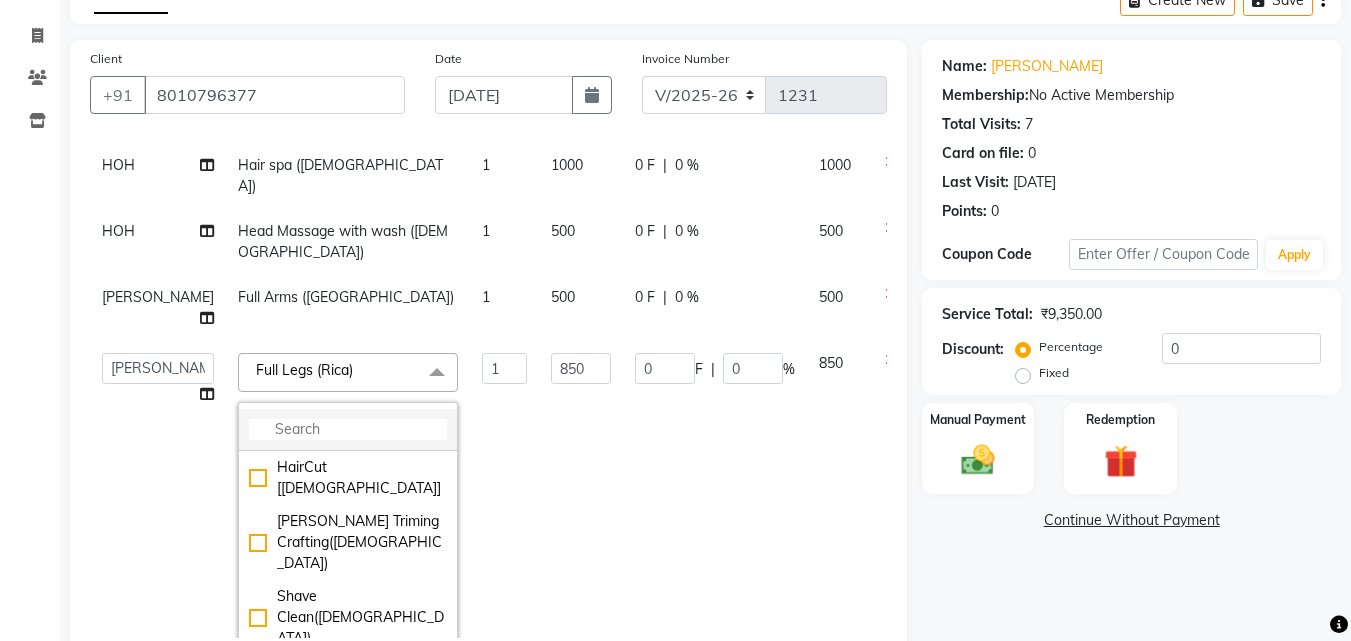 click 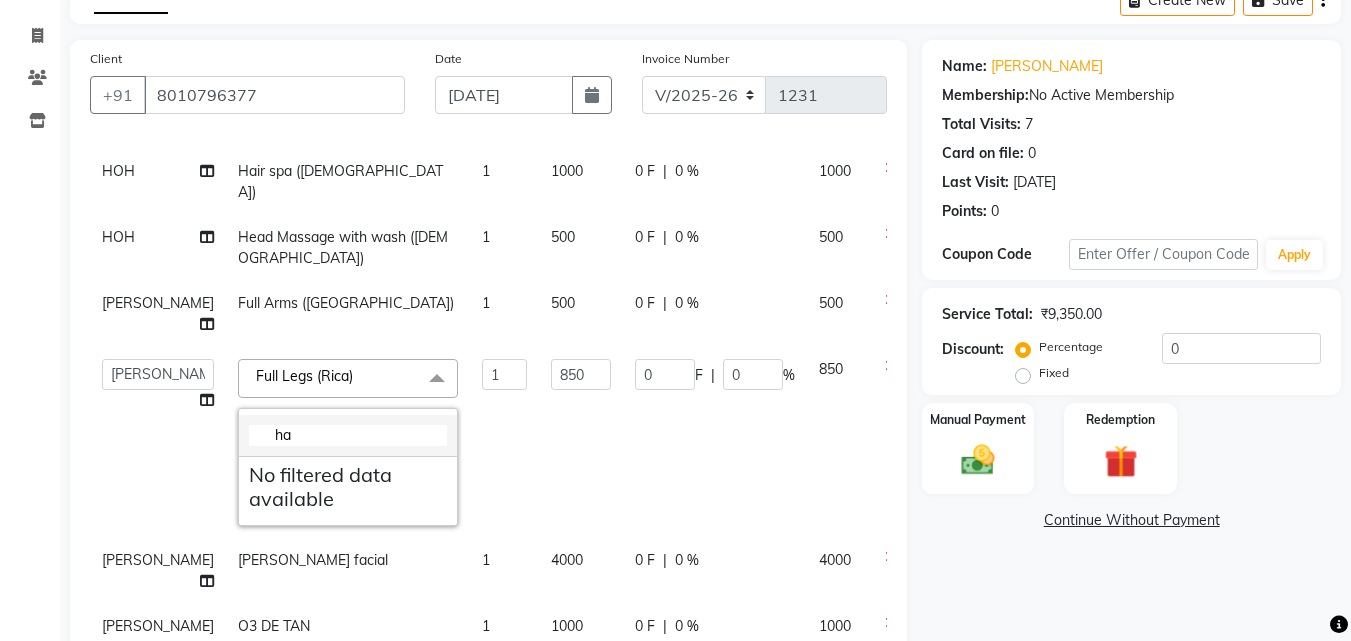 scroll, scrollTop: 209, scrollLeft: 0, axis: vertical 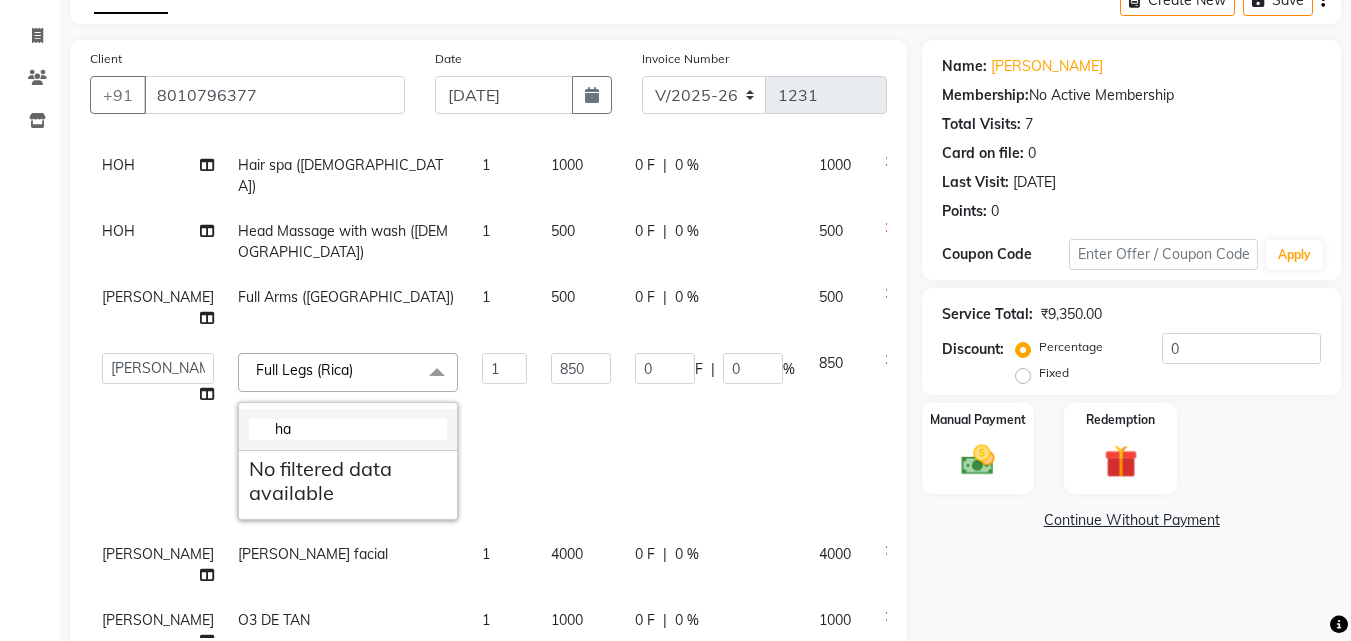 type on "h" 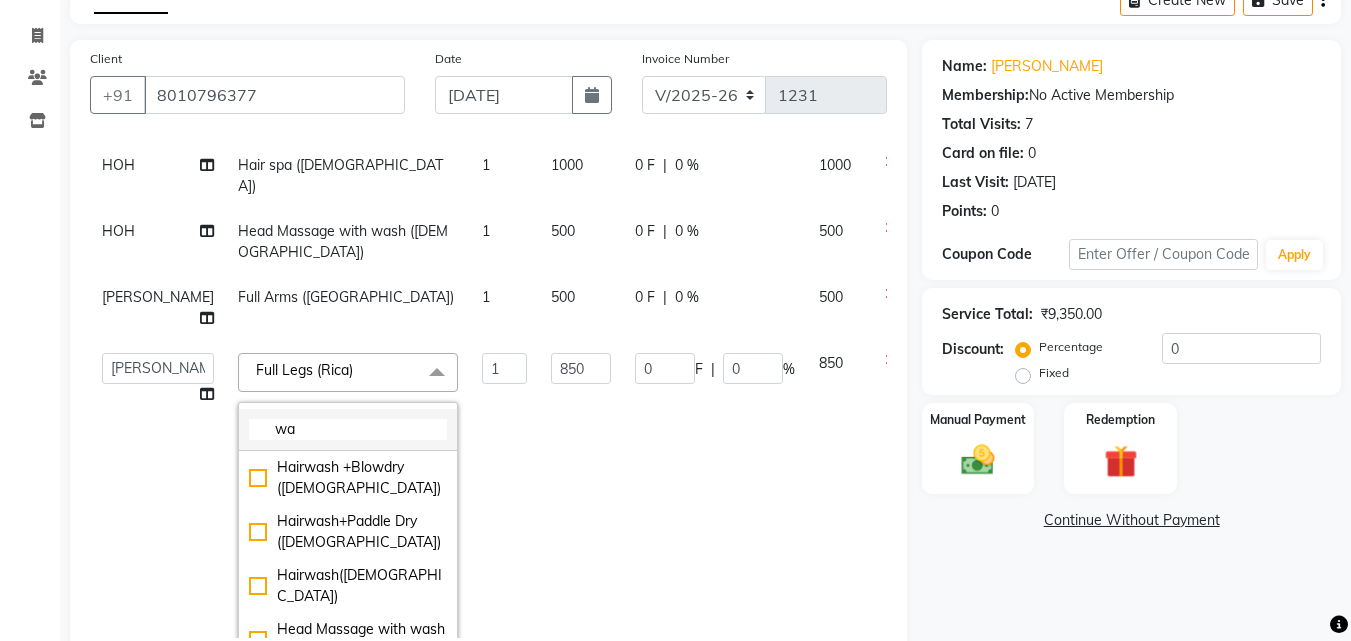 type on "w" 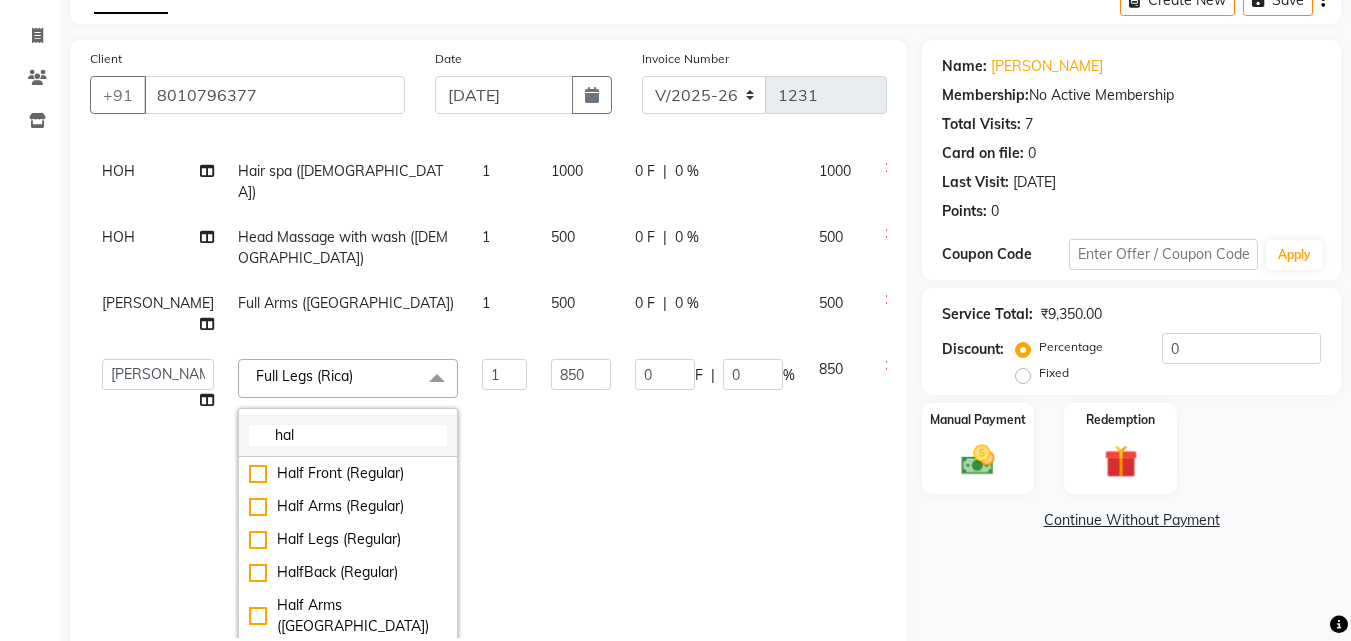scroll, scrollTop: 209, scrollLeft: 0, axis: vertical 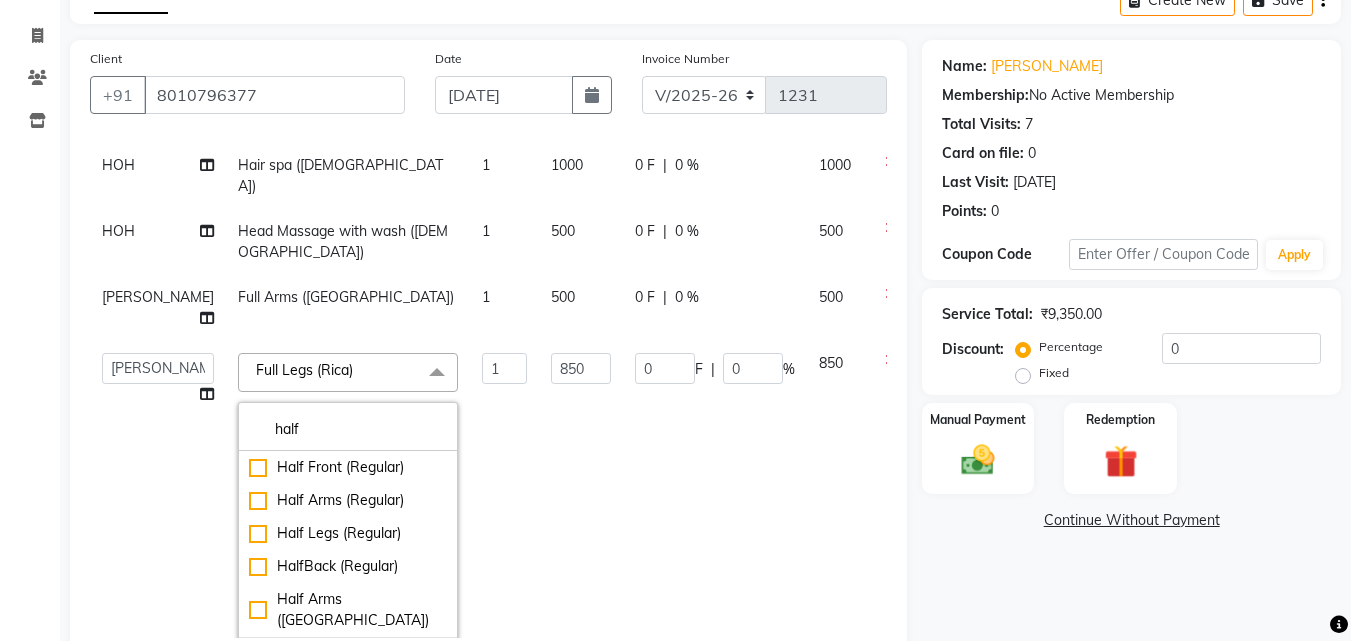 type on "half" 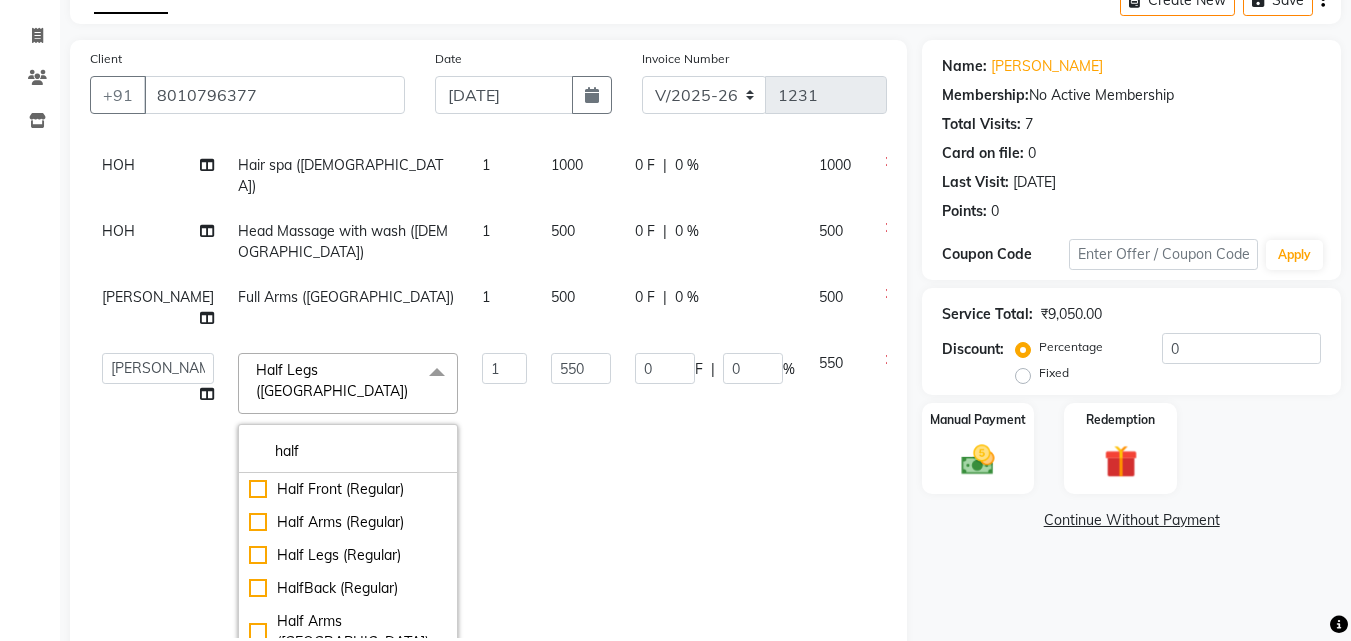 click on "Client [PHONE_NUMBER] Date [DATE] Invoice Number V/2025 V/[PHONE_NUMBER] Services Stylist Service Qty Price Disc Total Action [PERSON_NAME] Haircut by [PERSON_NAME] ([DEMOGRAPHIC_DATA]) 1 1200 0 F | 0 % 1200 HOH [PERSON_NAME] Triming Crafting([DEMOGRAPHIC_DATA]) 1 300 0 F | 0 % 300 HOH Hair spa ([DEMOGRAPHIC_DATA]) 1 1000 0 F | 0 % 1000 HOH Head Massage with wash ([DEMOGRAPHIC_DATA]) 1 500 0 F | 0 % 500 [PERSON_NAME] Full Arms  (Rica) 1 500 0 F | 0 % 500  [PERSON_NAME]   [PERSON_NAME]   HOH   [PERSON_NAME]   [PERSON_NAME] [PERSON_NAME]  Half Legs  (Rica)  x half Half Front  (Regular) Half Arms  (Regular) Half Legs  (Regular) HalfBack  (Regular) Half Arms  (Rica) Half Legs  (Rica) HalfBack (Rica) Half Arms Cartidge Half Legs Cartidge Half Back Cartidge Half Front Cartidge half arms [PERSON_NAME] Raaga half legs [PERSON_NAME] Raaga HALF ARMS (BLEACH) HALF BACK (BLEACH) [PERSON_NAME] half Arms o3 half arms o 3 half back 1 O3 Half legs 1 550 0 F | 0 % 550 [PERSON_NAME] [PERSON_NAME] facial 1 4000 0 F | 0 % 4000 [PERSON_NAME] O3 [PERSON_NAME] 1 1000 0 F | 0 % 1000" 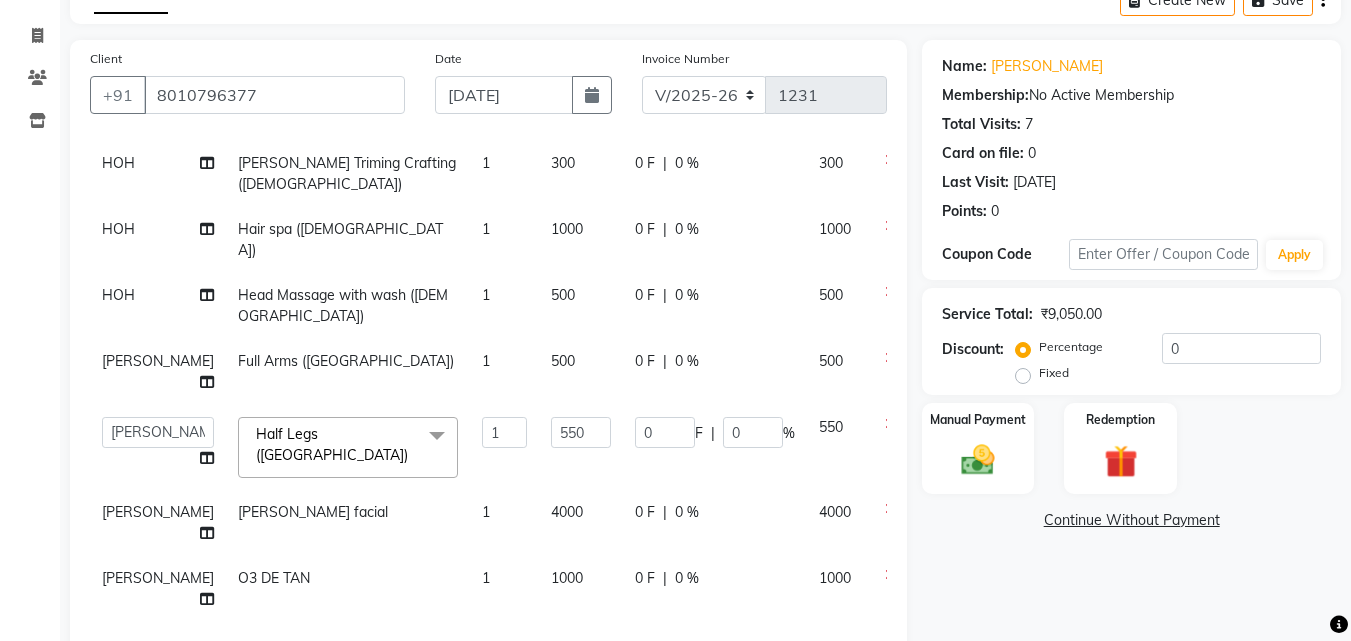 scroll, scrollTop: 88, scrollLeft: 0, axis: vertical 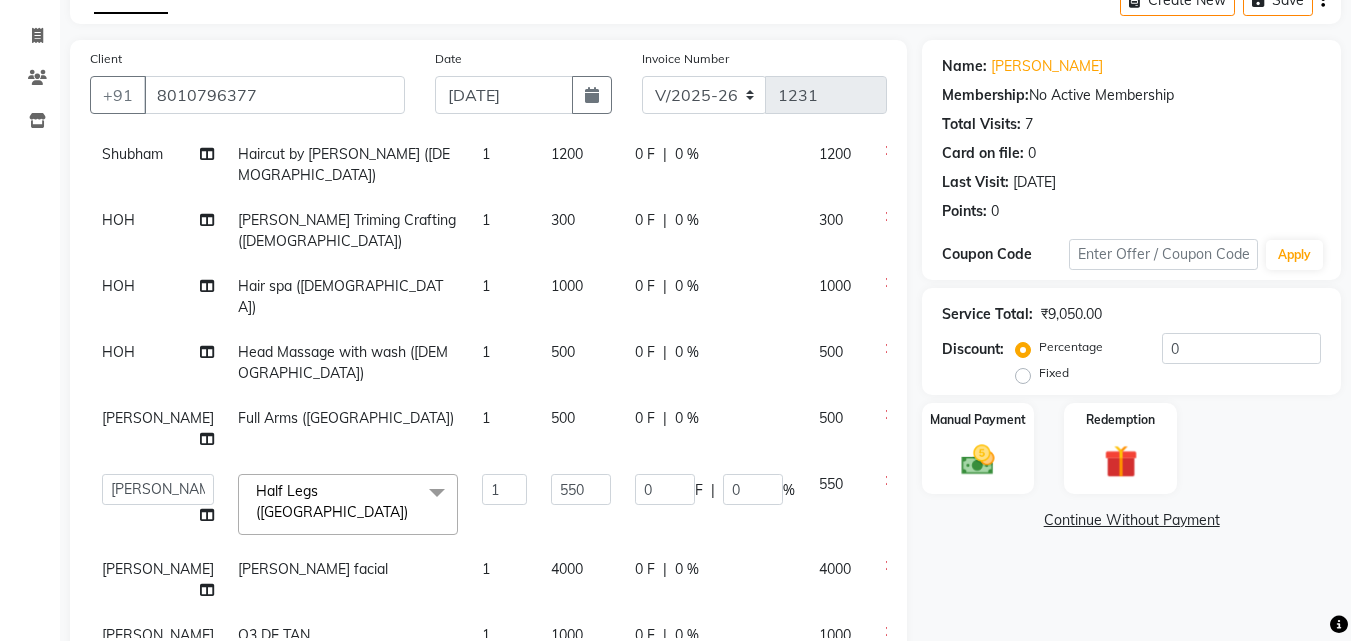 click on "4000" 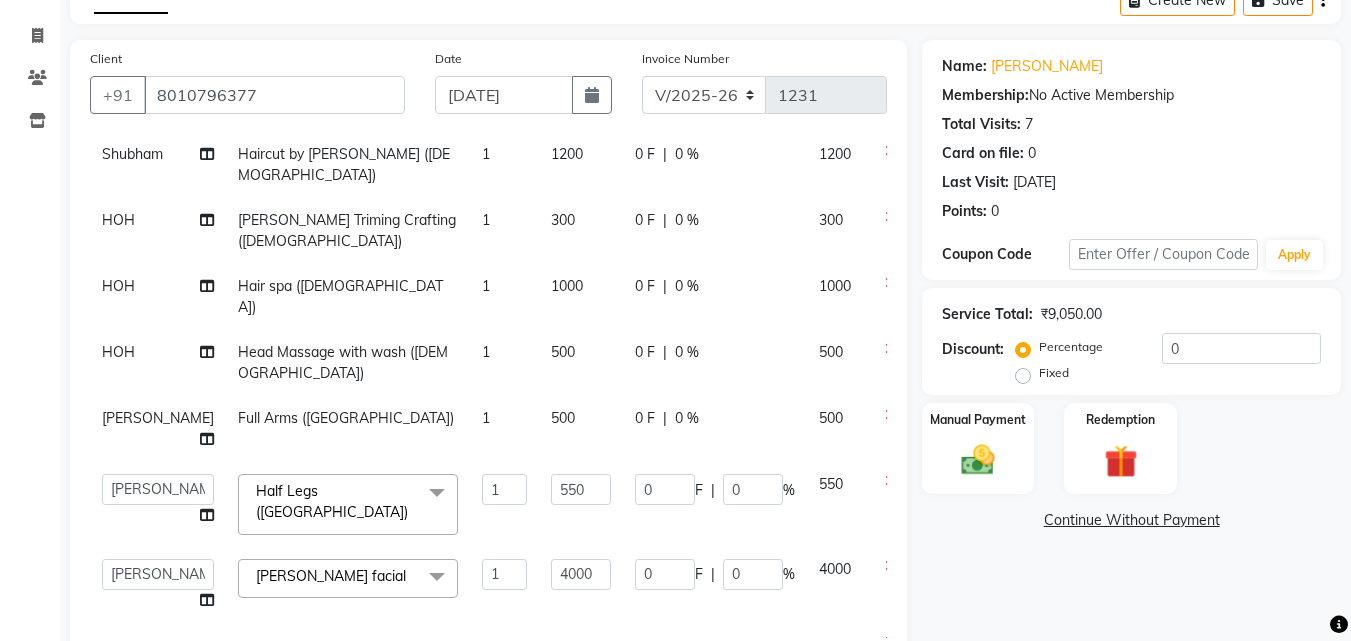 scroll, scrollTop: 98, scrollLeft: 0, axis: vertical 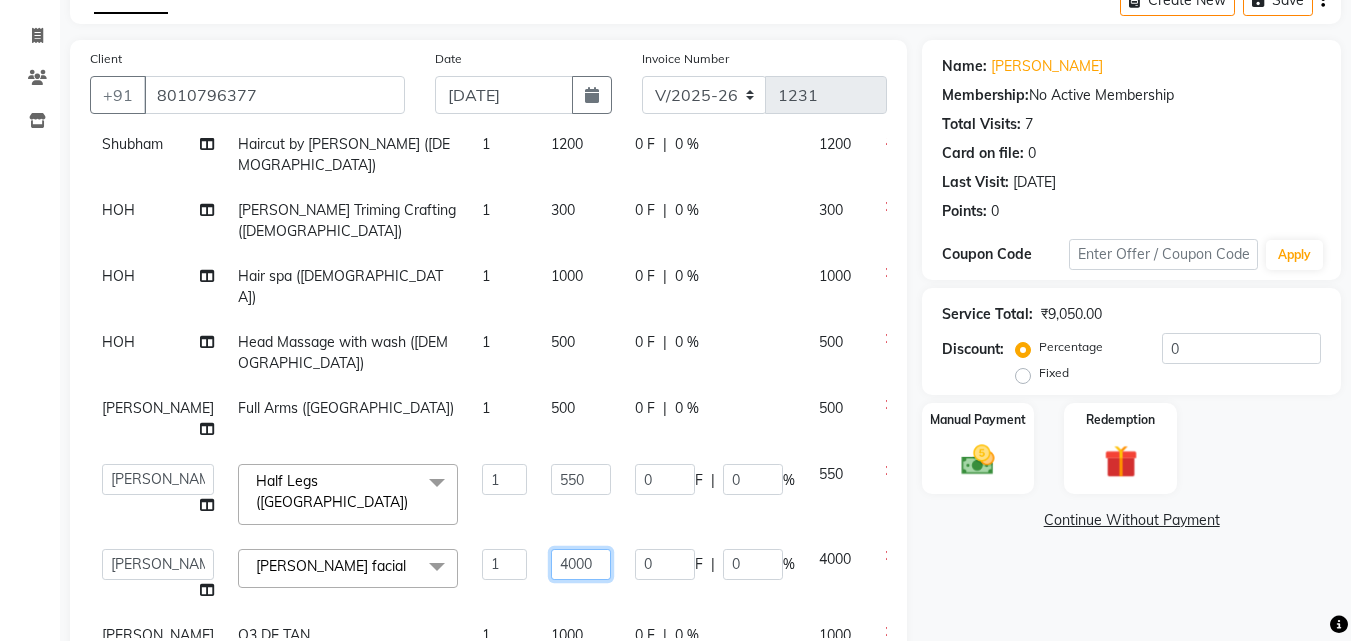 click on "4000" 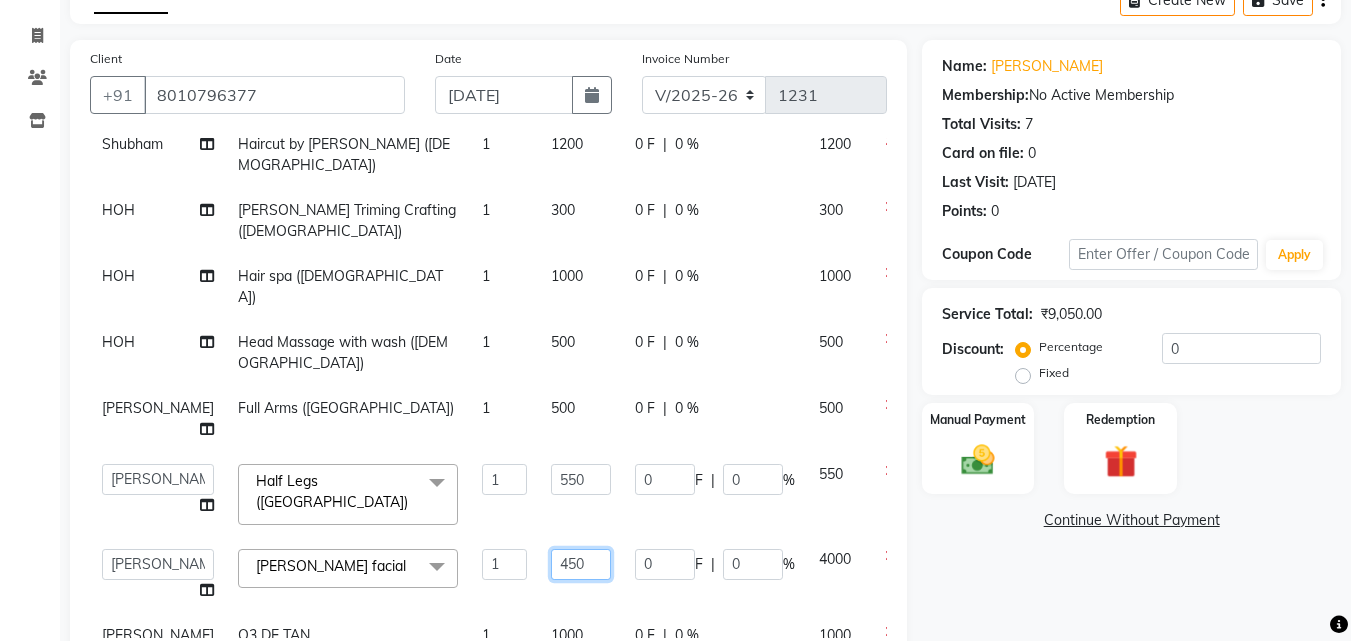 type on "4500" 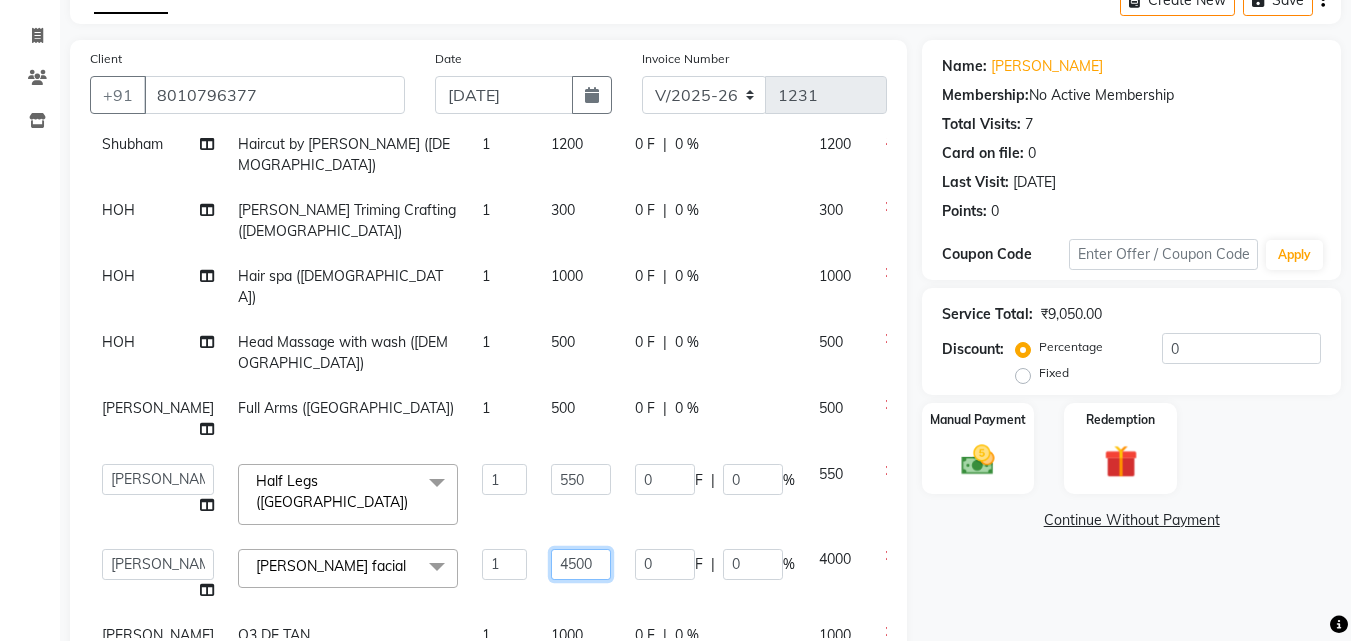 scroll, scrollTop: 460, scrollLeft: 0, axis: vertical 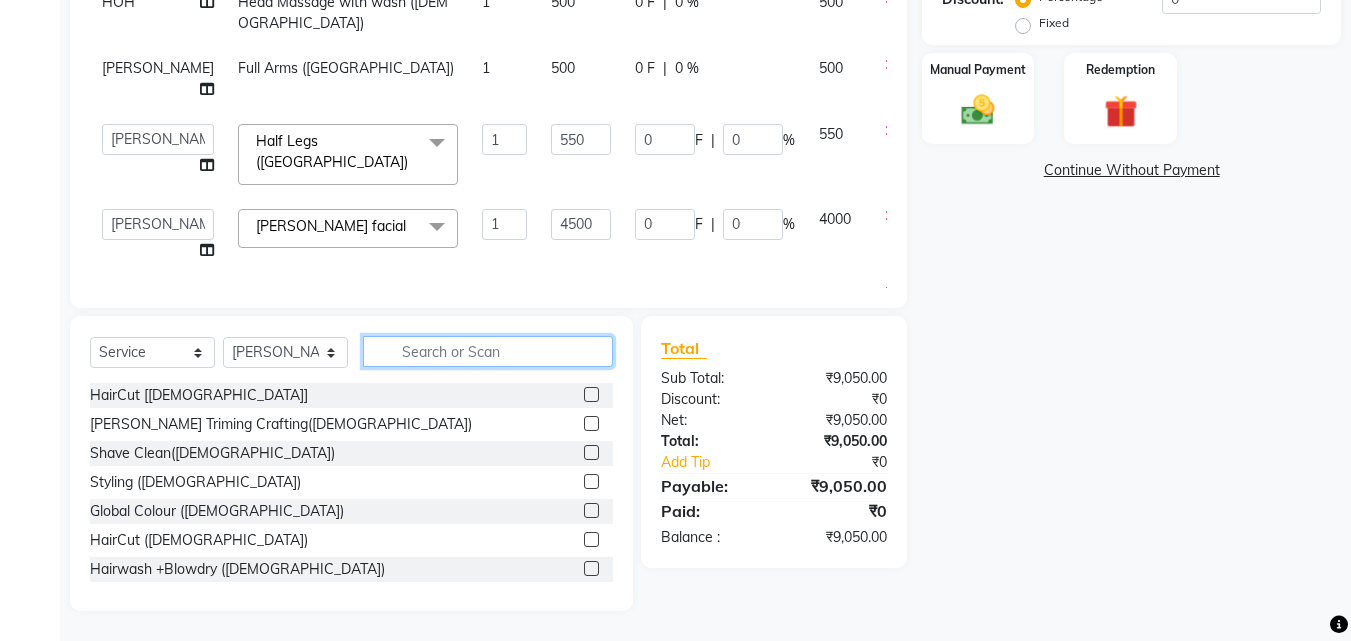 click 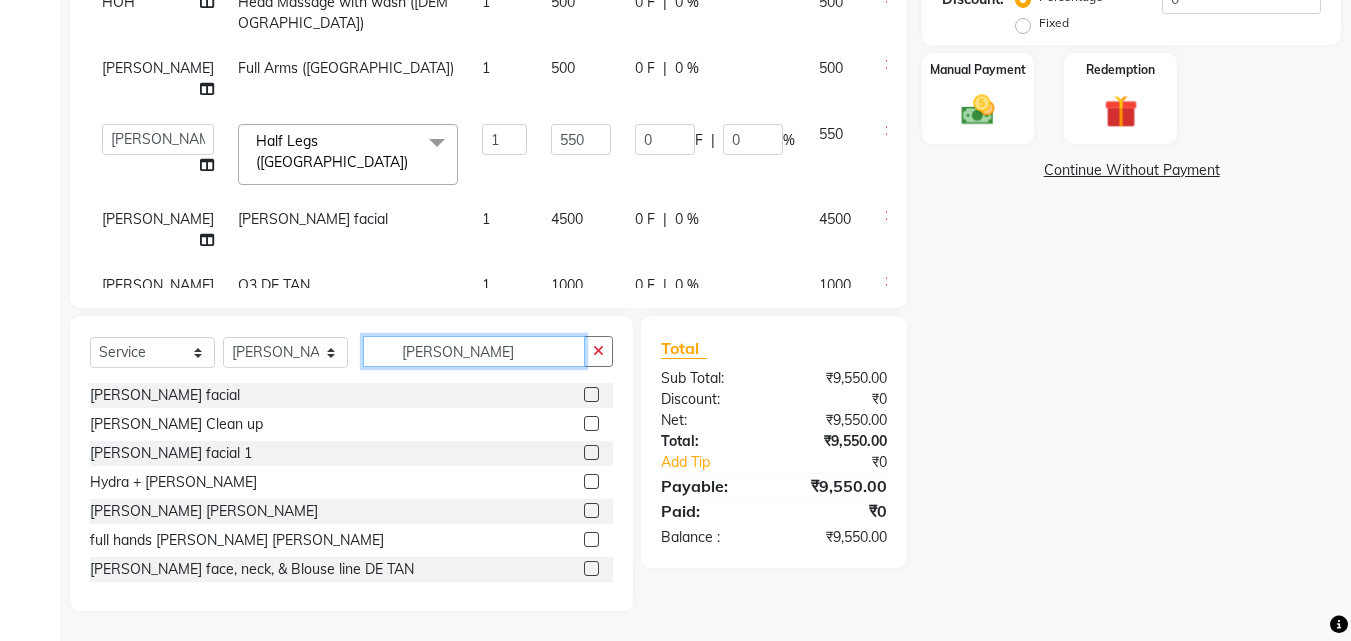 type on "[PERSON_NAME]" 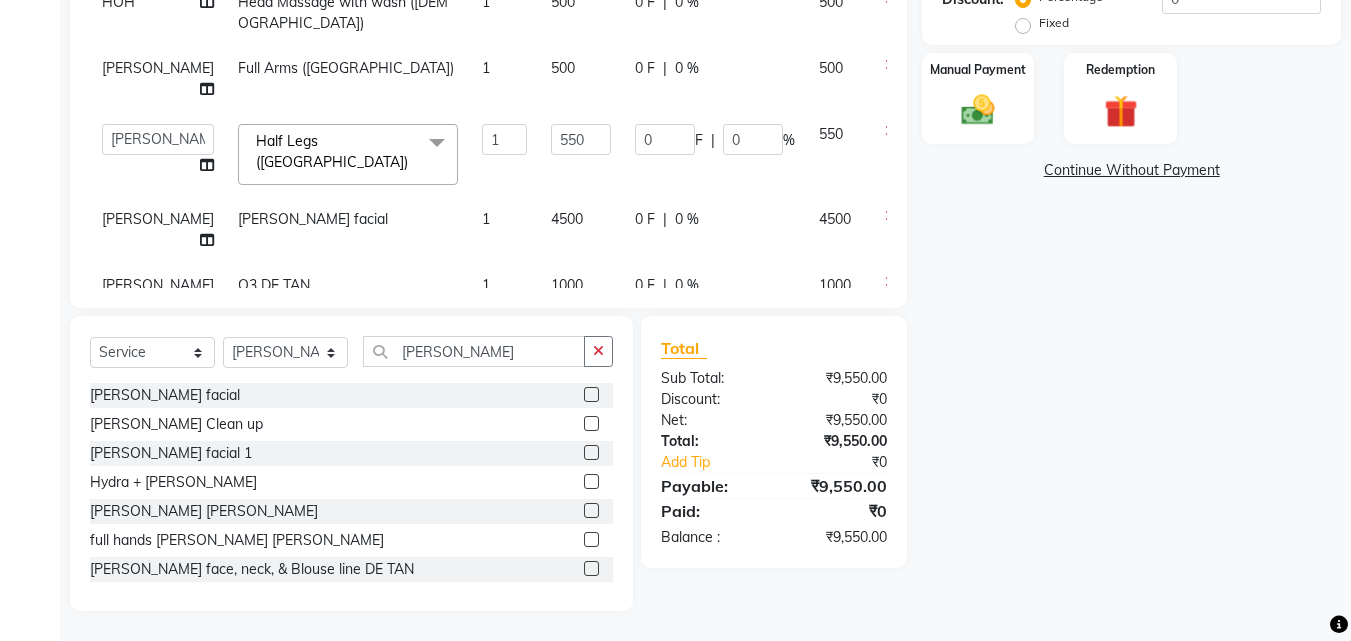 click 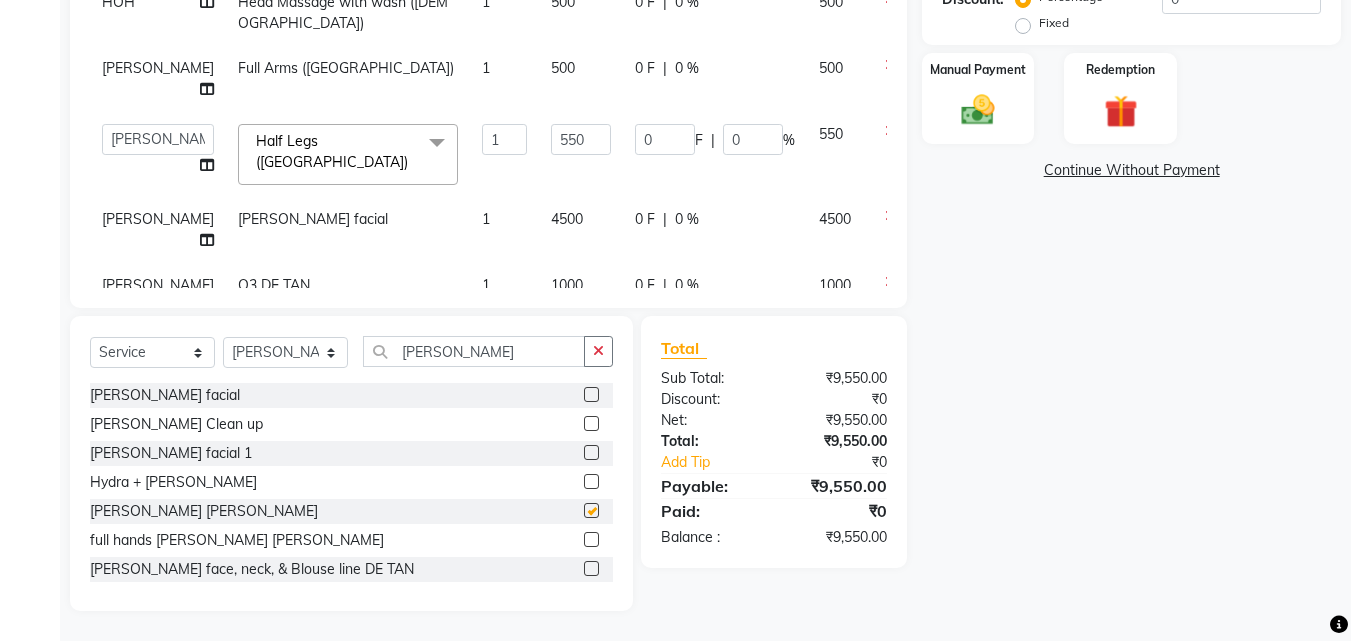scroll, scrollTop: 98, scrollLeft: 0, axis: vertical 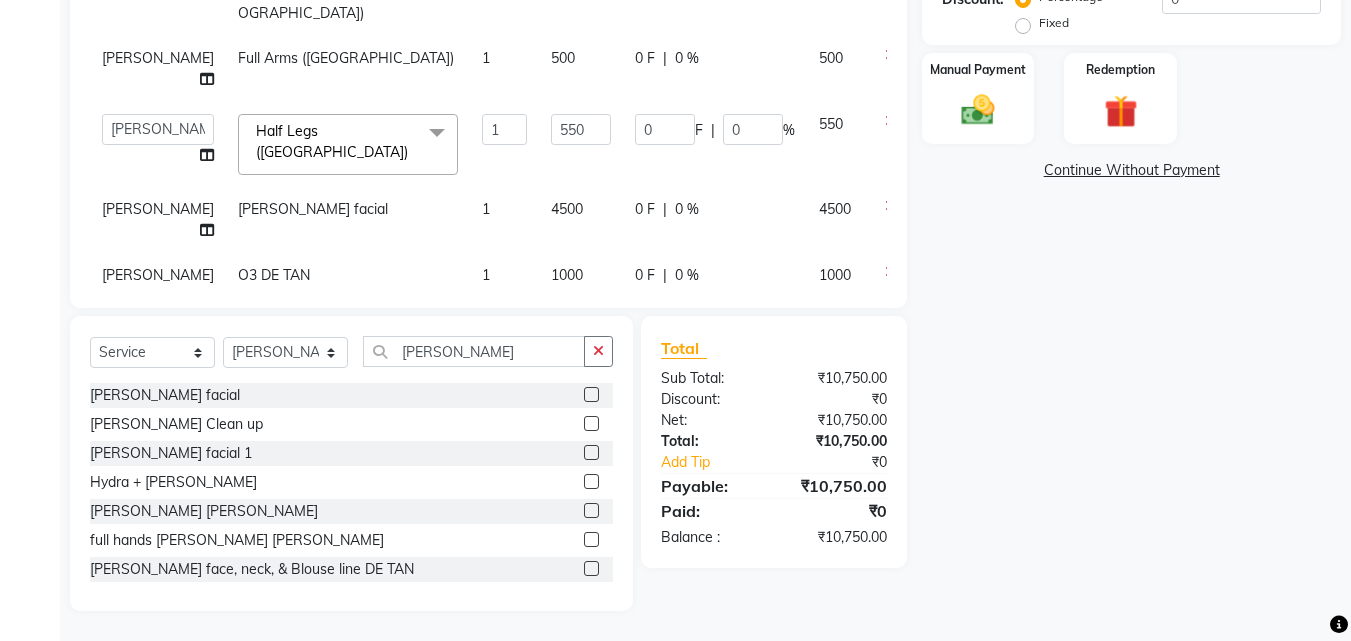 checkbox on "false" 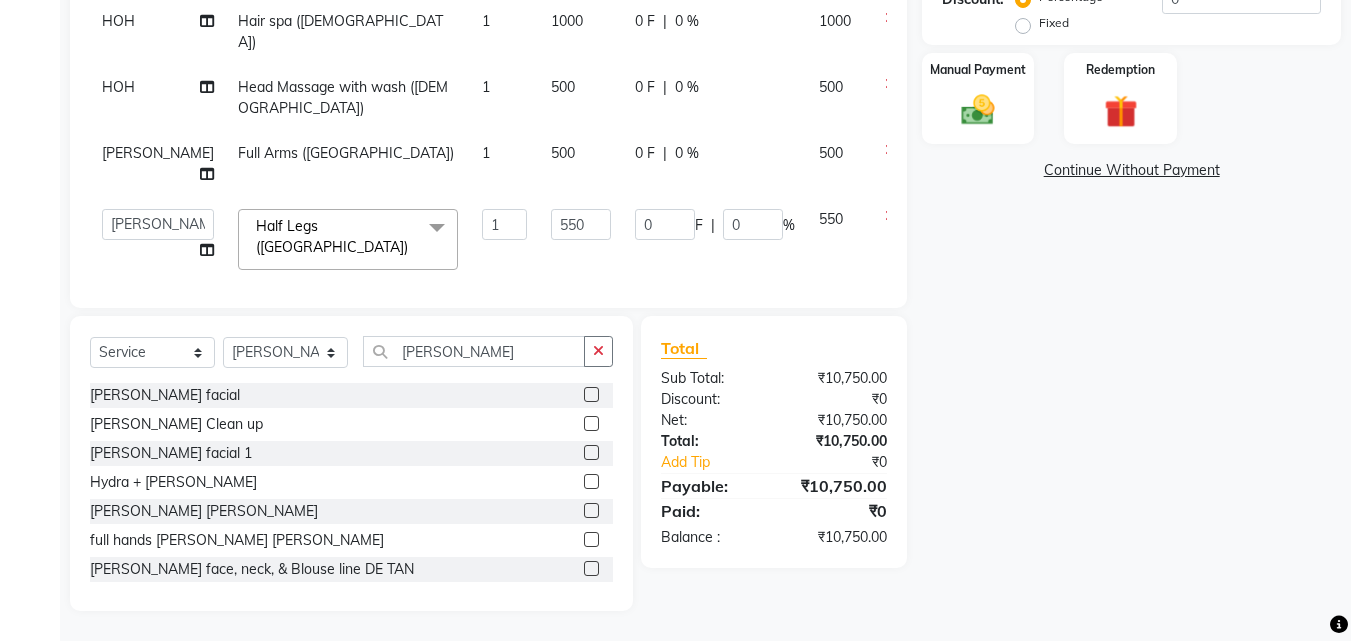scroll, scrollTop: 0, scrollLeft: 0, axis: both 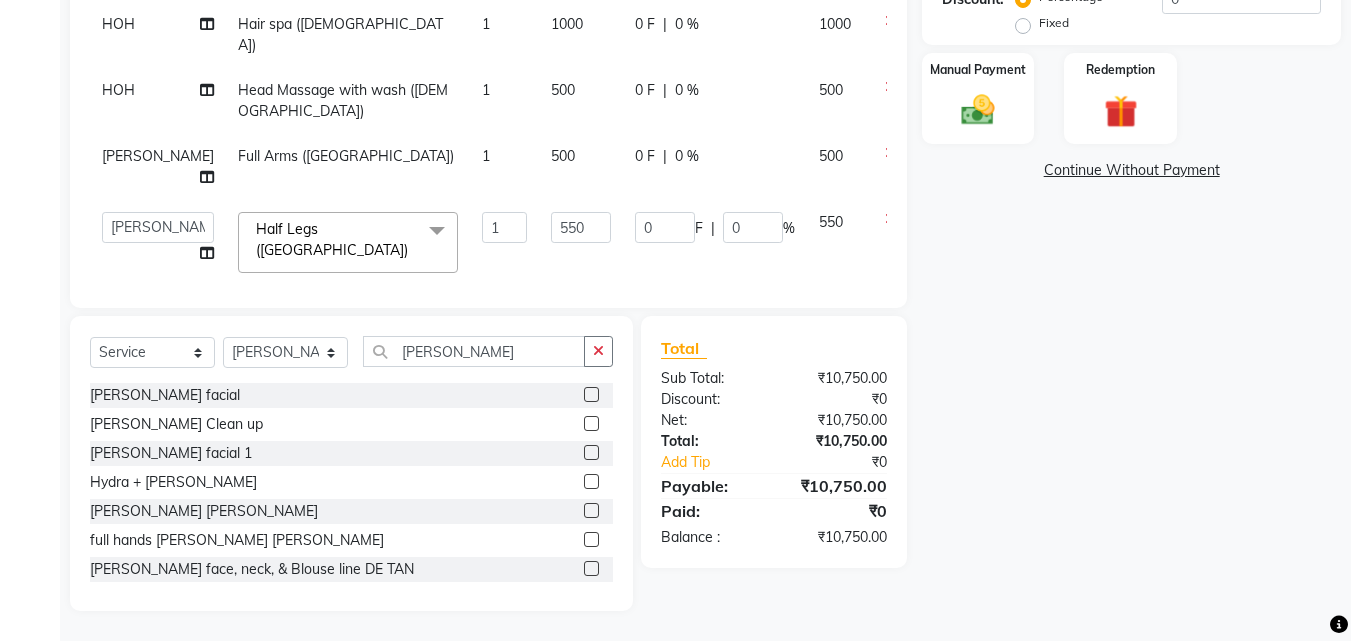 click on "Name: [PERSON_NAME] Membership:  No Active Membership  Total Visits:  7 Card on file:  0 Last Visit:   [DATE] Points:   0  Coupon Code Apply Service Total:  ₹10,750.00  Discount:  Percentage   Fixed  0 Manual Payment Redemption  Continue Without Payment" 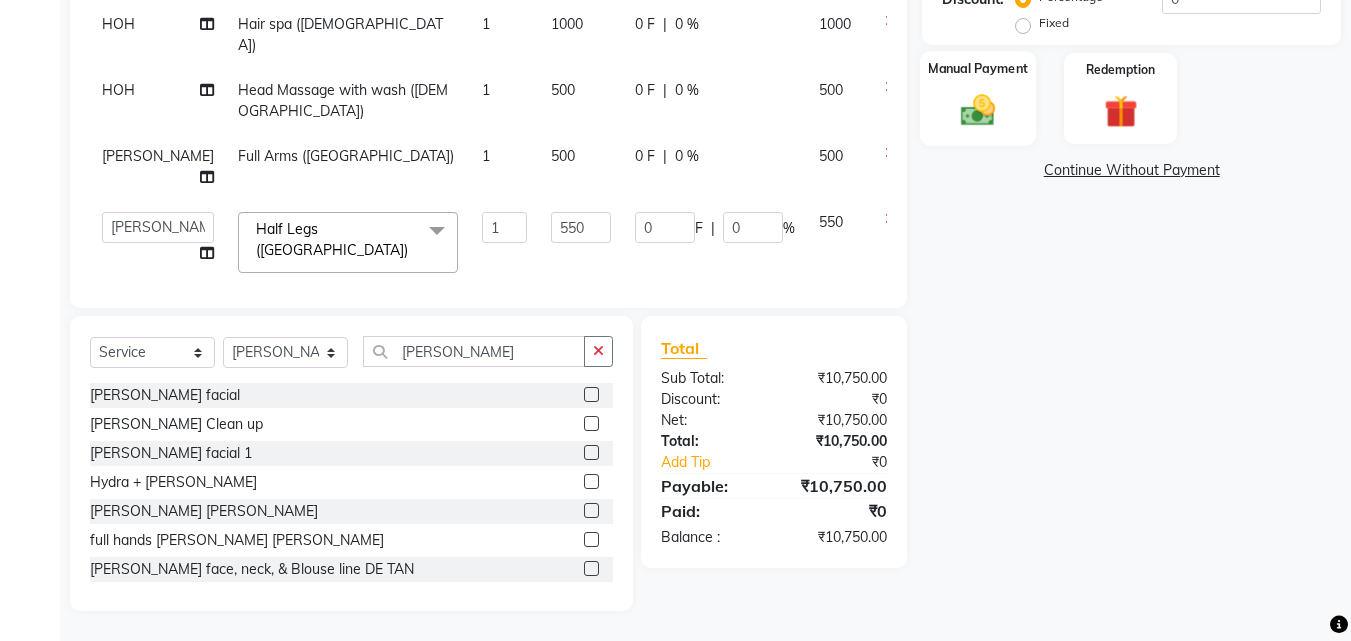 click 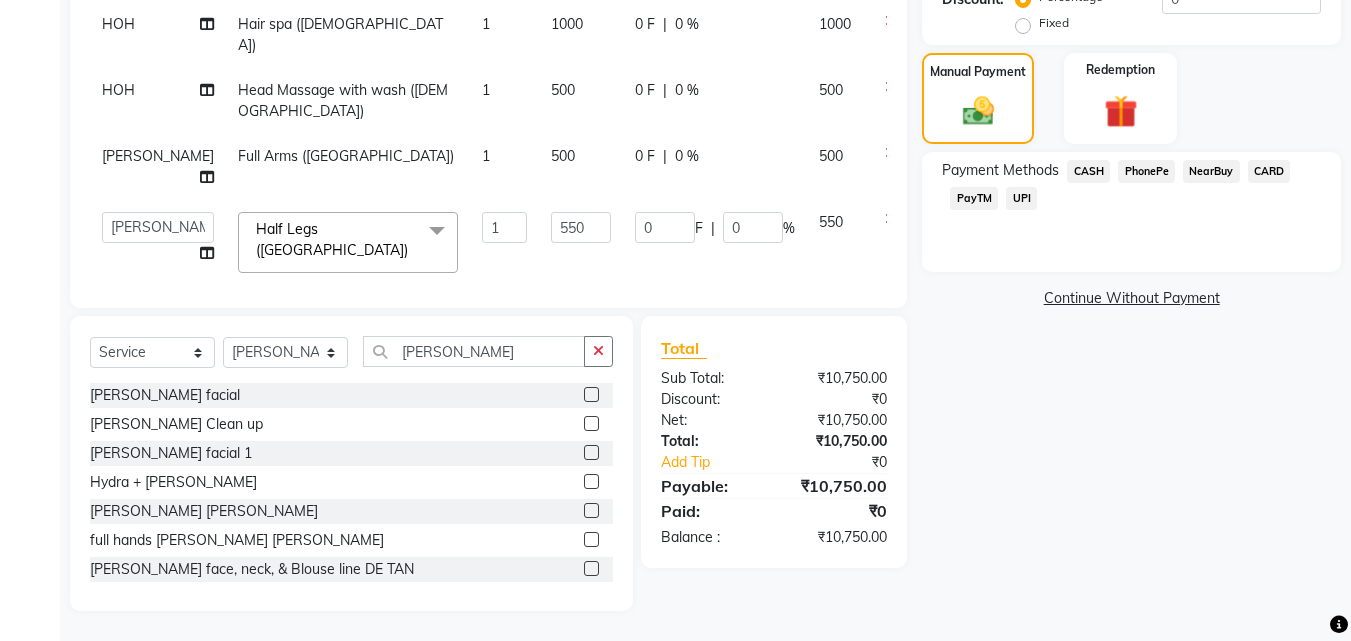 click on "CASH" 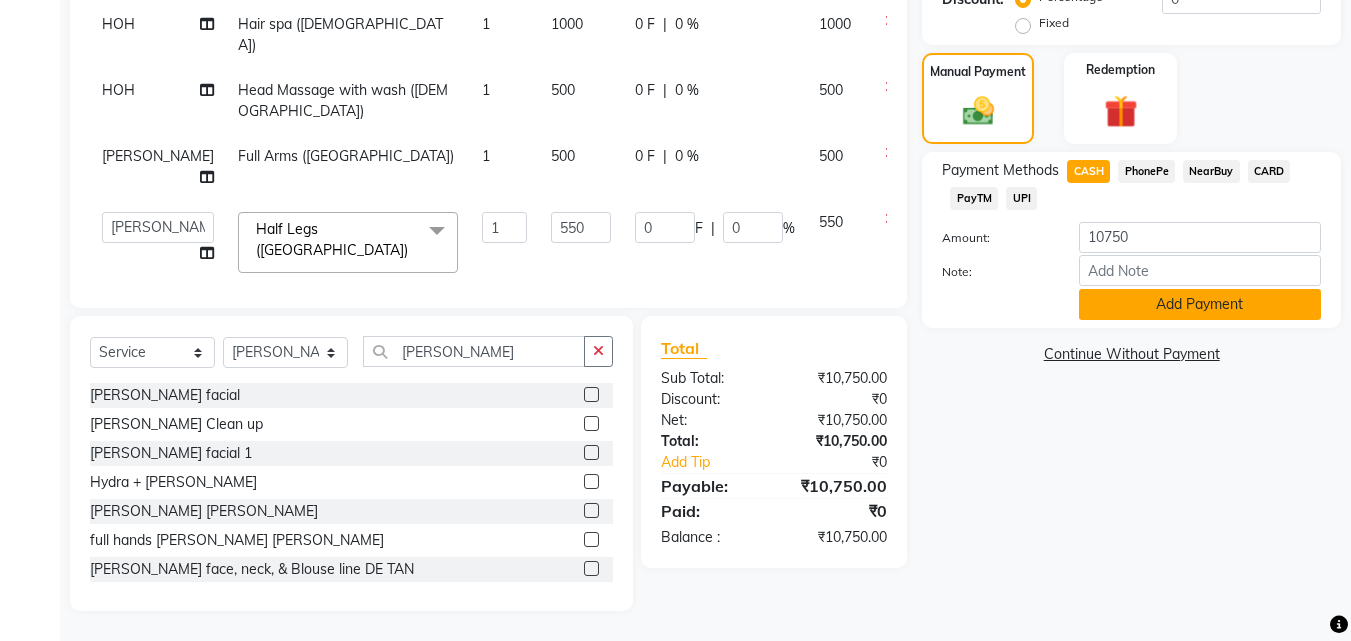 click on "Add Payment" 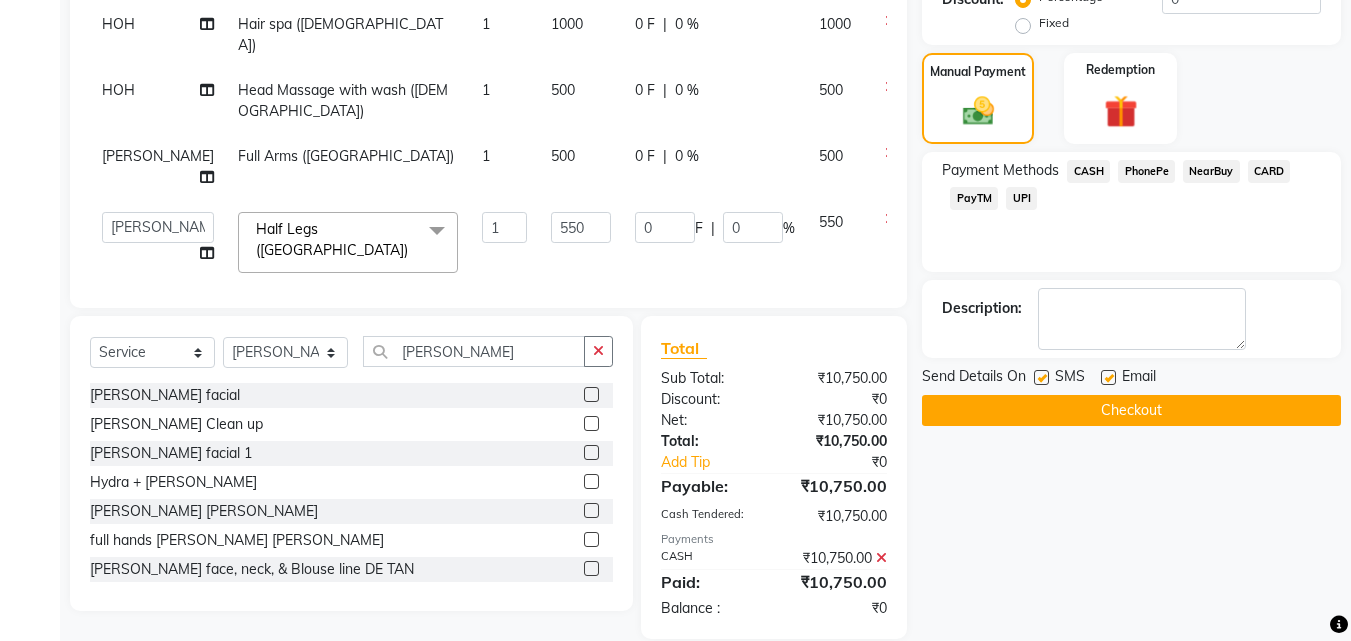 click on "Checkout" 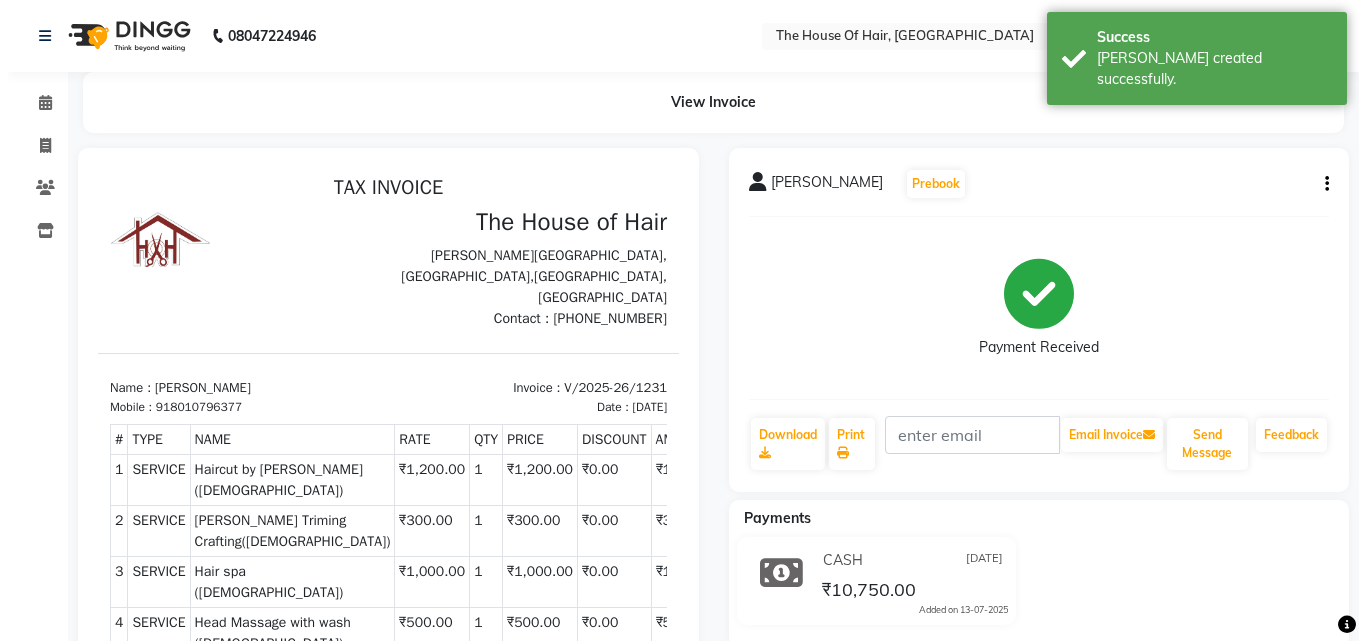 scroll, scrollTop: 0, scrollLeft: 0, axis: both 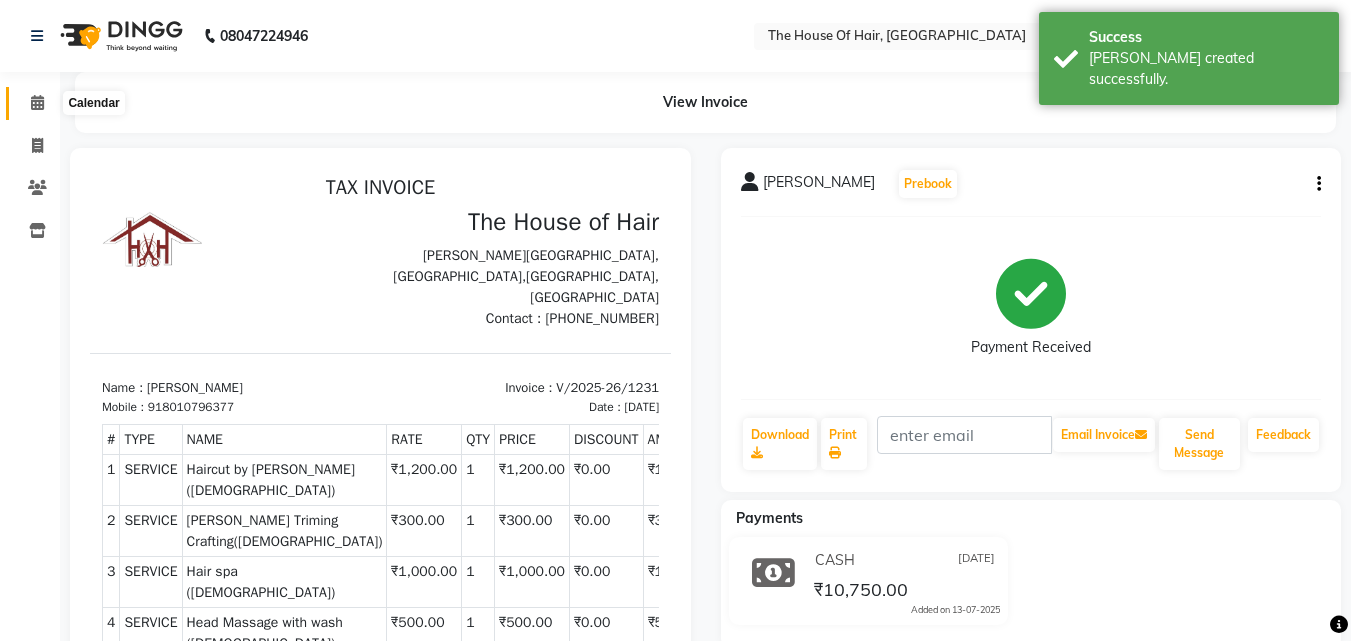 click 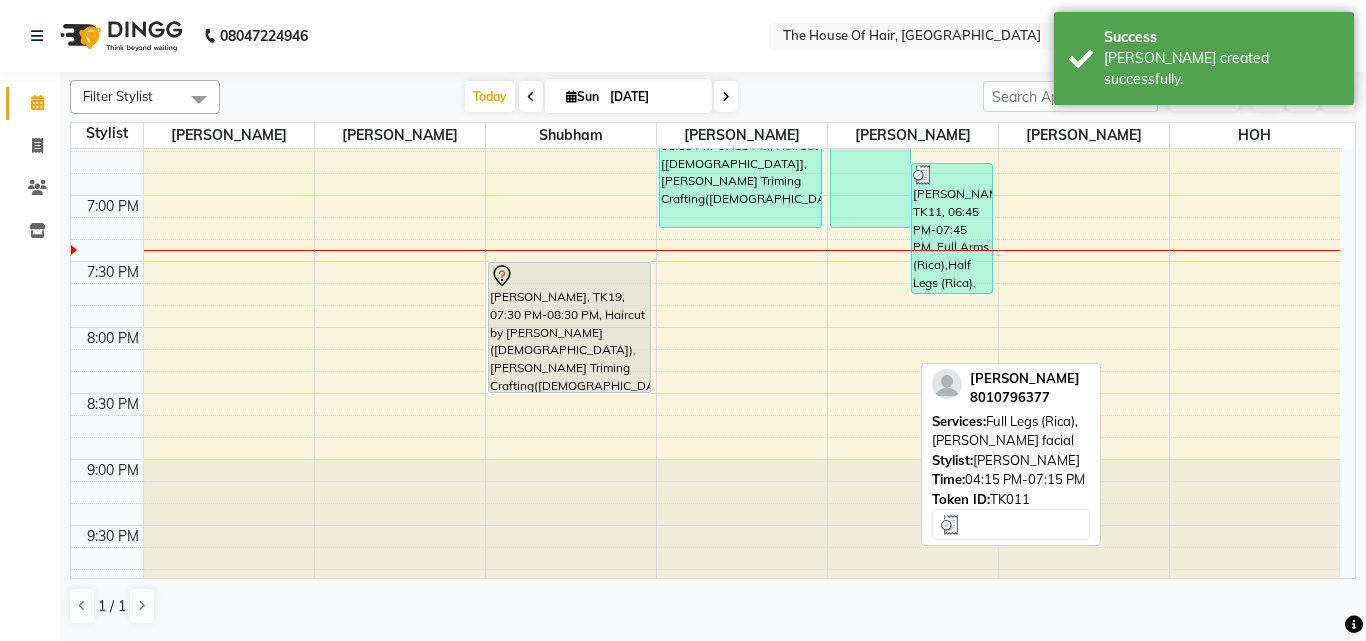scroll, scrollTop: 1418, scrollLeft: 0, axis: vertical 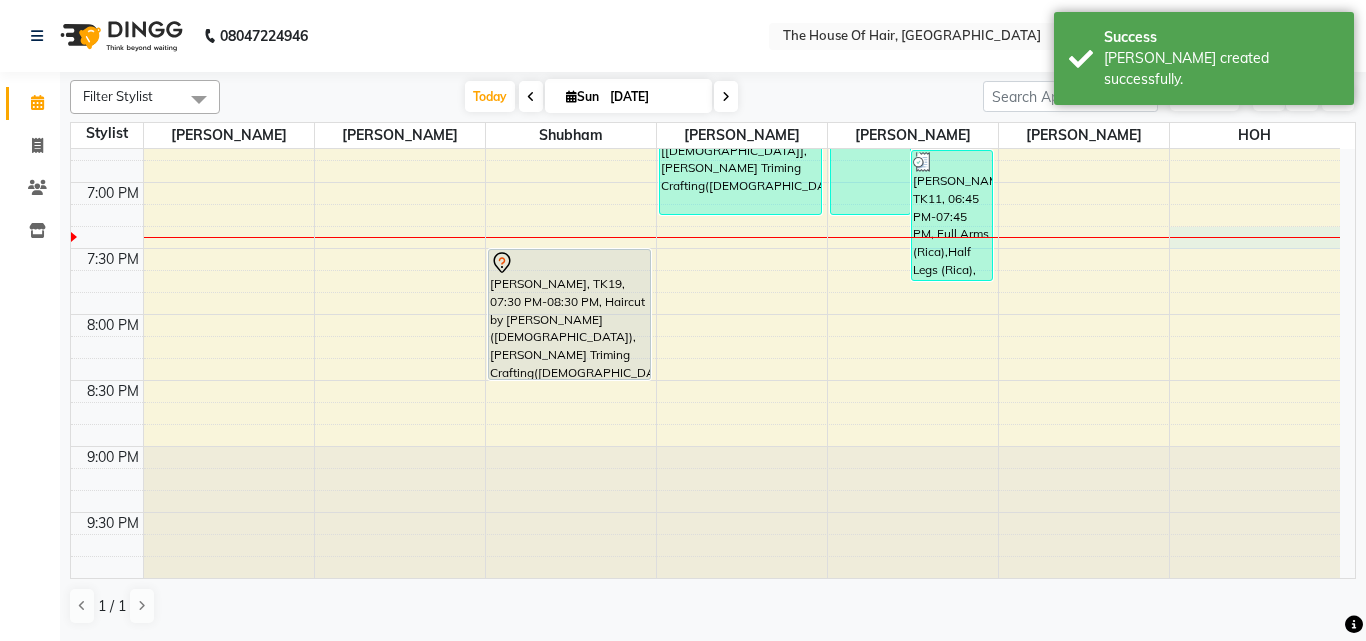 click on "8:00 AM 8:30 AM 9:00 AM 9:30 AM 10:00 AM 10:30 AM 11:00 AM 11:30 AM 12:00 PM 12:30 PM 1:00 PM 1:30 PM 2:00 PM 2:30 PM 3:00 PM 3:30 PM 4:00 PM 4:30 PM 5:00 PM 5:30 PM 6:00 PM 6:30 PM 7:00 PM 7:30 PM 8:00 PM 8:30 PM 9:00 PM 9:30 PM     [PERSON_NAME], TK13, 03:30 PM-05:00 PM, HairCut  [[DEMOGRAPHIC_DATA]],[PERSON_NAME] Triming Crafting([DEMOGRAPHIC_DATA]),Deep Cleansing Clean Up     [PERSON_NAME] A, TK12, 02:00 PM-03:10 PM, Haircut by [PERSON_NAME] ([DEMOGRAPHIC_DATA]),[PERSON_NAME] Triming Crafting([DEMOGRAPHIC_DATA]),EYEBROWS     priyanka ., TK08, 03:00 PM-04:00 PM, Haircut by [PERSON_NAME] ([DEMOGRAPHIC_DATA]),Haircut by [PERSON_NAME] ([DEMOGRAPHIC_DATA])     [PERSON_NAME], TK11, 04:00 PM-04:30 PM, Haircut by [PERSON_NAME] ([DEMOGRAPHIC_DATA])             [PERSON_NAME], TK19, 07:30 PM-08:30 PM, Haircut by [PERSON_NAME] ([DEMOGRAPHIC_DATA]),[PERSON_NAME] Triming Crafting([DEMOGRAPHIC_DATA])     [PERSON_NAME], TK03, 10:00 AM-10:30 AM, HairCut  [[DEMOGRAPHIC_DATA]]     [PERSON_NAME], TK07, 10:30 AM-11:00 AM, HairCut  [[DEMOGRAPHIC_DATA]]     [PERSON_NAME], TK02, 11:00 AM-12:00 PM, HairCut  [[DEMOGRAPHIC_DATA]],[PERSON_NAME] Triming Crafting([DEMOGRAPHIC_DATA])     [PERSON_NAME], TK10, 03:00 PM-03:30 PM, HairCut  [[DEMOGRAPHIC_DATA]]" at bounding box center (705, -346) 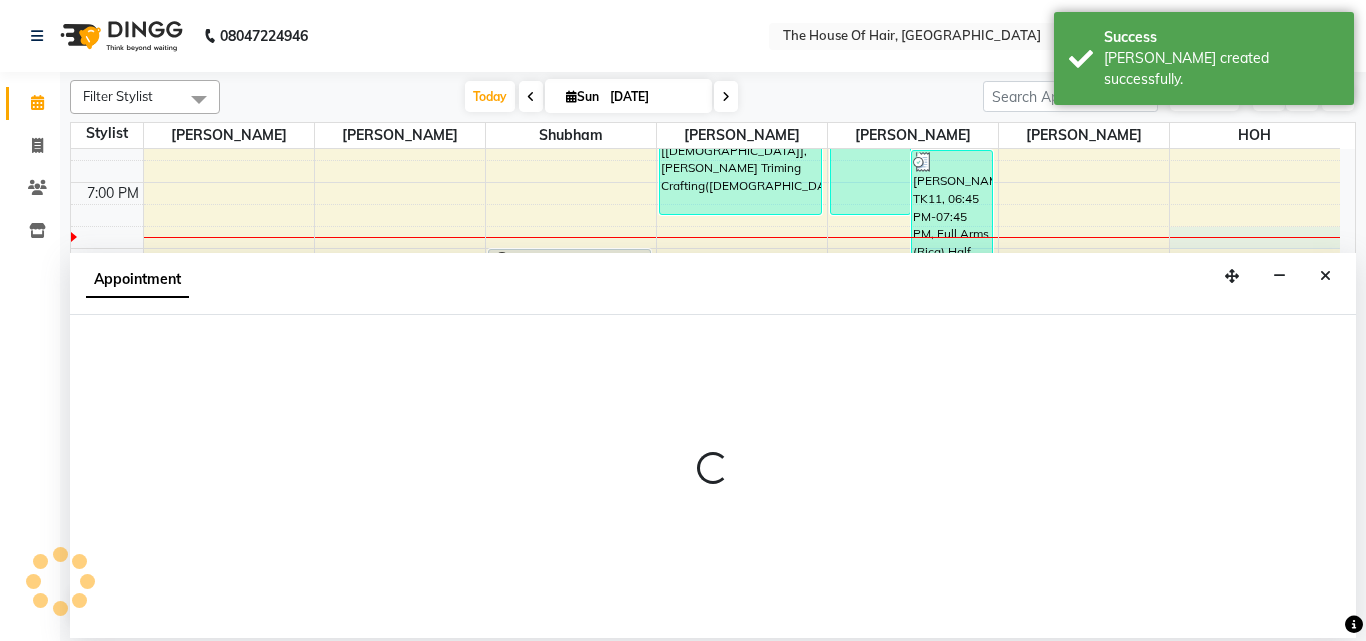 select on "80392" 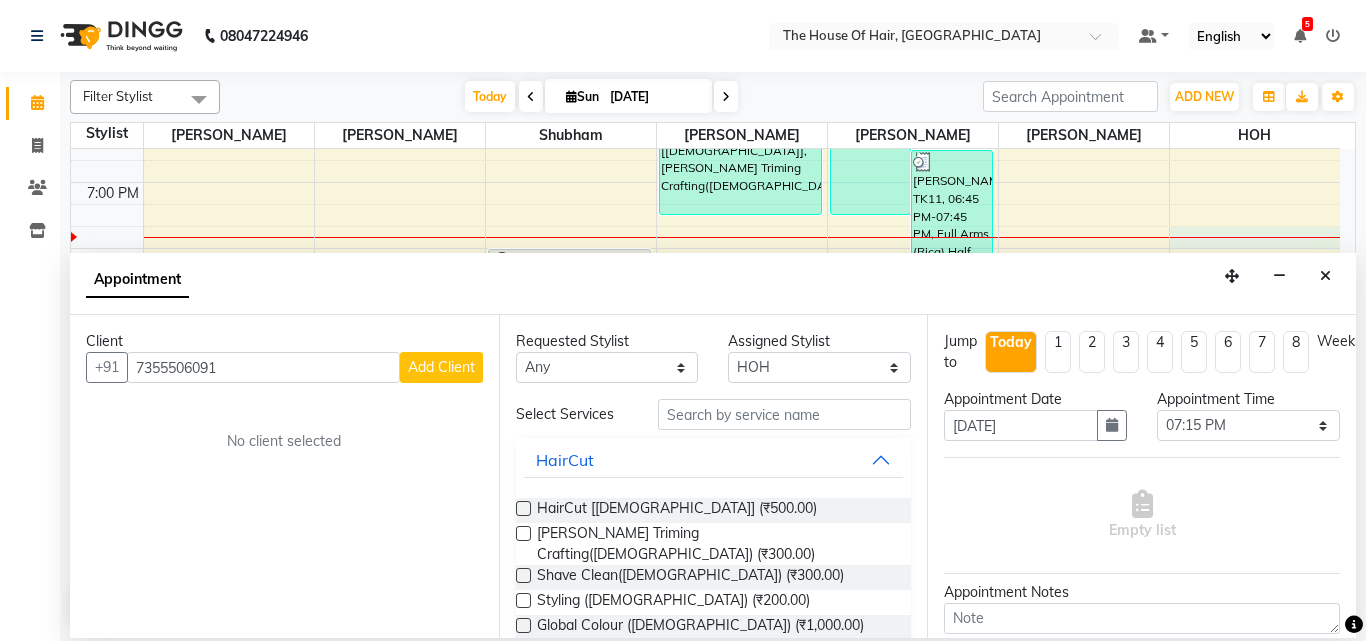 type on "7355506091" 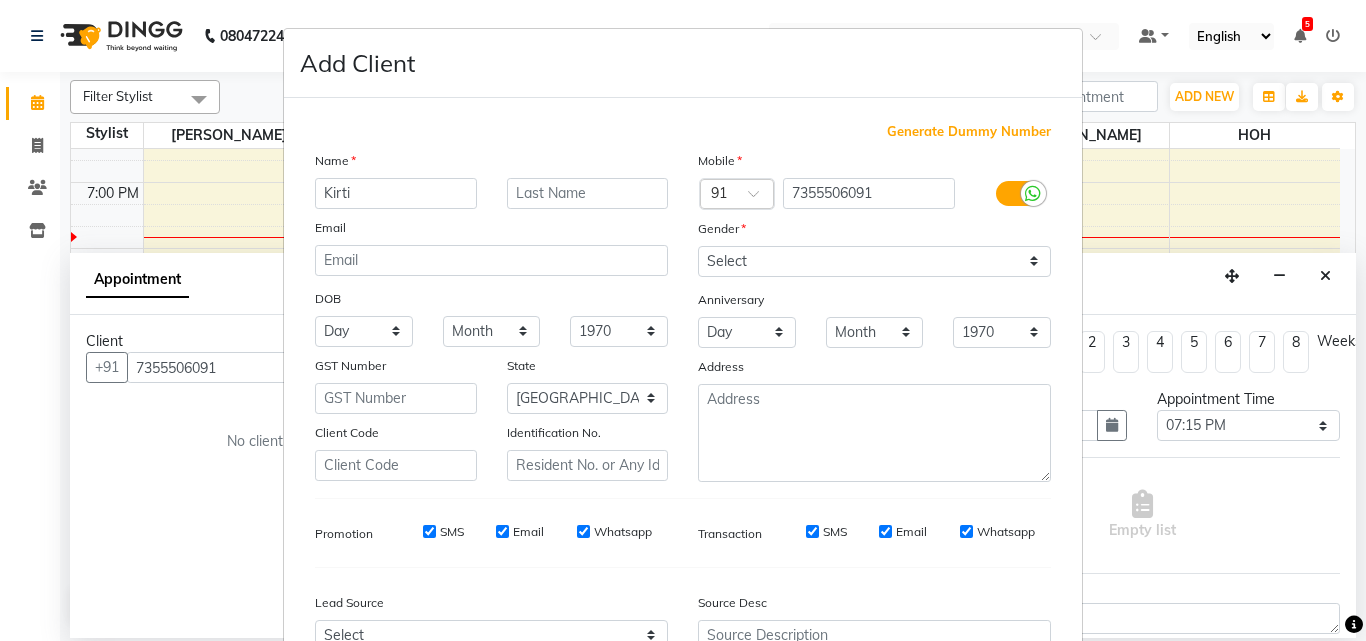type on "Kirti" 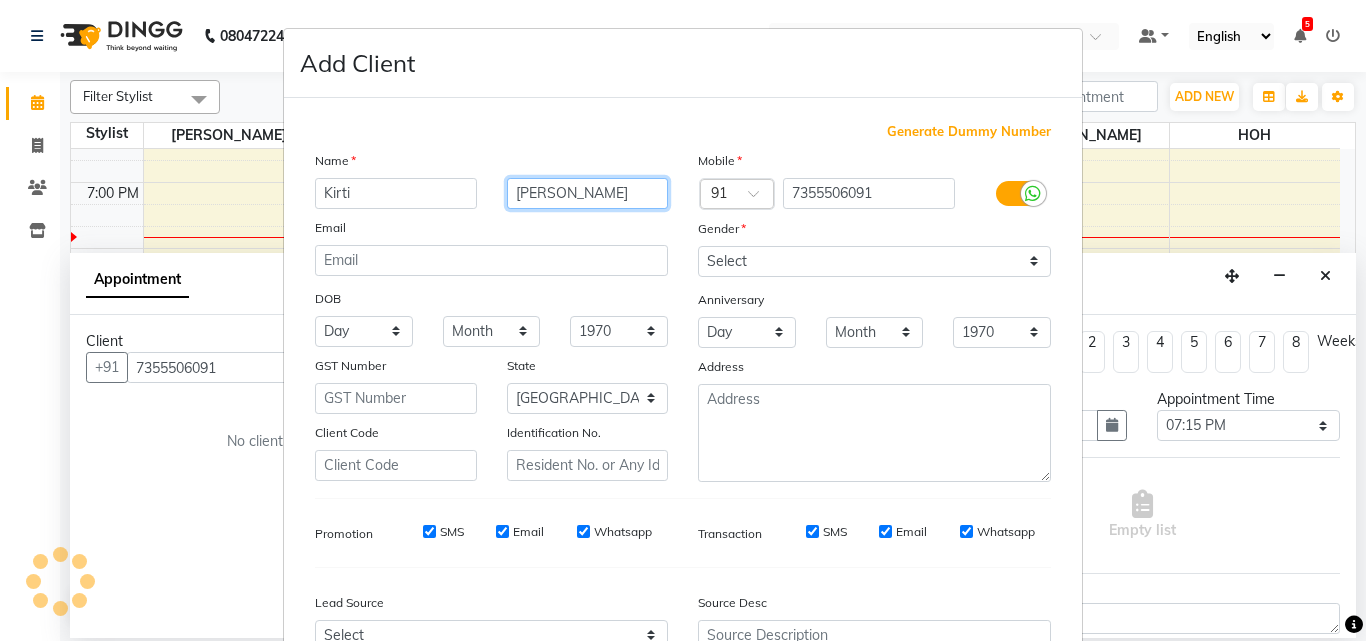 type on "[PERSON_NAME]" 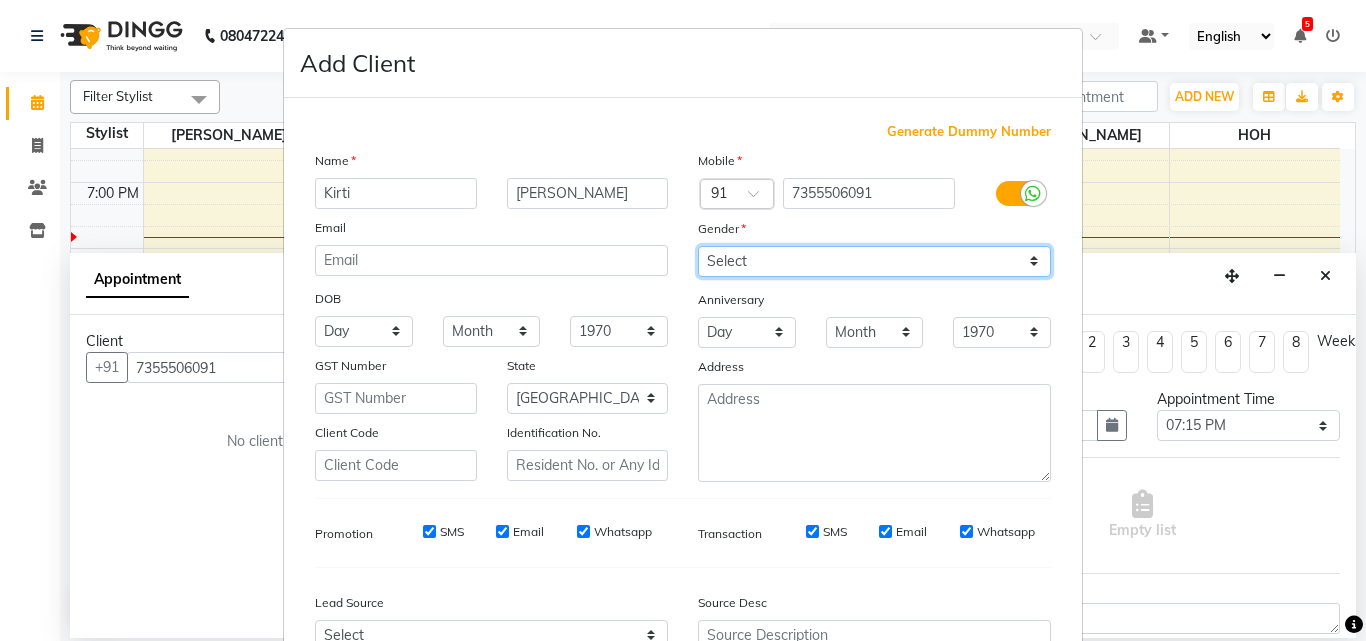 click on "Select [DEMOGRAPHIC_DATA] [DEMOGRAPHIC_DATA] Other Prefer Not To Say" at bounding box center [874, 261] 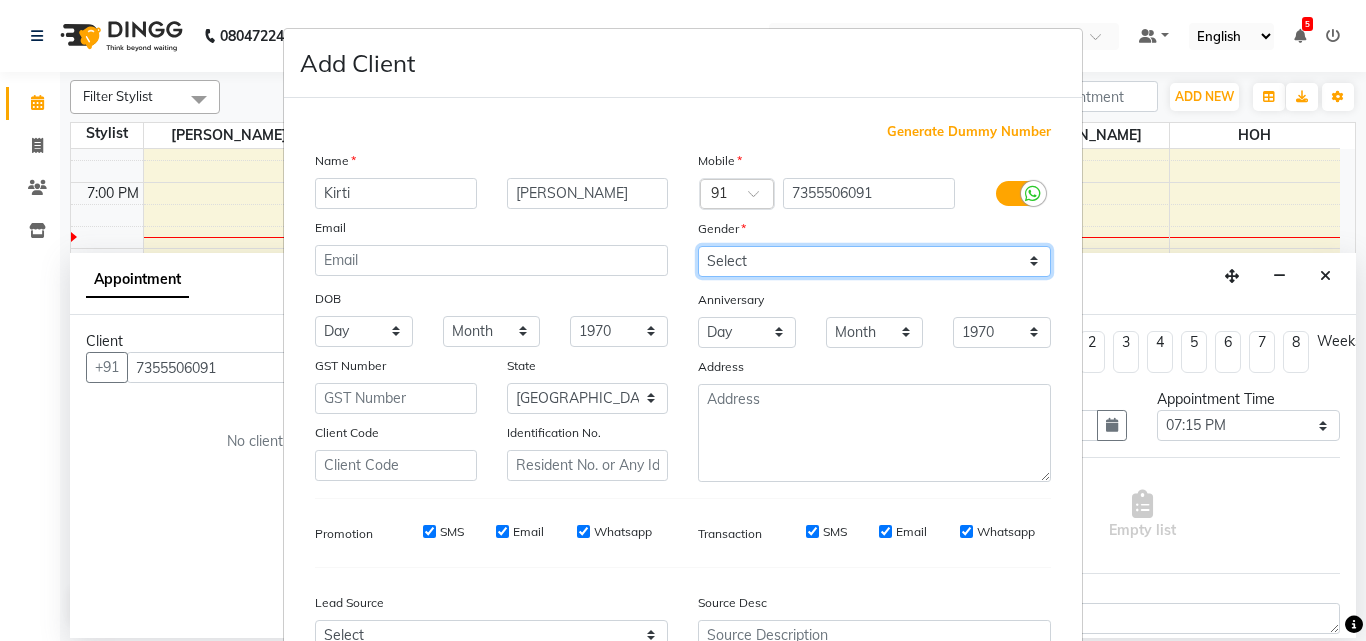 select on "[DEMOGRAPHIC_DATA]" 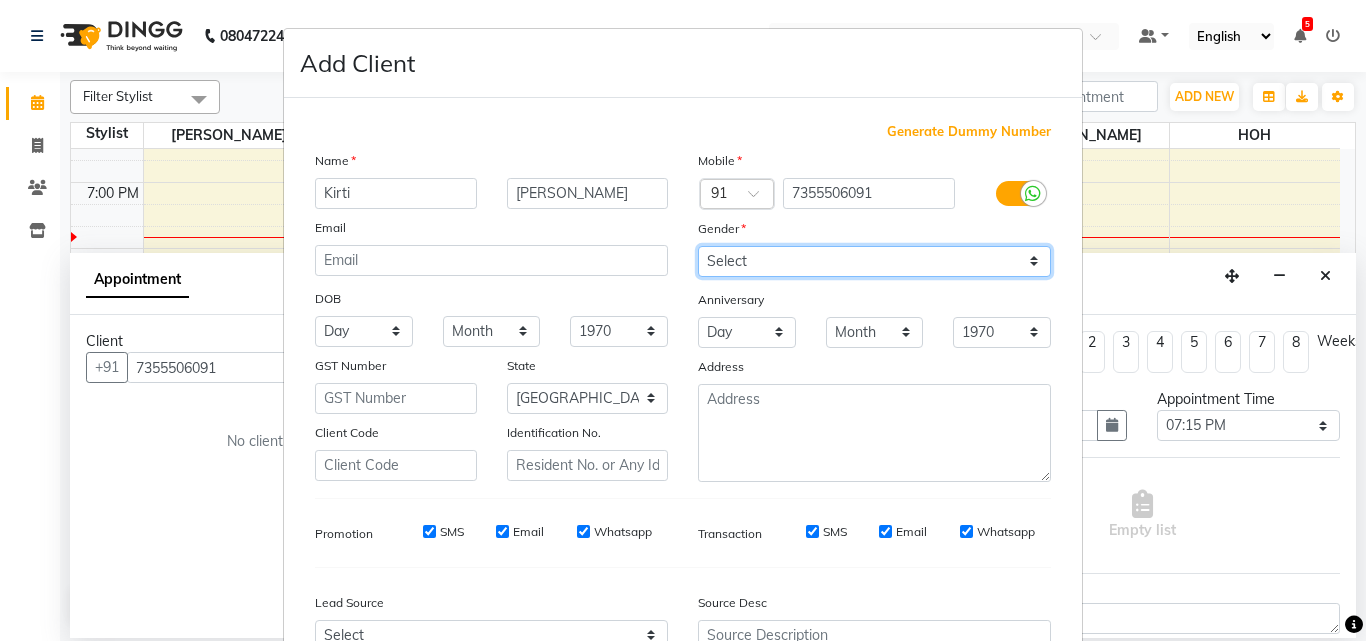 click on "Select [DEMOGRAPHIC_DATA] [DEMOGRAPHIC_DATA] Other Prefer Not To Say" at bounding box center (874, 261) 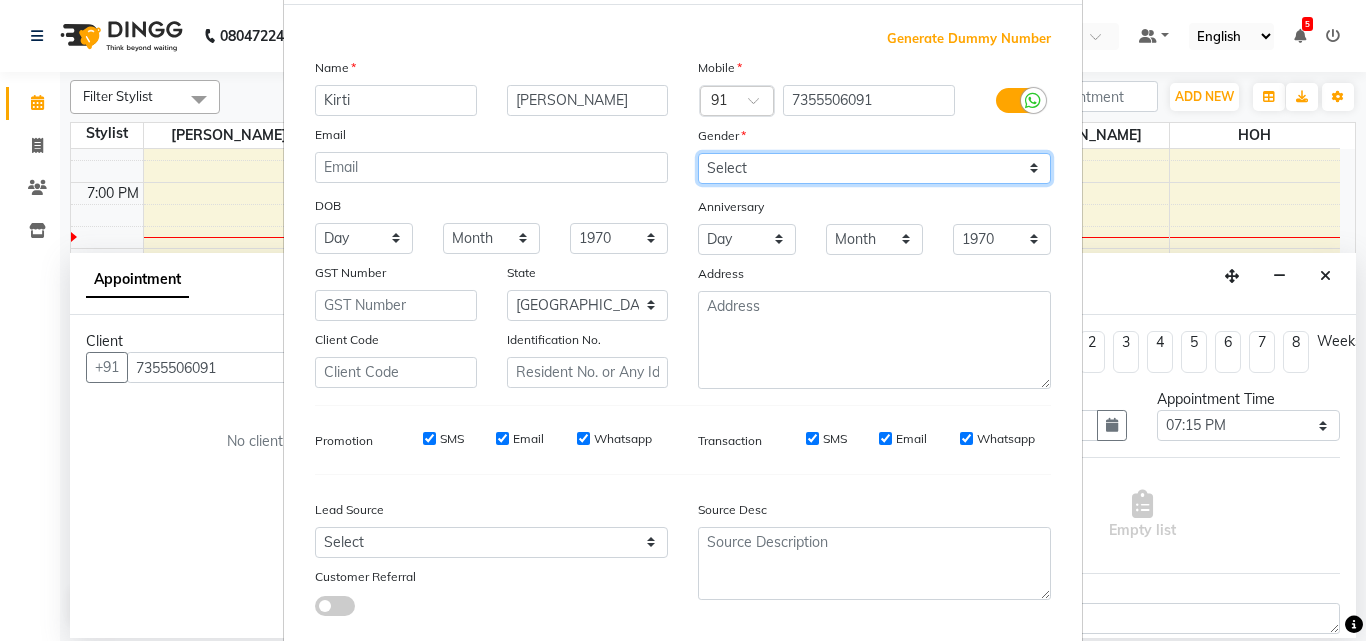 scroll, scrollTop: 208, scrollLeft: 0, axis: vertical 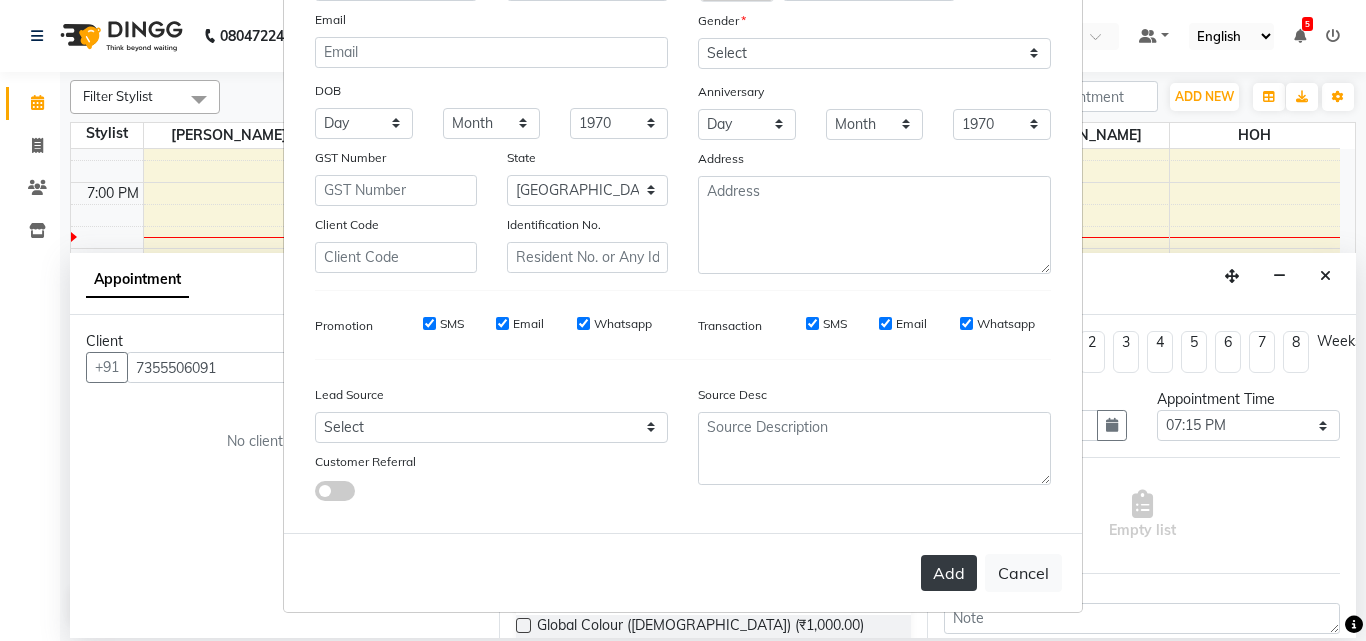 click on "Add" at bounding box center [949, 573] 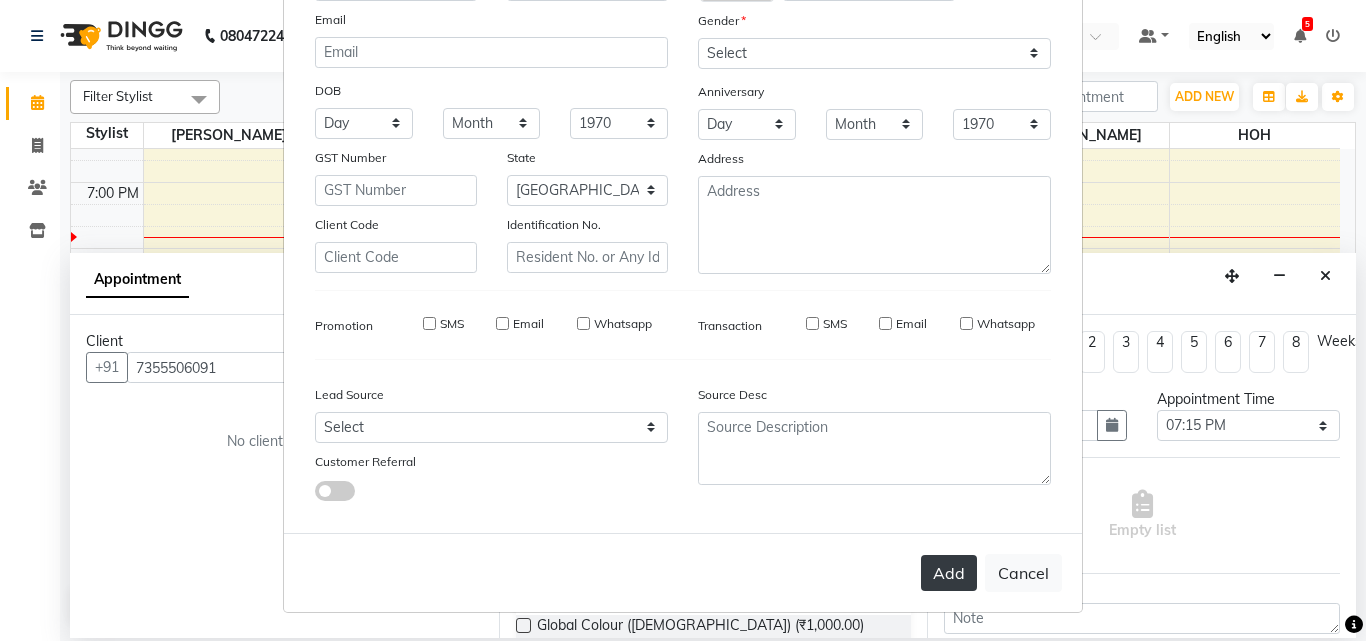 type 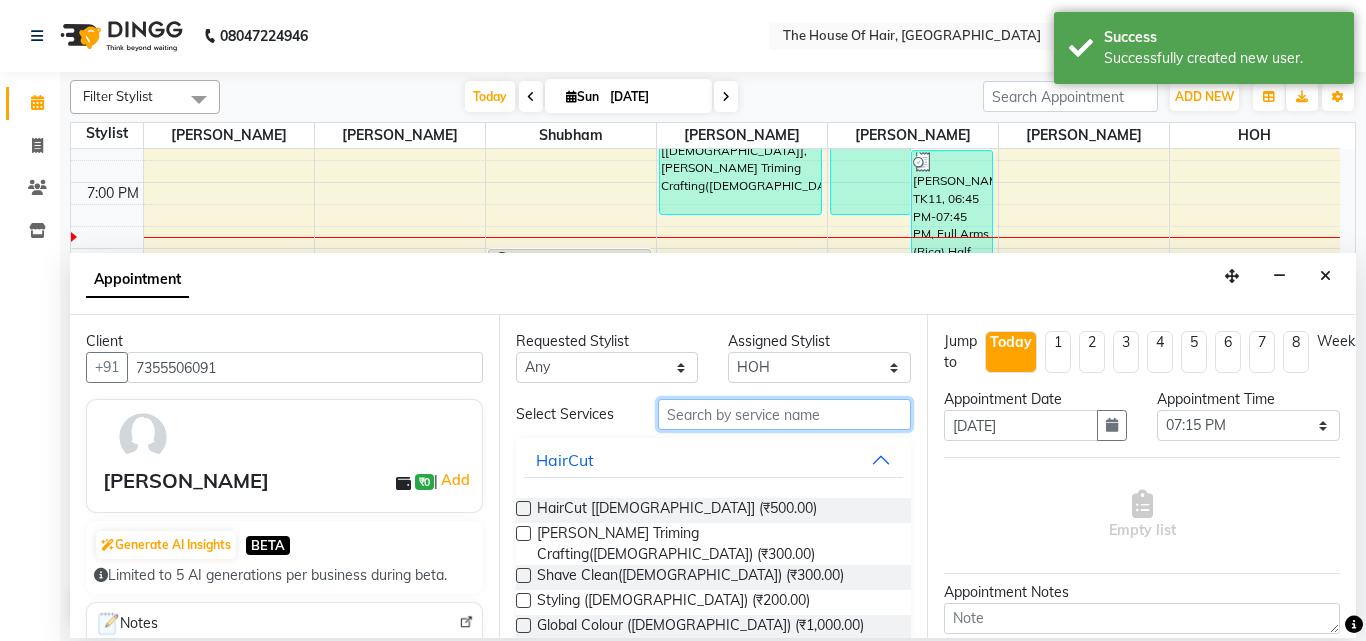 click at bounding box center [785, 414] 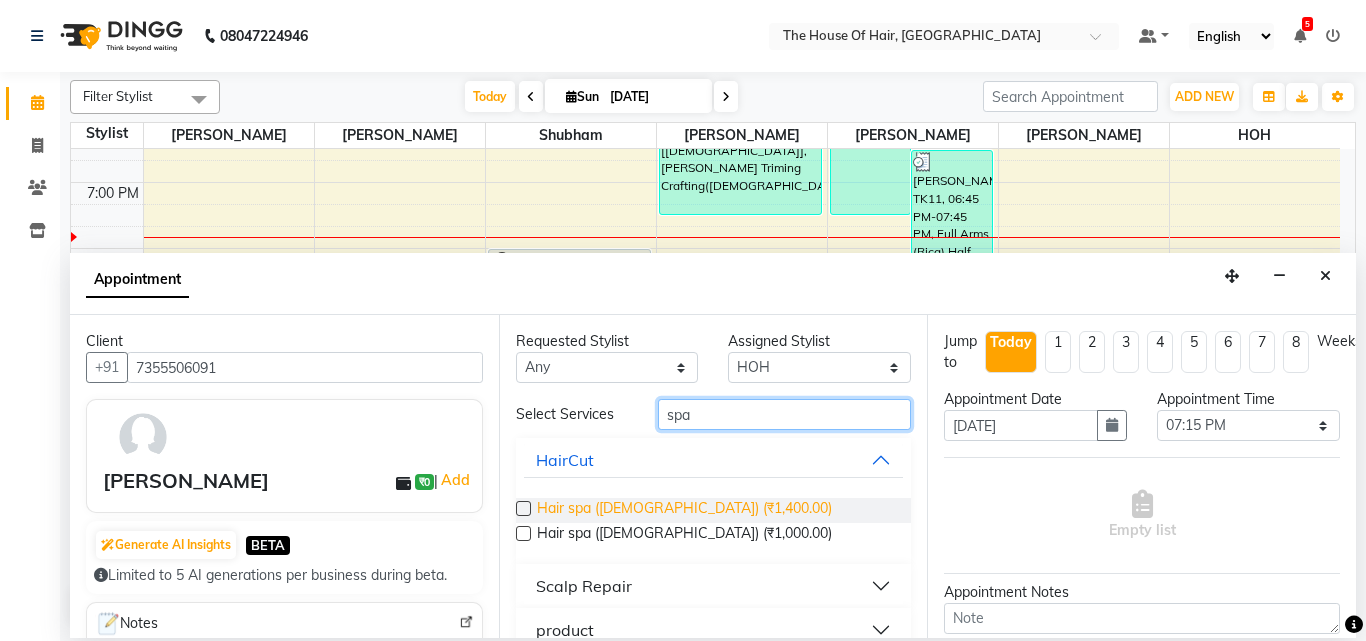 type on "spa" 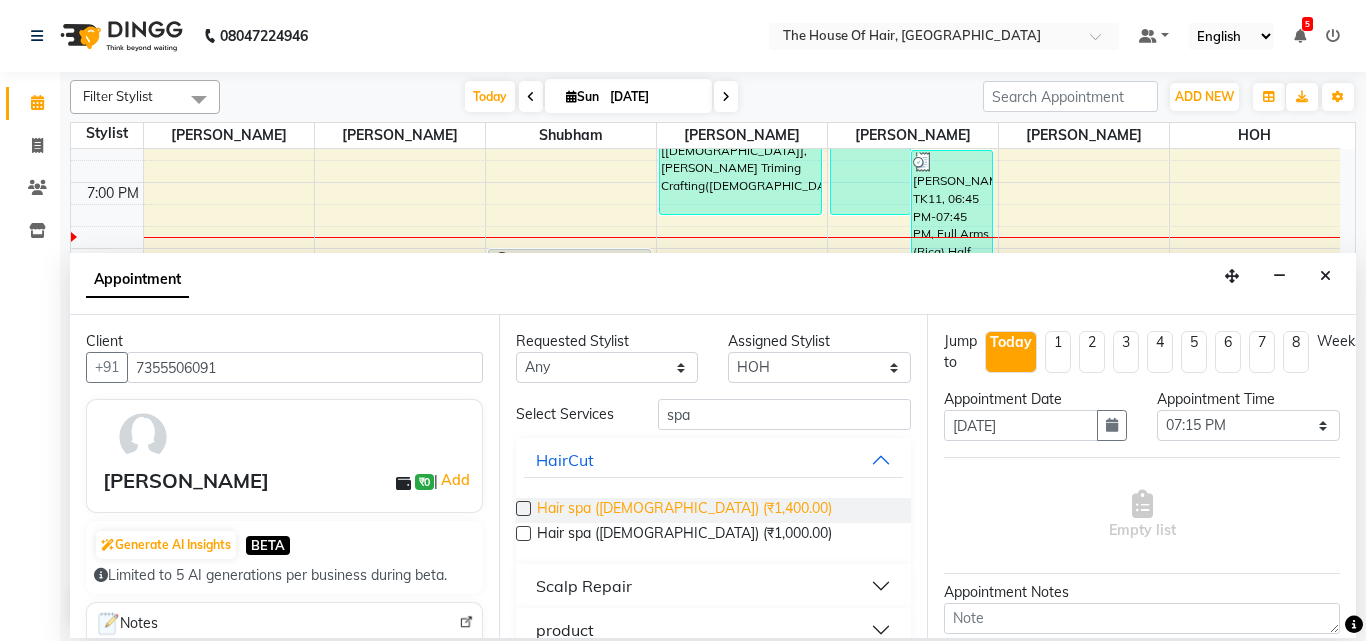 click on "Hair spa ([DEMOGRAPHIC_DATA]) (₹1,400.00)" at bounding box center [684, 510] 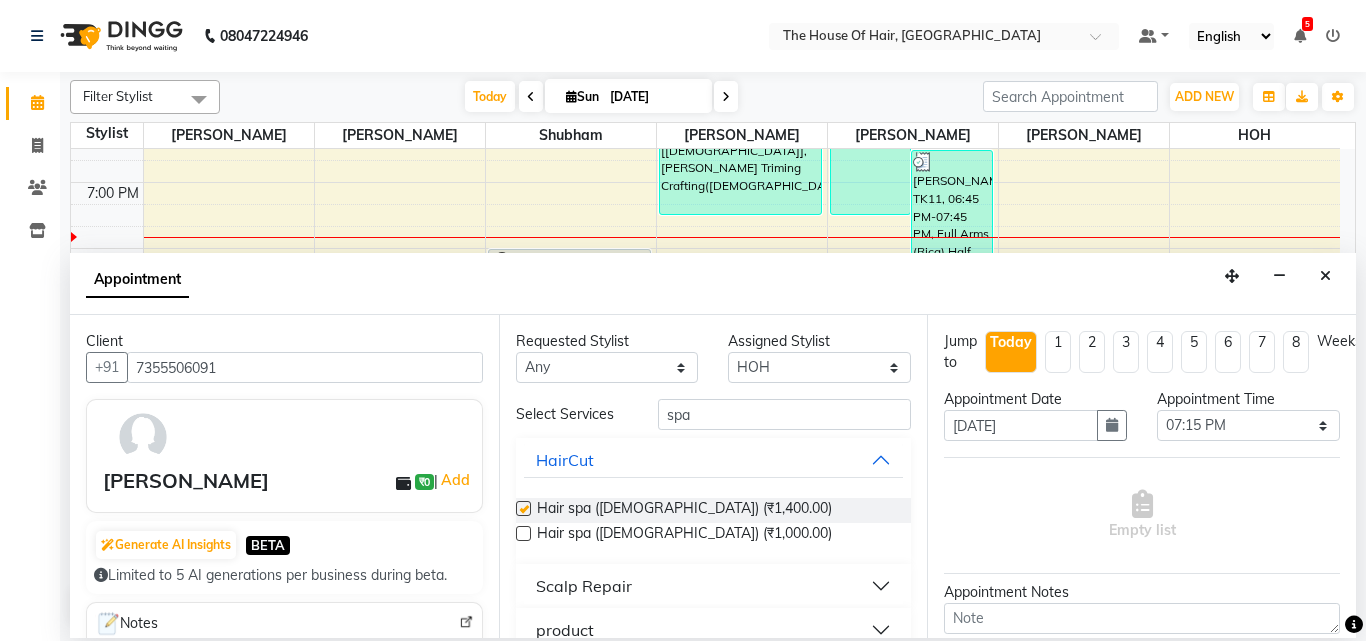 checkbox on "false" 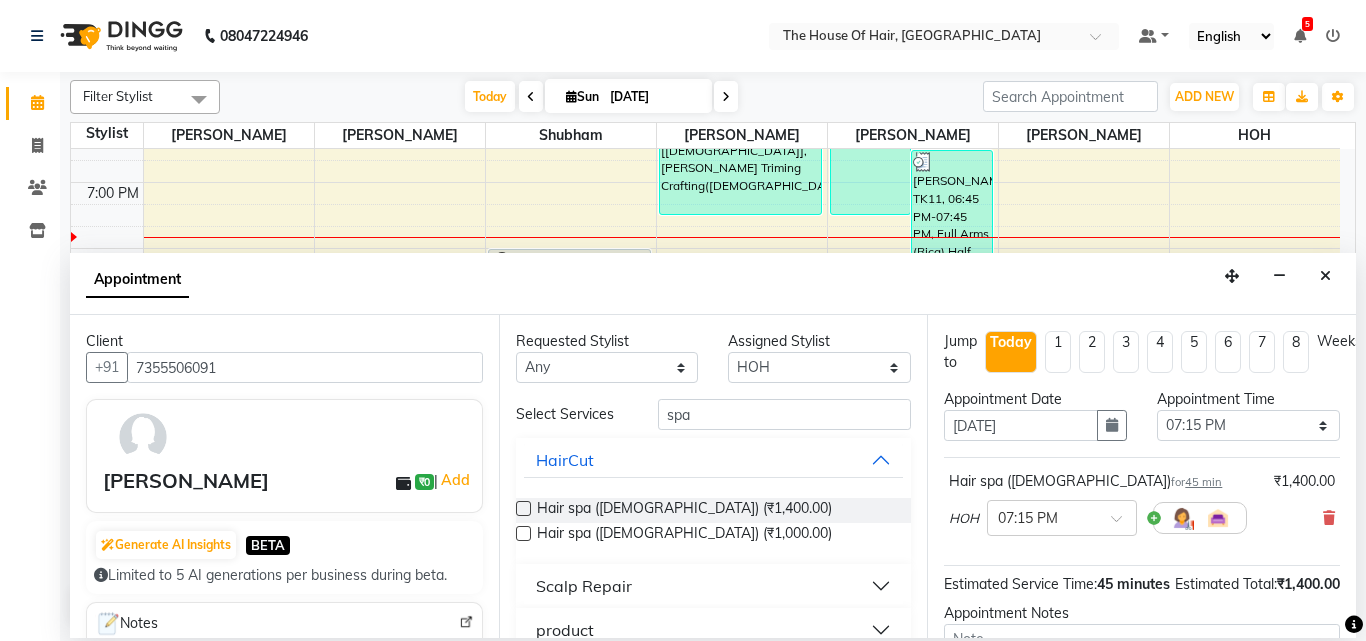 scroll, scrollTop: 239, scrollLeft: 0, axis: vertical 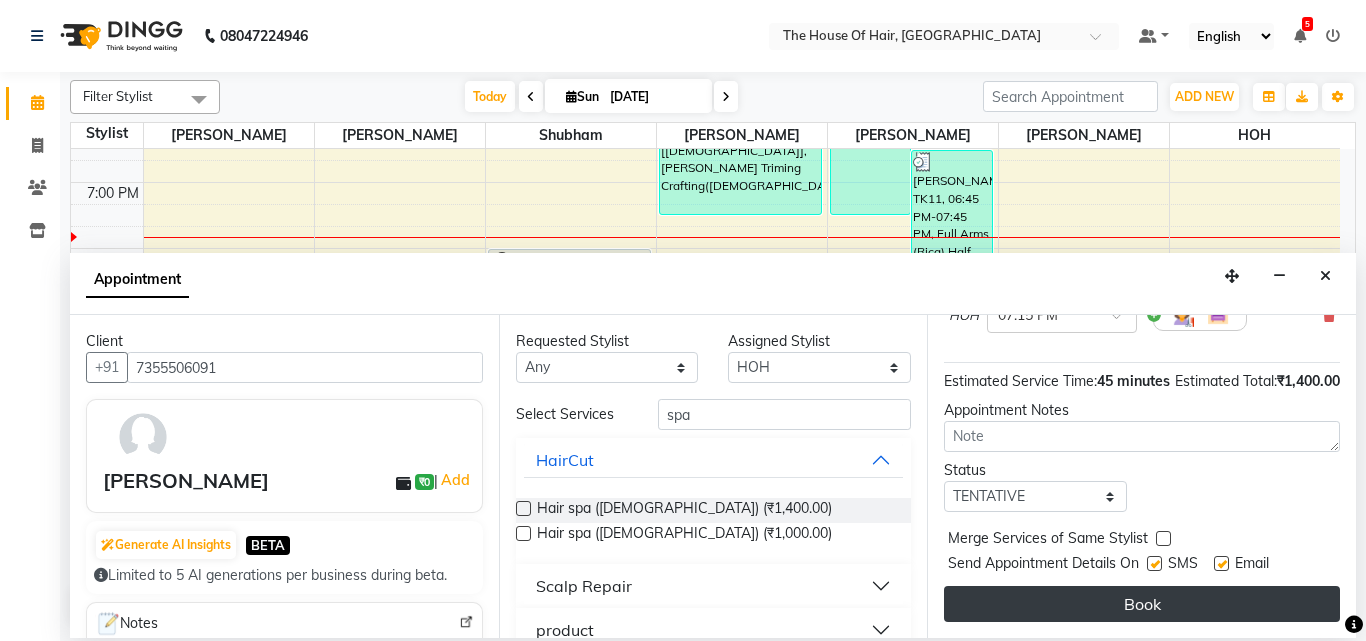 click on "Book" at bounding box center (1142, 604) 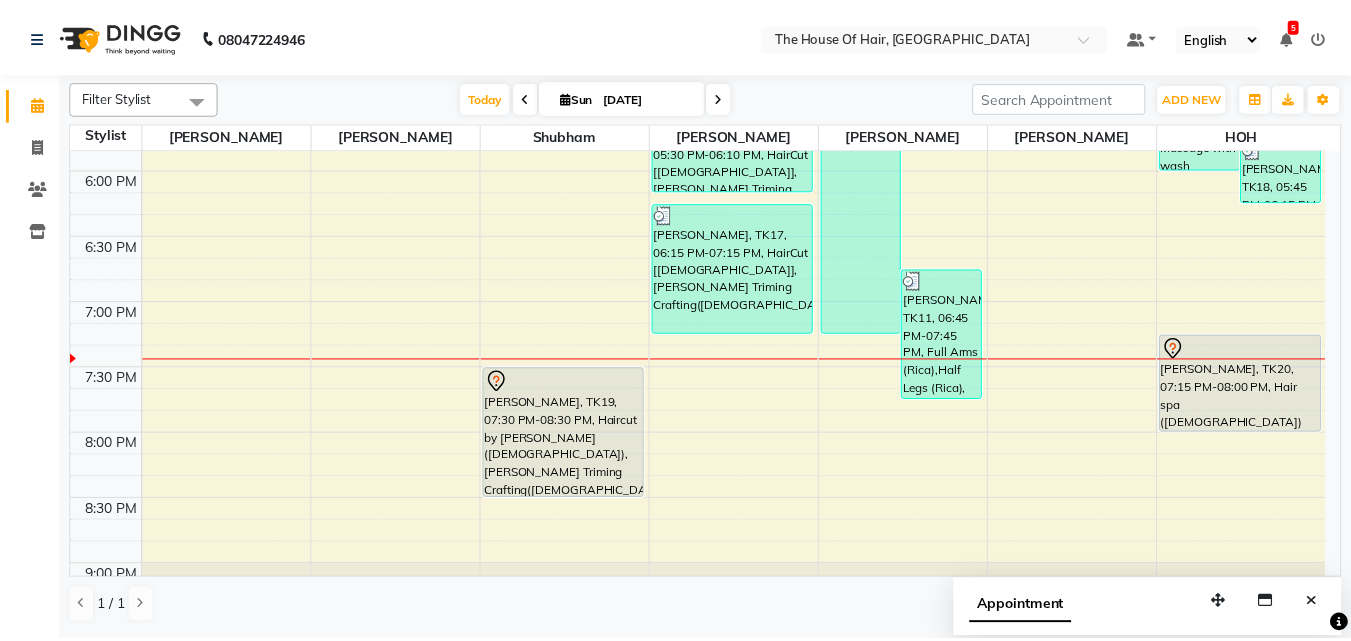 scroll, scrollTop: 1306, scrollLeft: 0, axis: vertical 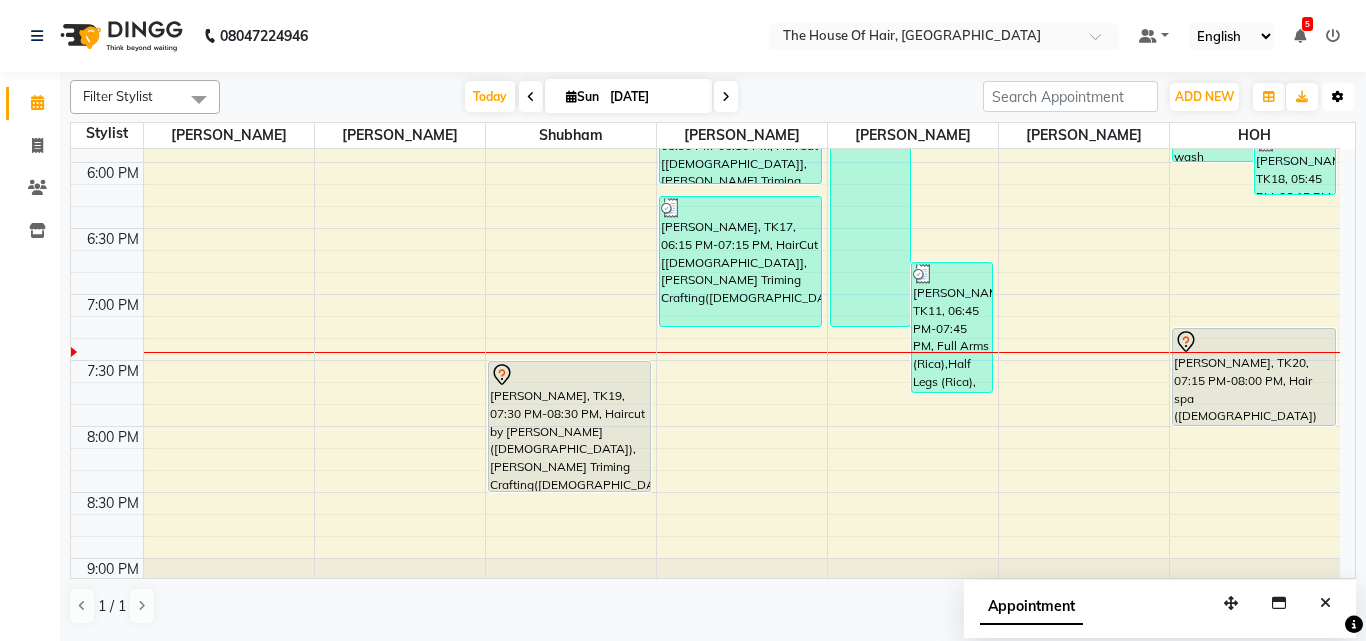 click at bounding box center [1338, 97] 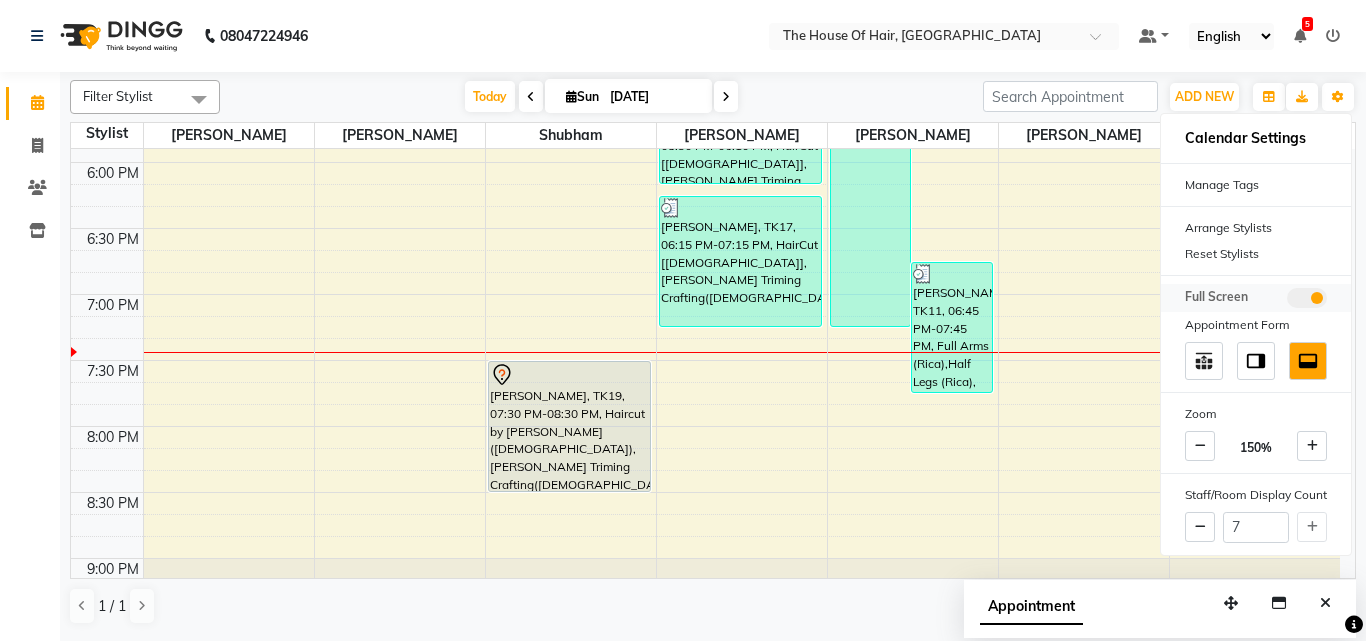 click at bounding box center (1307, 298) 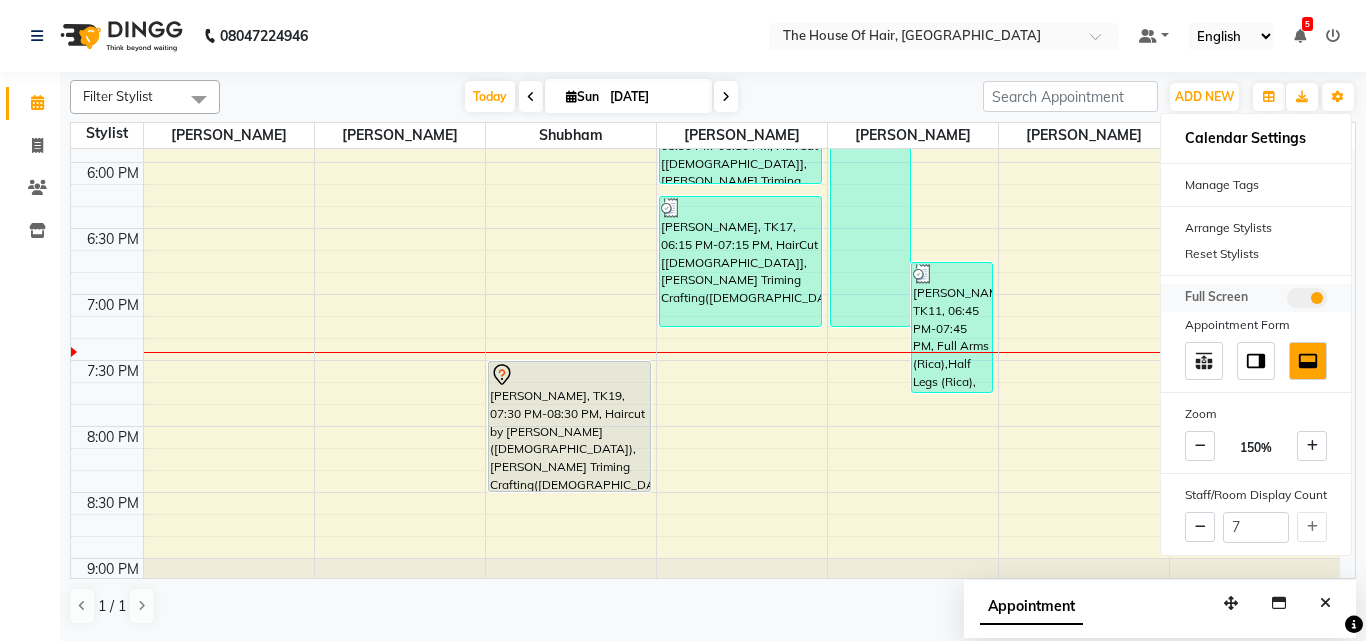 click at bounding box center (1287, 301) 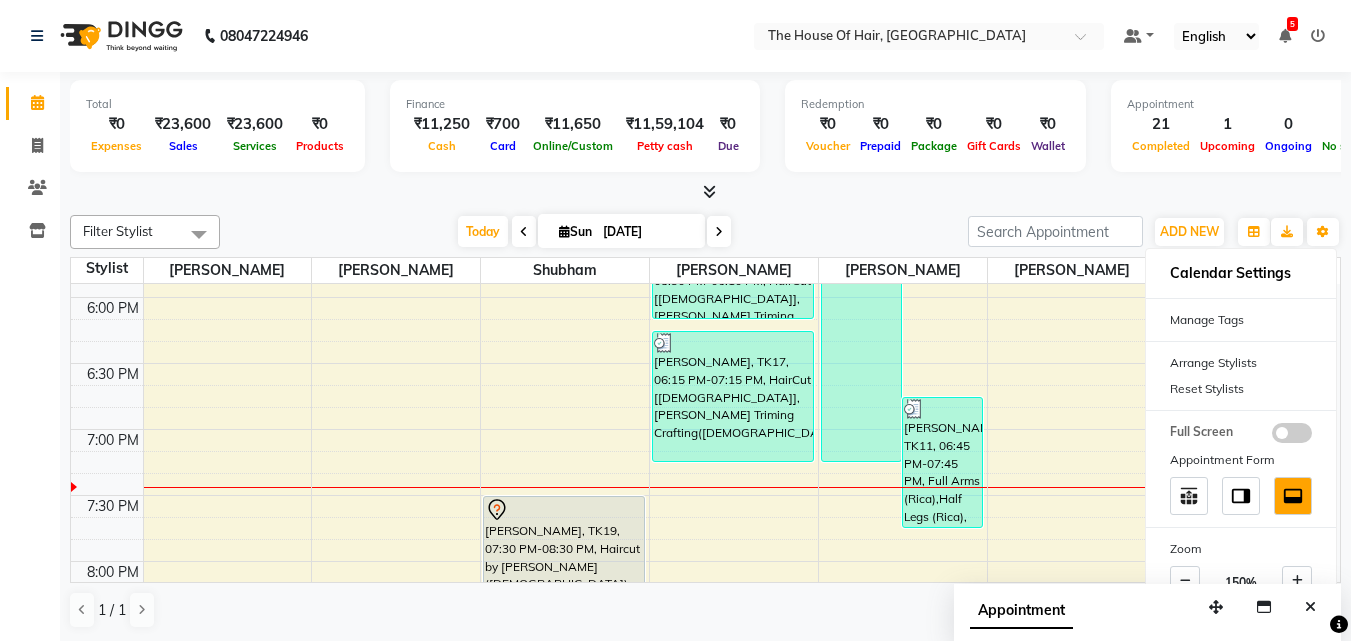 click on "Filter Stylist Select All [PERSON_NAME] [PERSON_NAME] HOH [PERSON_NAME] [PERSON_NAME] [PERSON_NAME] [DATE]  [DATE] Toggle Dropdown Add Appointment Add Invoice Add Client Toggle Dropdown Add Appointment Add Invoice Add Client ADD NEW Toggle Dropdown Add Appointment Add Invoice Add Client Filter Stylist Select All [PERSON_NAME] [PERSON_NAME] HOH [PERSON_NAME] [PERSON_NAME] [PERSON_NAME] Group By  Staff View   Room View  View as Vertical  Vertical - Week View  Horizontal  Horizontal - Week View  List  Toggle Dropdown Calendar Settings Manage Tags   Arrange Stylists   Reset Stylists  Full Screen Appointment Form Zoom 150% Staff/Room Display Count 7 Stylist [PERSON_NAME] [PERSON_NAME] [PERSON_NAME] [PERSON_NAME] [PERSON_NAME] [PERSON_NAME] HOH 8:00 AM 8:30 AM 9:00 AM 9:30 AM 10:00 AM 10:30 AM 11:00 AM 11:30 AM 12:00 PM 12:30 PM 1:00 PM 1:30 PM 2:00 PM 2:30 PM 3:00 PM 3:30 PM 4:00 PM 4:30 PM 5:00 PM 5:30 PM 6:00 PM 6:30 PM 7:00 PM 7:30 PM 8:00 PM 8:30 PM 9:00 PM 9:30 PM" 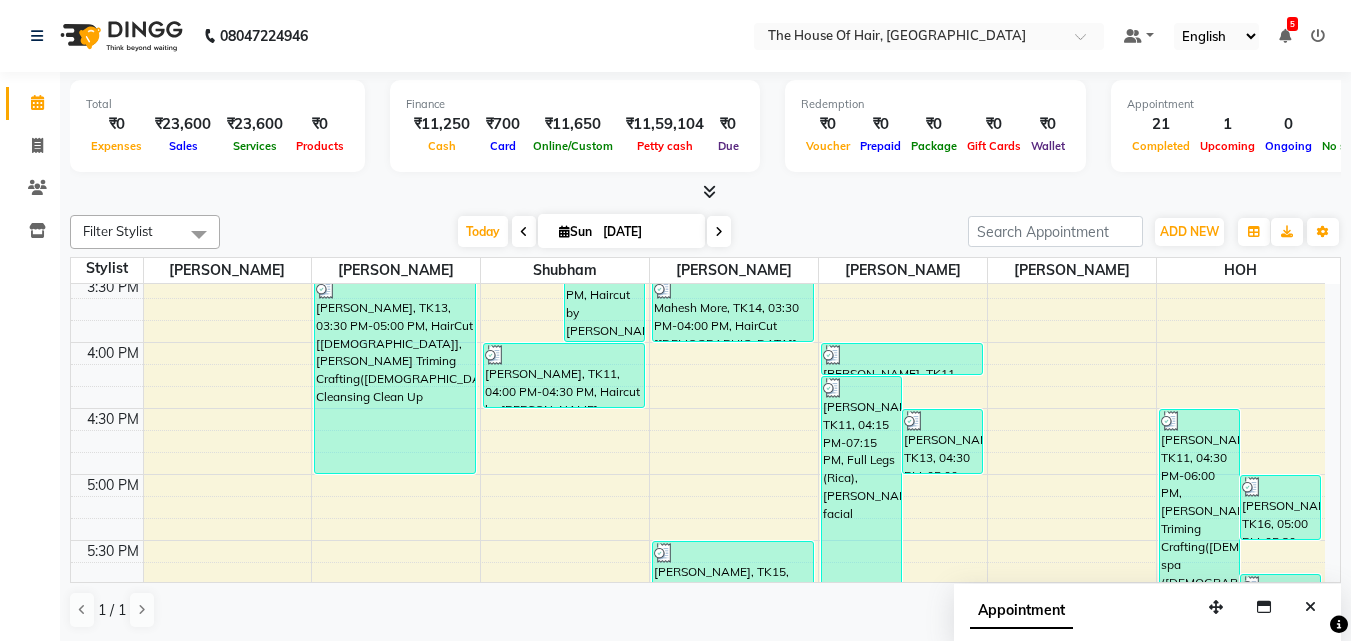 scroll, scrollTop: 982, scrollLeft: 0, axis: vertical 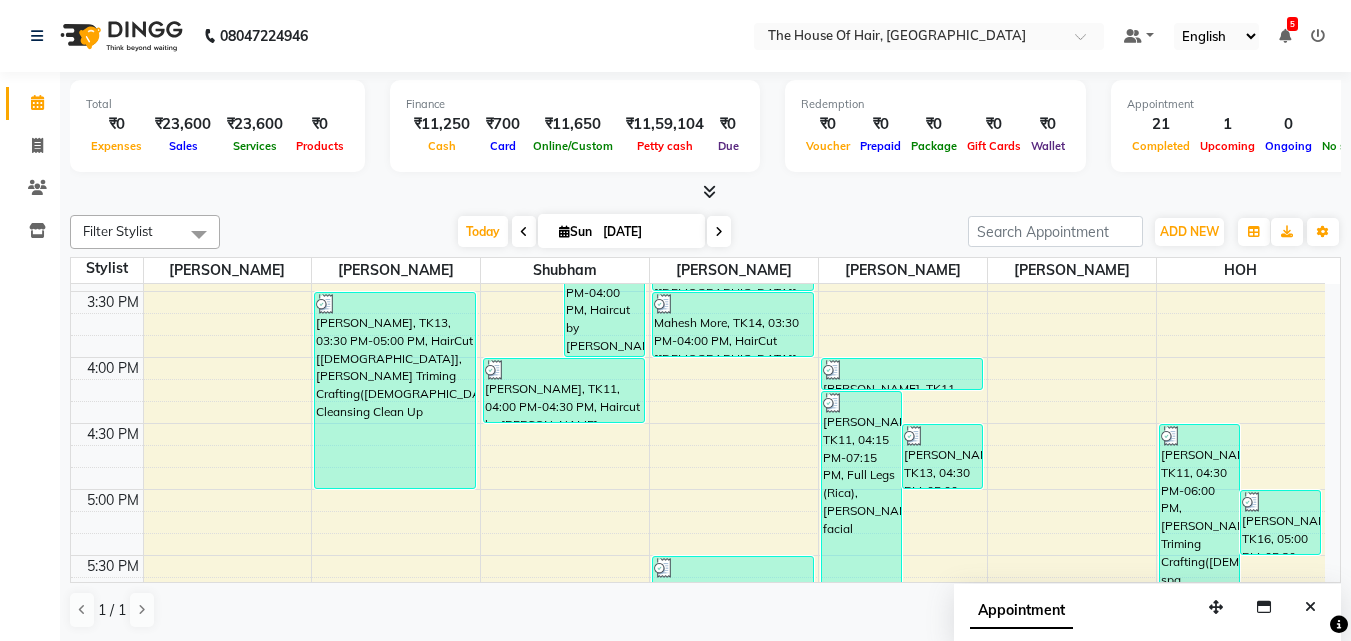 click on "[DATE]" at bounding box center (647, 232) 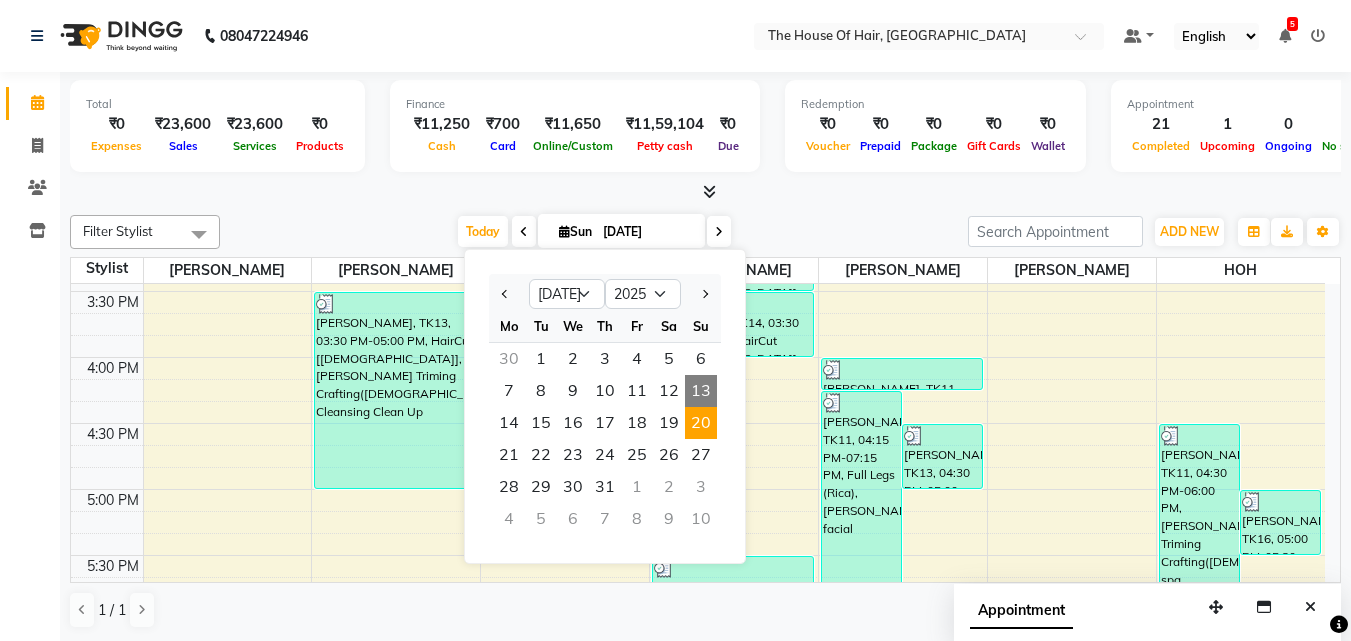 click on "20" at bounding box center (701, 423) 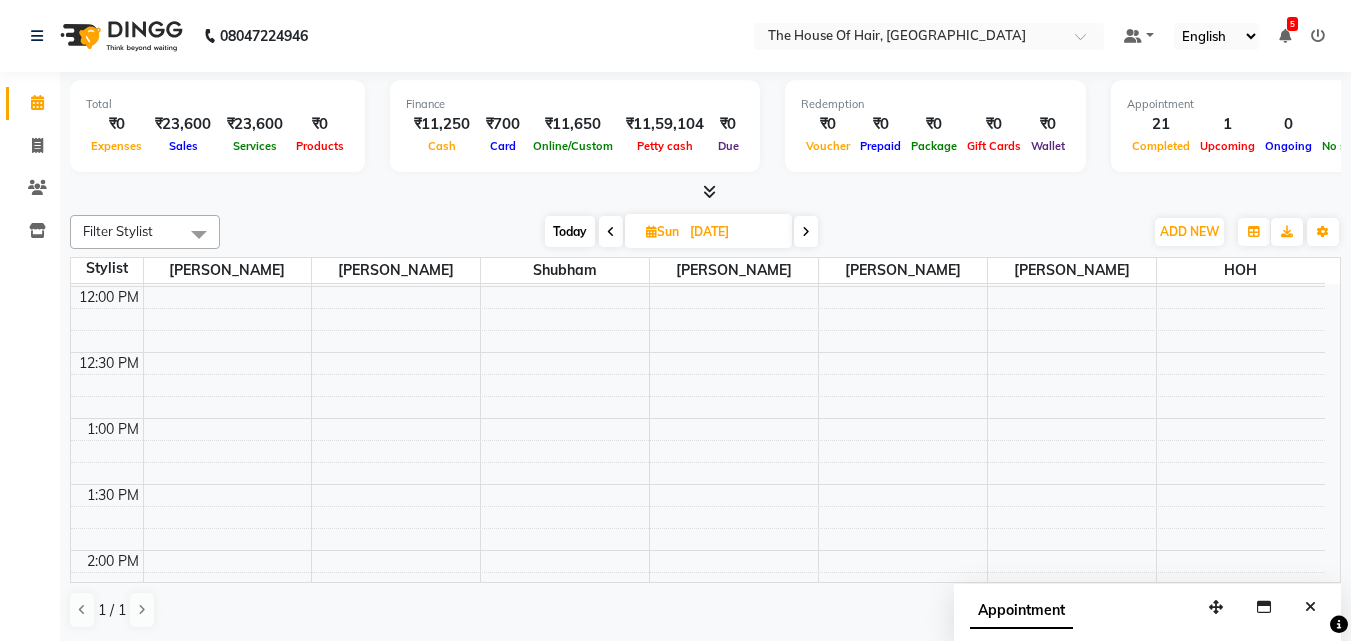 scroll, scrollTop: 524, scrollLeft: 0, axis: vertical 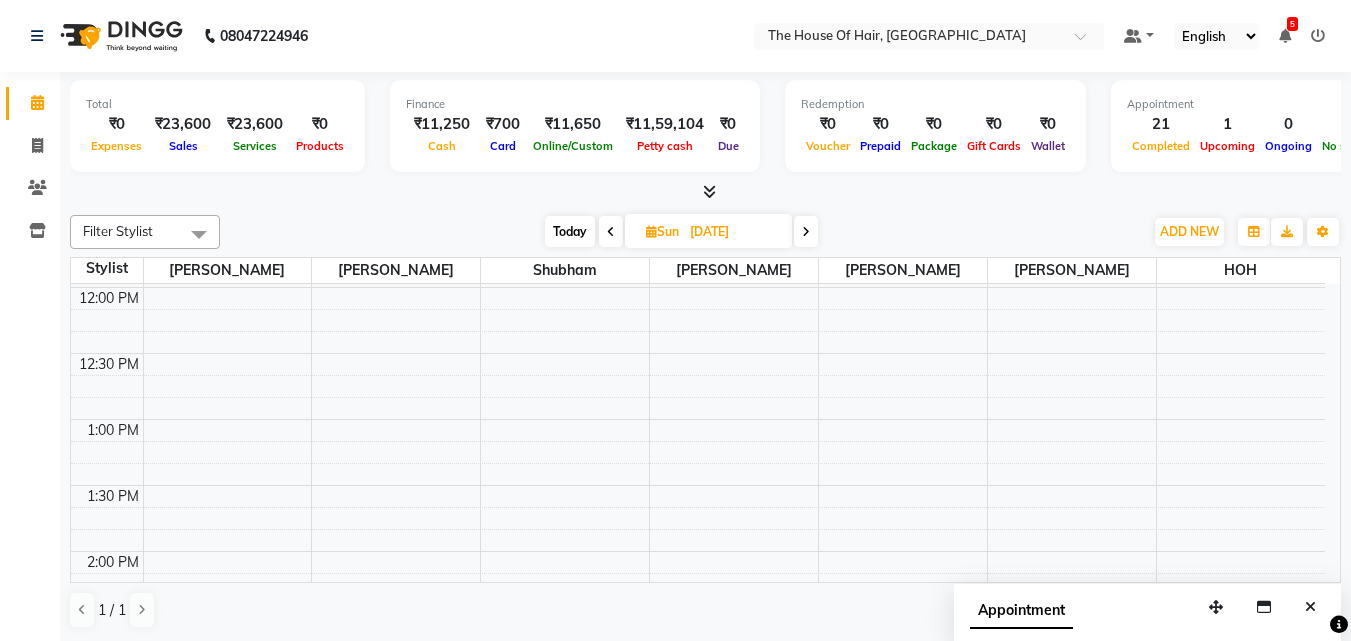click on "8:00 AM 8:30 AM 9:00 AM 9:30 AM 10:00 AM 10:30 AM 11:00 AM 11:30 AM 12:00 PM 12:30 PM 1:00 PM 1:30 PM 2:00 PM 2:30 PM 3:00 PM 3:30 PM 4:00 PM 4:30 PM 5:00 PM 5:30 PM 6:00 PM 6:30 PM 7:00 PM 7:30 PM 8:00 PM 8:30 PM 9:00 PM 9:30 PM" at bounding box center [698, 683] 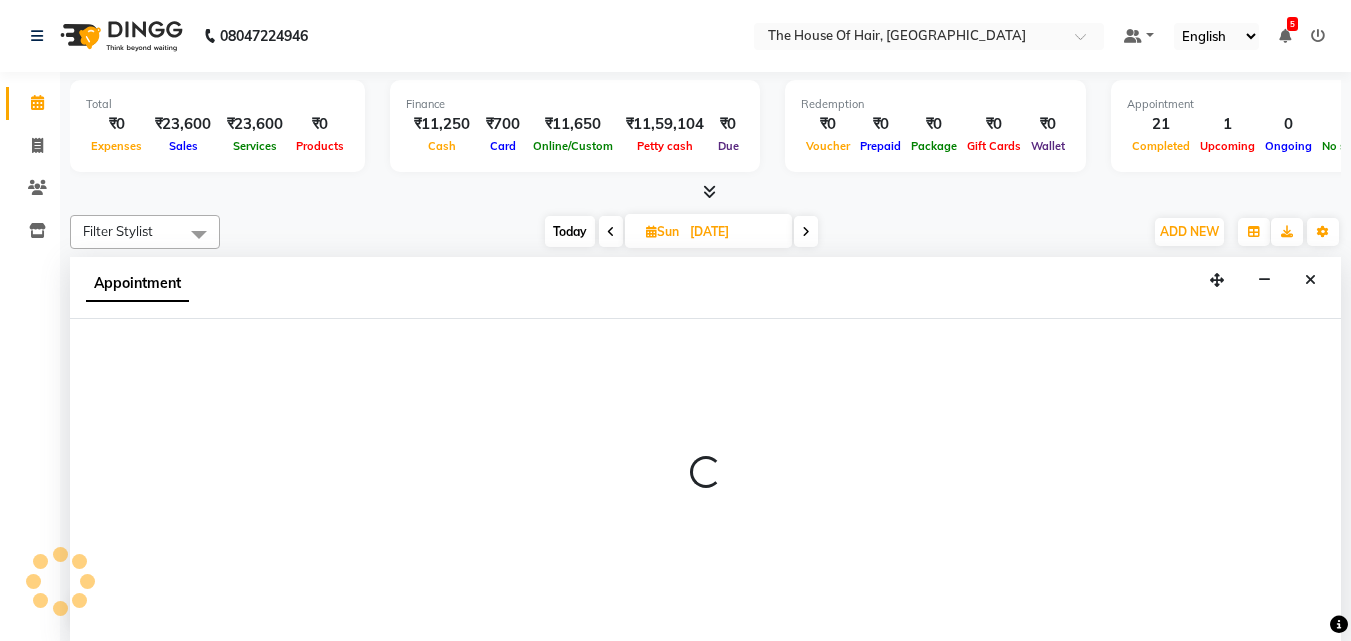 select on "42824" 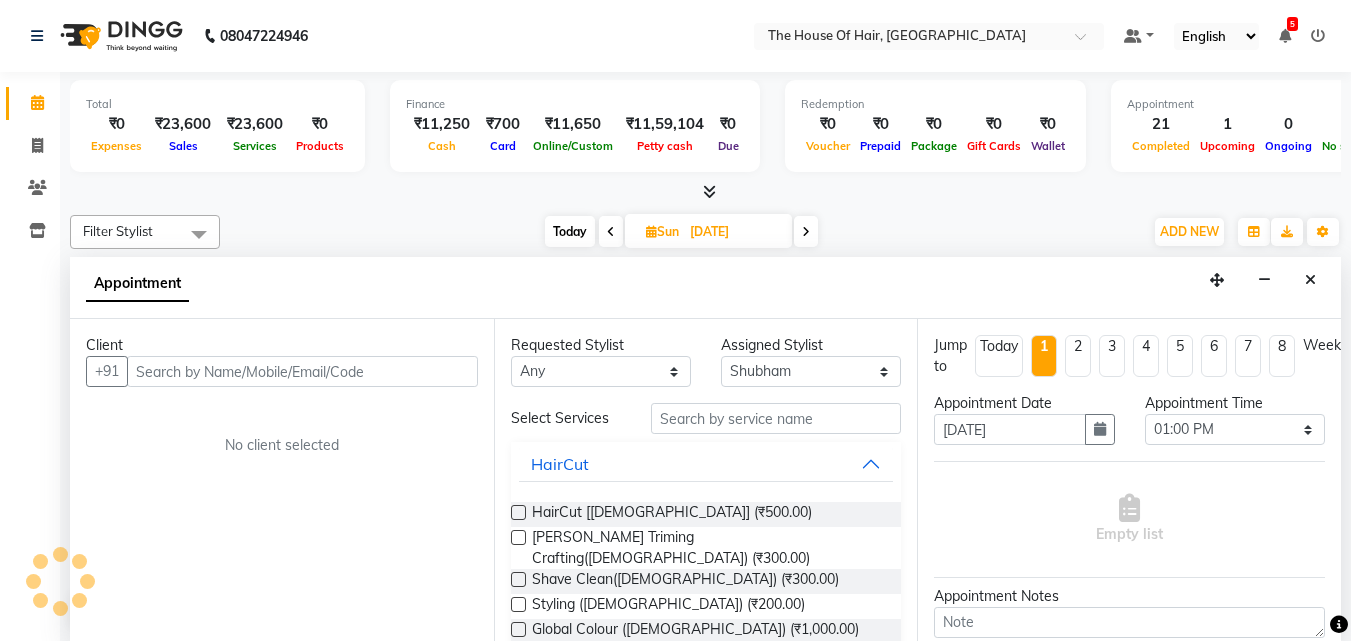 scroll, scrollTop: 1, scrollLeft: 0, axis: vertical 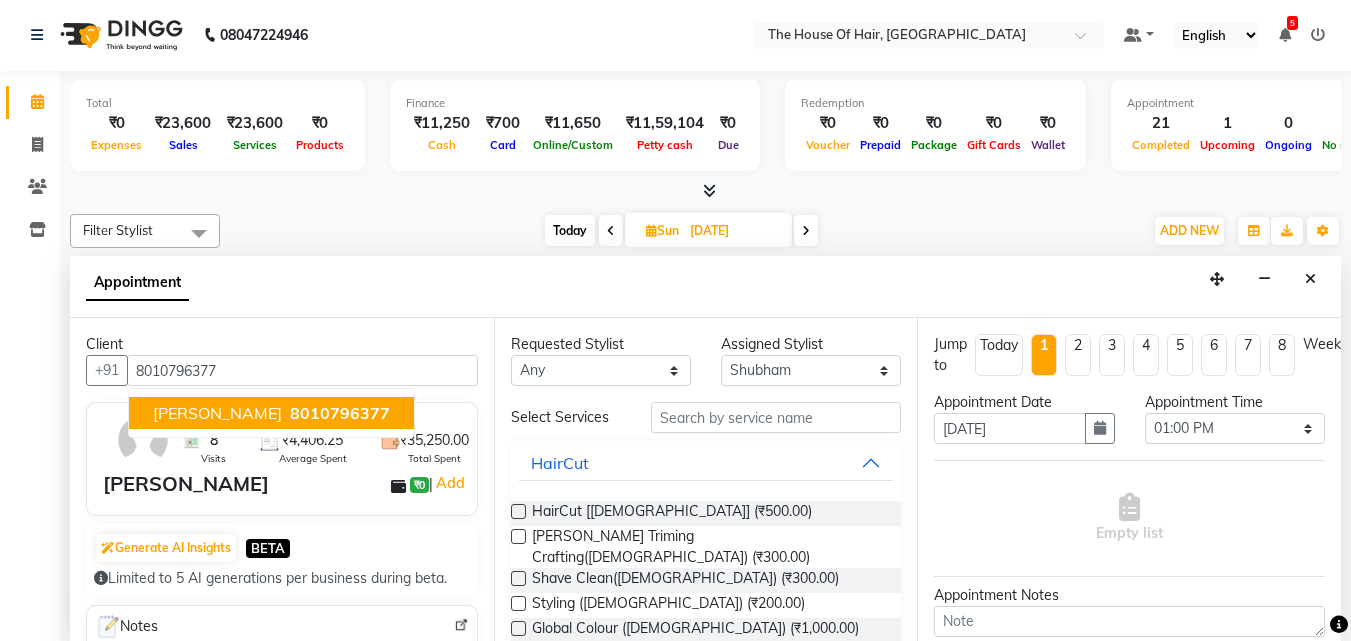 click on "[PERSON_NAME]" at bounding box center (217, 413) 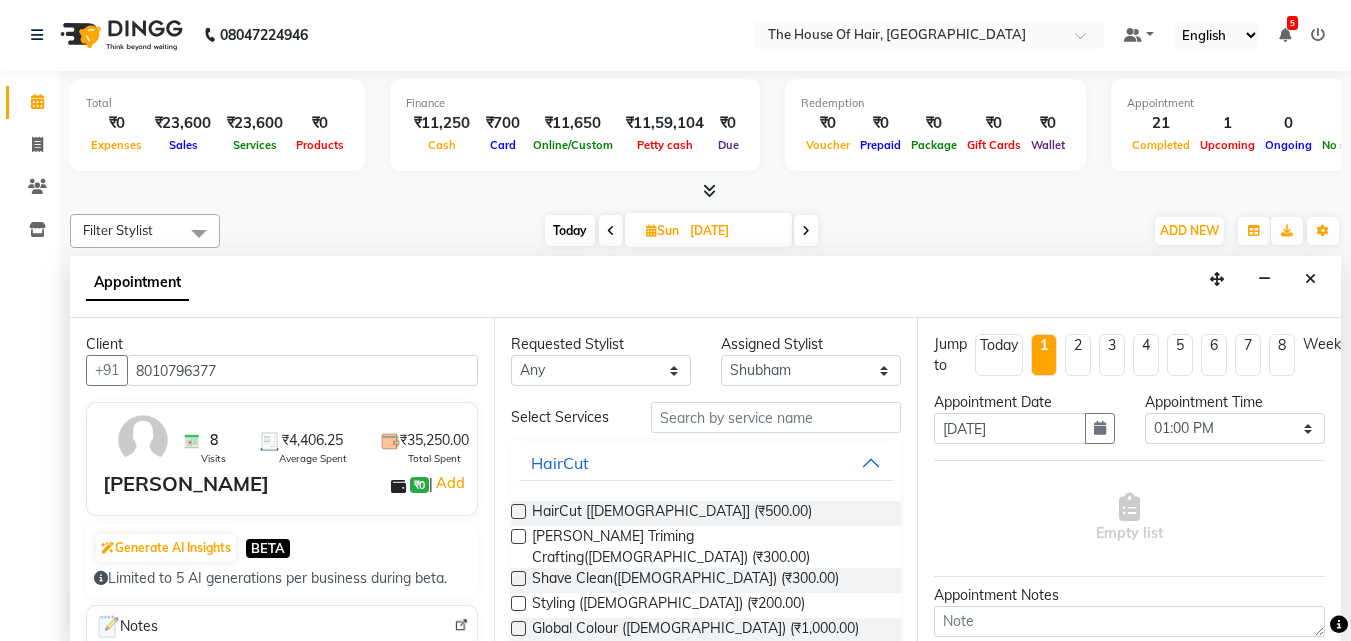type on "8010796377" 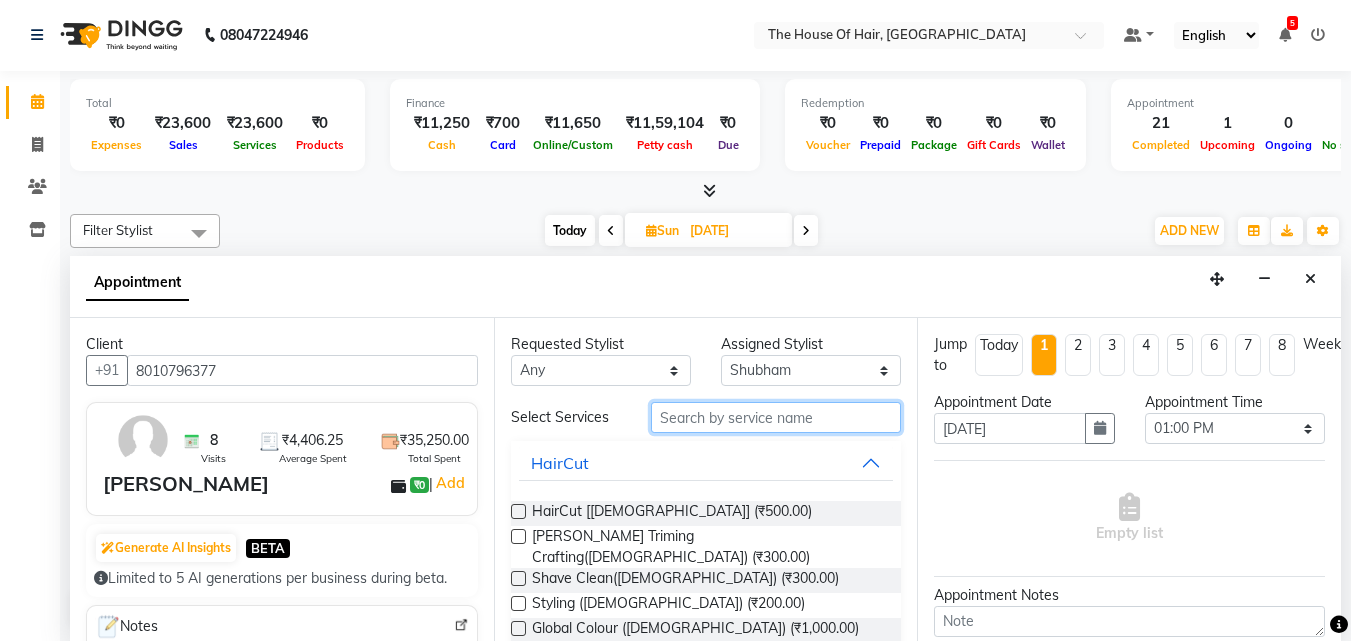 click at bounding box center [776, 417] 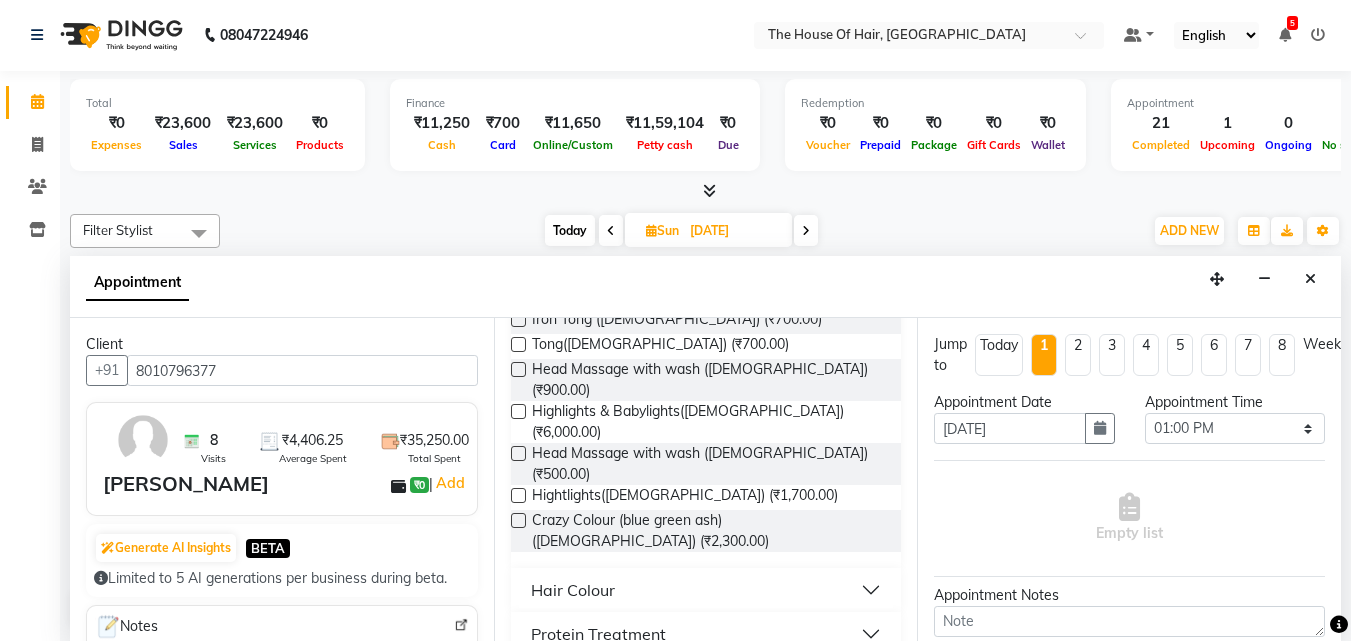 scroll, scrollTop: 413, scrollLeft: 0, axis: vertical 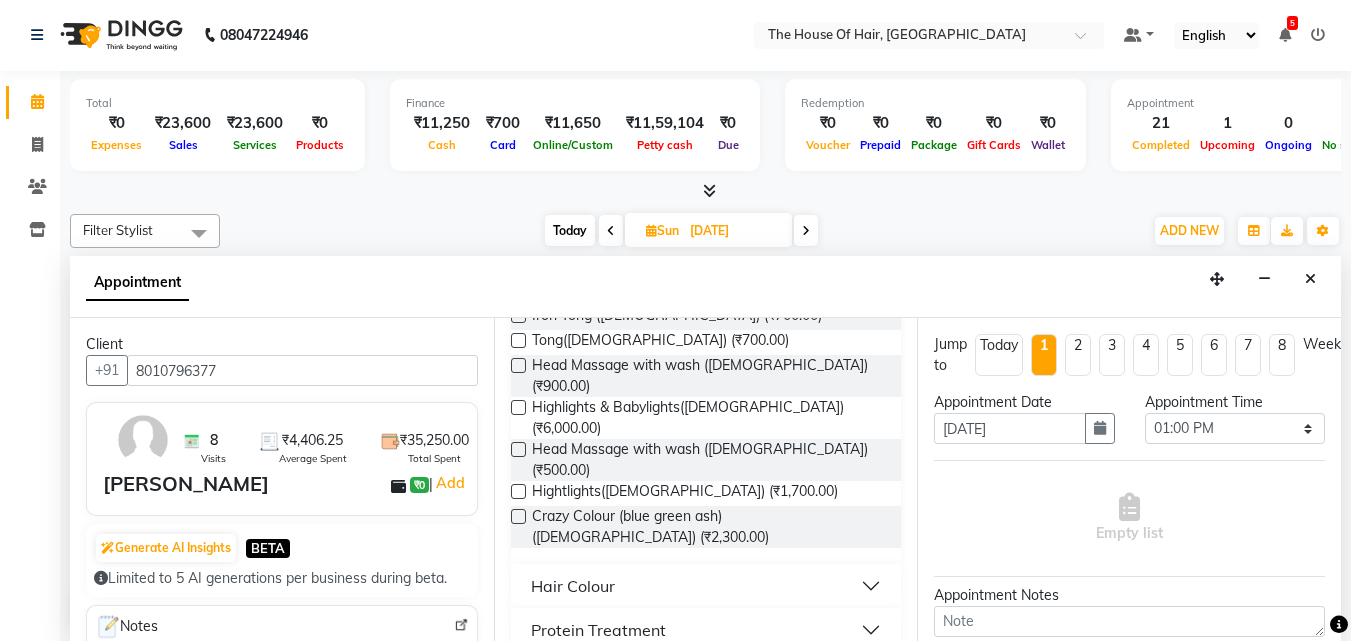 type on "g" 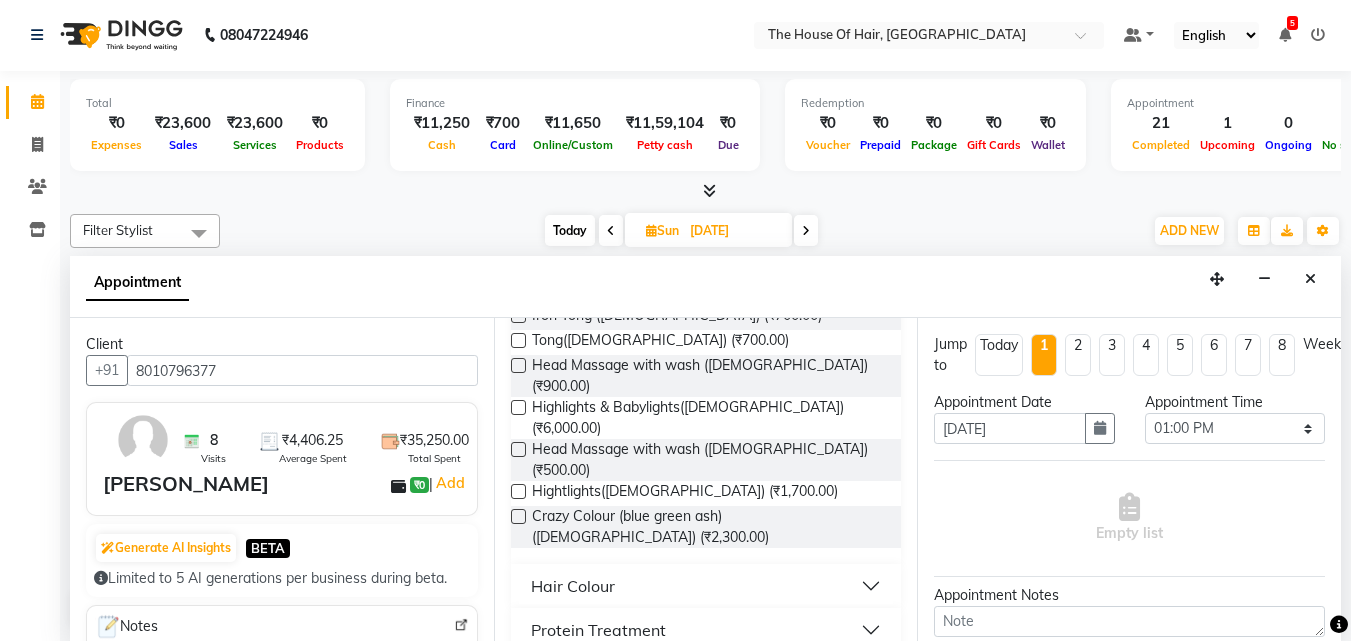 click on "Hair Colour" at bounding box center (706, 586) 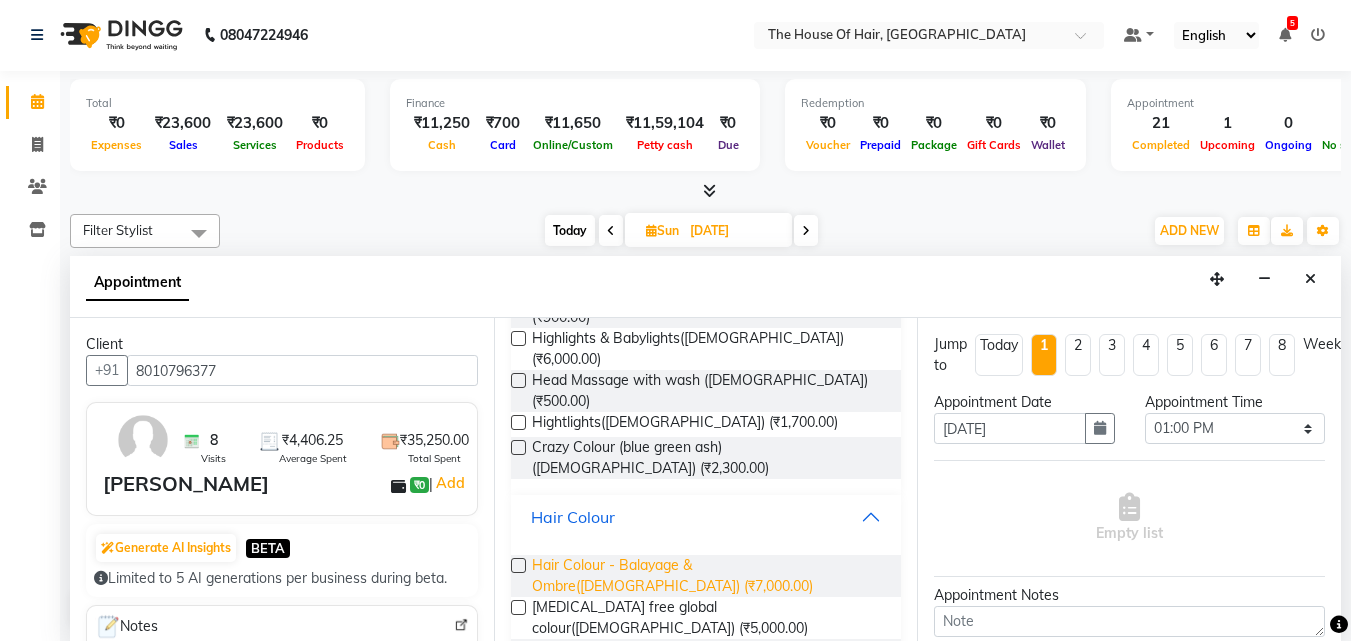 scroll, scrollTop: 513, scrollLeft: 0, axis: vertical 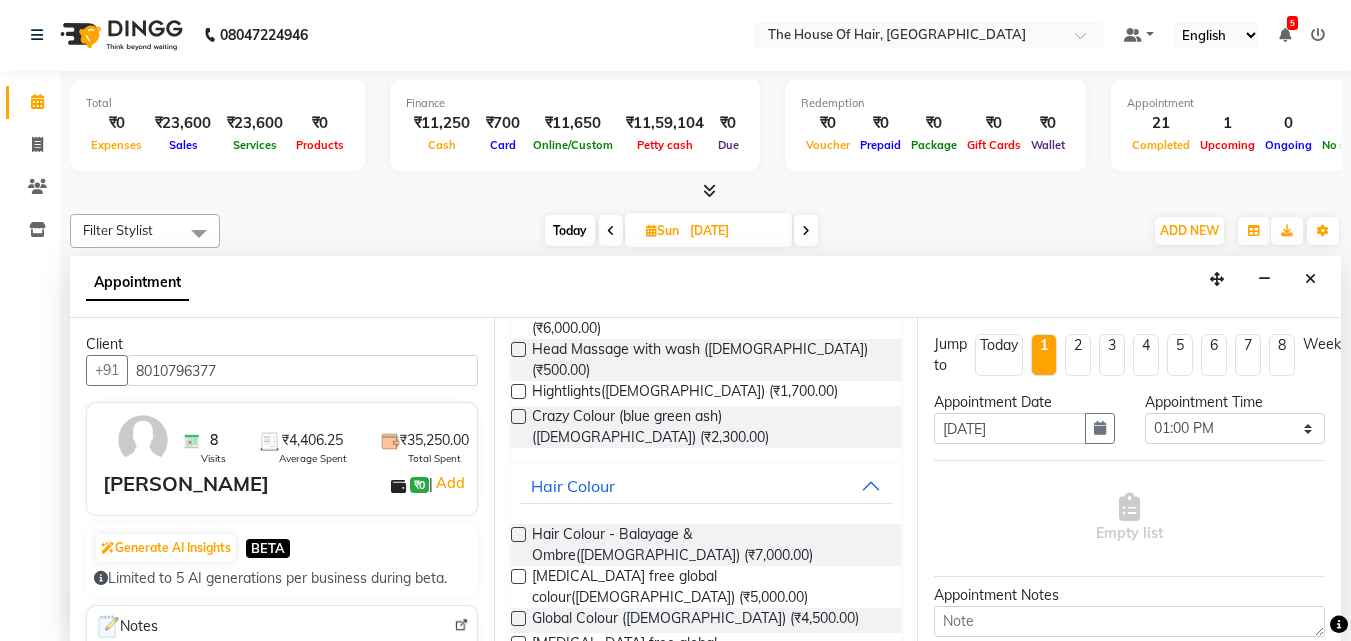 click at bounding box center (518, 618) 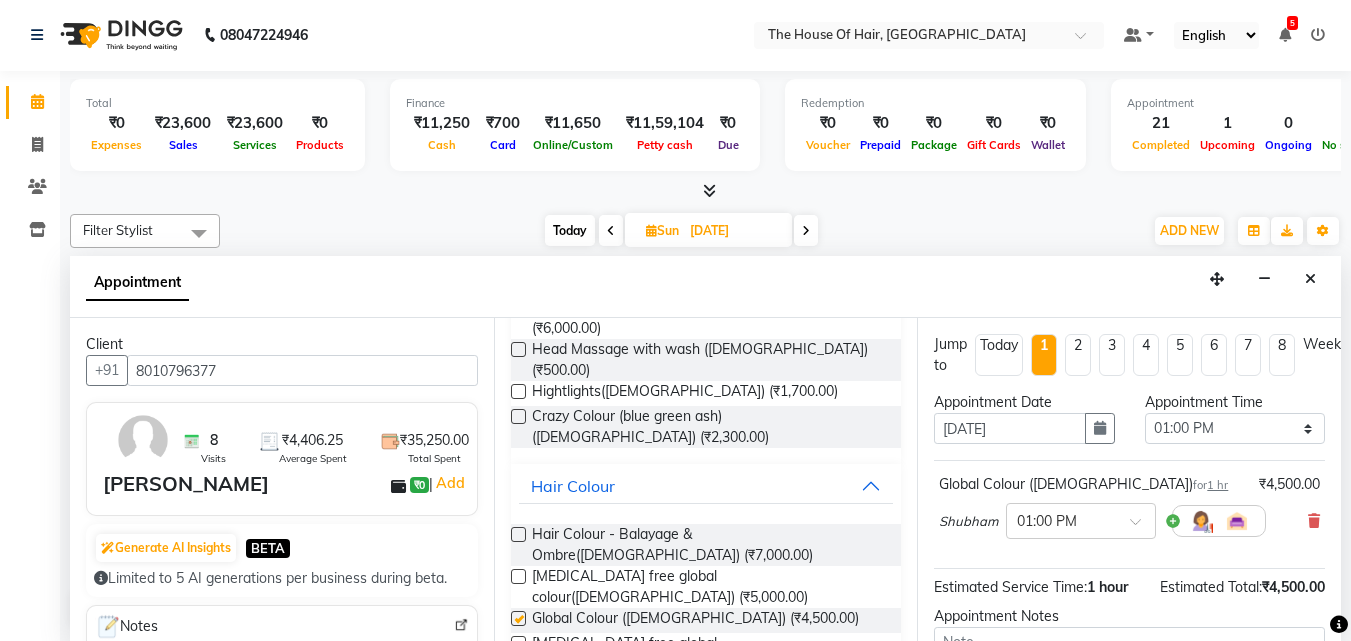 checkbox on "false" 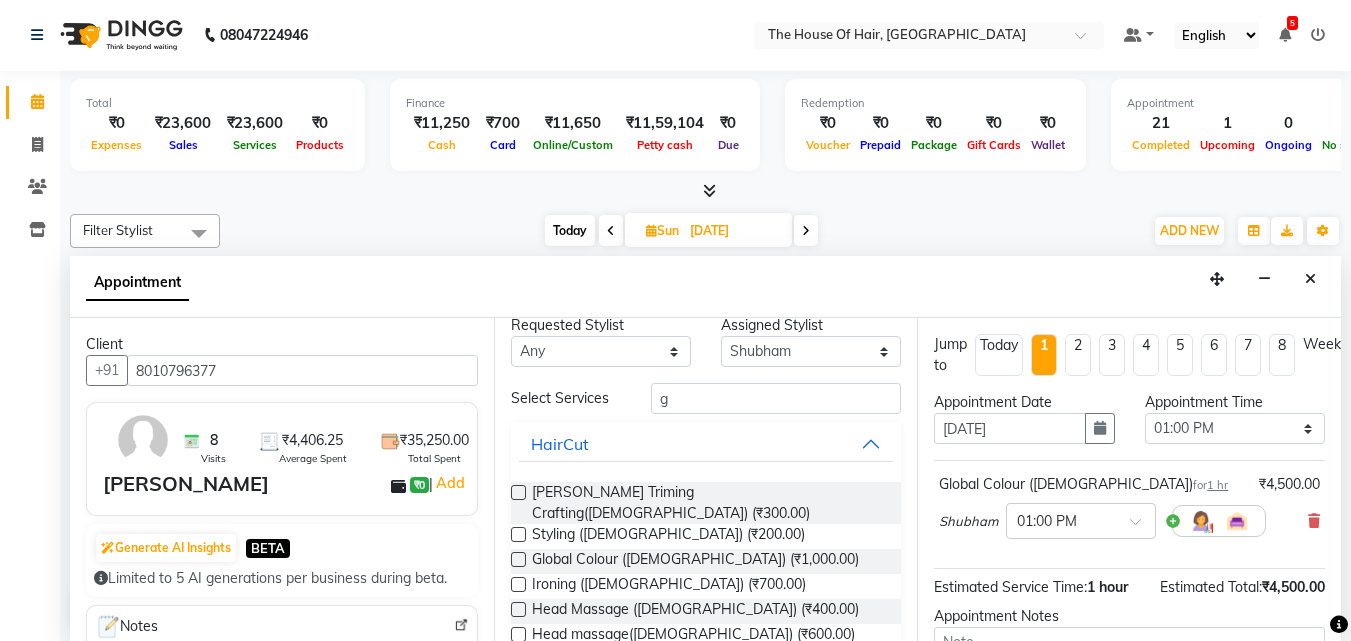 scroll, scrollTop: 0, scrollLeft: 0, axis: both 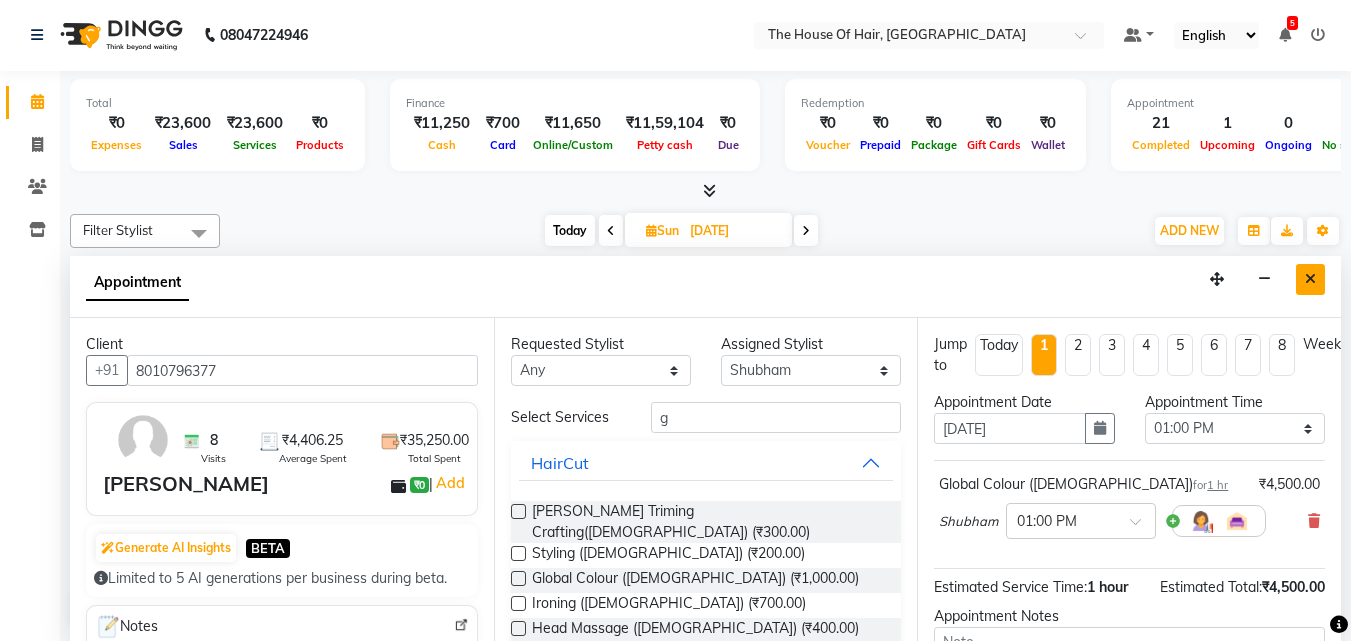 click at bounding box center (1310, 279) 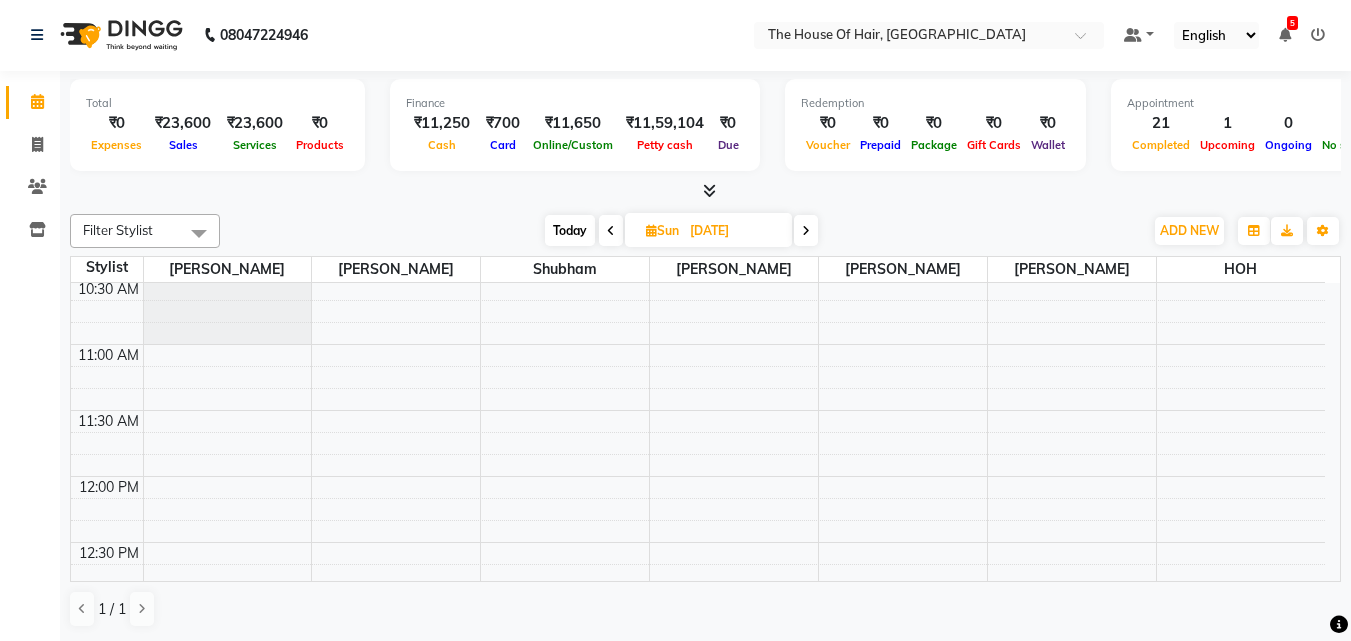 scroll, scrollTop: 262, scrollLeft: 0, axis: vertical 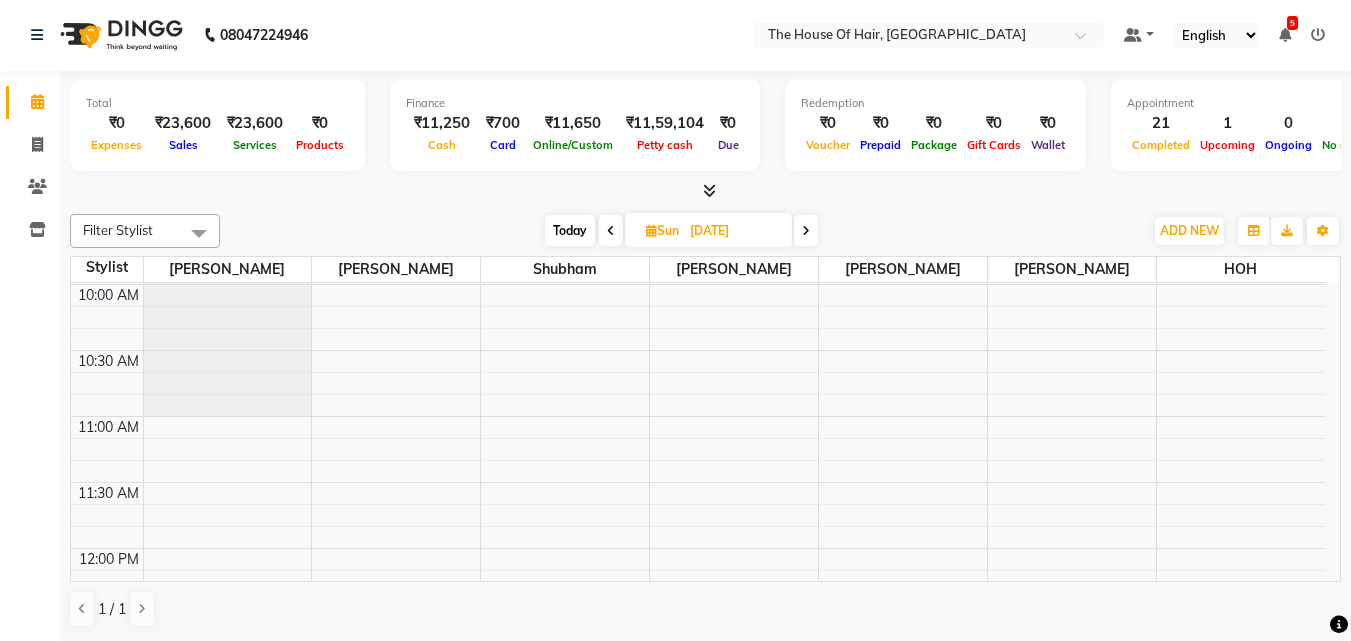 click on "Today" at bounding box center [570, 230] 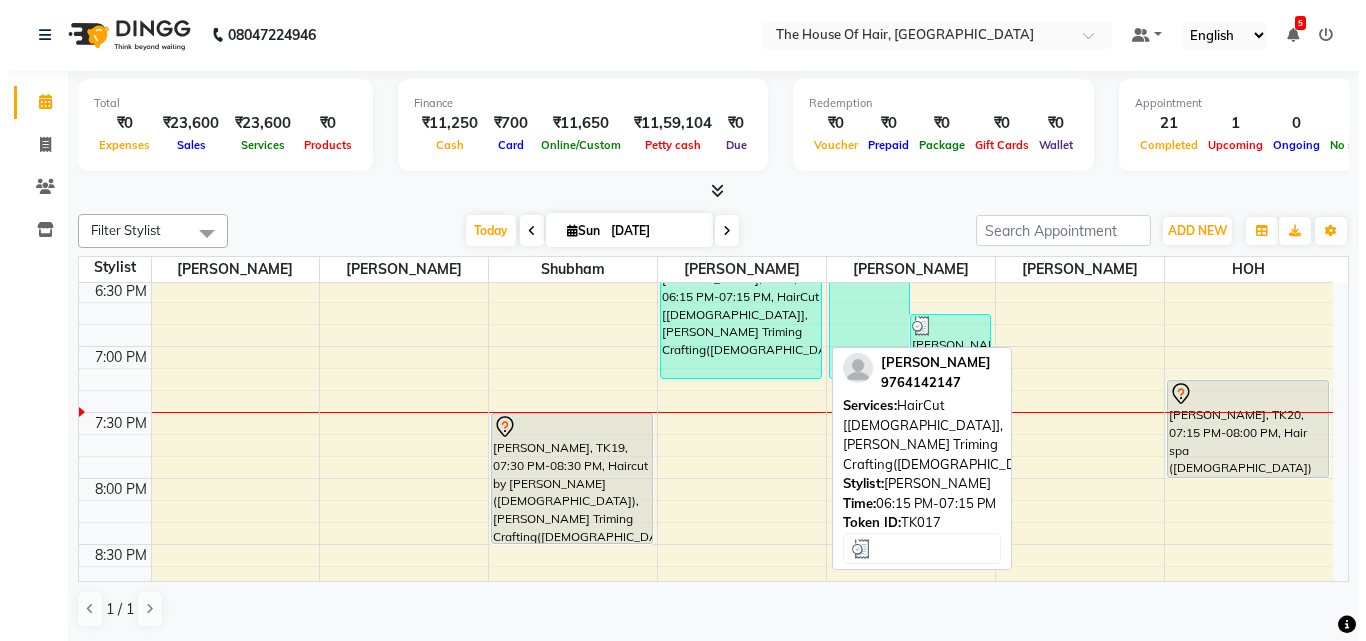 scroll, scrollTop: 1422, scrollLeft: 0, axis: vertical 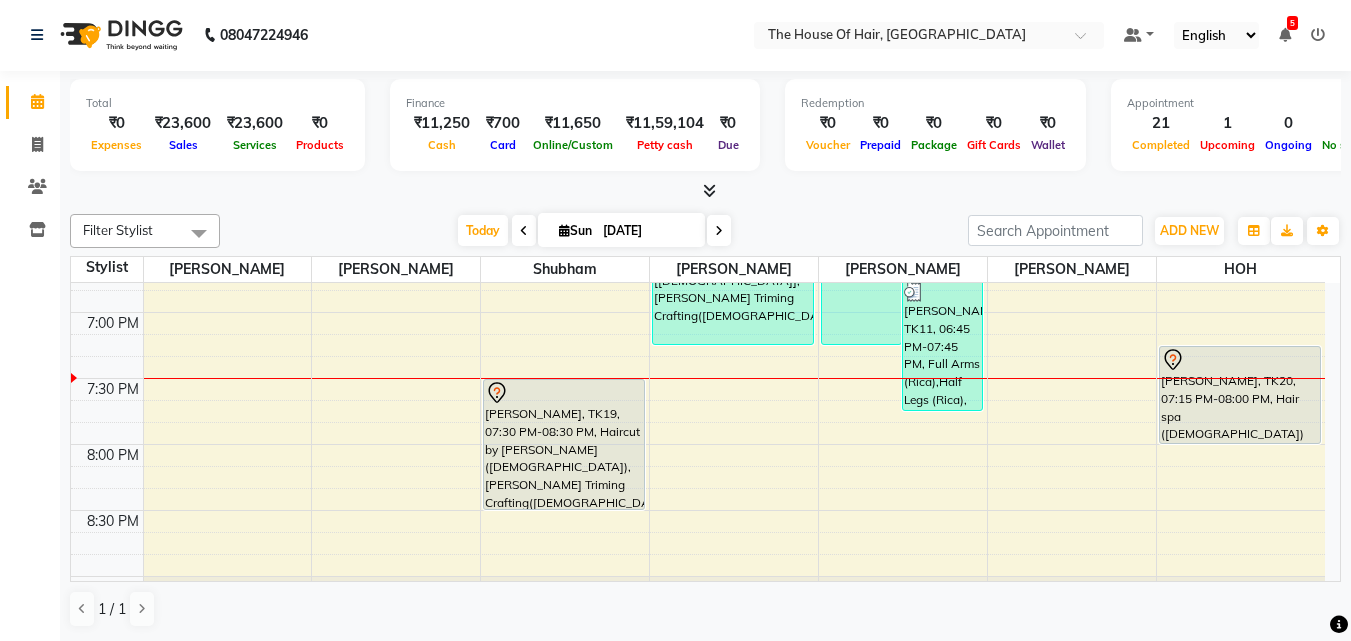 click at bounding box center [1241, 378] 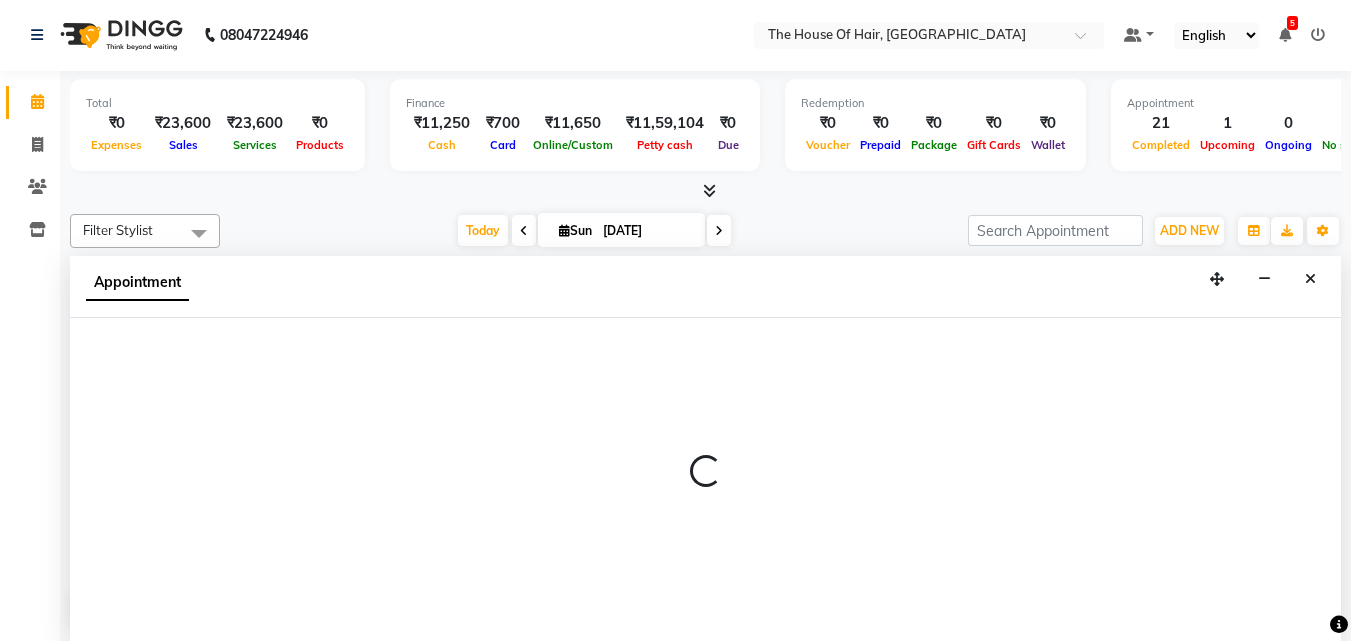 select on "80392" 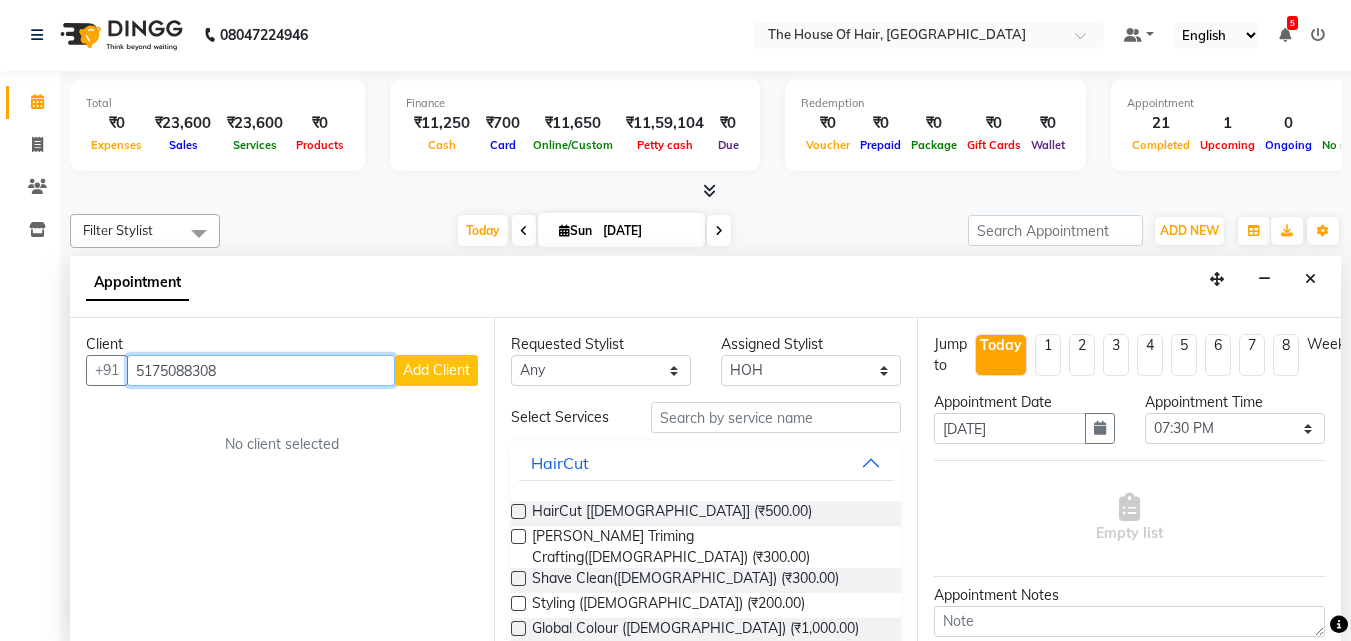 type on "5175088308" 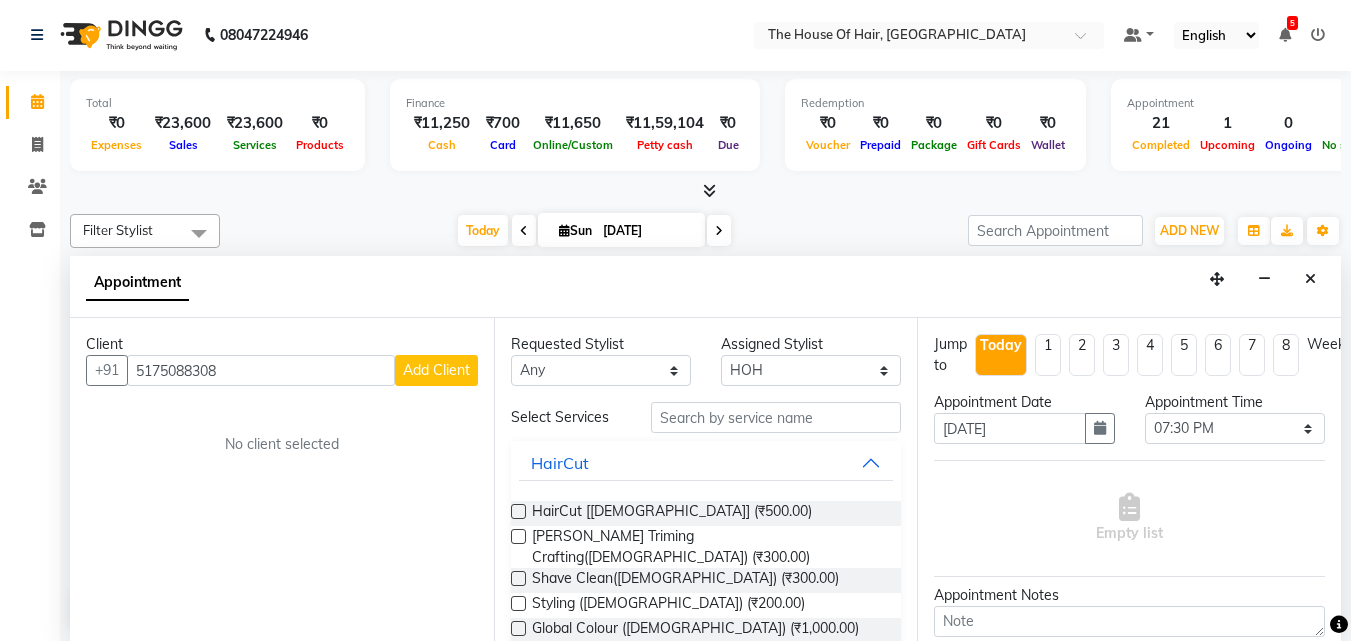 click on "Add Client" at bounding box center [436, 370] 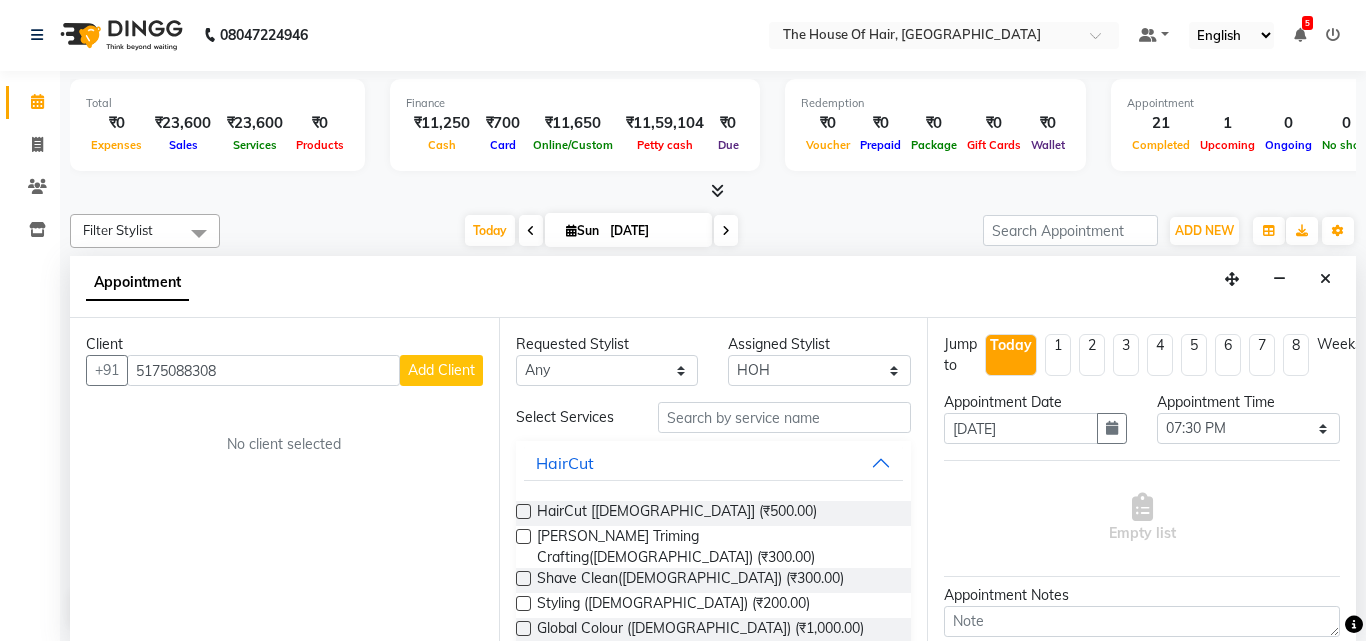 select on "22" 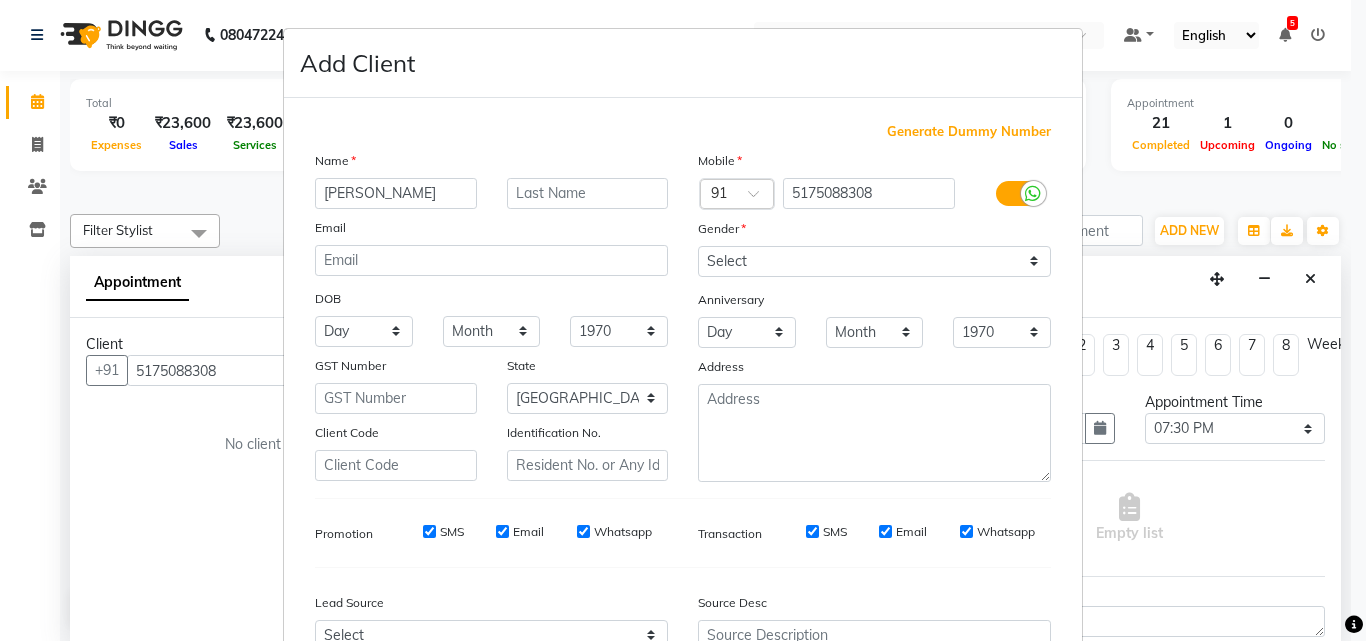 type on "[PERSON_NAME]" 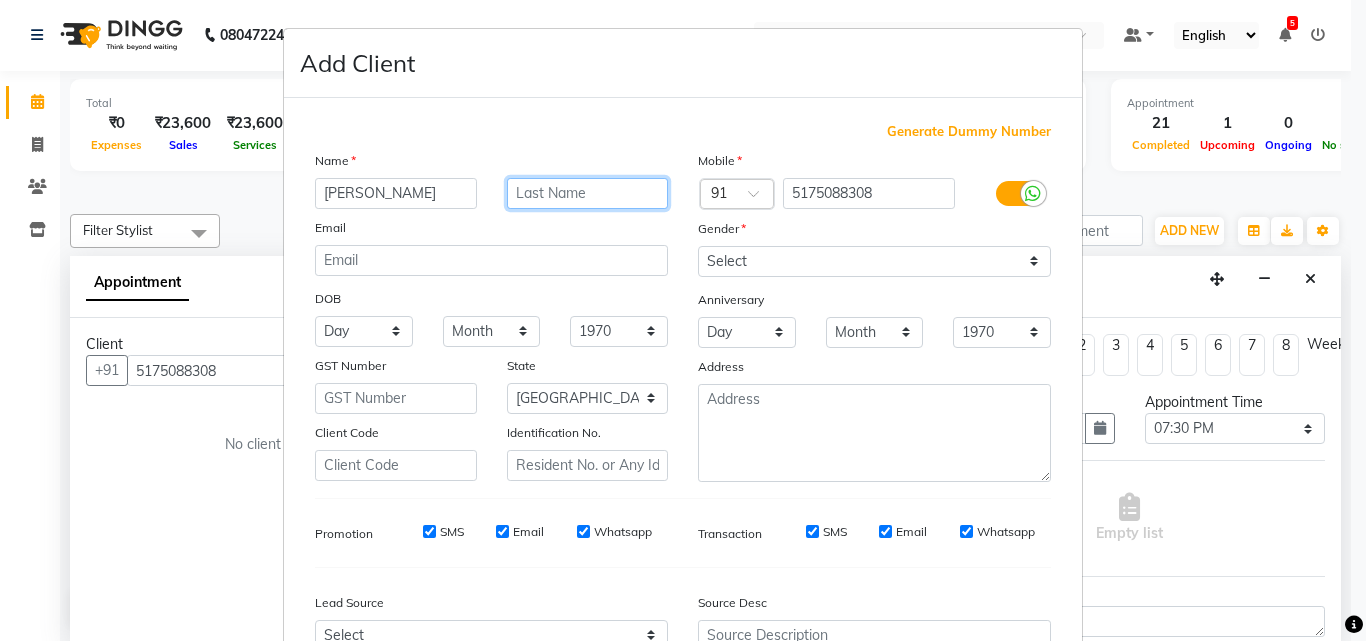 click at bounding box center [588, 193] 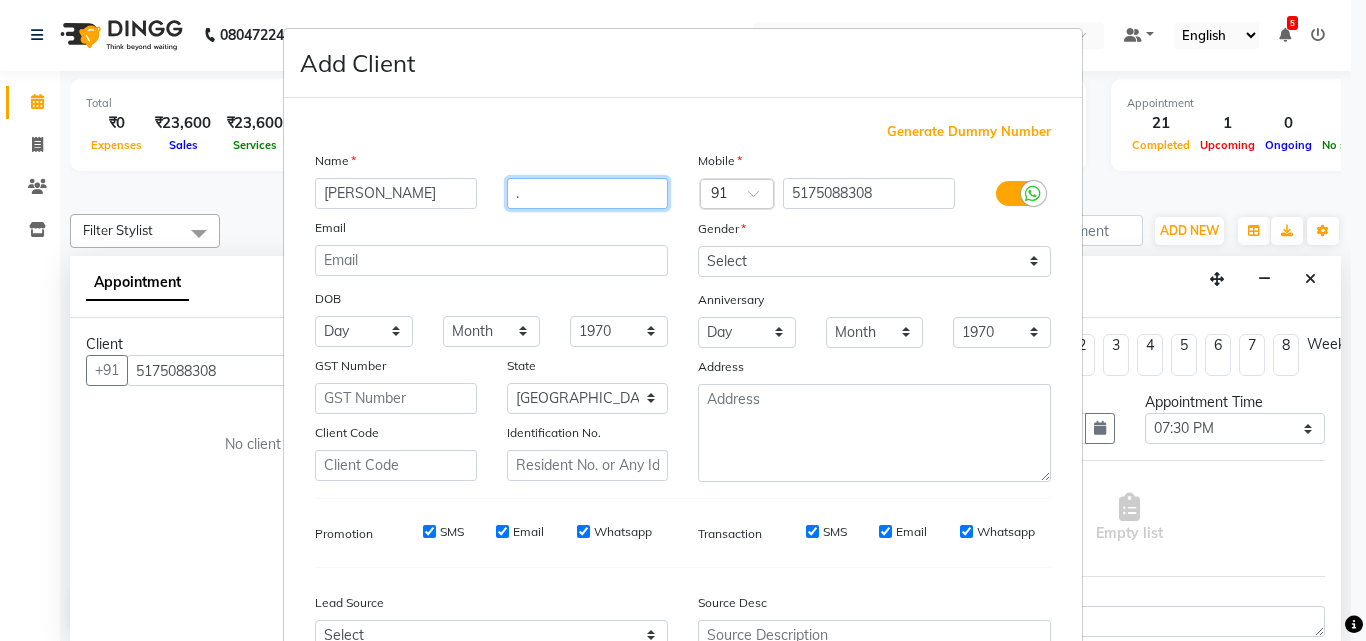 type on "." 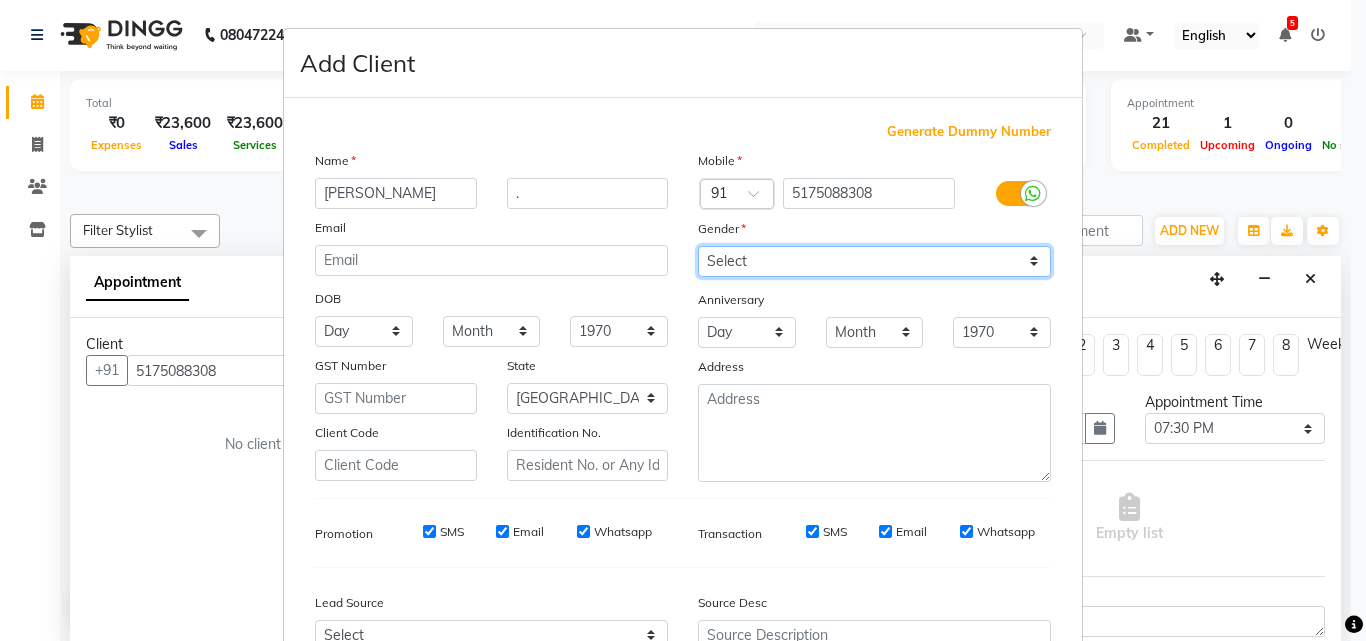 click on "Select [DEMOGRAPHIC_DATA] [DEMOGRAPHIC_DATA] Other Prefer Not To Say" at bounding box center (874, 261) 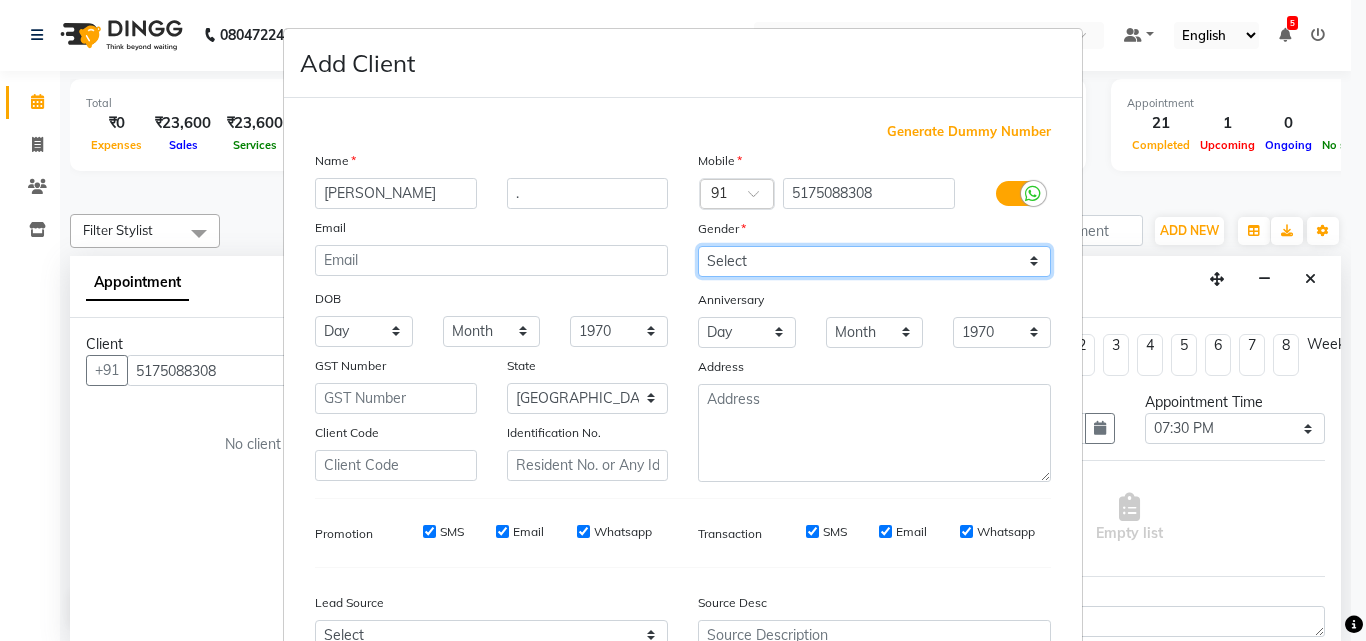 select on "[DEMOGRAPHIC_DATA]" 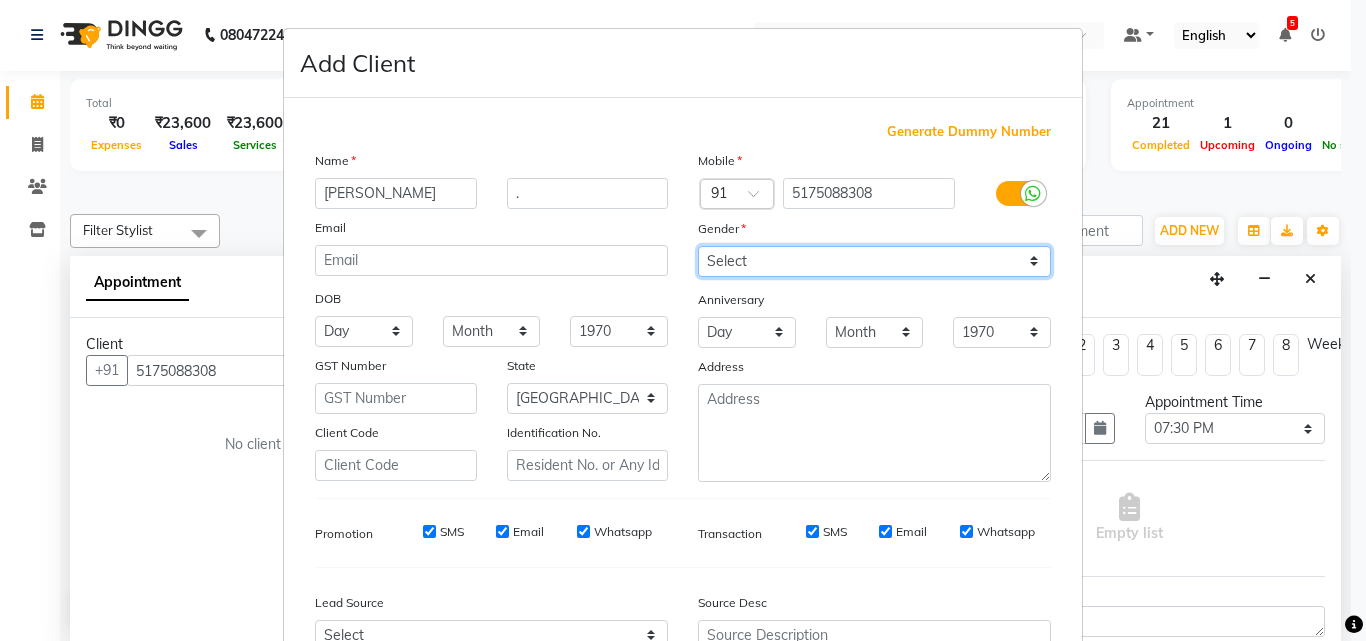 click on "Select [DEMOGRAPHIC_DATA] [DEMOGRAPHIC_DATA] Other Prefer Not To Say" at bounding box center (874, 261) 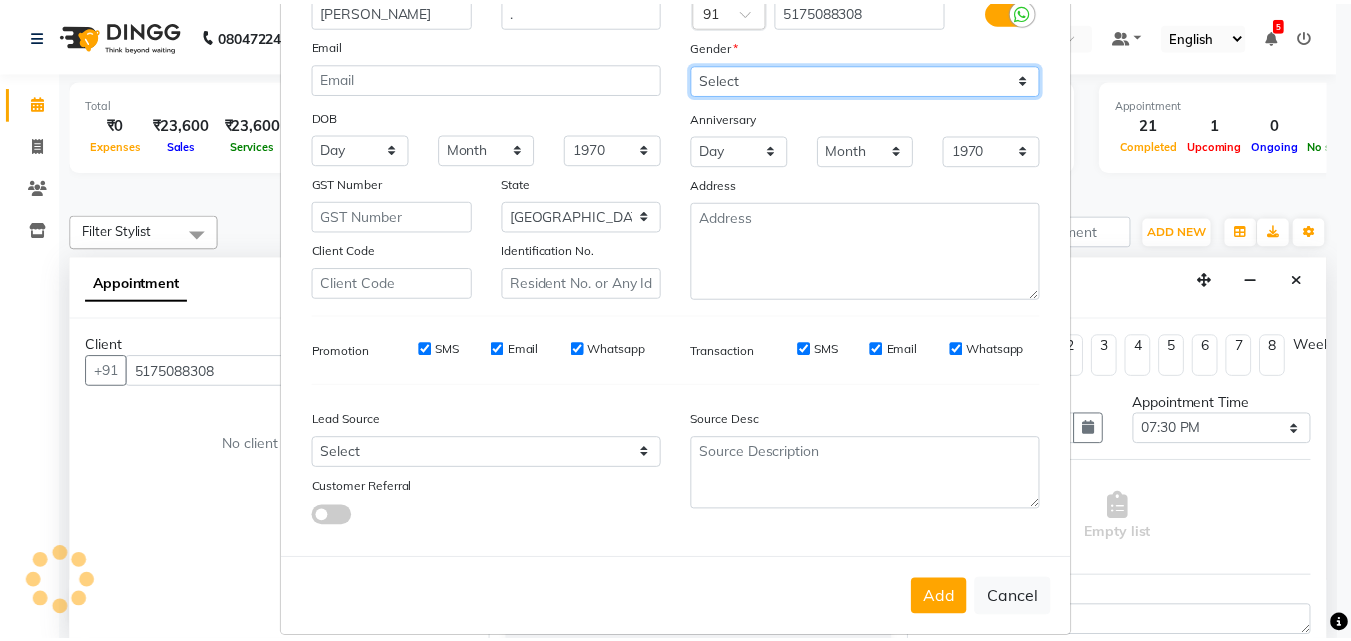 scroll, scrollTop: 208, scrollLeft: 0, axis: vertical 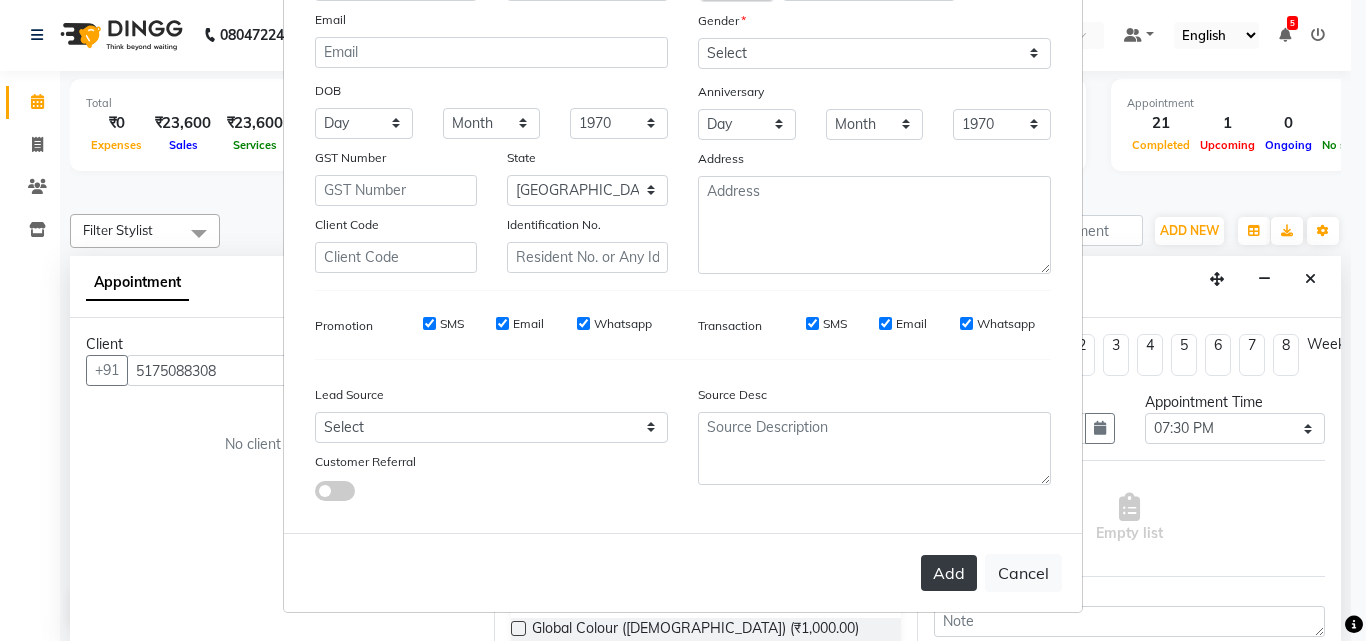 click on "Add" at bounding box center [949, 573] 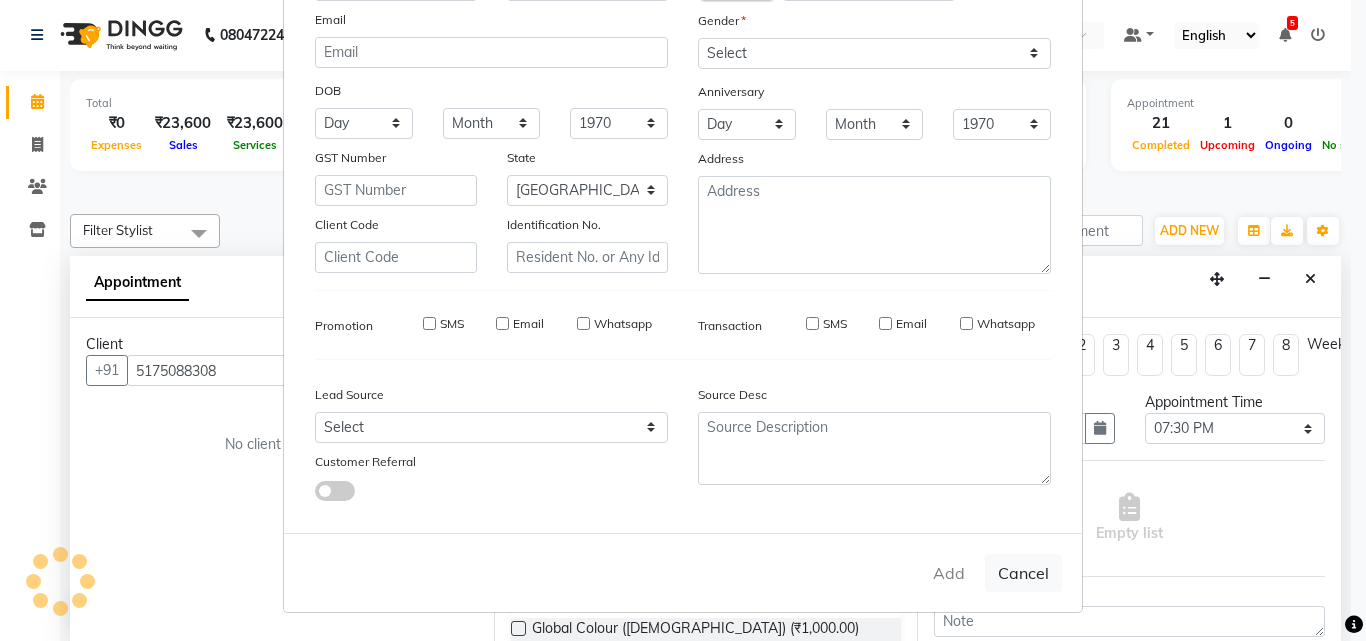 type 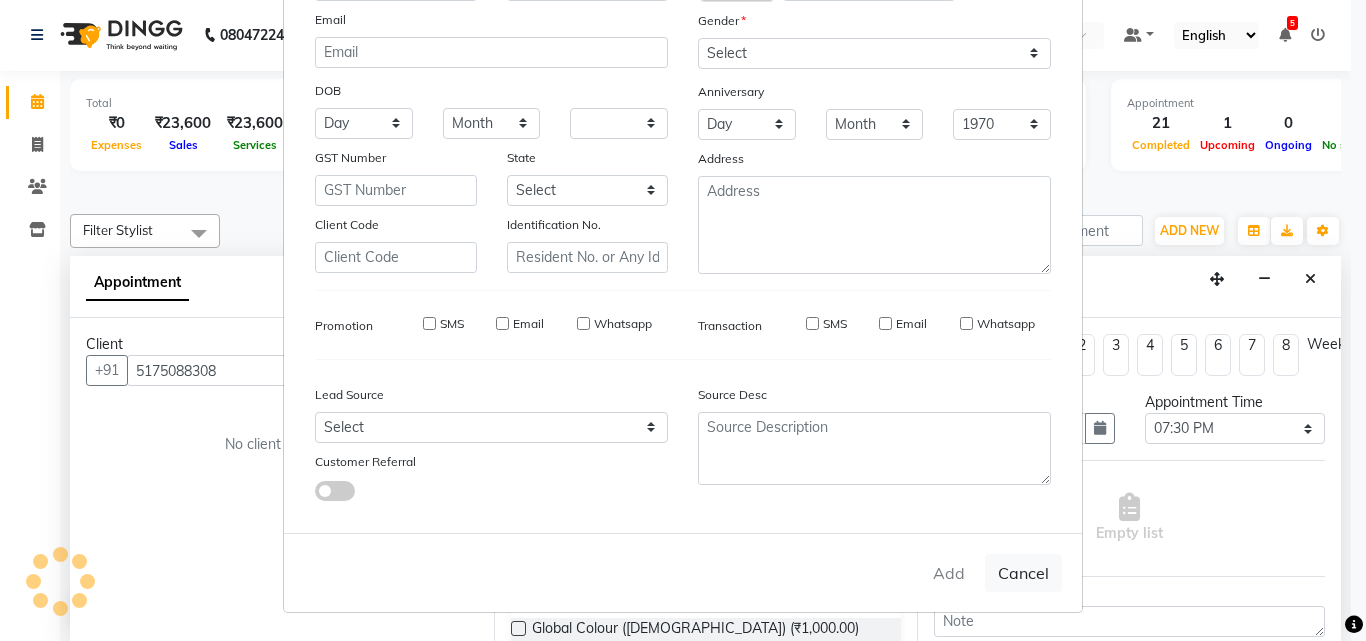 select 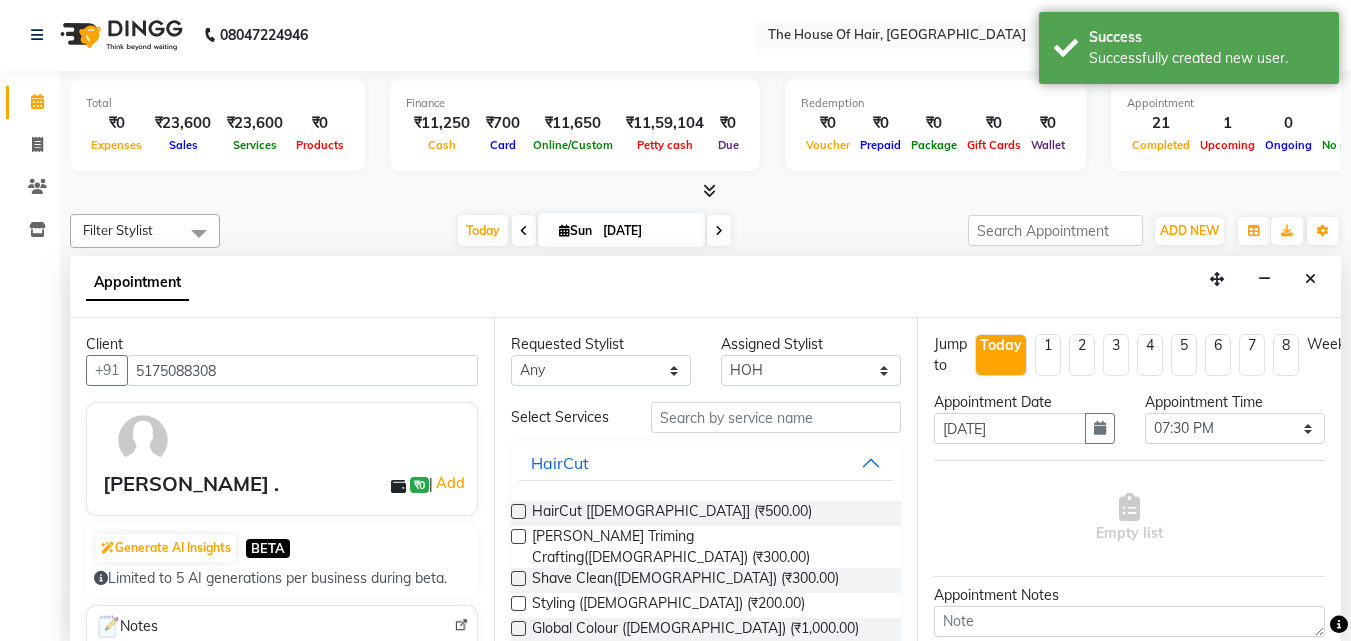 click at bounding box center [518, 511] 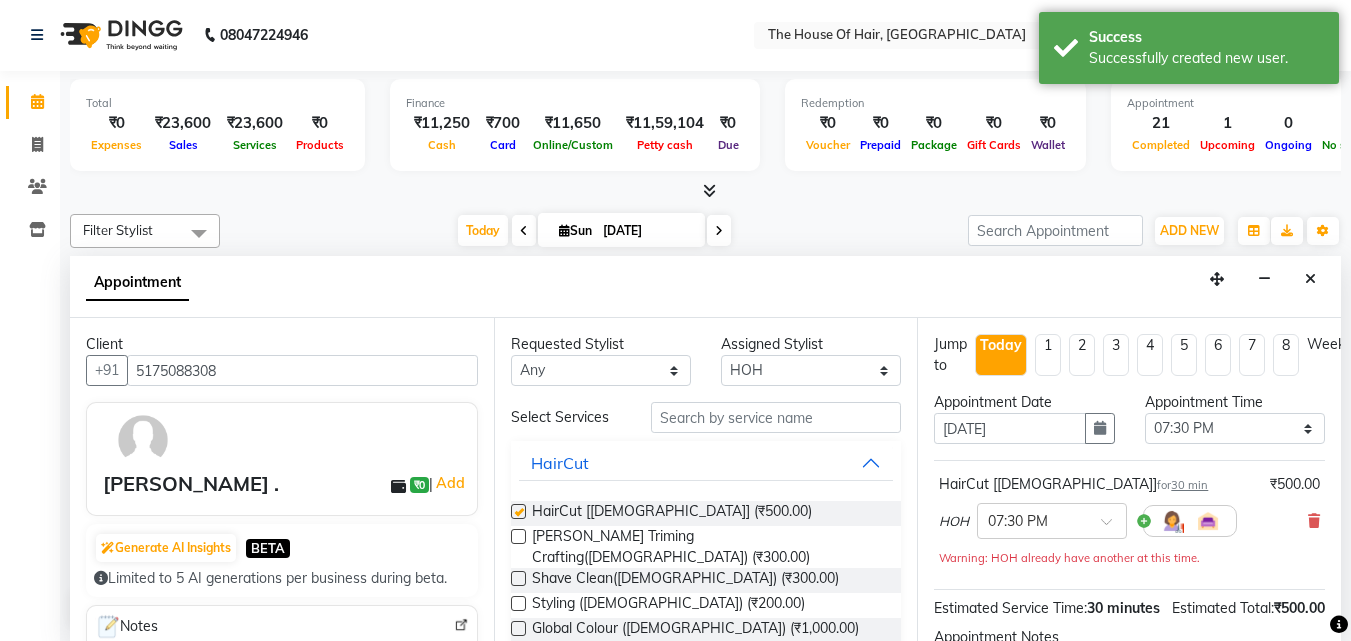 checkbox on "false" 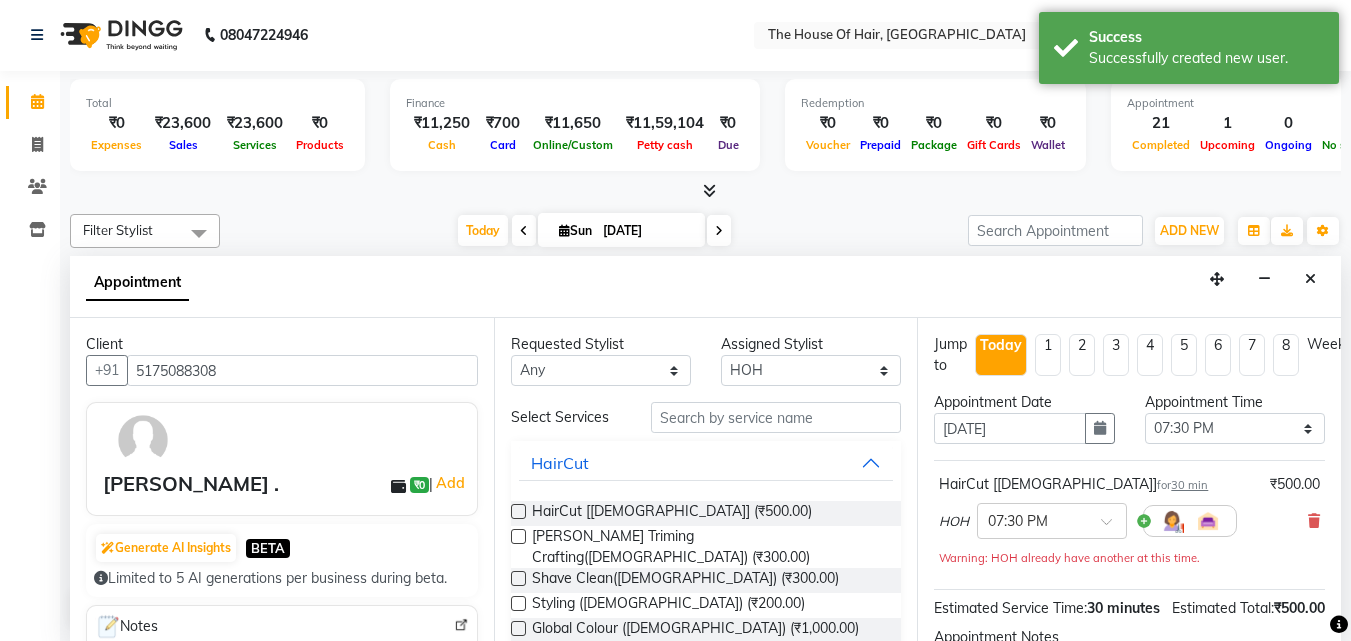 click at bounding box center [518, 536] 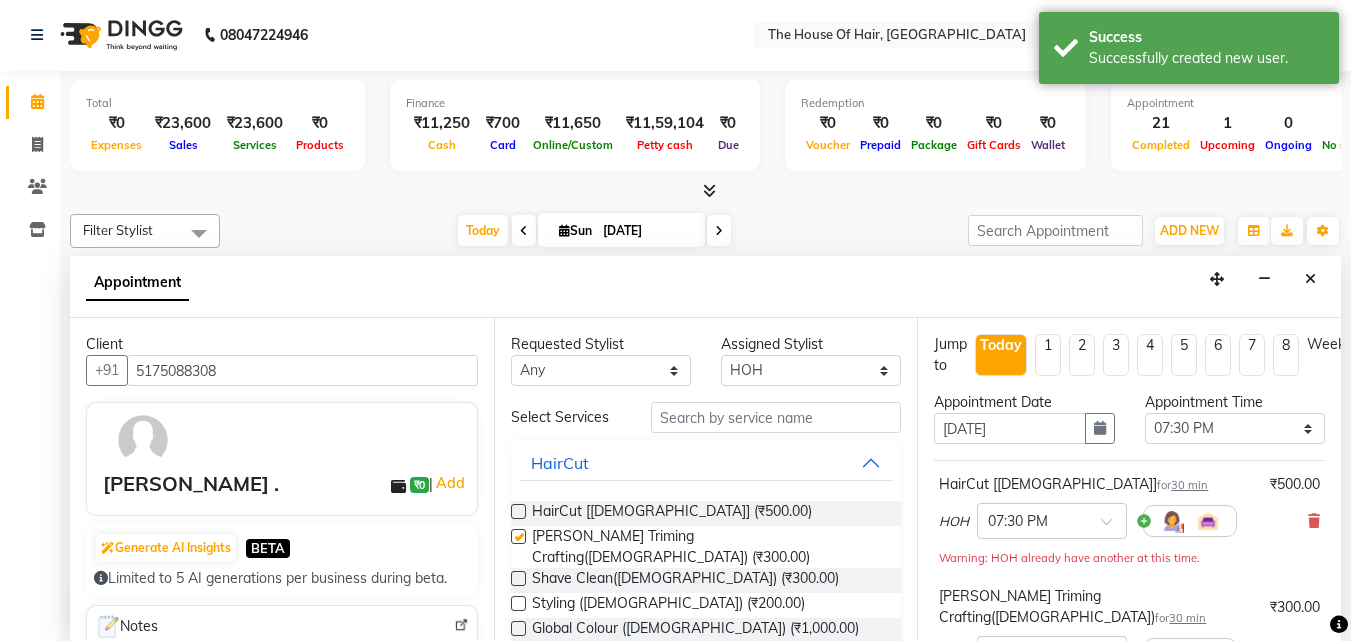 checkbox on "false" 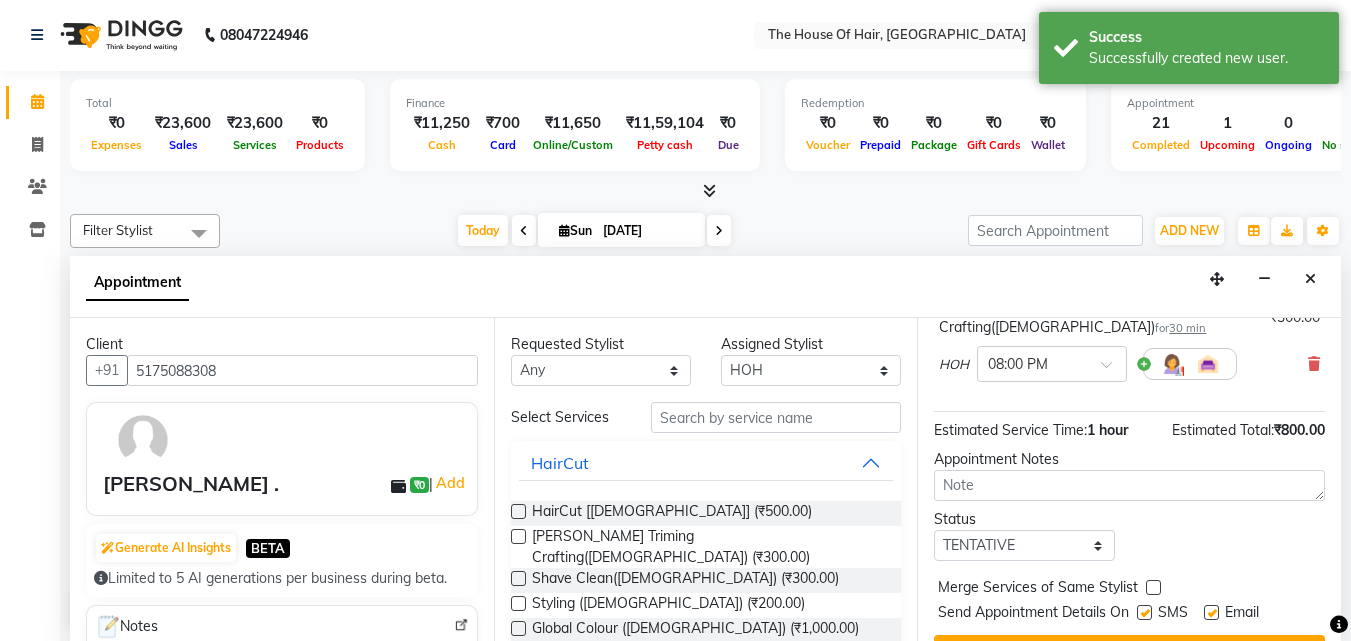 scroll, scrollTop: 330, scrollLeft: 0, axis: vertical 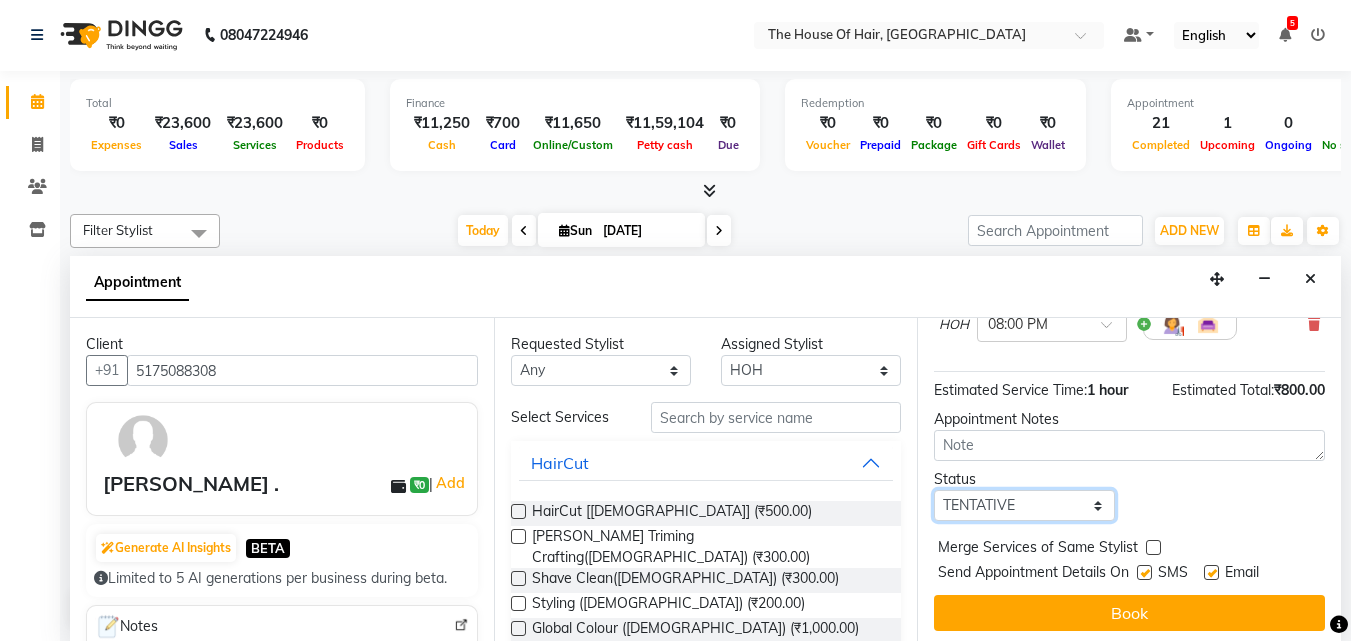 click on "Select TENTATIVE CONFIRM CHECK-IN UPCOMING" at bounding box center (1024, 505) 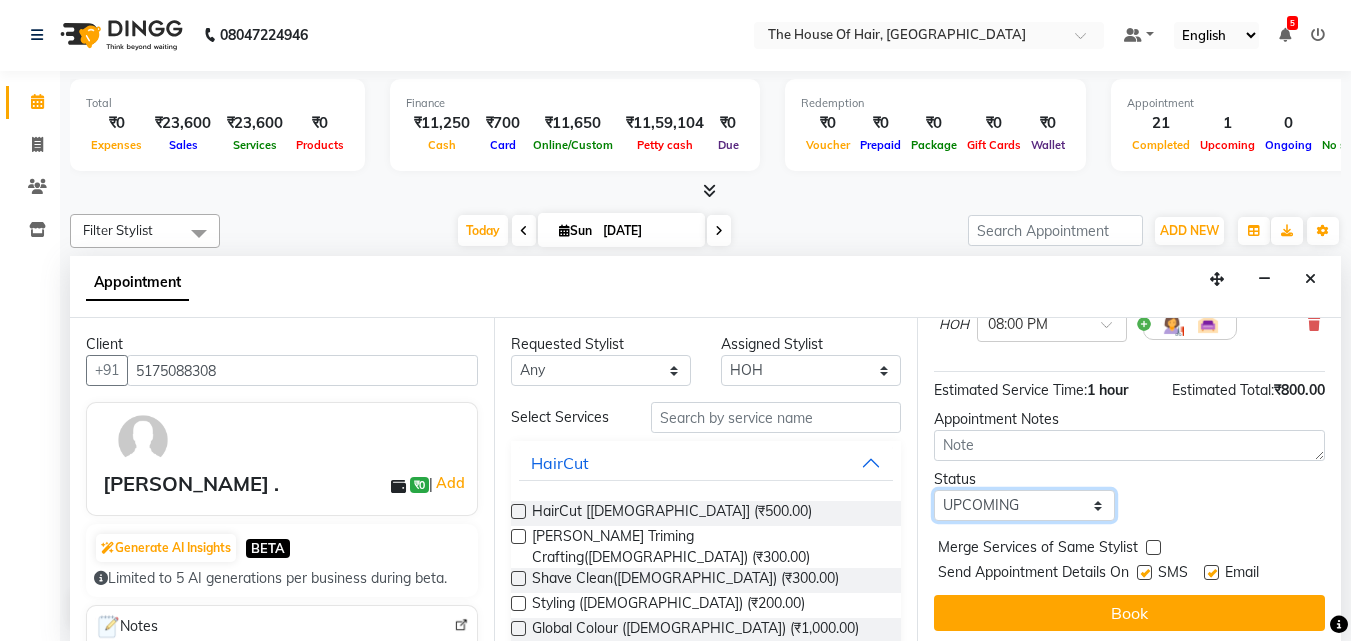 click on "Select TENTATIVE CONFIRM CHECK-IN UPCOMING" at bounding box center [1024, 505] 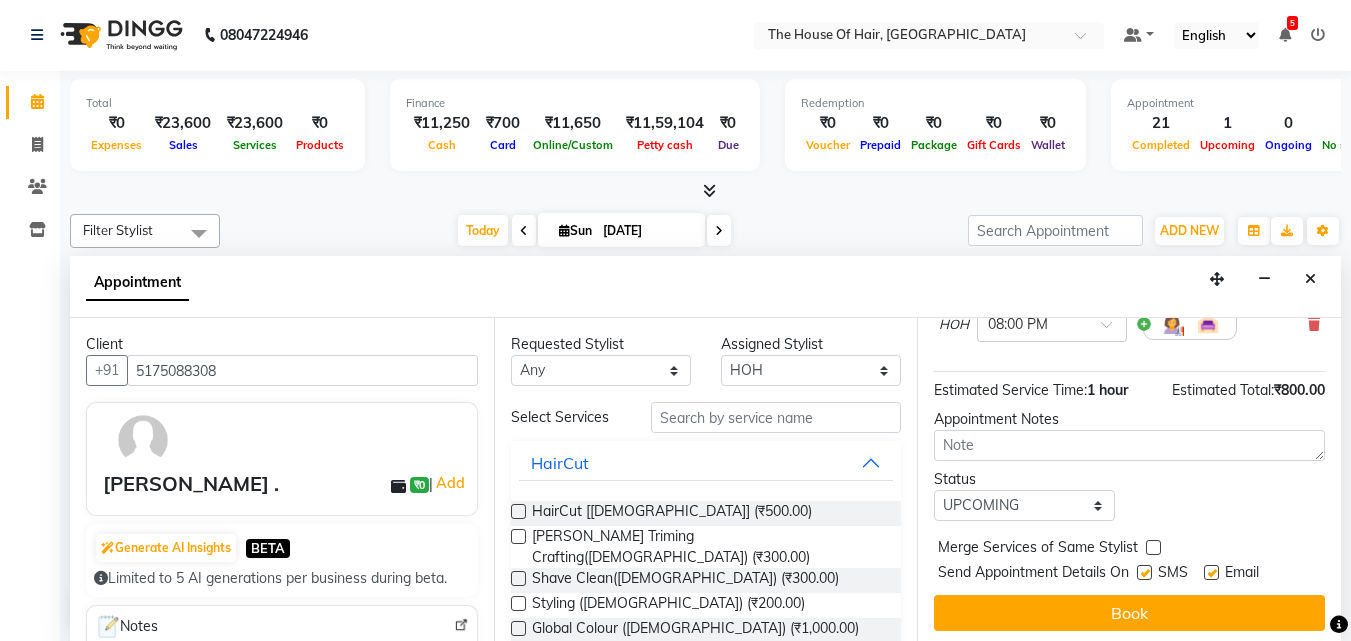 click at bounding box center (1153, 547) 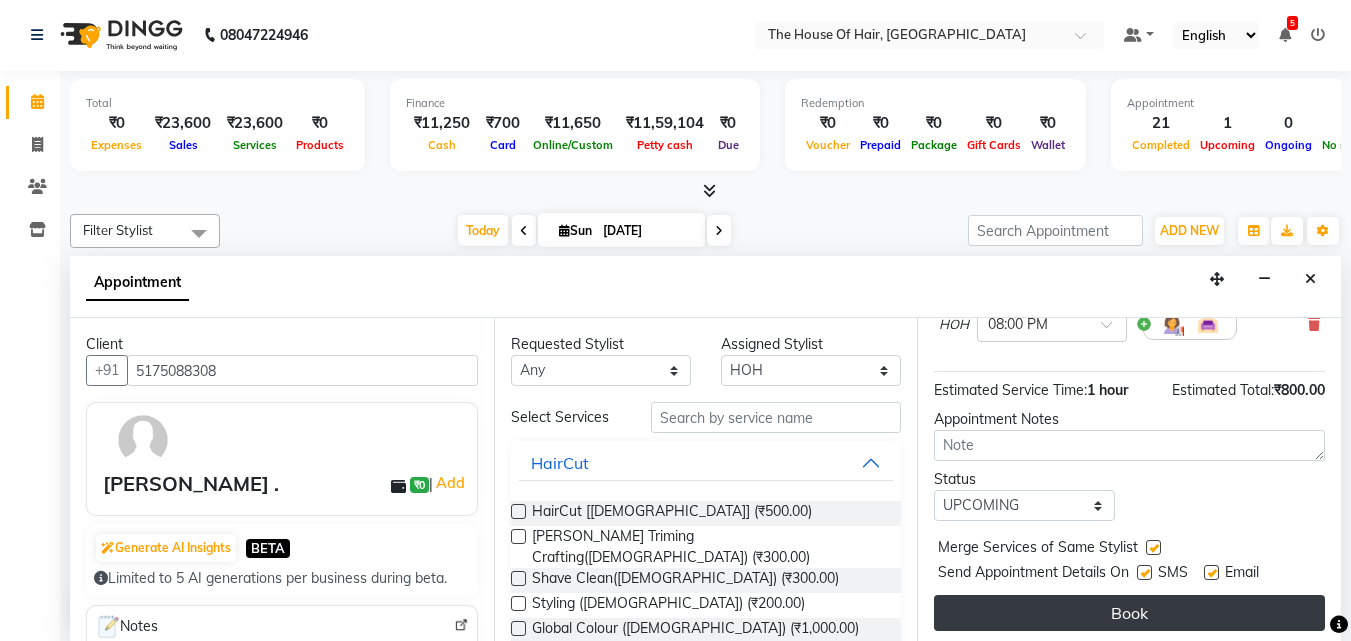 click on "Book" at bounding box center [1129, 613] 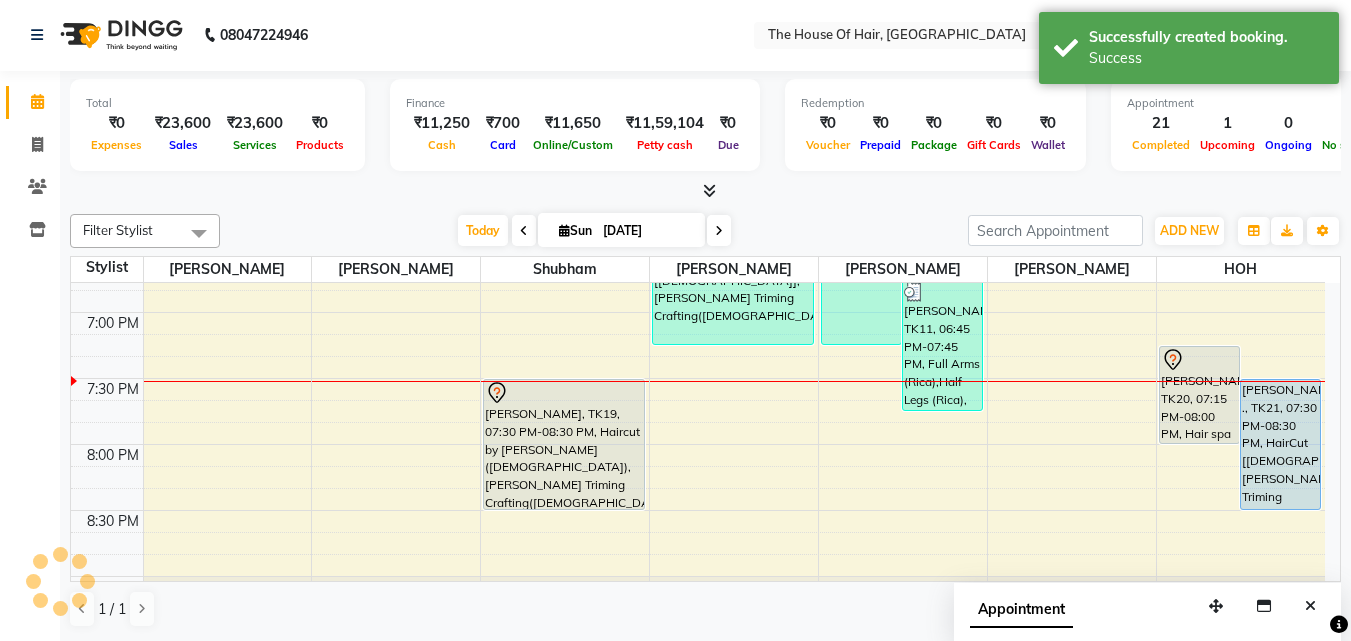 scroll, scrollTop: 0, scrollLeft: 0, axis: both 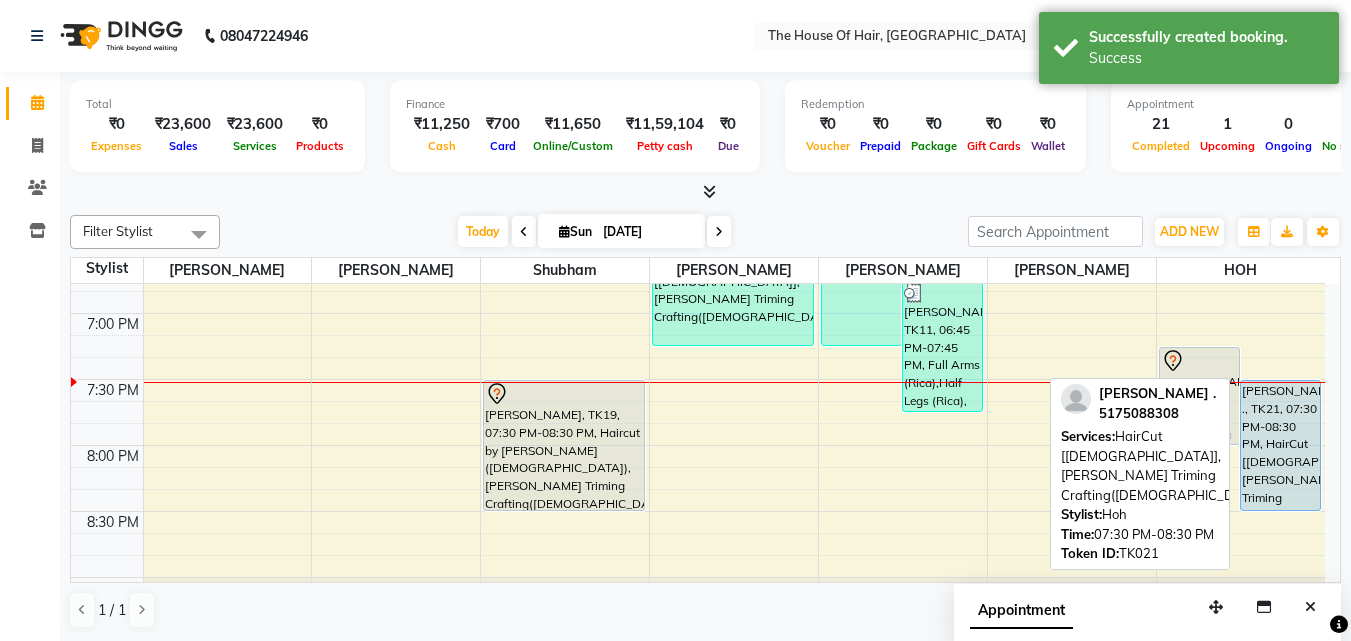 click on "[PERSON_NAME] ., TK21, 07:30 PM-08:30 PM, HairCut  [[DEMOGRAPHIC_DATA]],[PERSON_NAME] Triming Crafting([DEMOGRAPHIC_DATA])" at bounding box center (1280, 445) 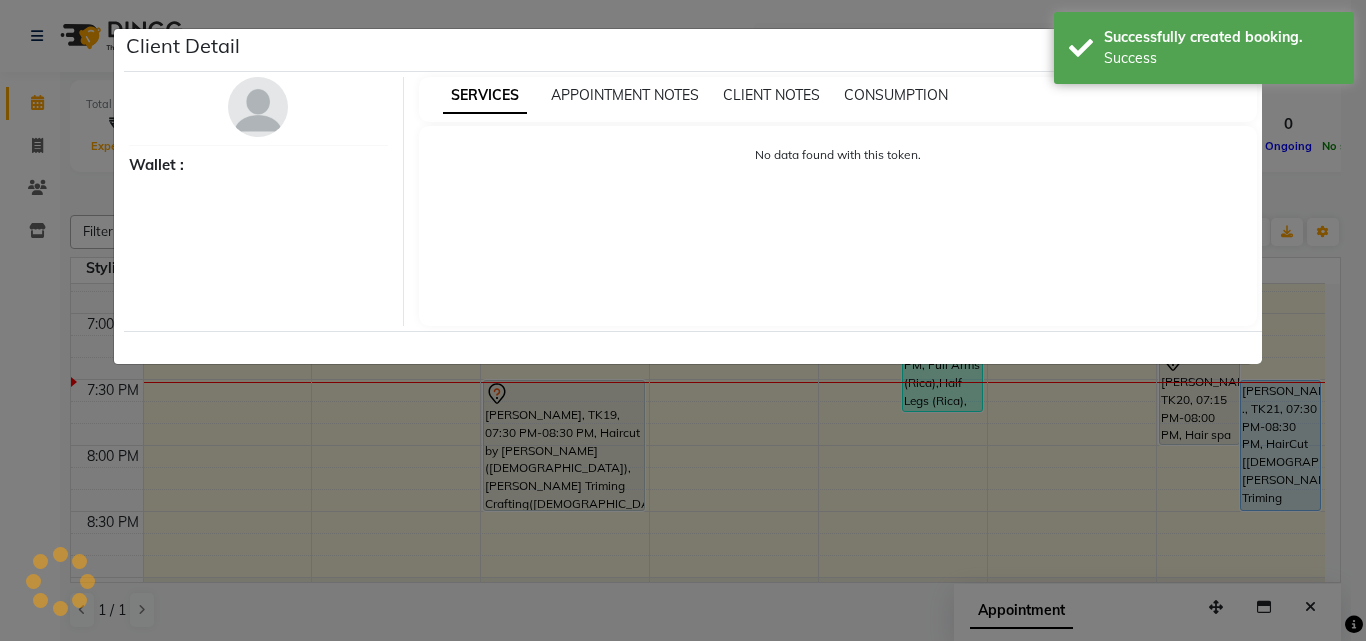 select on "5" 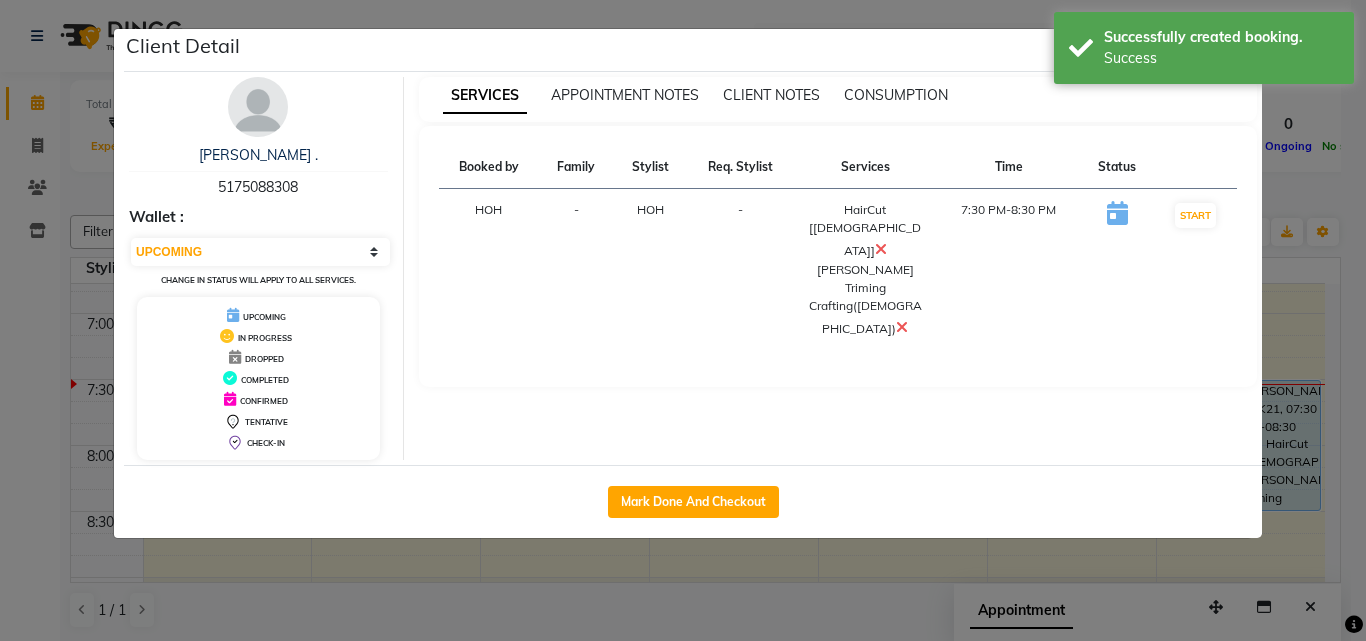 click on "Client Detail  [PERSON_NAME] .   5175088308 Wallet : Select IN SERVICE CONFIRMED TENTATIVE CHECK IN MARK DONE UPCOMING Change in status will apply to all services. UPCOMING IN PROGRESS DROPPED COMPLETED CONFIRMED TENTATIVE CHECK-IN SERVICES APPOINTMENT NOTES CLIENT NOTES CONSUMPTION Booked by Family Stylist Req. Stylist Services Time Status  HOH  - HOH -  HairCut  [[DEMOGRAPHIC_DATA]]   [PERSON_NAME] Triming Crafting([DEMOGRAPHIC_DATA])   7:30 PM-8:30 PM   START   Mark Done And Checkout" 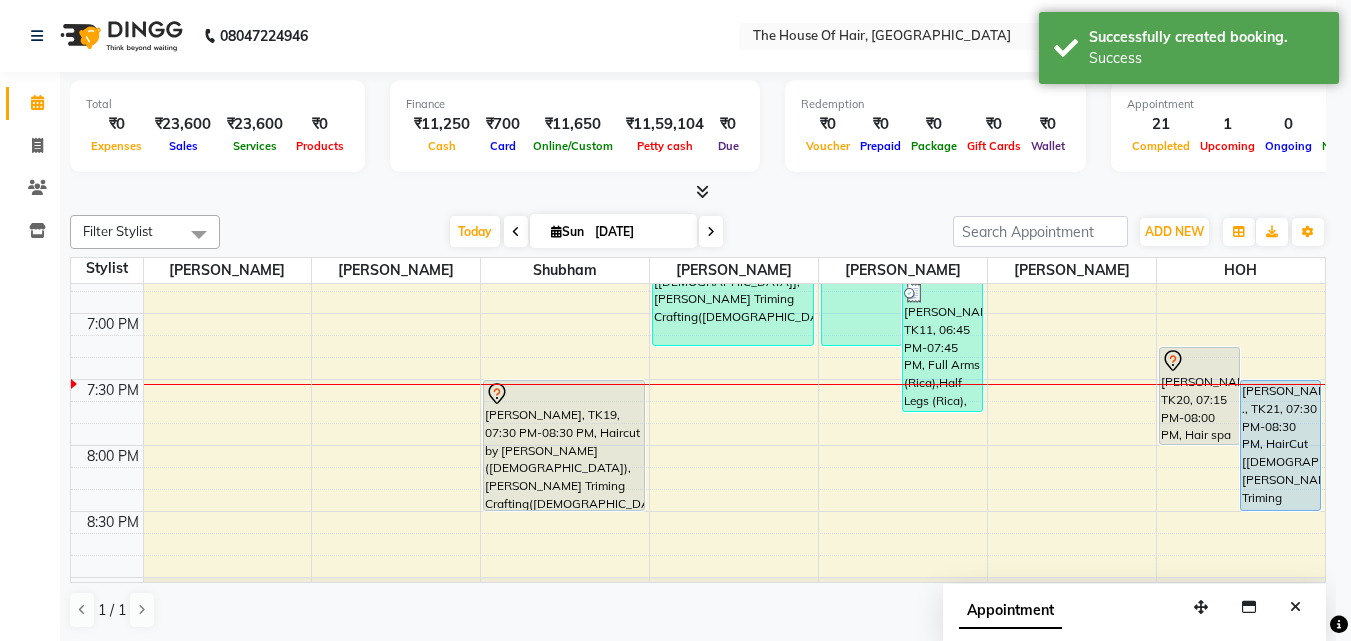 click on "HOH" at bounding box center (1241, 270) 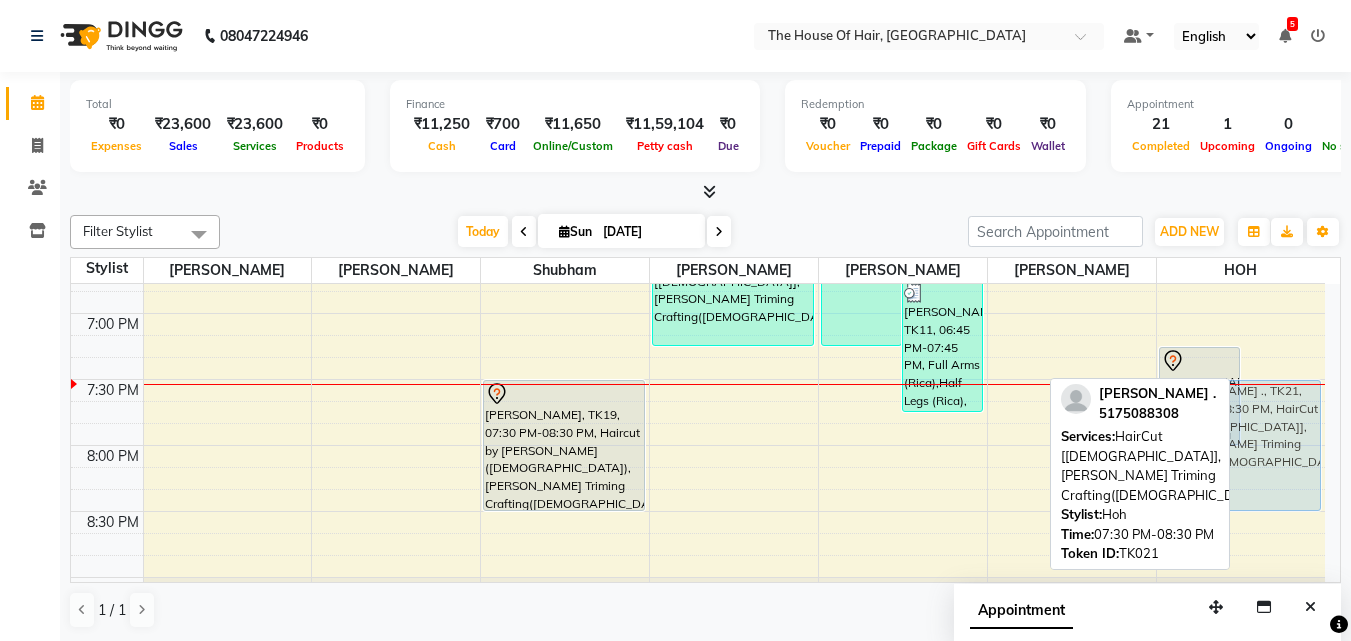 drag, startPoint x: 1264, startPoint y: 430, endPoint x: 1156, endPoint y: 425, distance: 108.11568 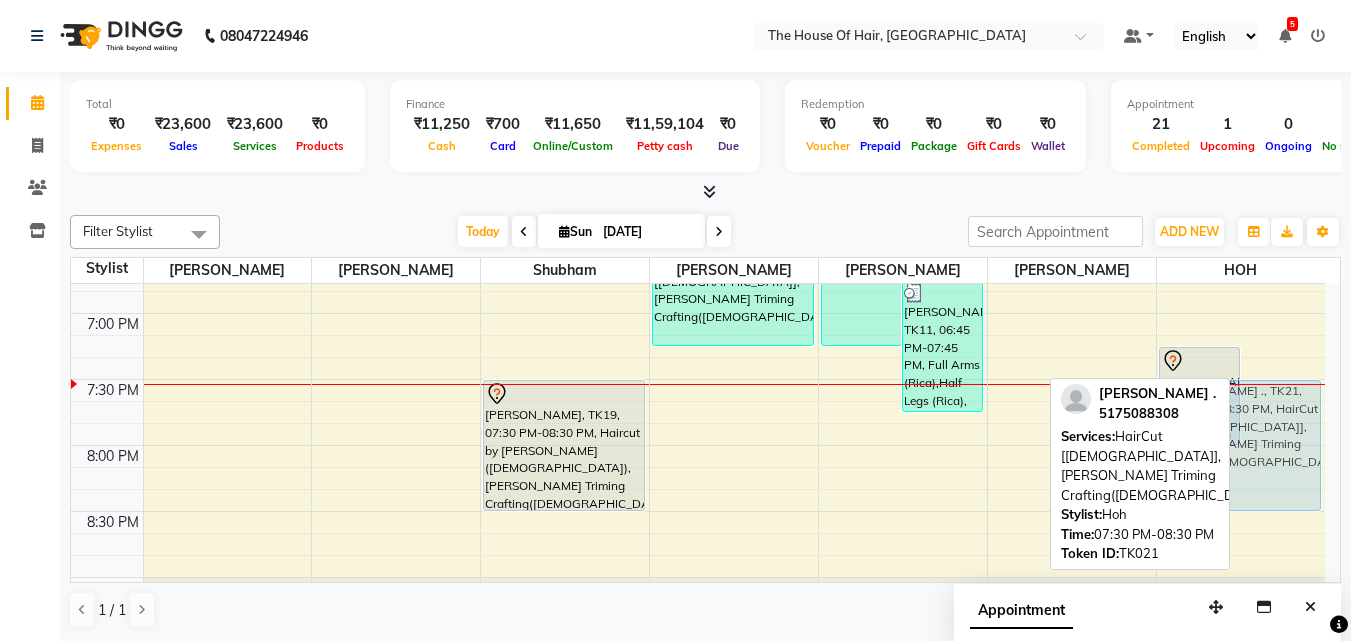 drag, startPoint x: 1255, startPoint y: 444, endPoint x: 1106, endPoint y: 451, distance: 149.16434 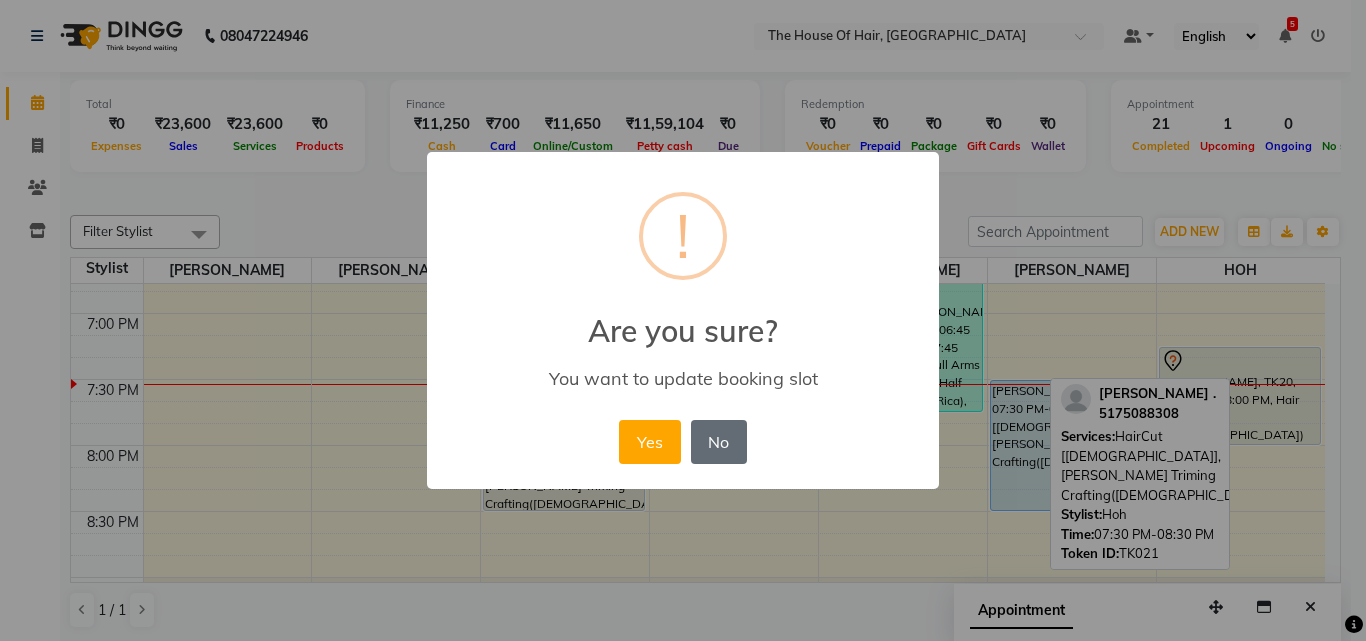 click on "No" at bounding box center [719, 442] 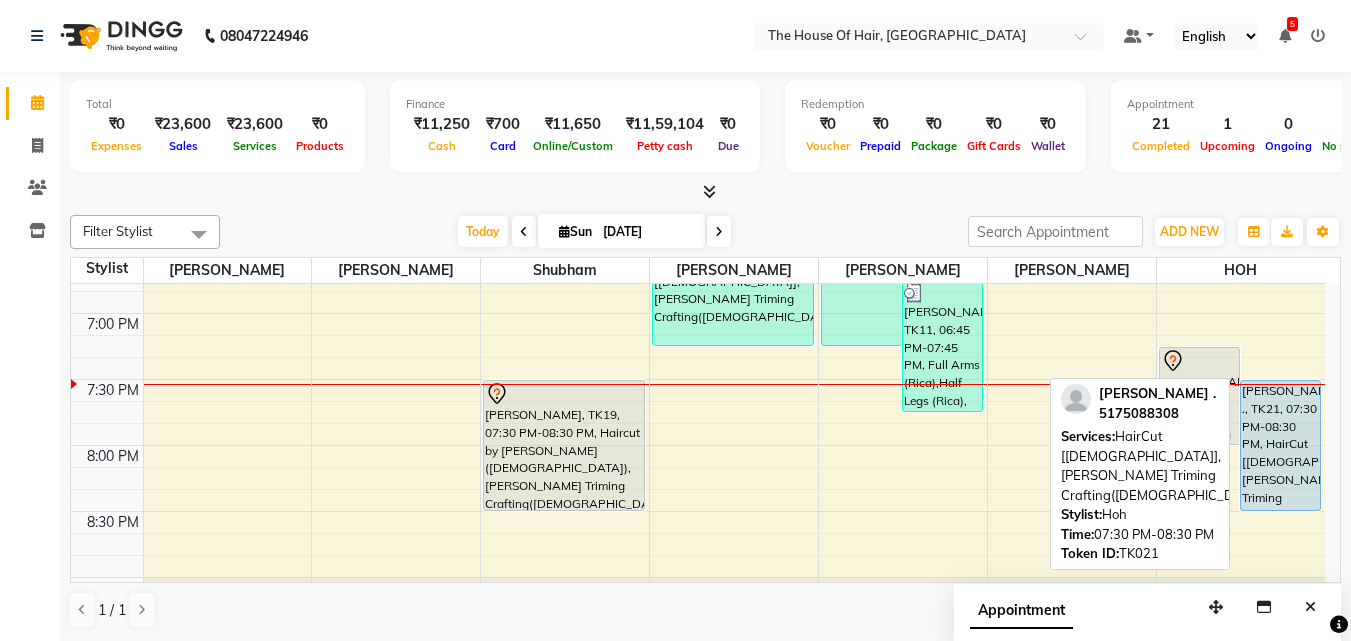 click on "[PERSON_NAME] ., TK21, 07:30 PM-08:30 PM, HairCut  [[DEMOGRAPHIC_DATA]],[PERSON_NAME] Triming Crafting([DEMOGRAPHIC_DATA])" at bounding box center (1280, 445) 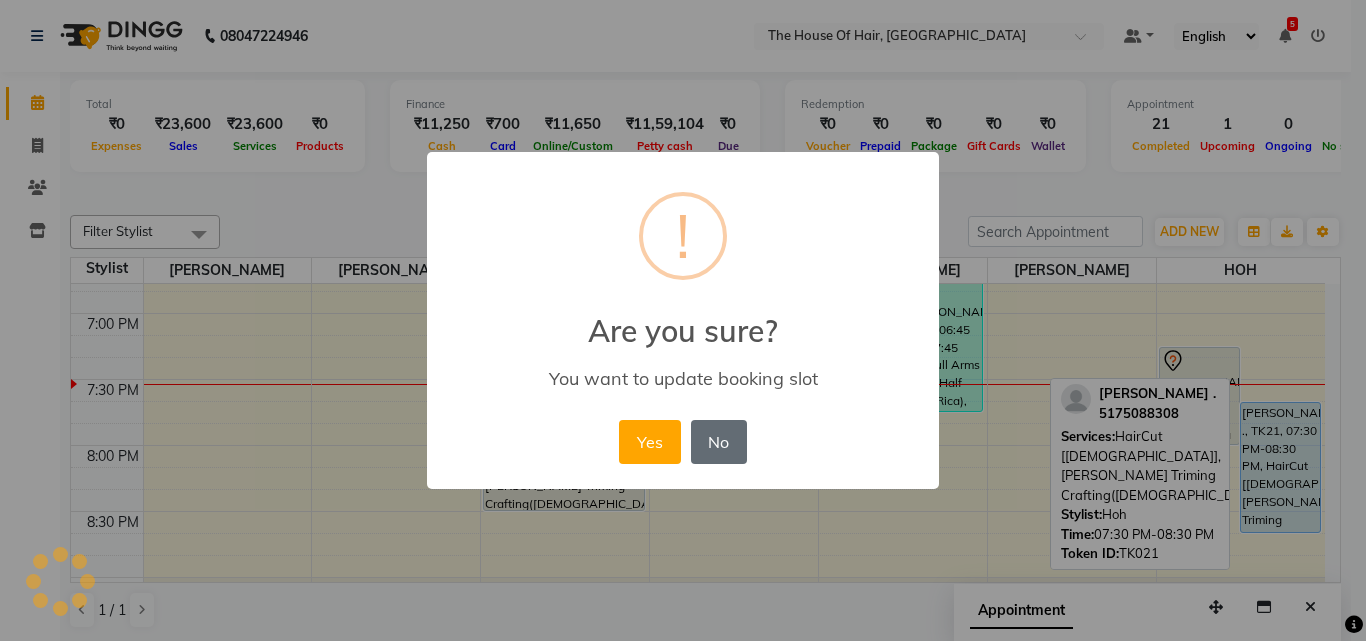 click on "No" at bounding box center [719, 442] 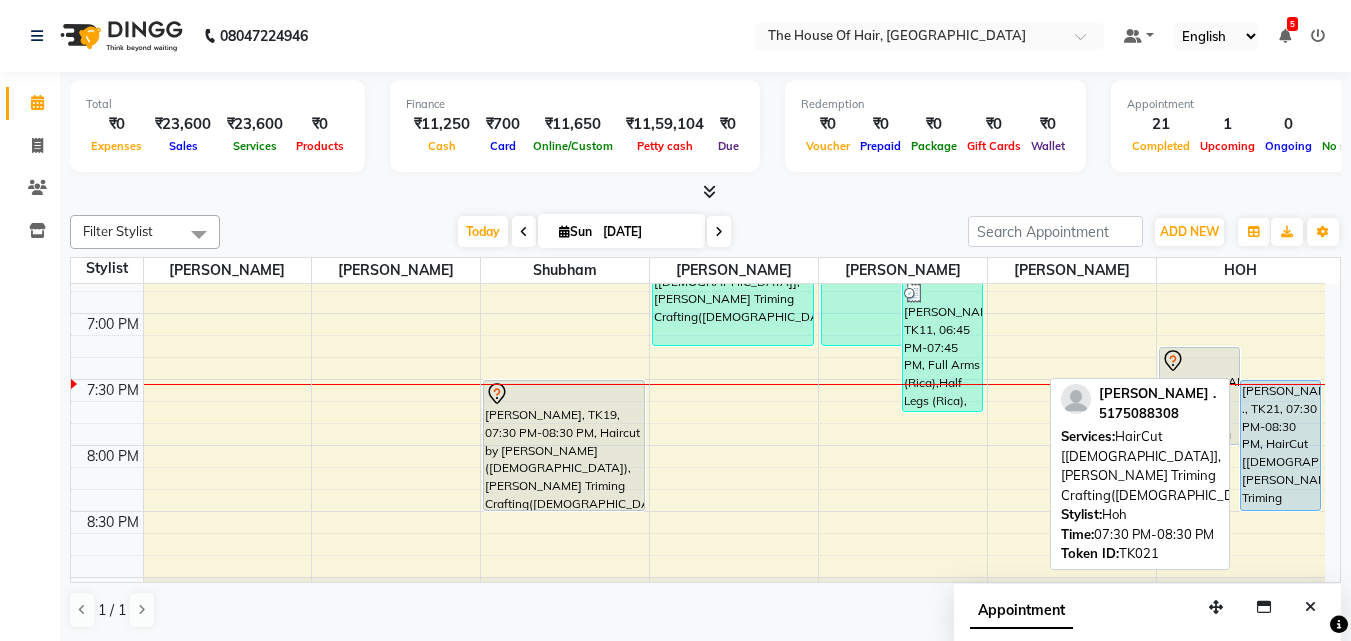 click on "Sun" at bounding box center (575, 231) 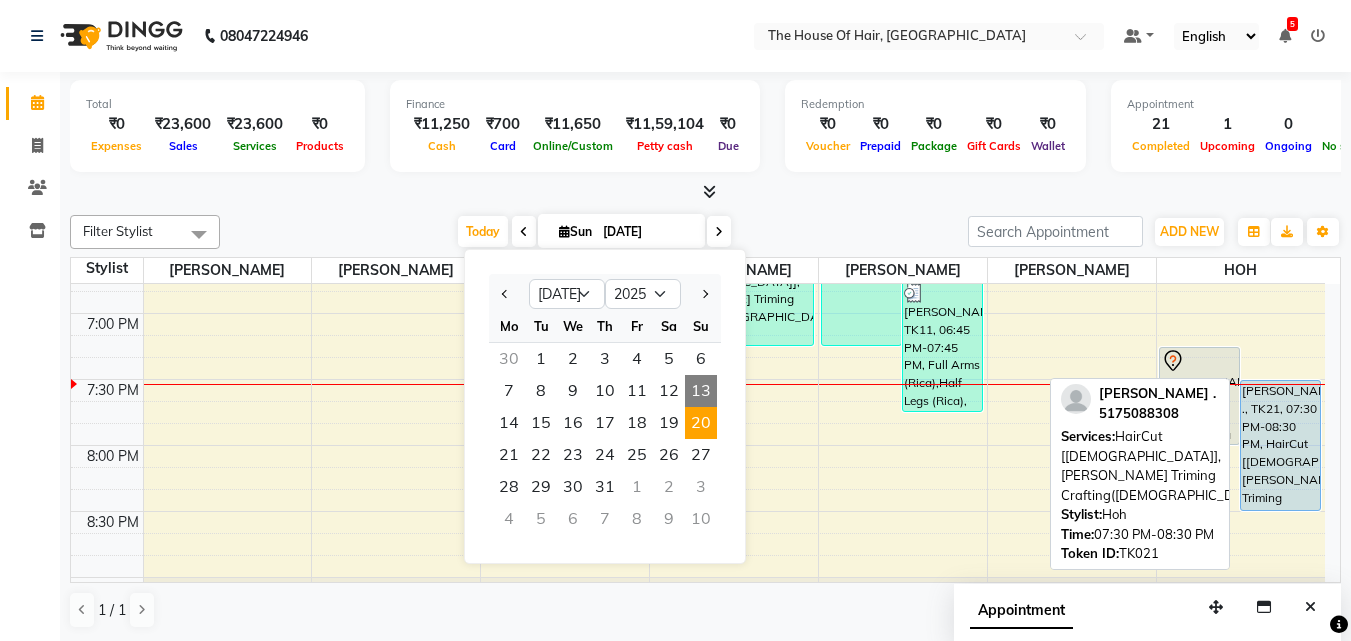 click on "20" at bounding box center (701, 423) 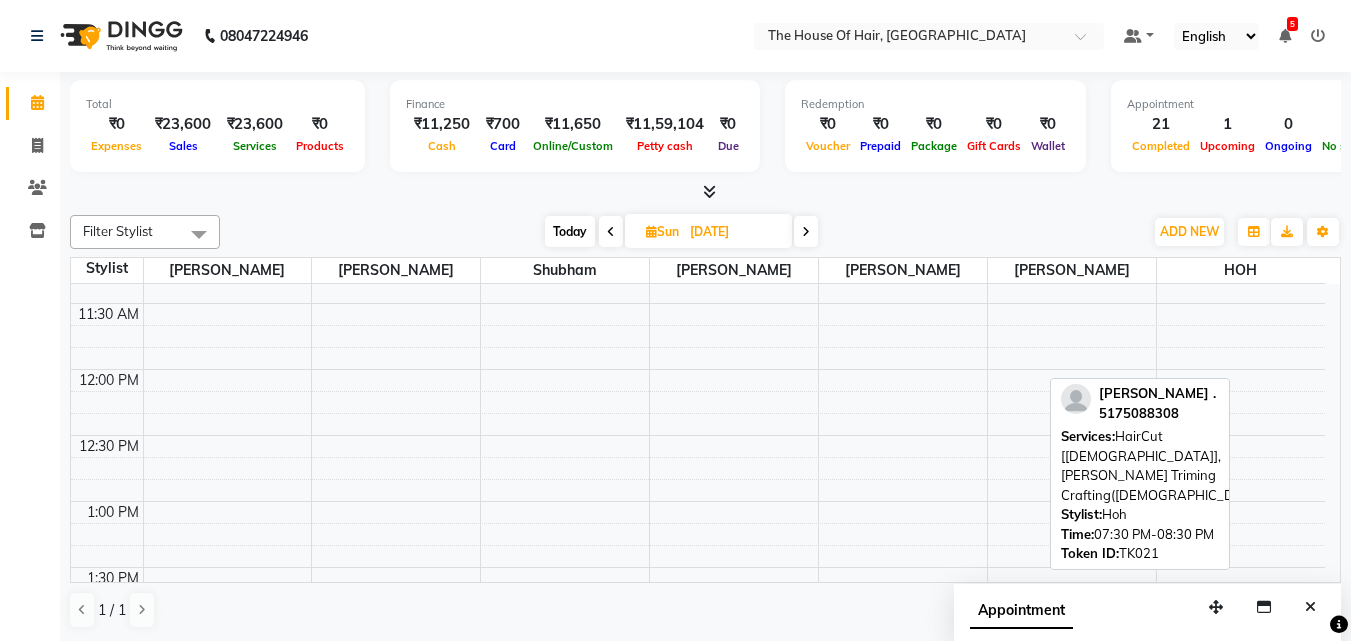 scroll, scrollTop: 444, scrollLeft: 0, axis: vertical 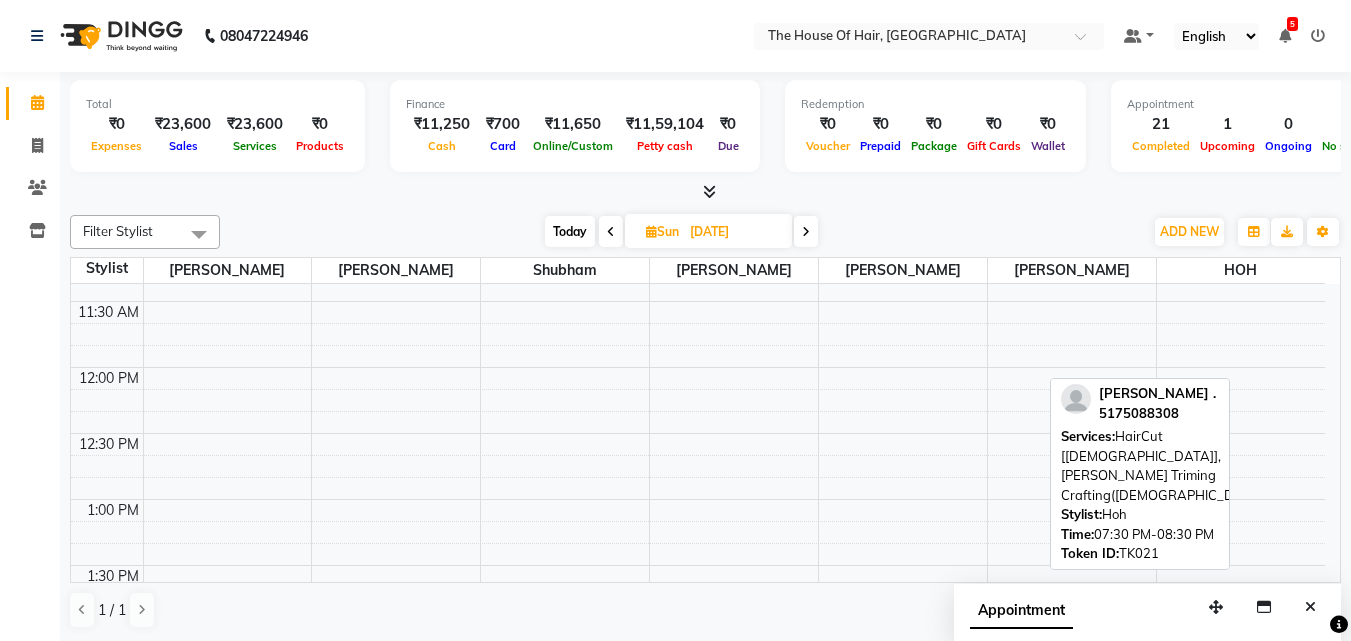 click on "8:00 AM 8:30 AM 9:00 AM 9:30 AM 10:00 AM 10:30 AM 11:00 AM 11:30 AM 12:00 PM 12:30 PM 1:00 PM 1:30 PM 2:00 PM 2:30 PM 3:00 PM 3:30 PM 4:00 PM 4:30 PM 5:00 PM 5:30 PM 6:00 PM 6:30 PM 7:00 PM 7:30 PM 8:00 PM 8:30 PM 9:00 PM 9:30 PM" at bounding box center (698, 763) 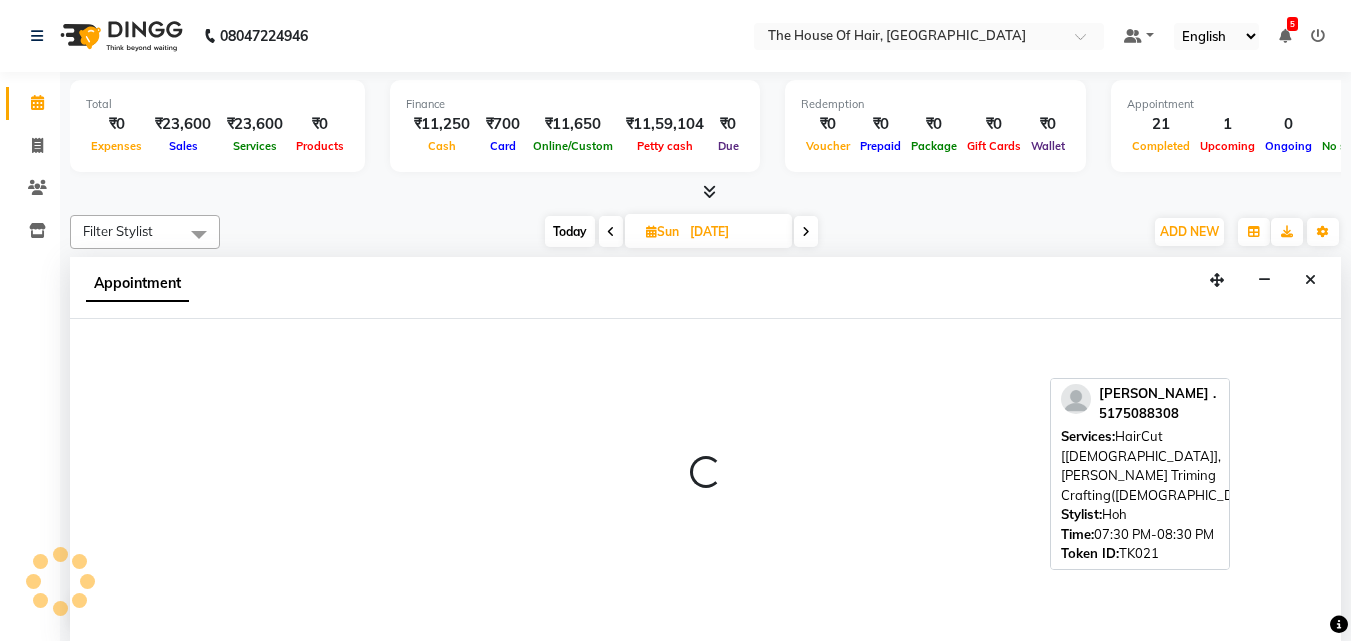 select on "42824" 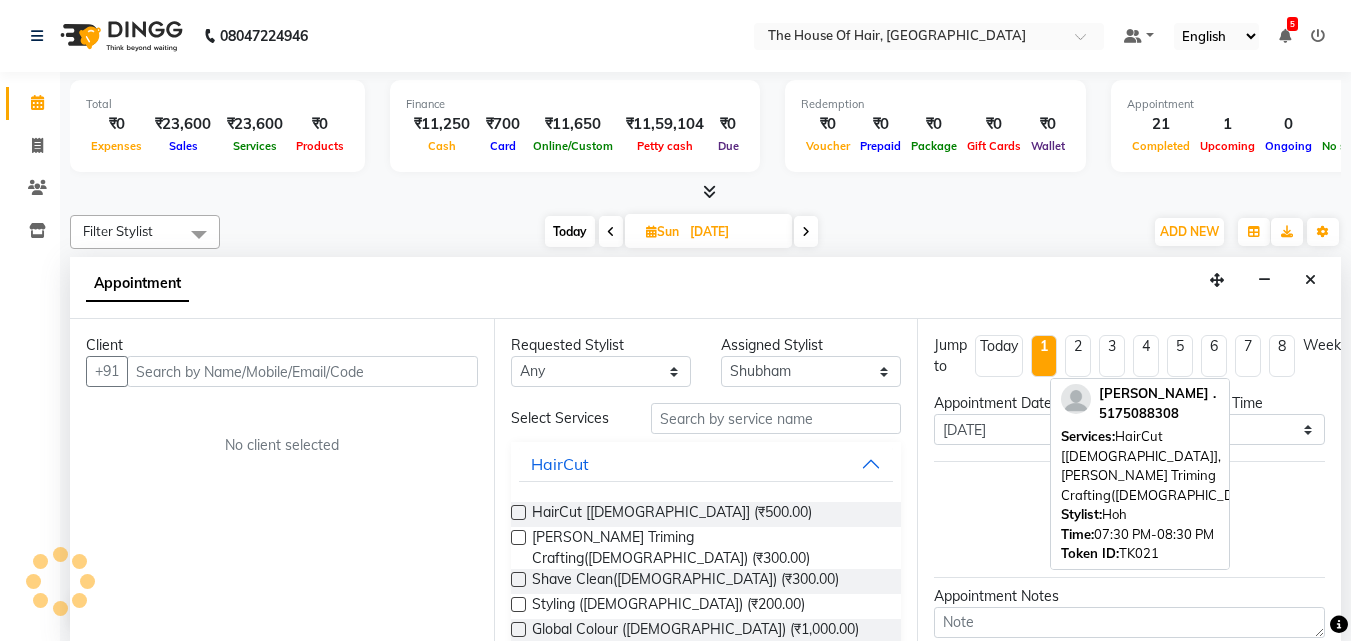 scroll, scrollTop: 1, scrollLeft: 0, axis: vertical 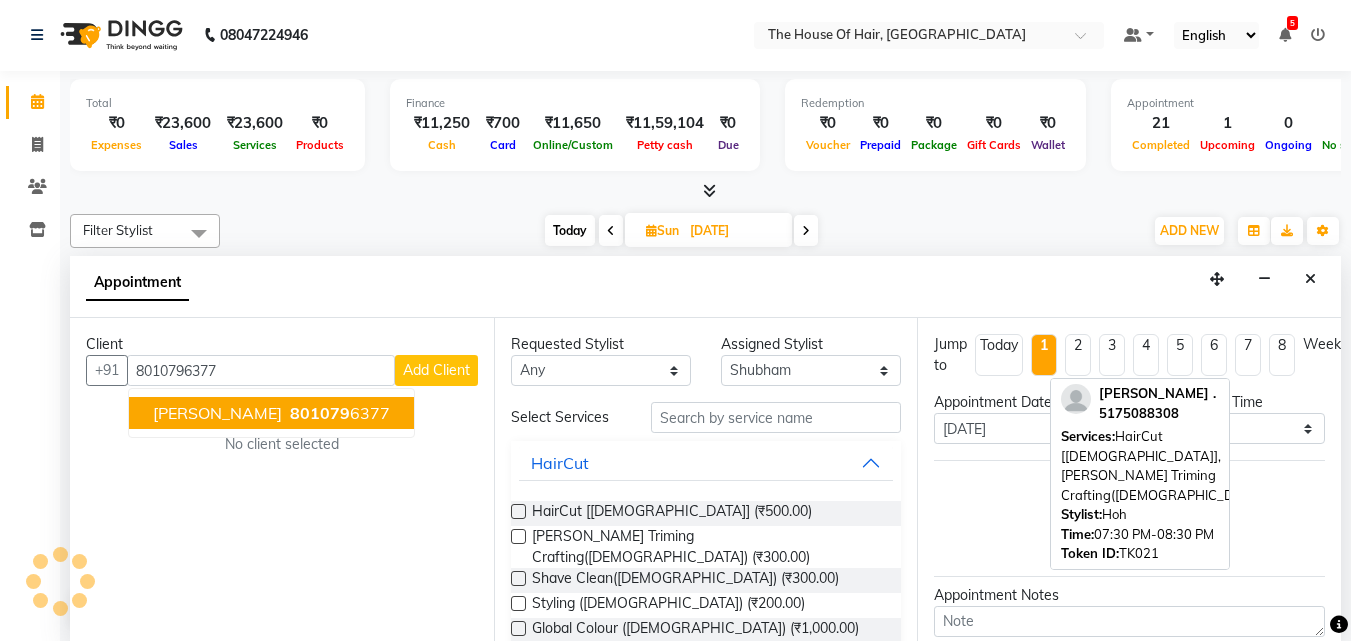 click on "801079 6377" at bounding box center [338, 413] 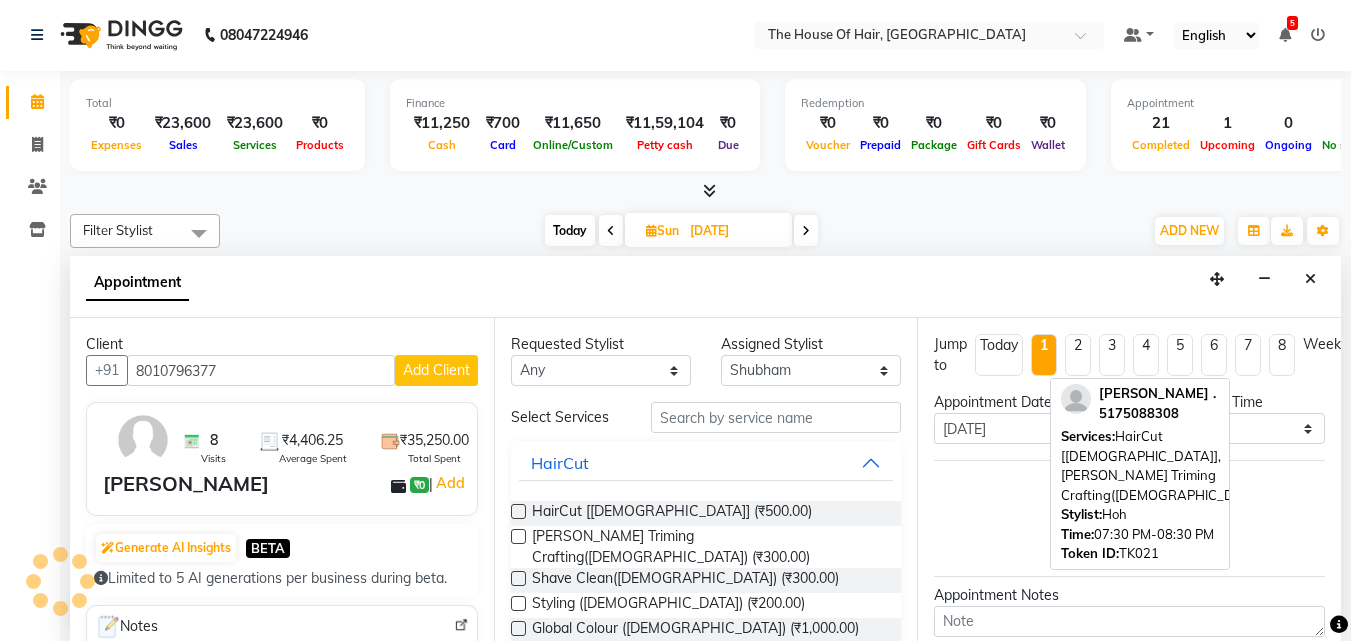 type on "8010796377" 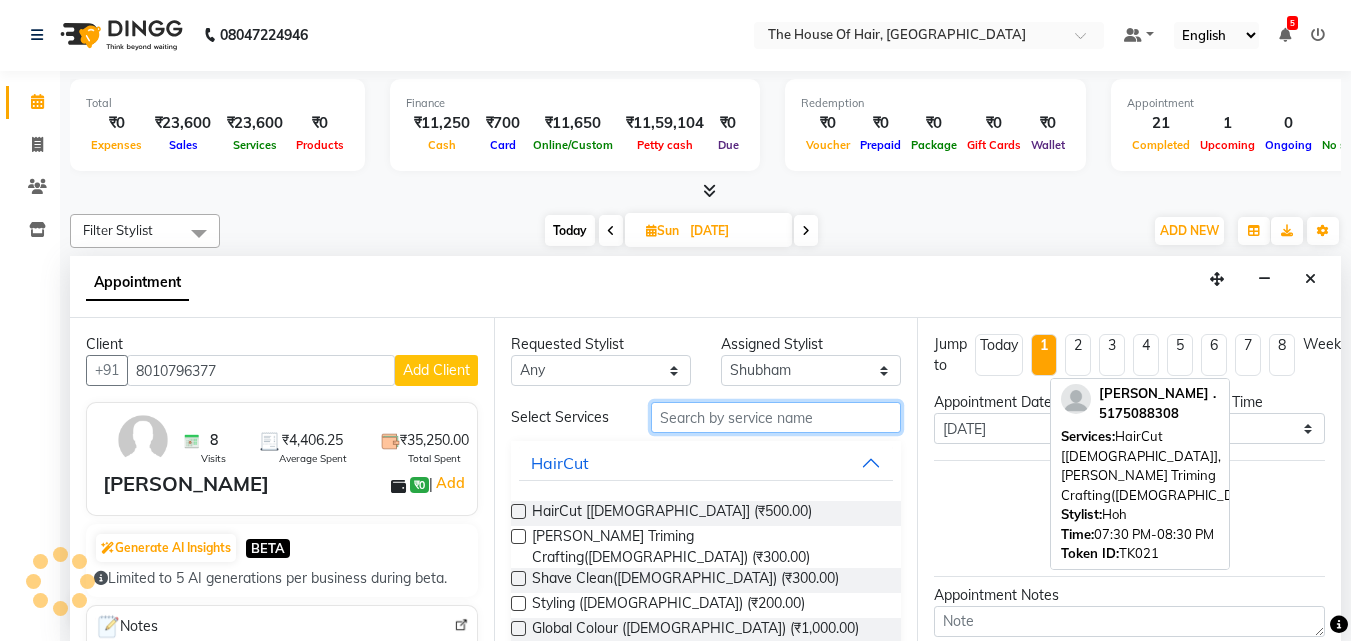 click at bounding box center [776, 417] 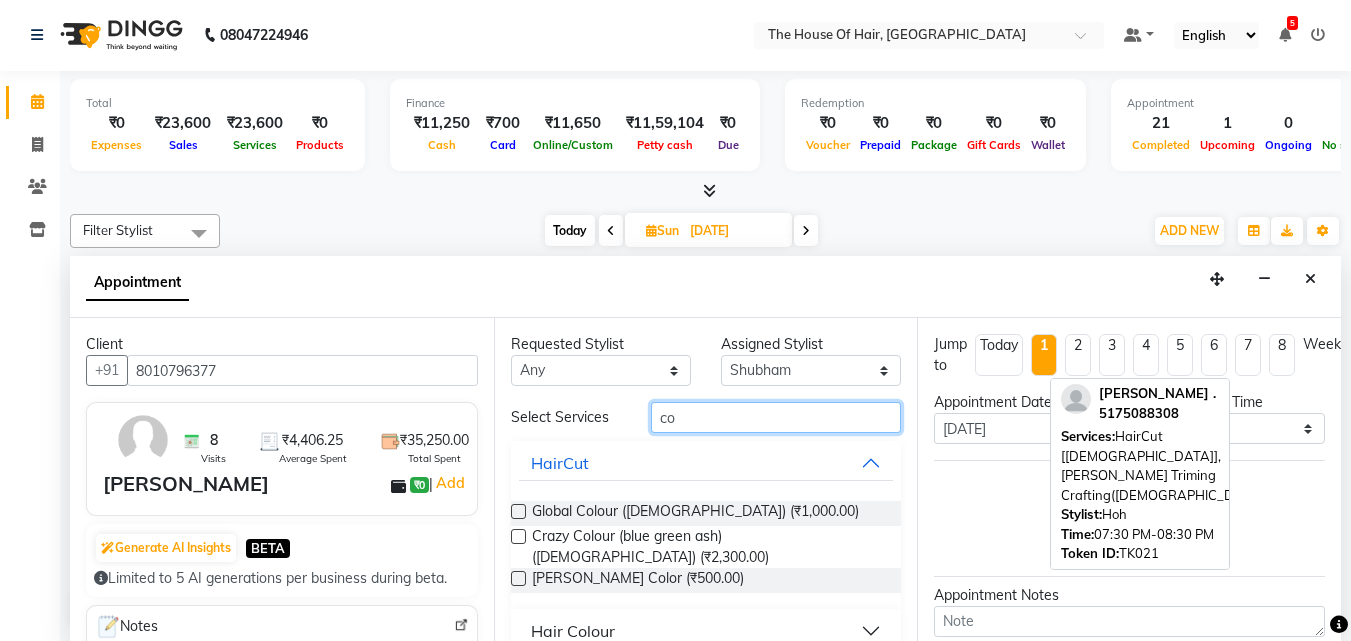 type on "co" 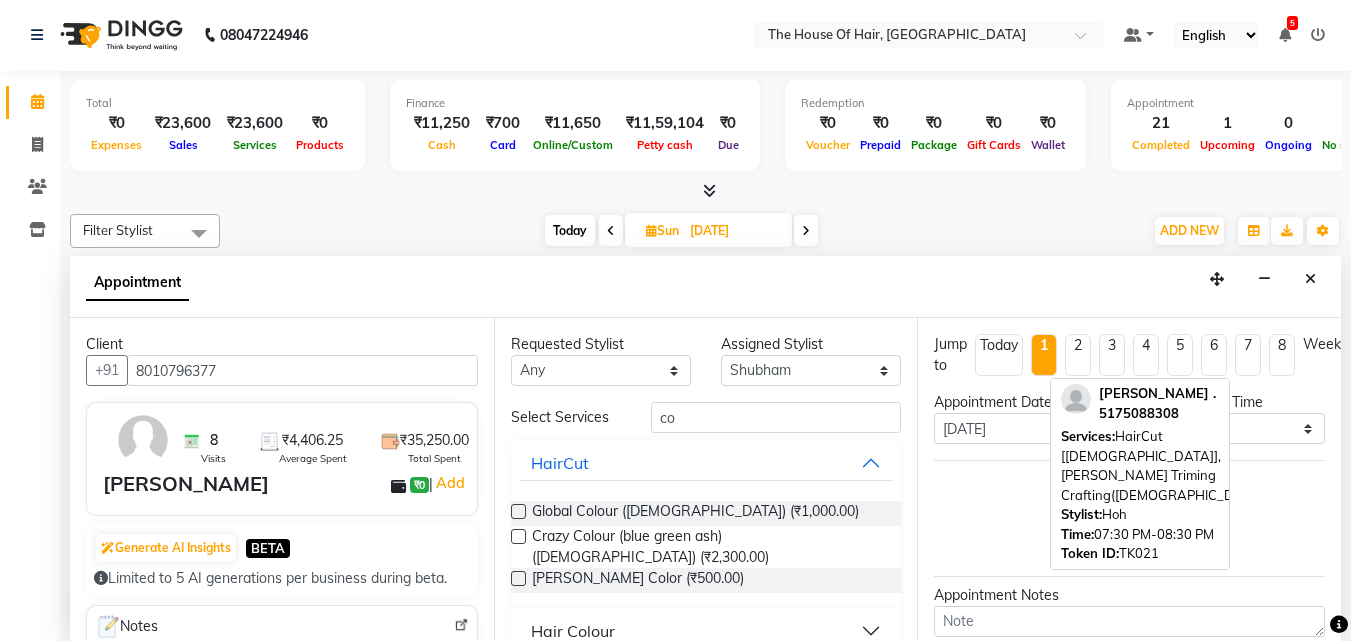 click on "Hair Colour" at bounding box center [706, 631] 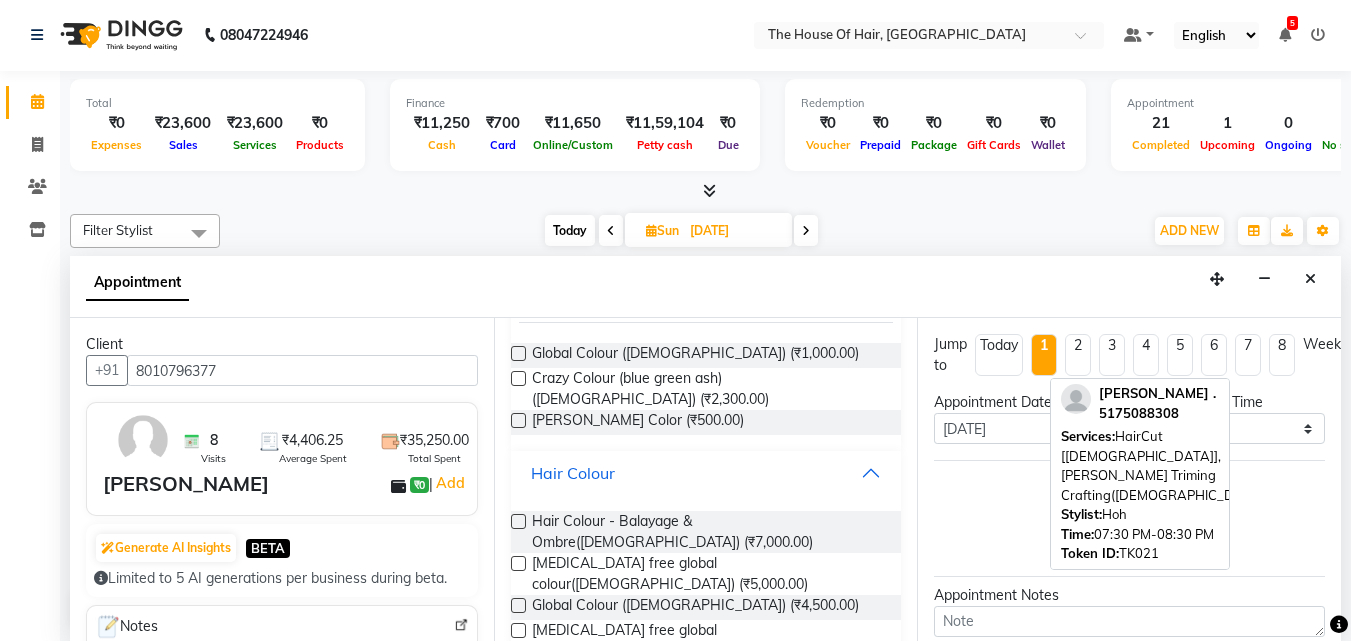 scroll, scrollTop: 240, scrollLeft: 0, axis: vertical 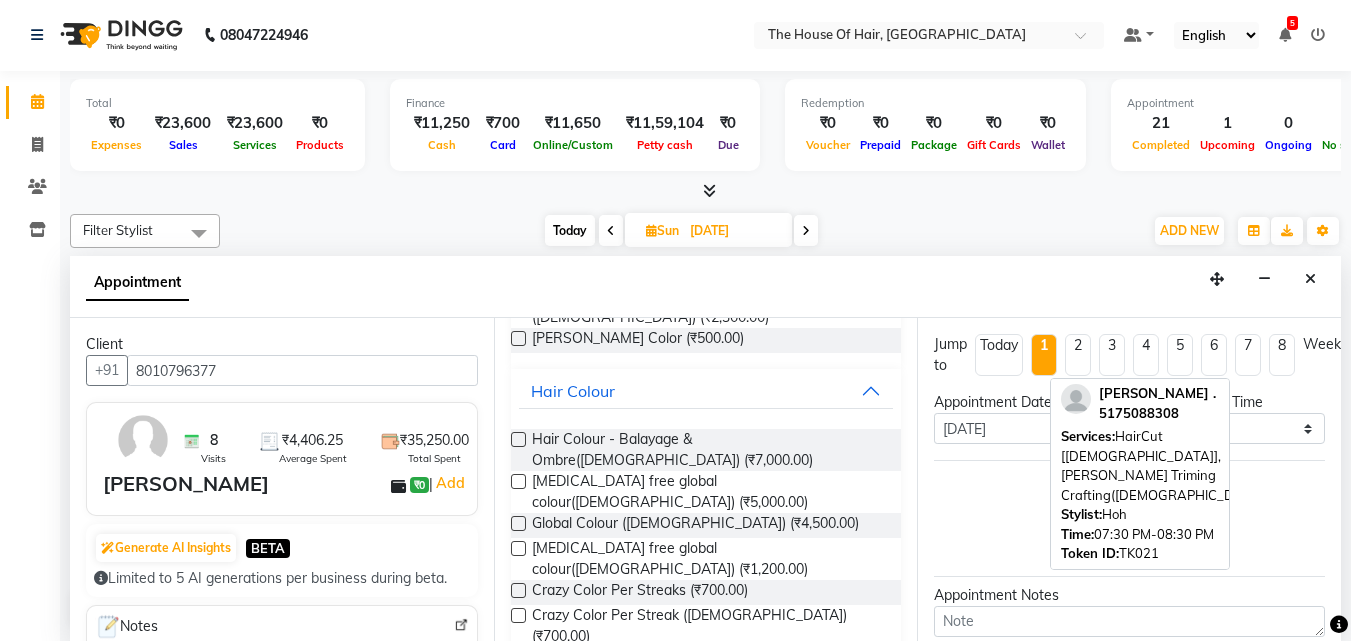 click at bounding box center [518, 523] 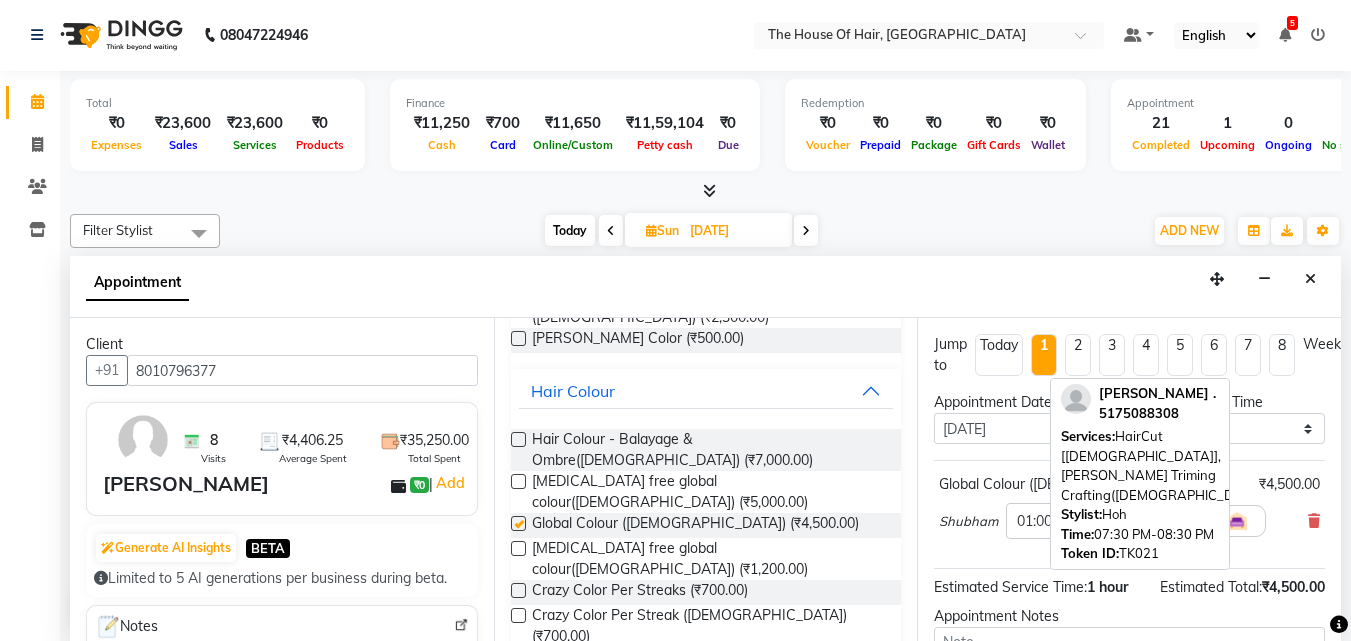 checkbox on "false" 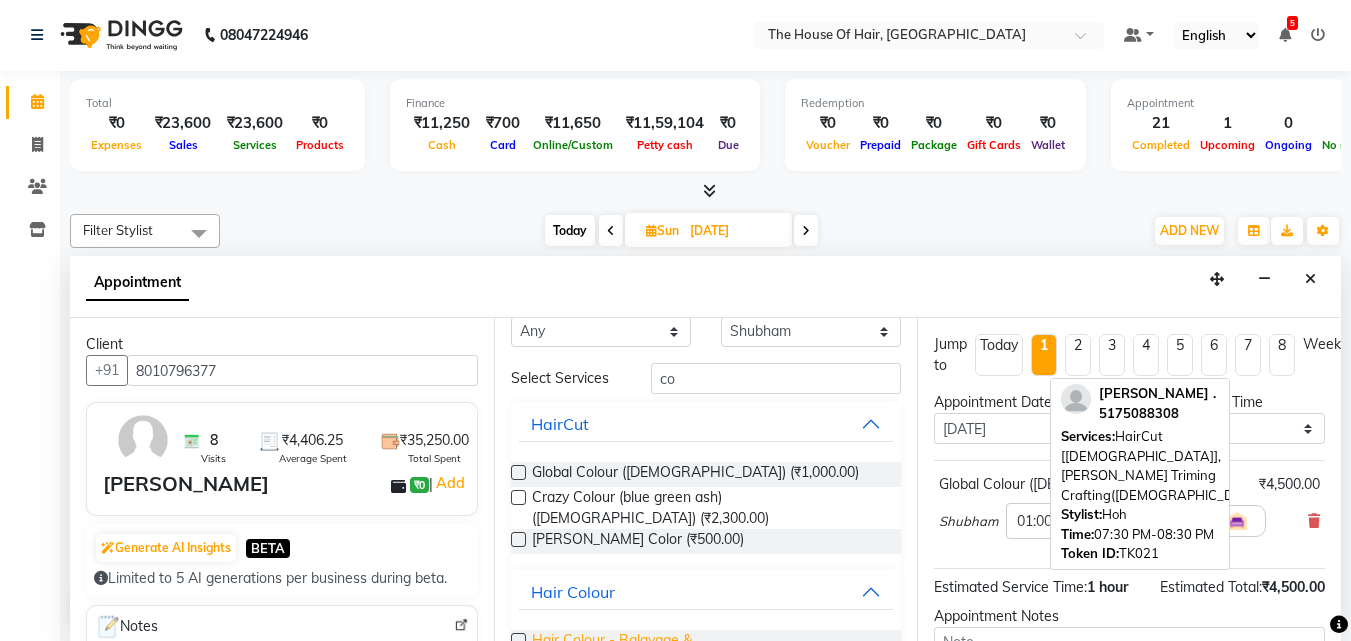 scroll, scrollTop: 8, scrollLeft: 0, axis: vertical 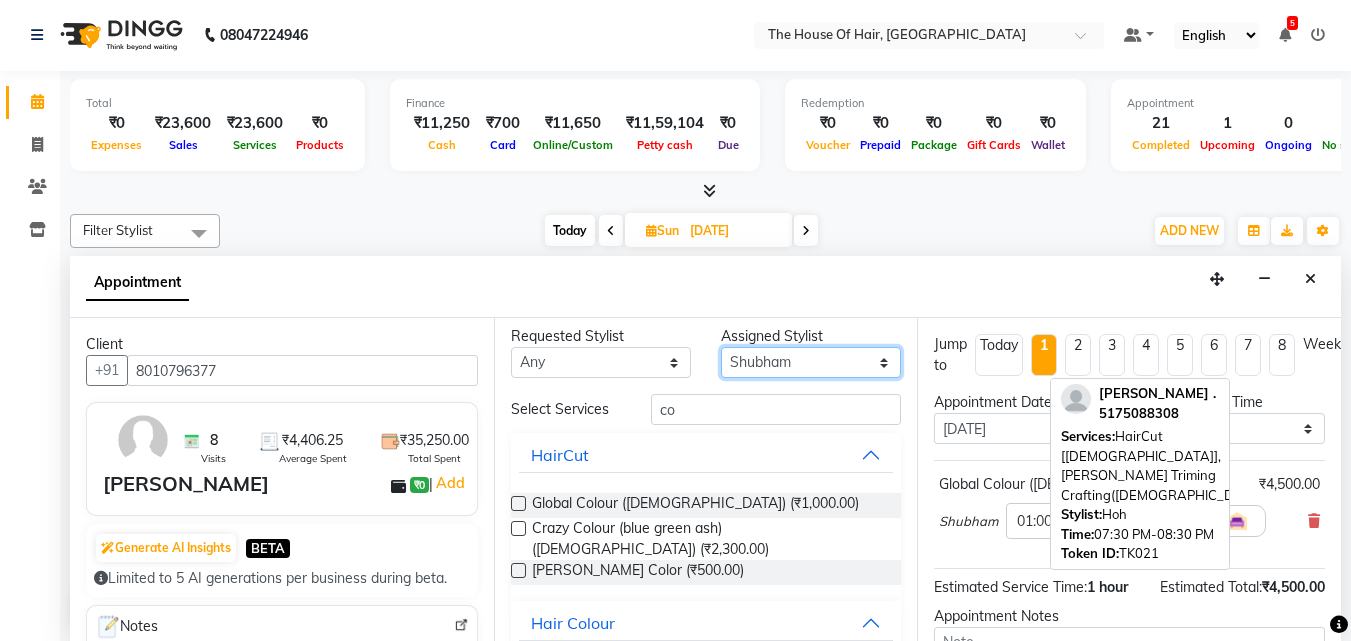 click on "Select [PERSON_NAME] [PERSON_NAME] HOH [PERSON_NAME] [PERSON_NAME] [PERSON_NAME]" at bounding box center [811, 362] 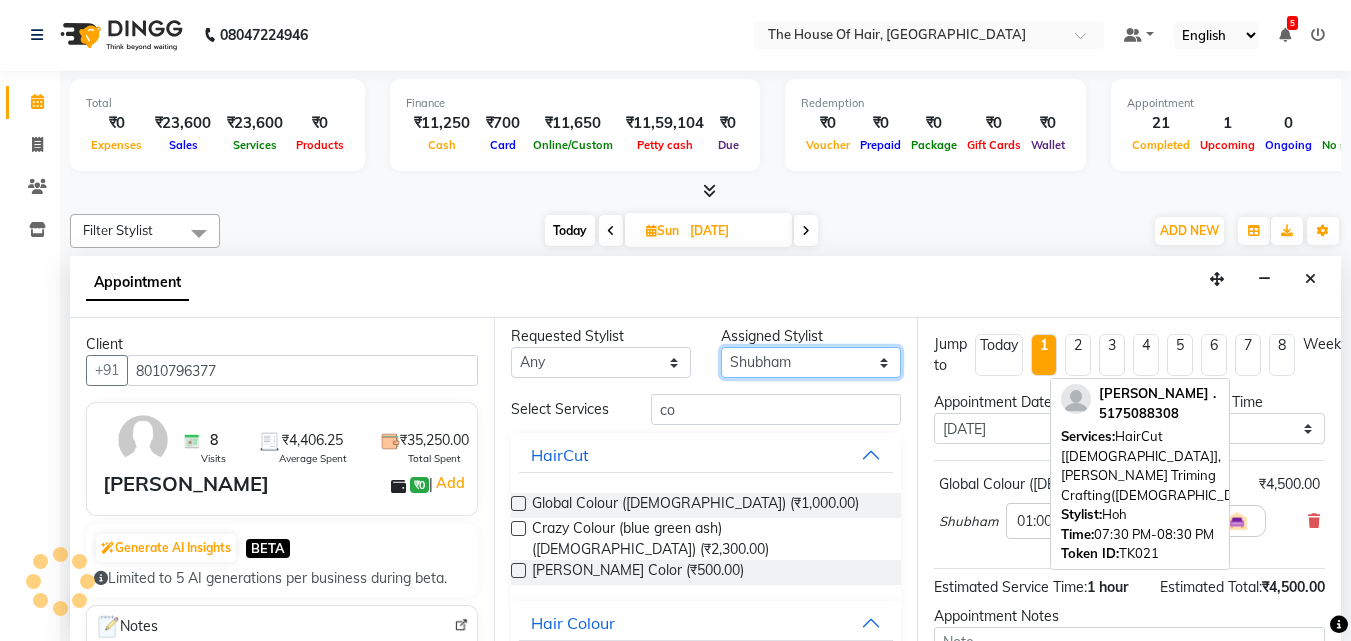 select on "64183" 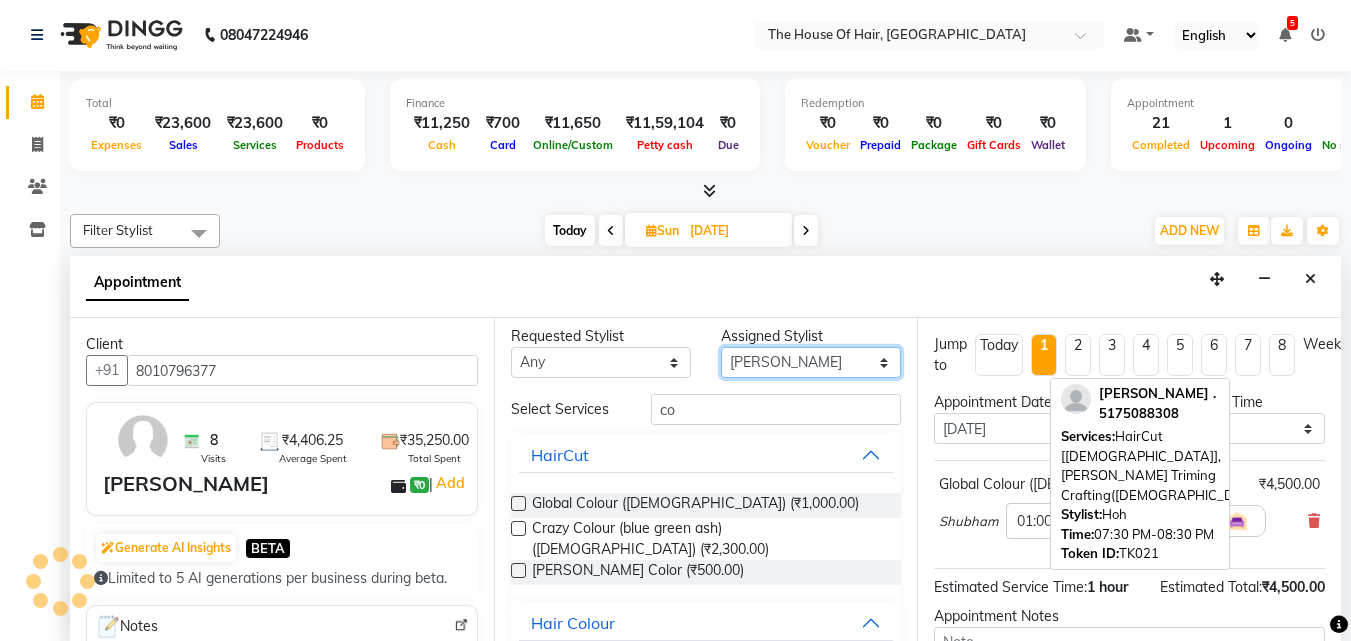 click on "Select [PERSON_NAME] [PERSON_NAME] HOH [PERSON_NAME] [PERSON_NAME] [PERSON_NAME]" at bounding box center (811, 362) 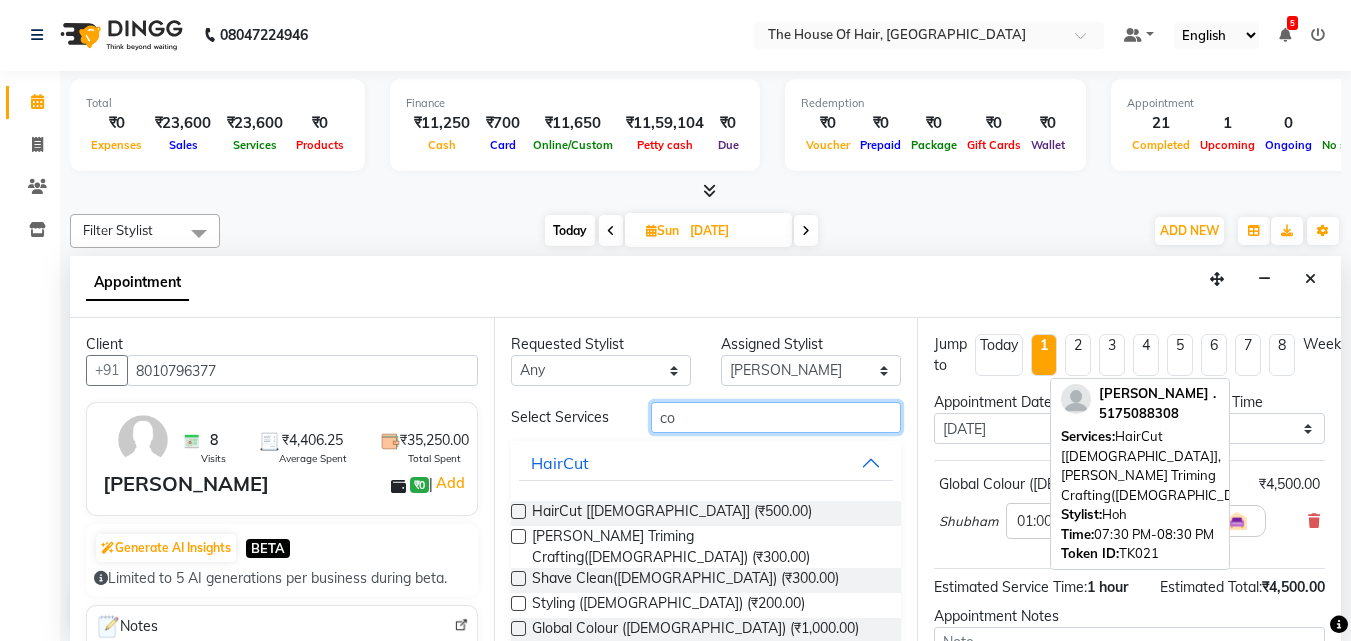 click on "co" at bounding box center [776, 417] 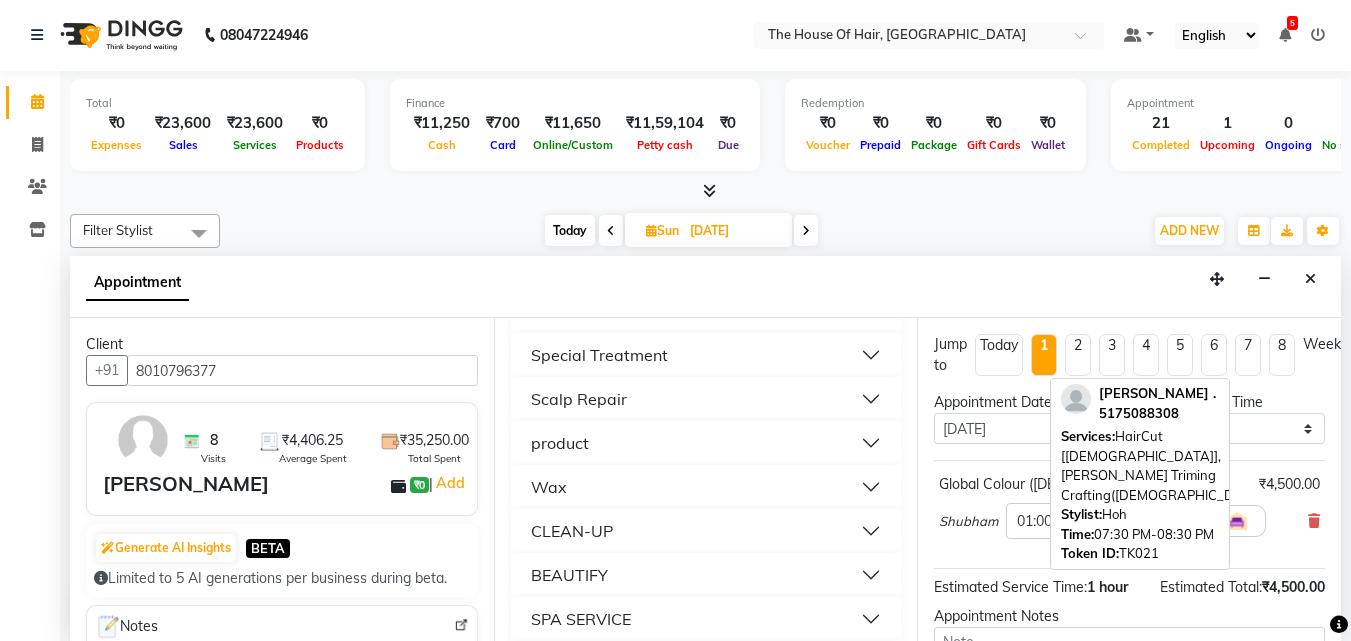 scroll, scrollTop: 482, scrollLeft: 0, axis: vertical 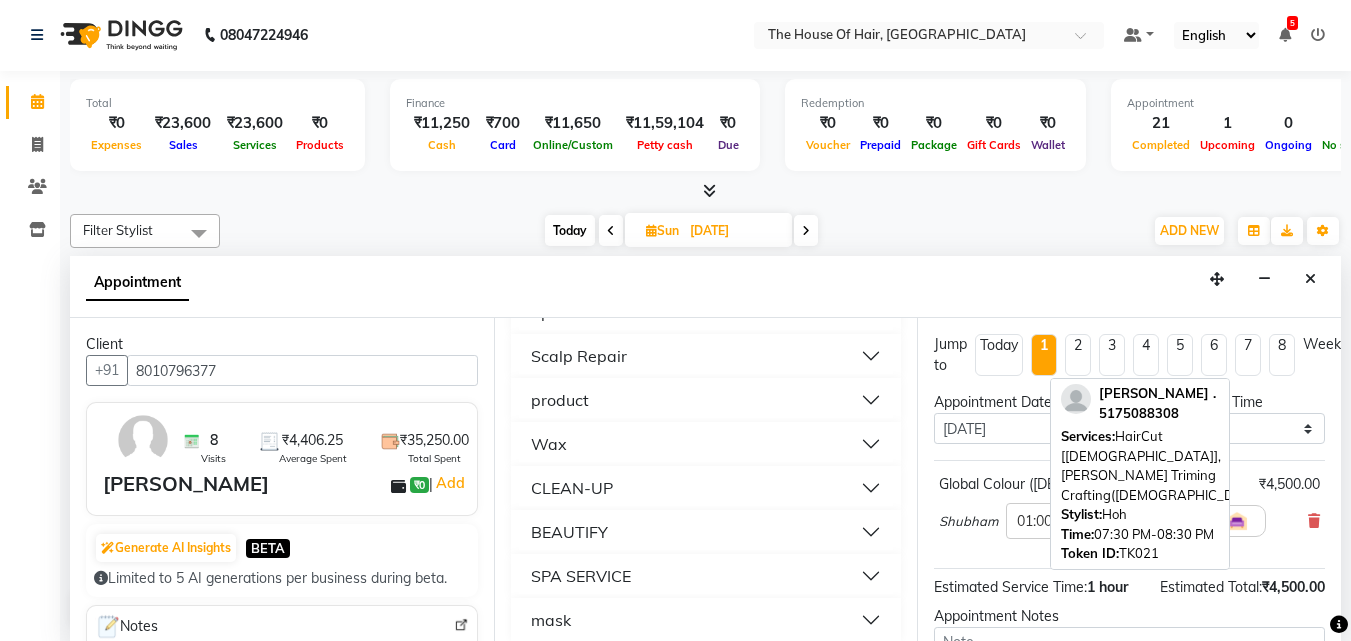 type on "p" 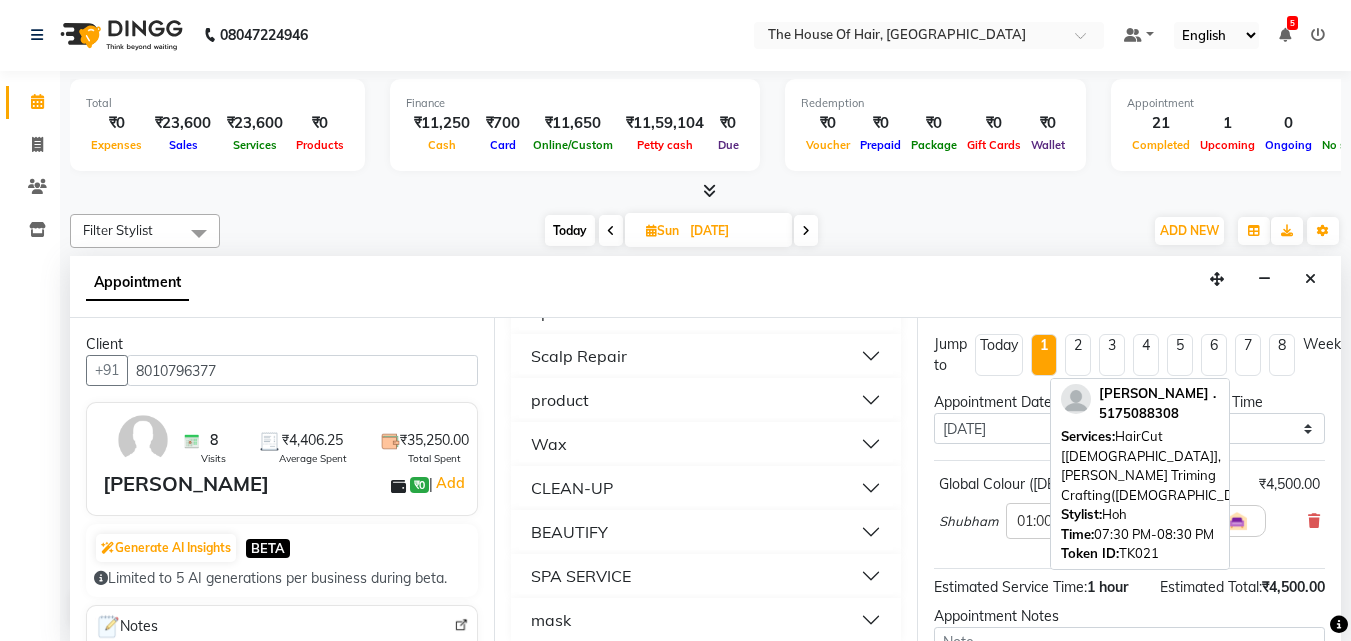 click on "BEAUTIFY" at bounding box center (706, 532) 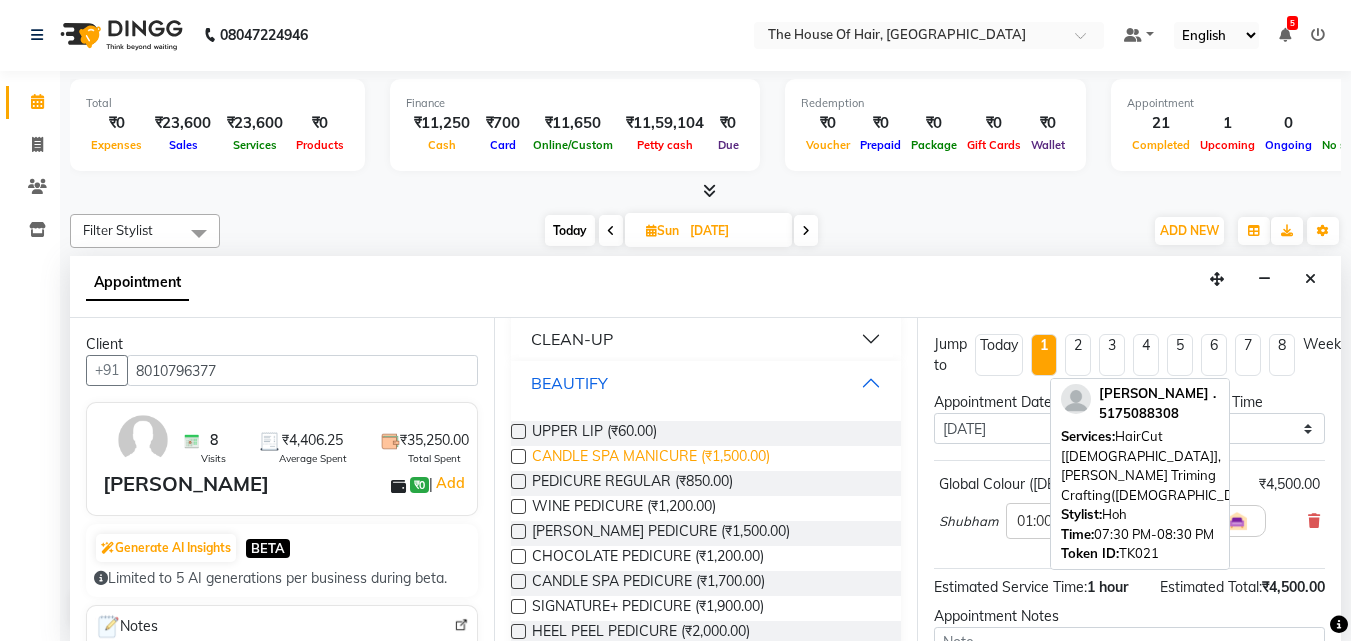 scroll, scrollTop: 632, scrollLeft: 0, axis: vertical 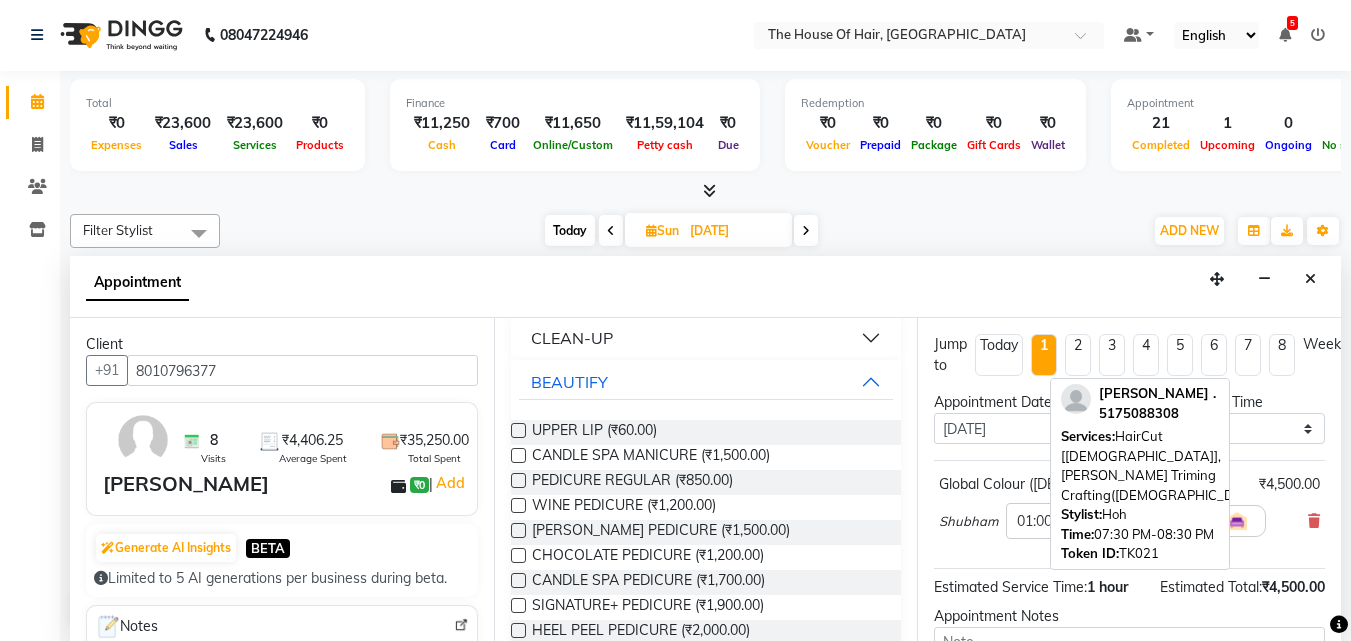 click at bounding box center [518, 580] 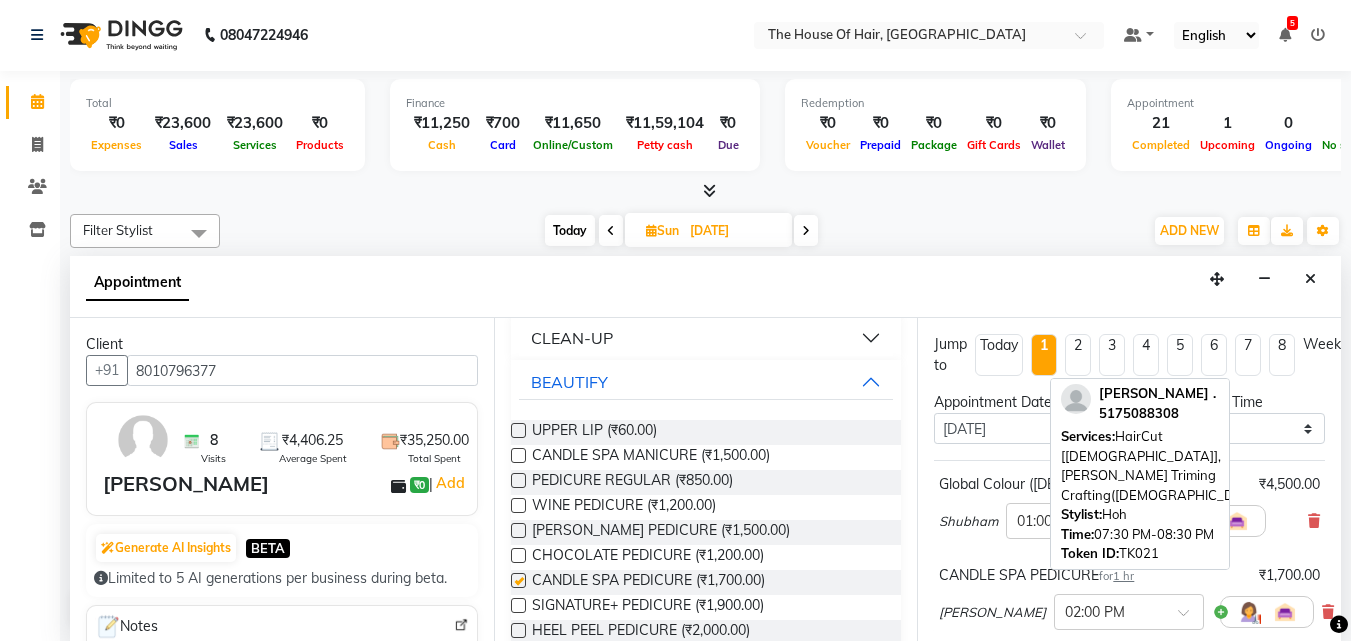 checkbox on "false" 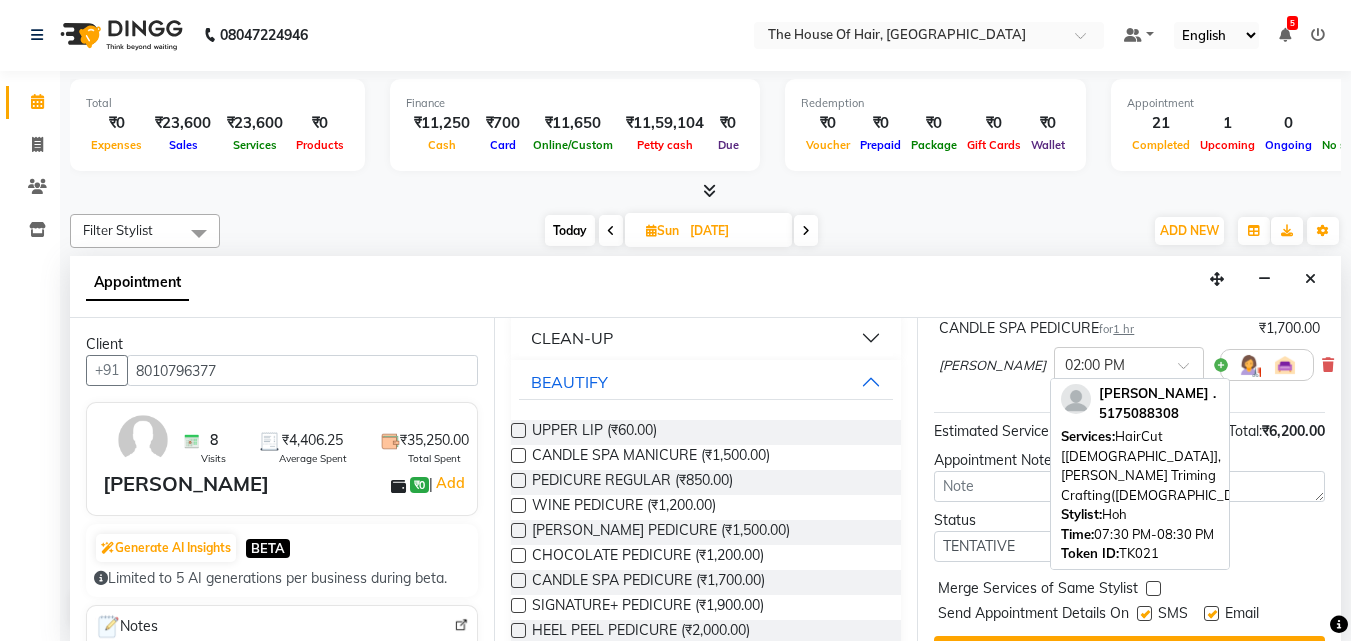scroll, scrollTop: 294, scrollLeft: 0, axis: vertical 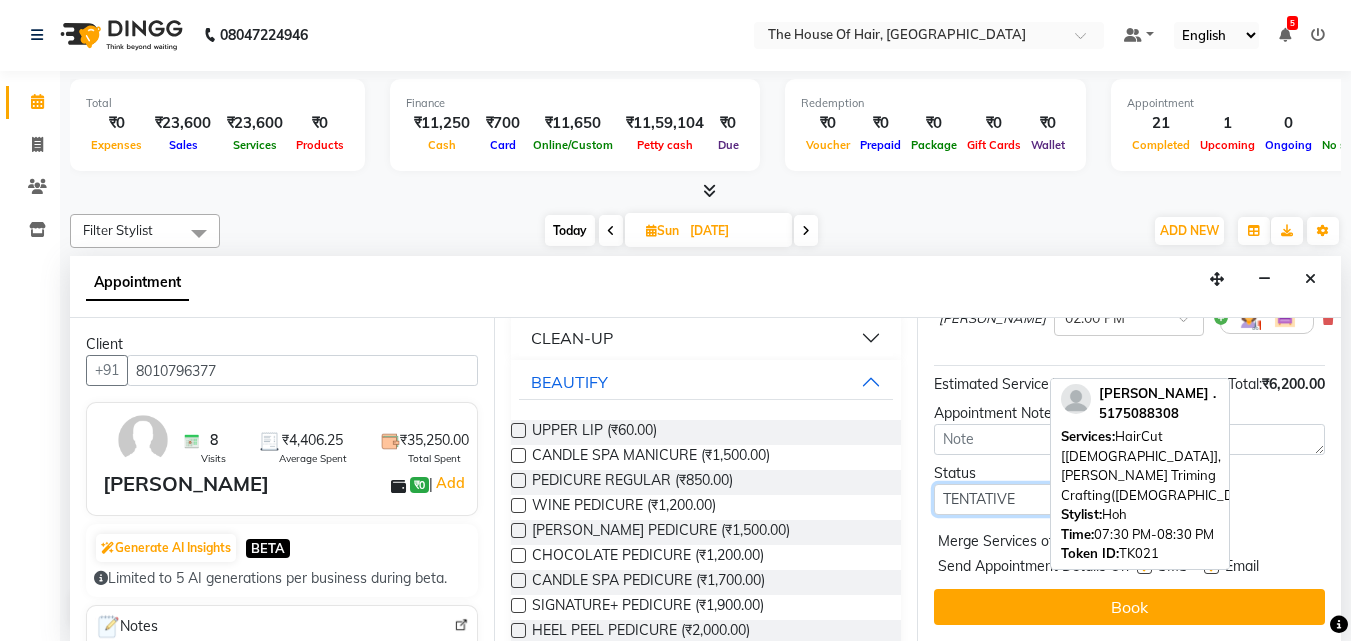 click on "Select TENTATIVE CONFIRM UPCOMING" at bounding box center [1024, 499] 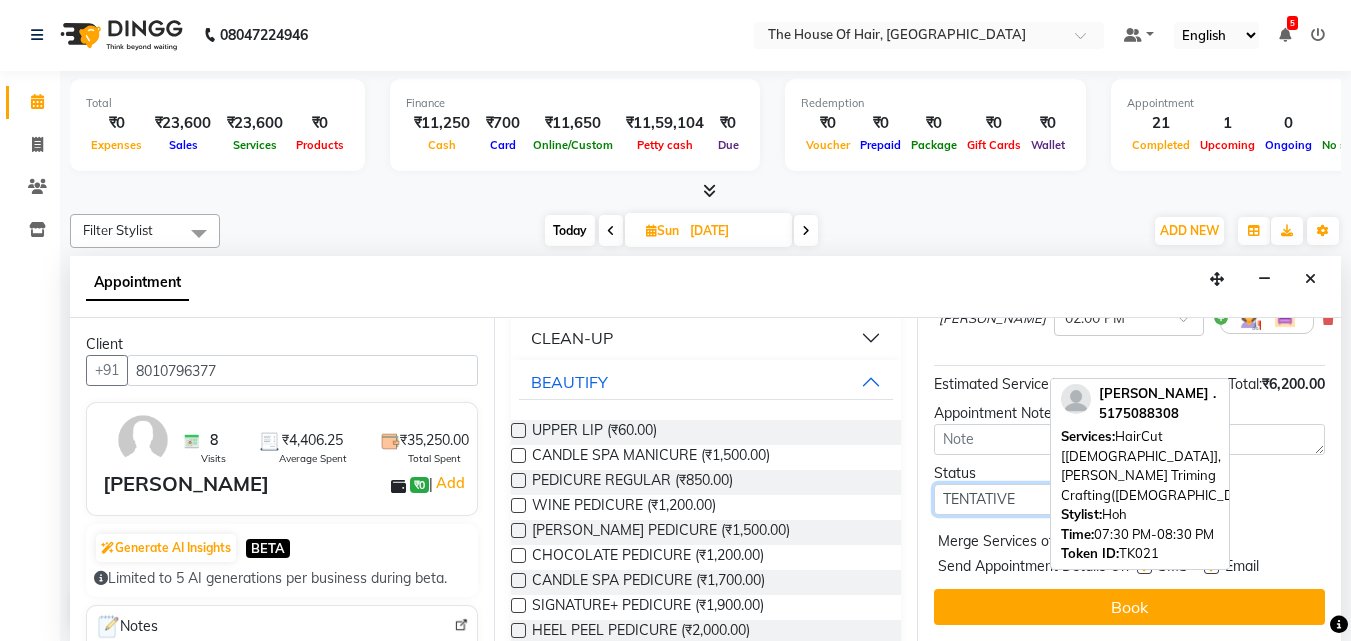 select on "upcoming" 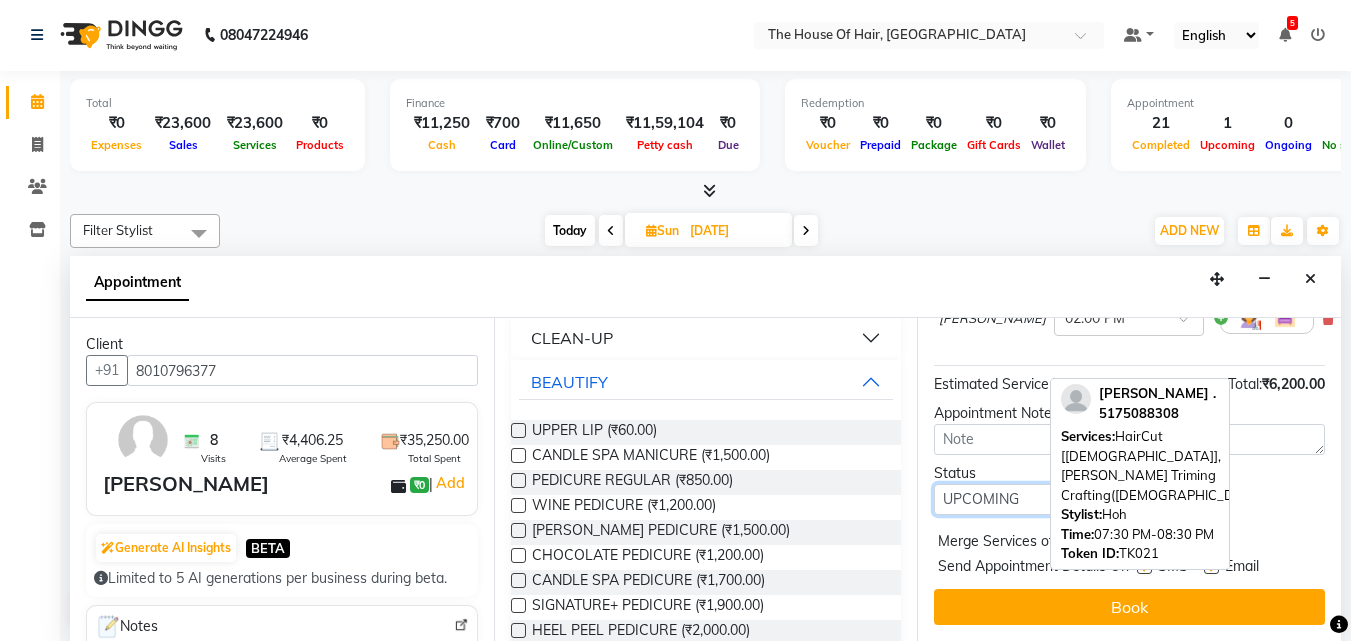 click on "Select TENTATIVE CONFIRM UPCOMING" at bounding box center [1024, 499] 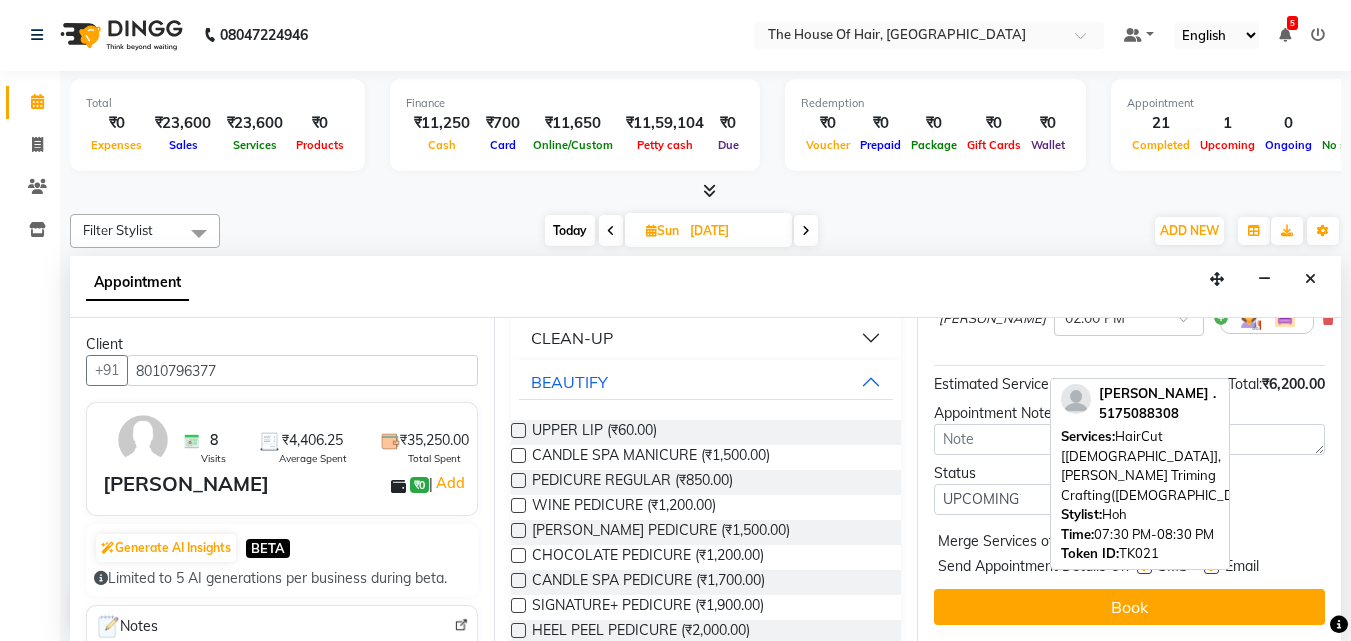 click at bounding box center [1153, 541] 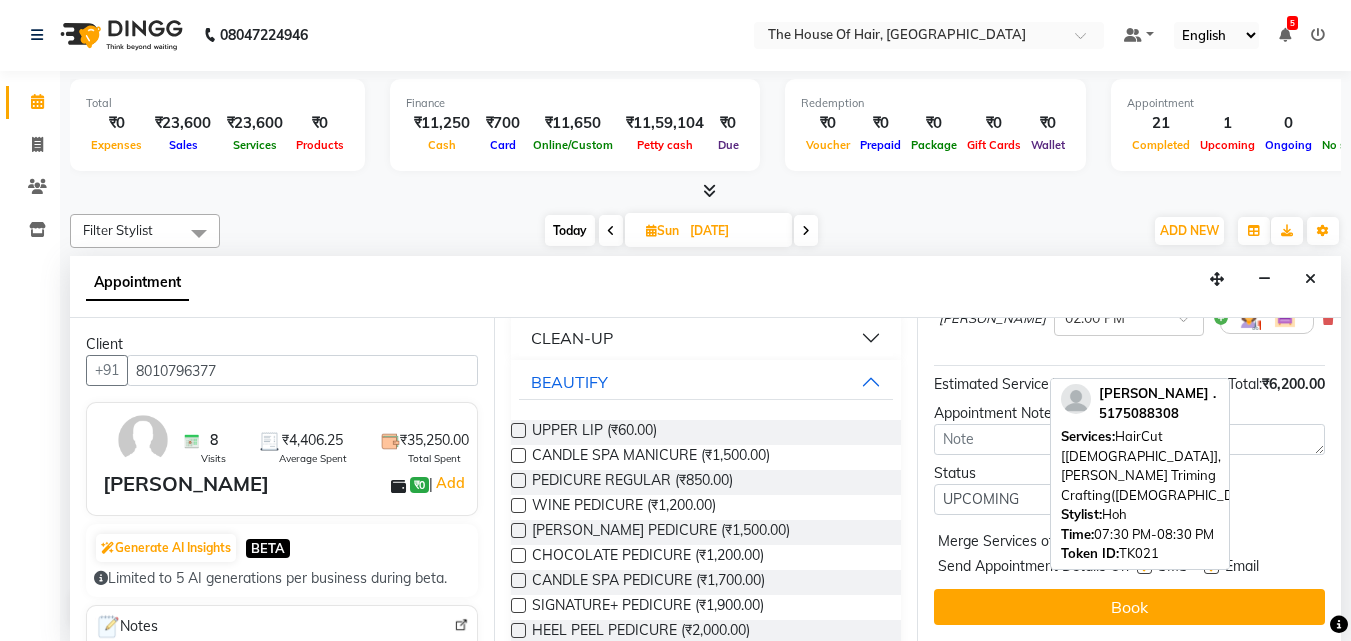 scroll, scrollTop: 333, scrollLeft: 0, axis: vertical 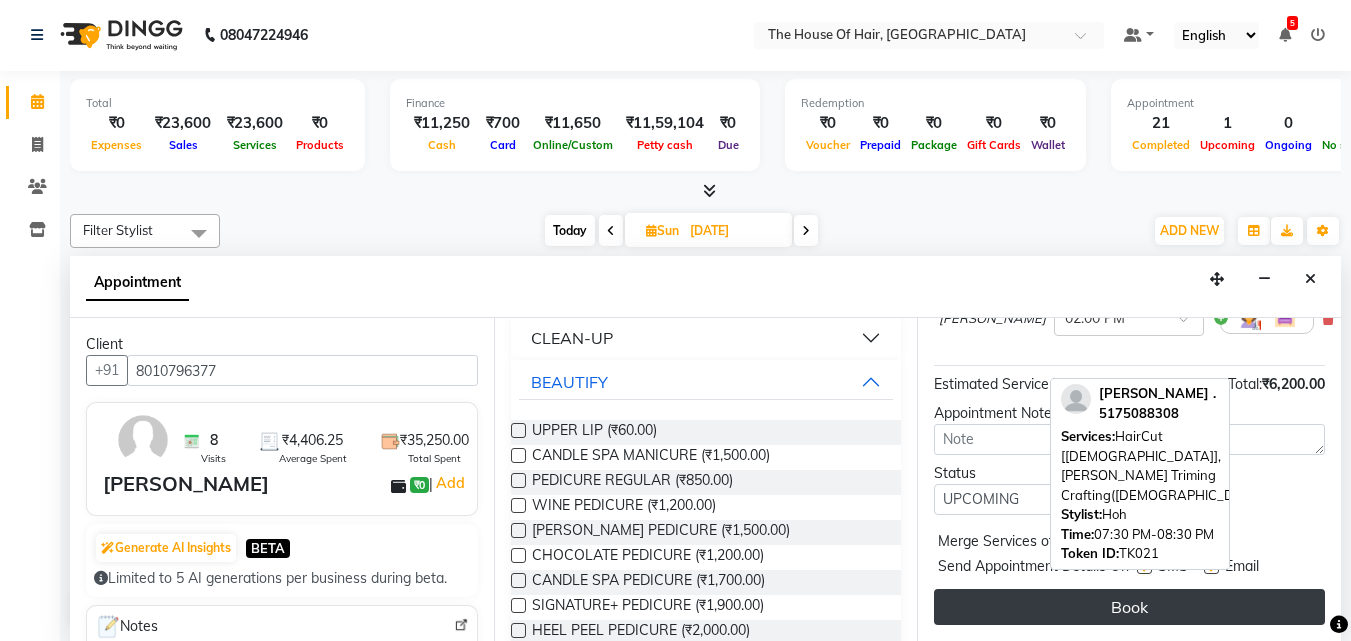 click on "Book" at bounding box center (1129, 607) 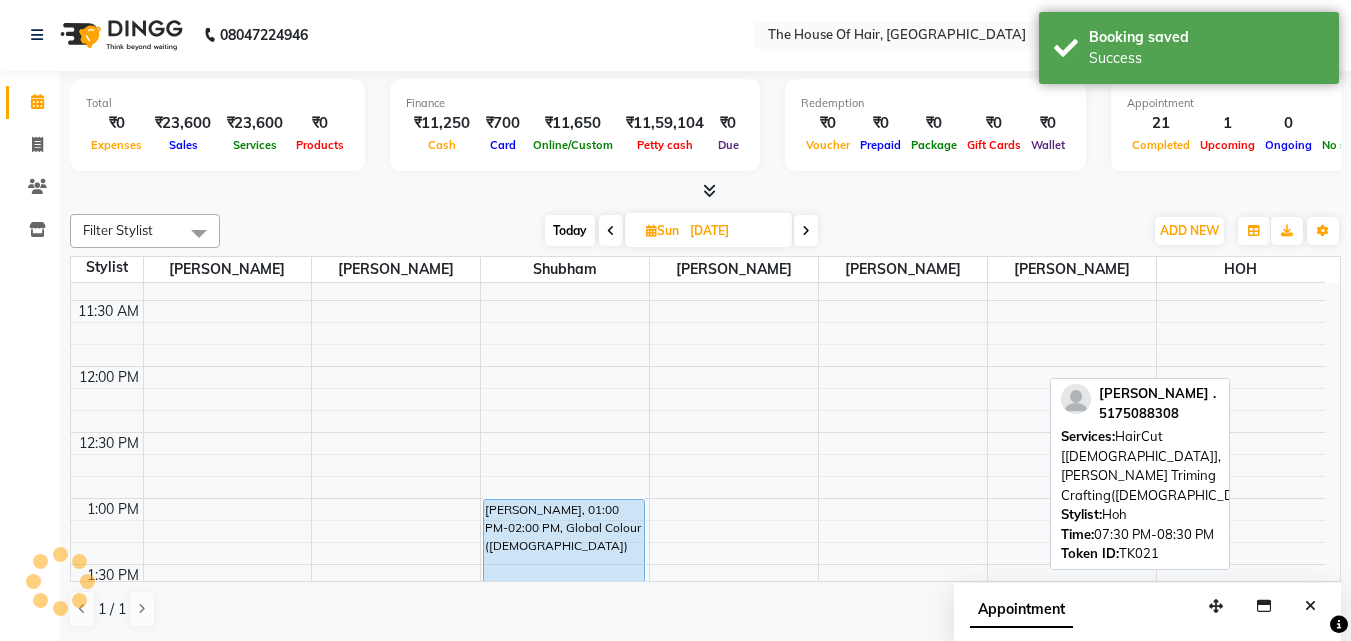 scroll, scrollTop: 0, scrollLeft: 0, axis: both 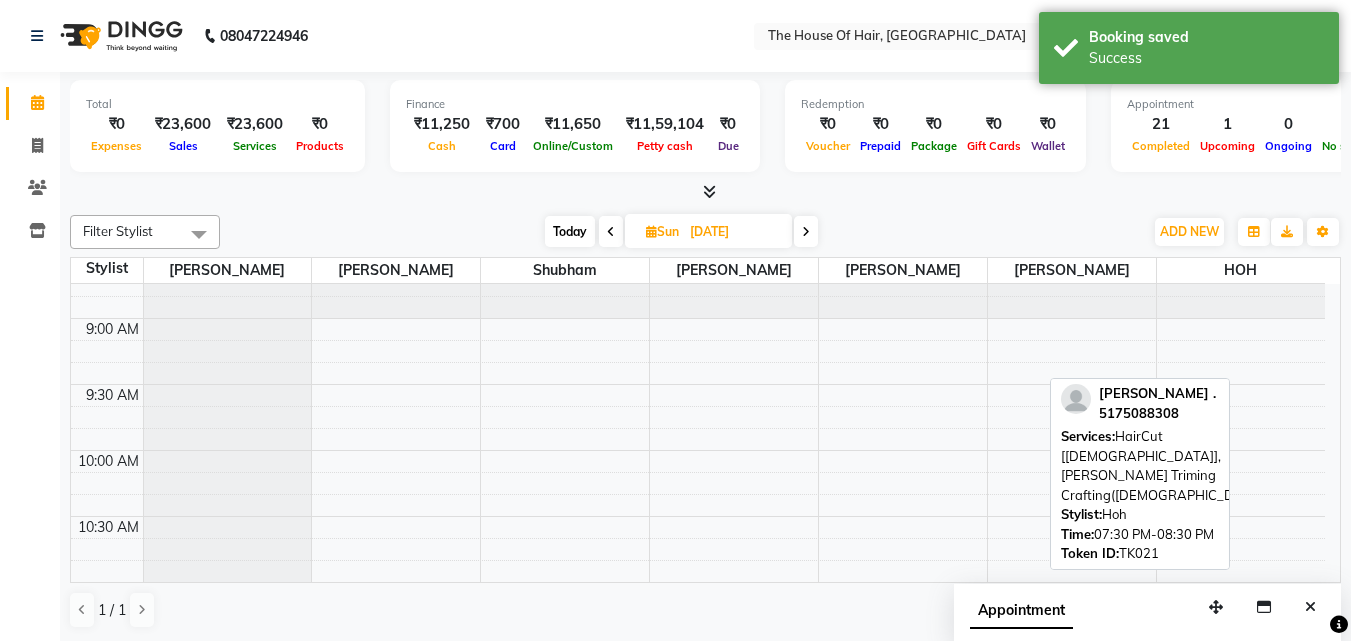 click on "Today" at bounding box center [570, 231] 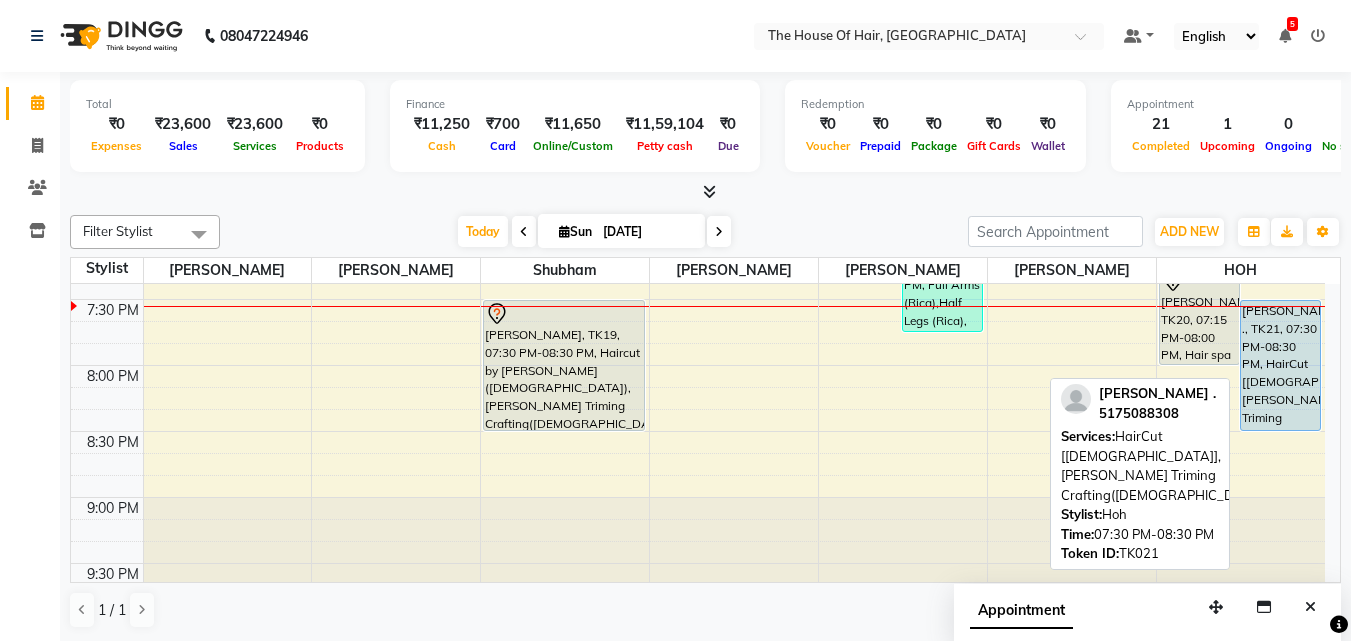 scroll, scrollTop: 1501, scrollLeft: 0, axis: vertical 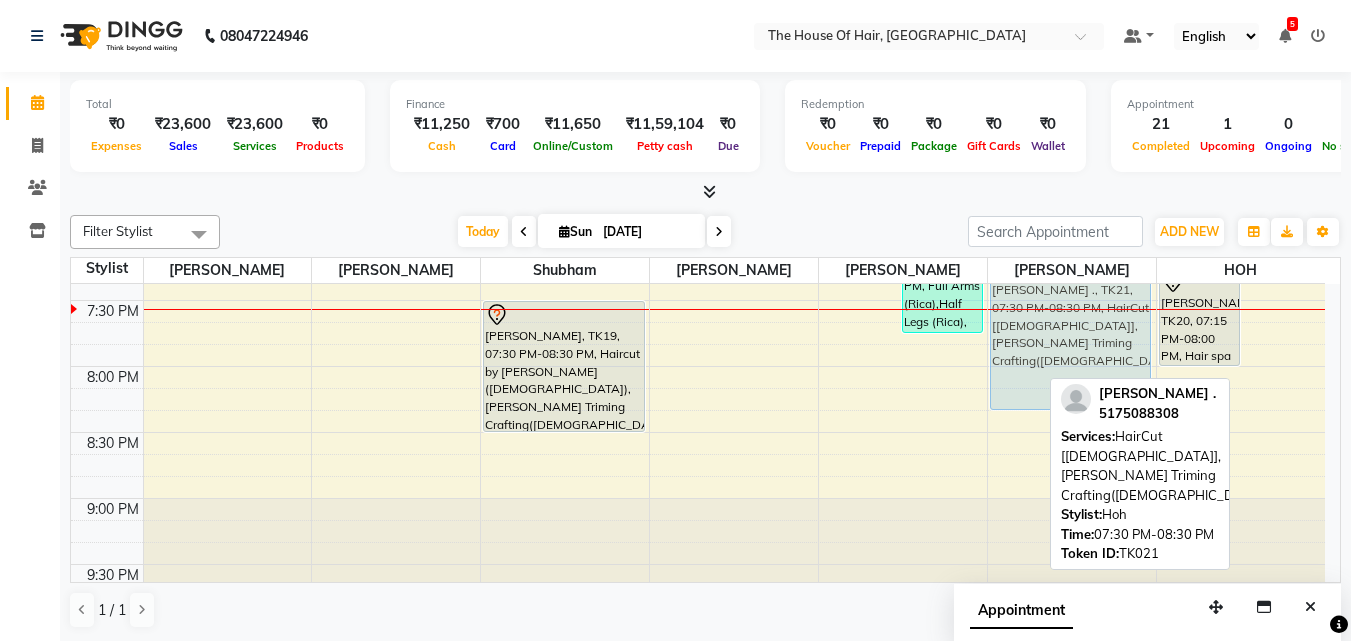 drag, startPoint x: 1251, startPoint y: 387, endPoint x: 968, endPoint y: 360, distance: 284.28506 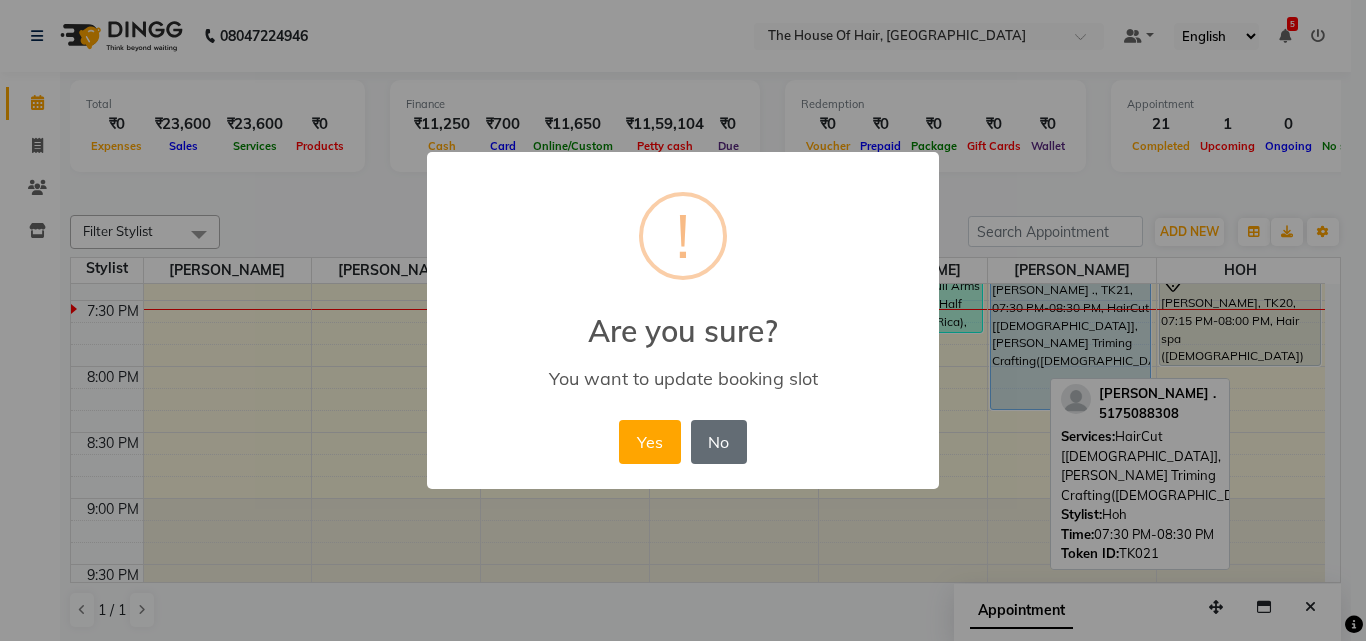 click on "No" at bounding box center [719, 442] 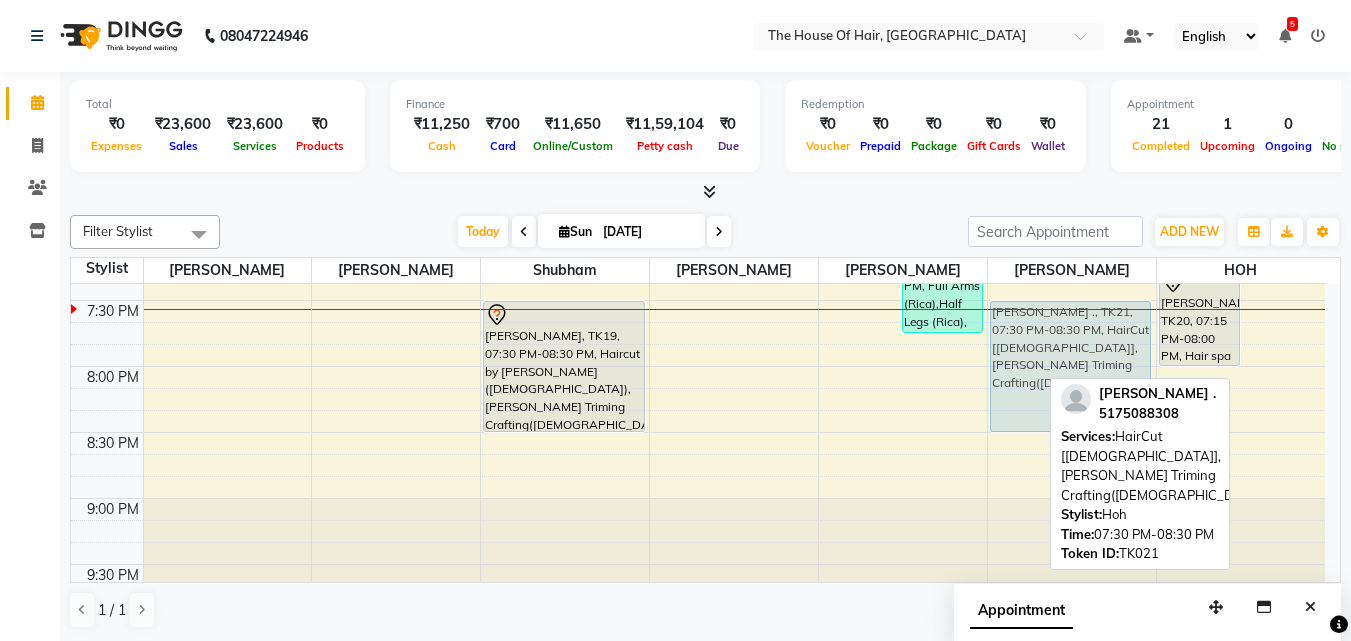 drag, startPoint x: 1292, startPoint y: 386, endPoint x: 1001, endPoint y: 379, distance: 291.08417 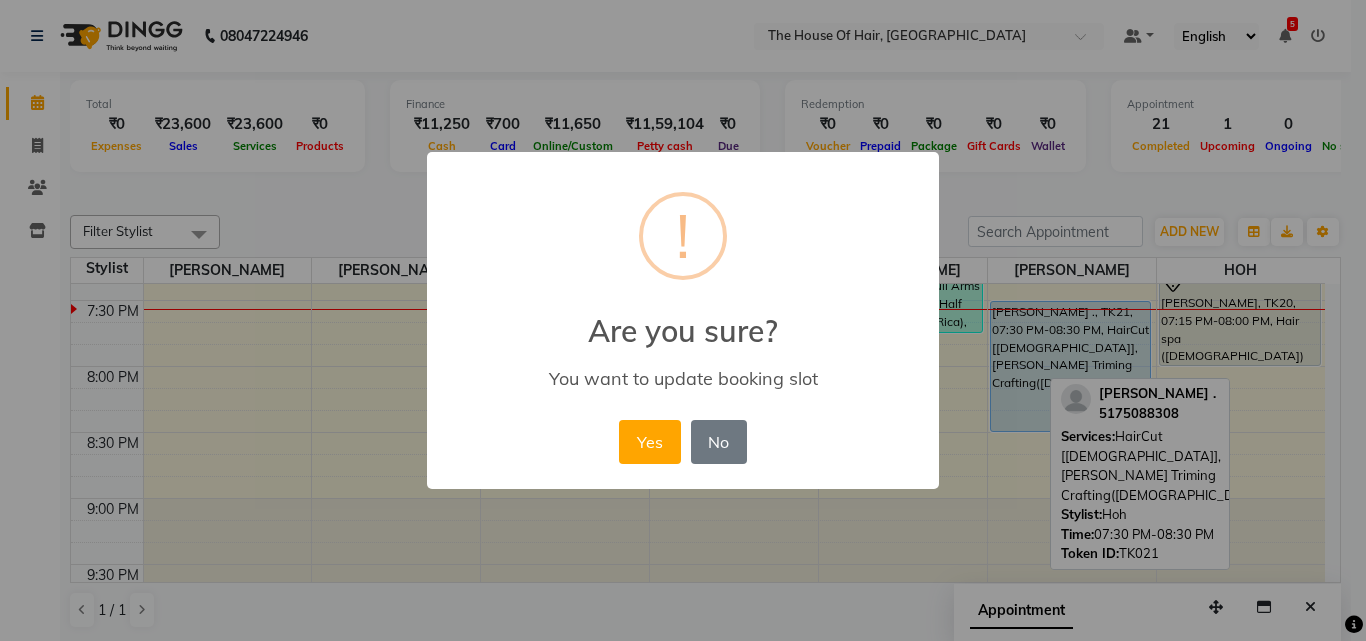 click on "Yes No No" at bounding box center (682, 442) 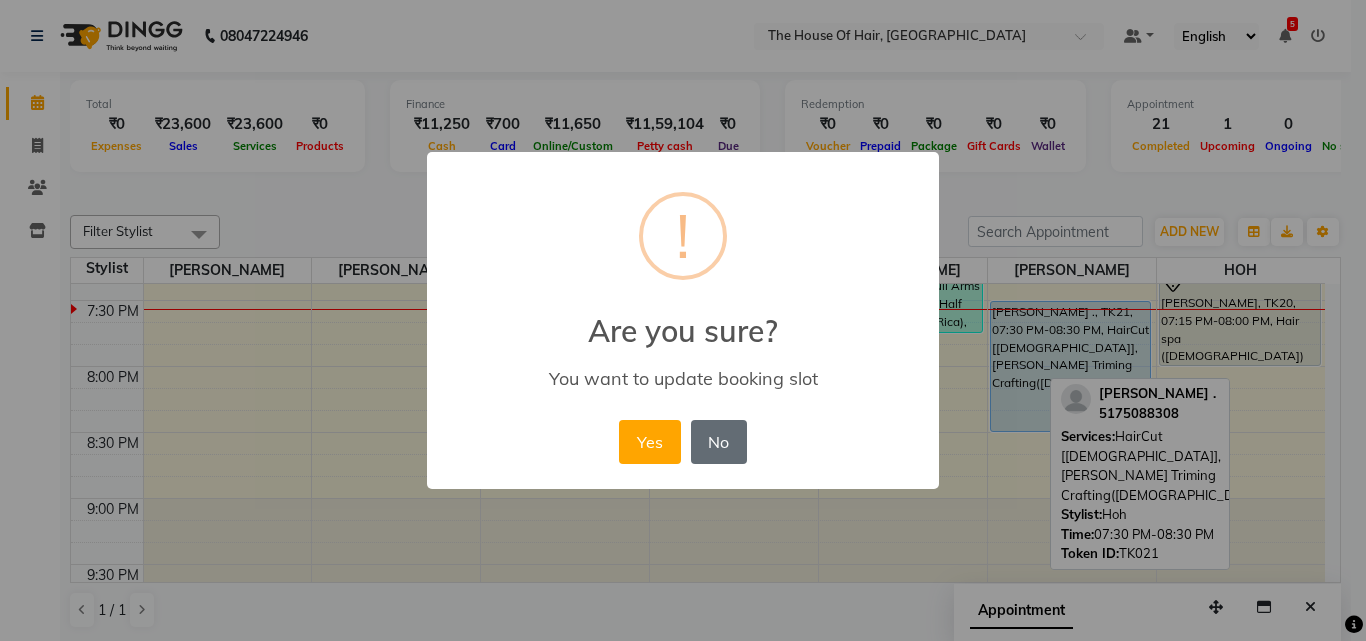 click on "No" at bounding box center [719, 442] 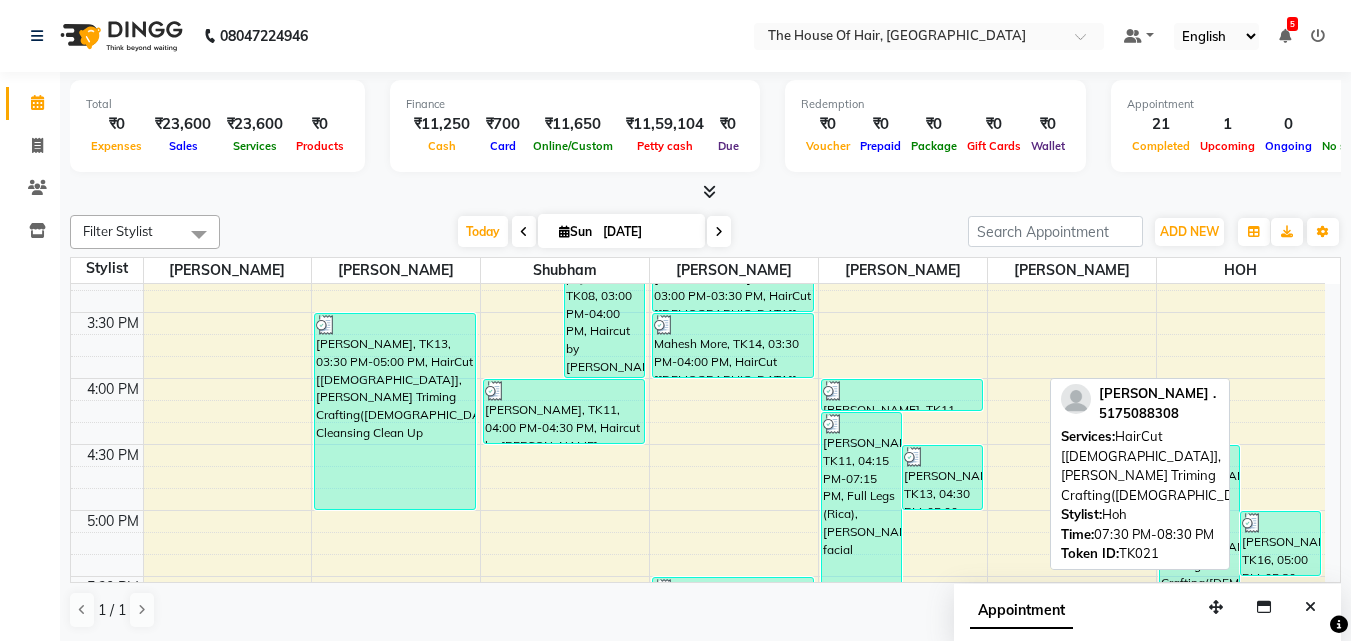 scroll, scrollTop: 932, scrollLeft: 0, axis: vertical 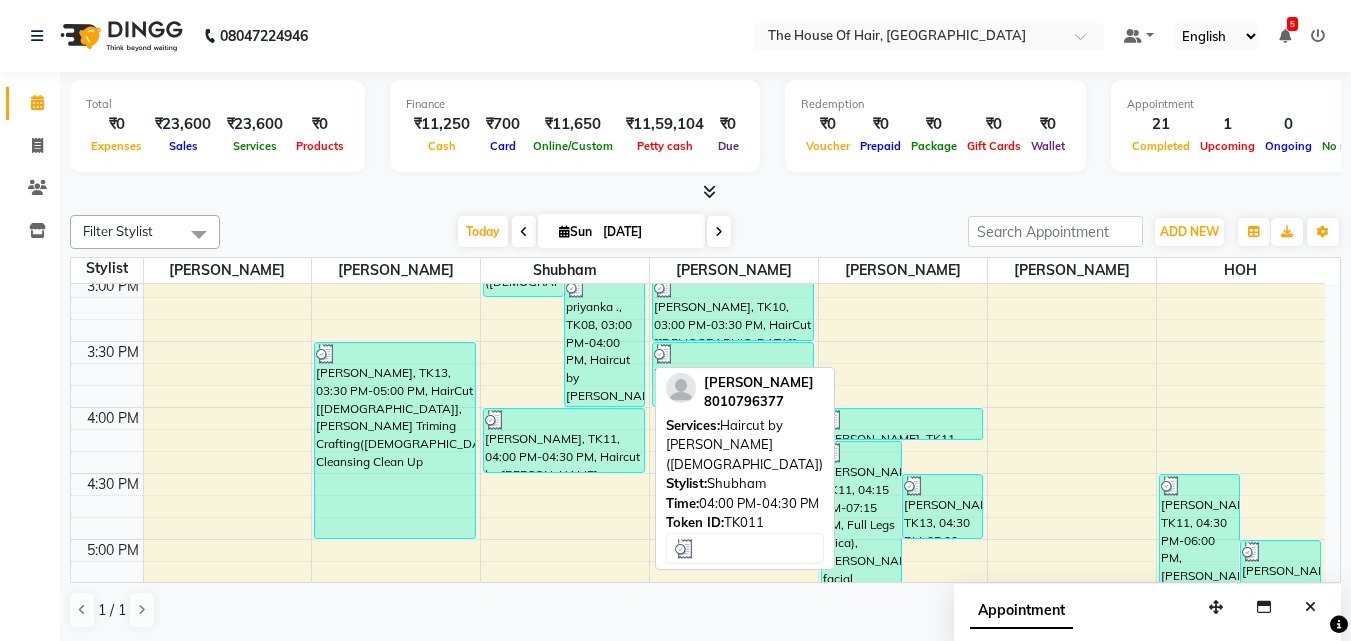 click on "[PERSON_NAME], TK11, 04:00 PM-04:30 PM, Haircut by [PERSON_NAME] ([DEMOGRAPHIC_DATA])" at bounding box center [564, 440] 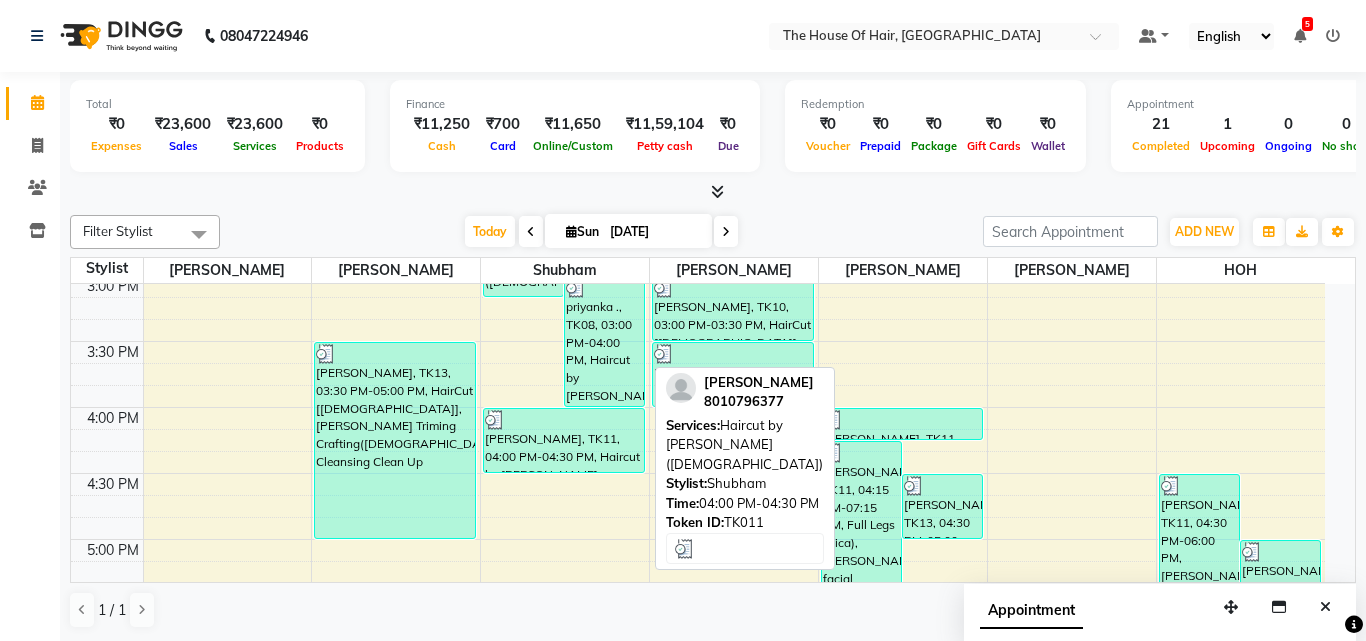 select on "3" 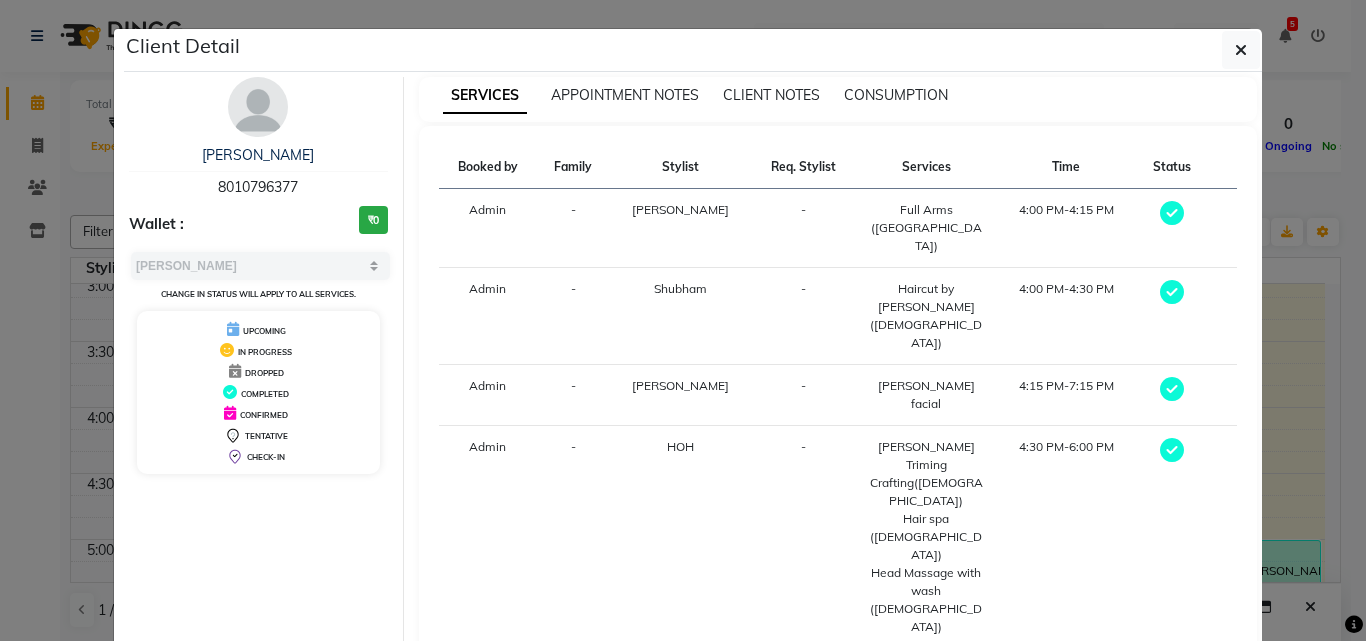 click on "View Invoice" 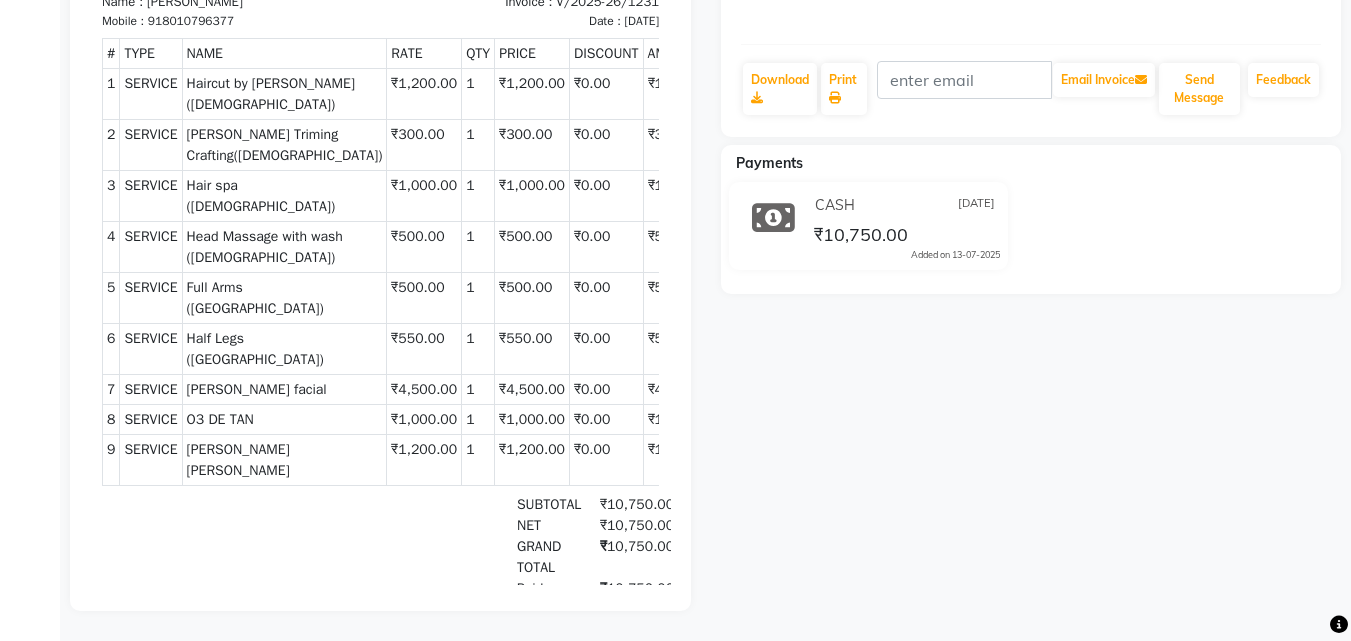 scroll, scrollTop: 317, scrollLeft: 0, axis: vertical 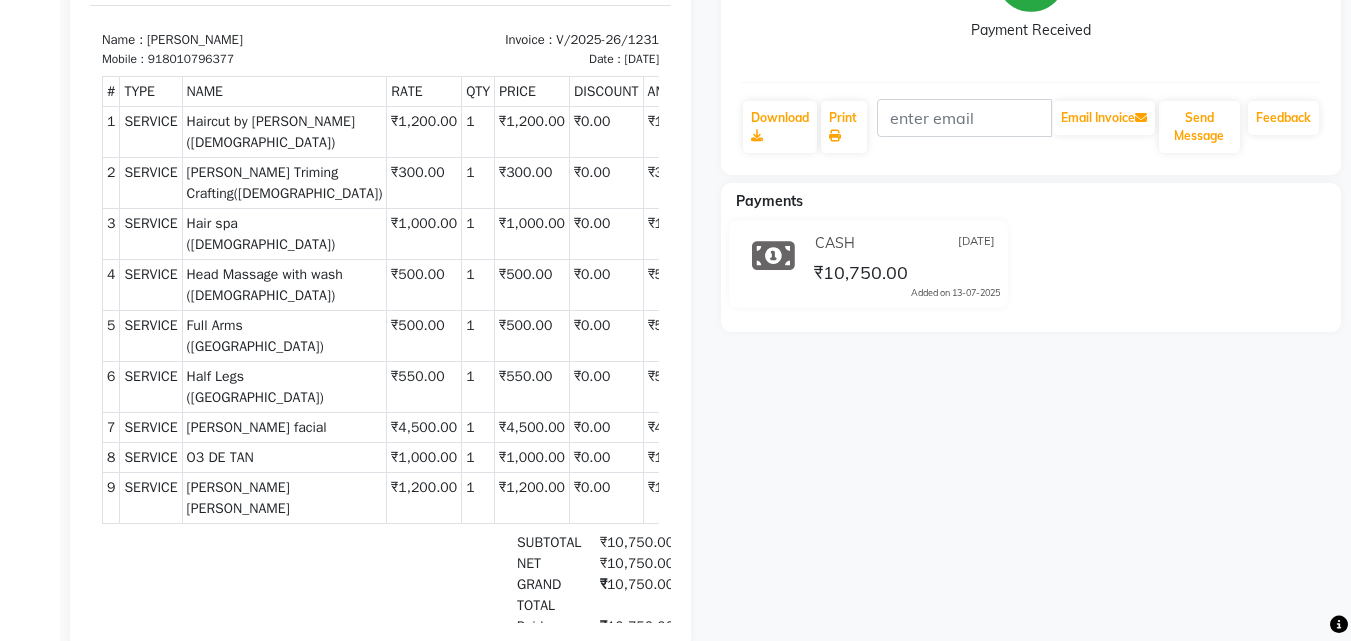 drag, startPoint x: 198, startPoint y: 349, endPoint x: 942, endPoint y: 398, distance: 745.6118 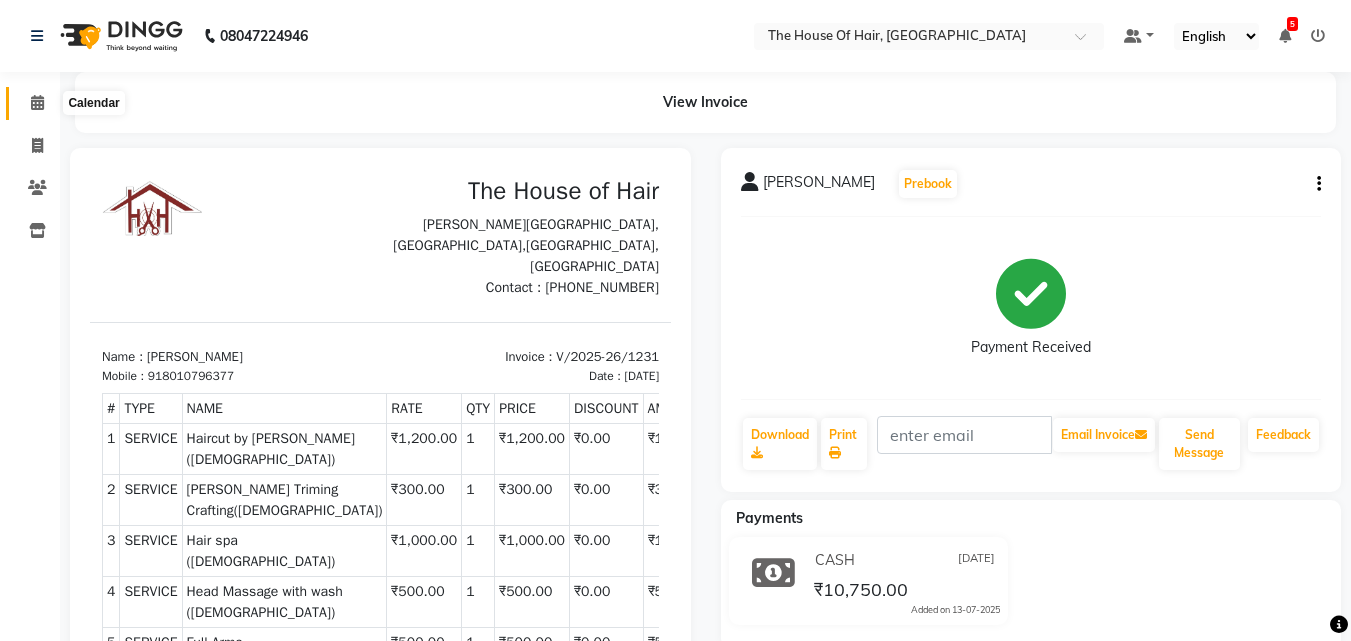 click 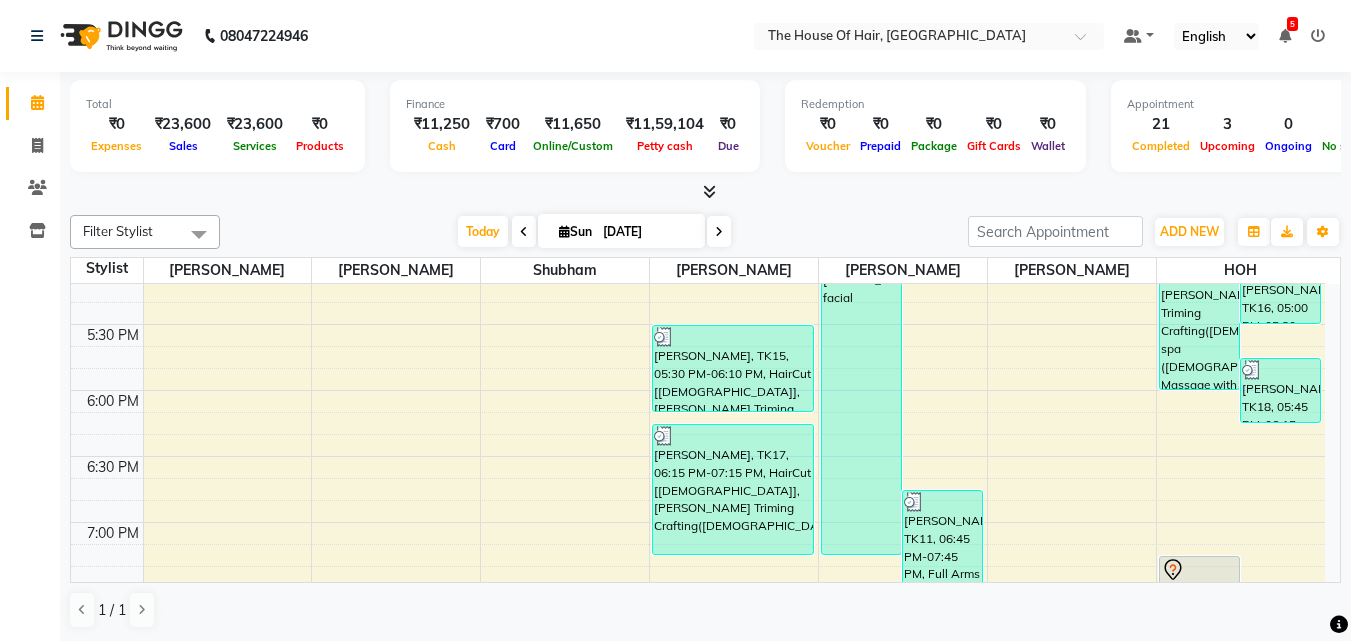 scroll, scrollTop: 1221, scrollLeft: 0, axis: vertical 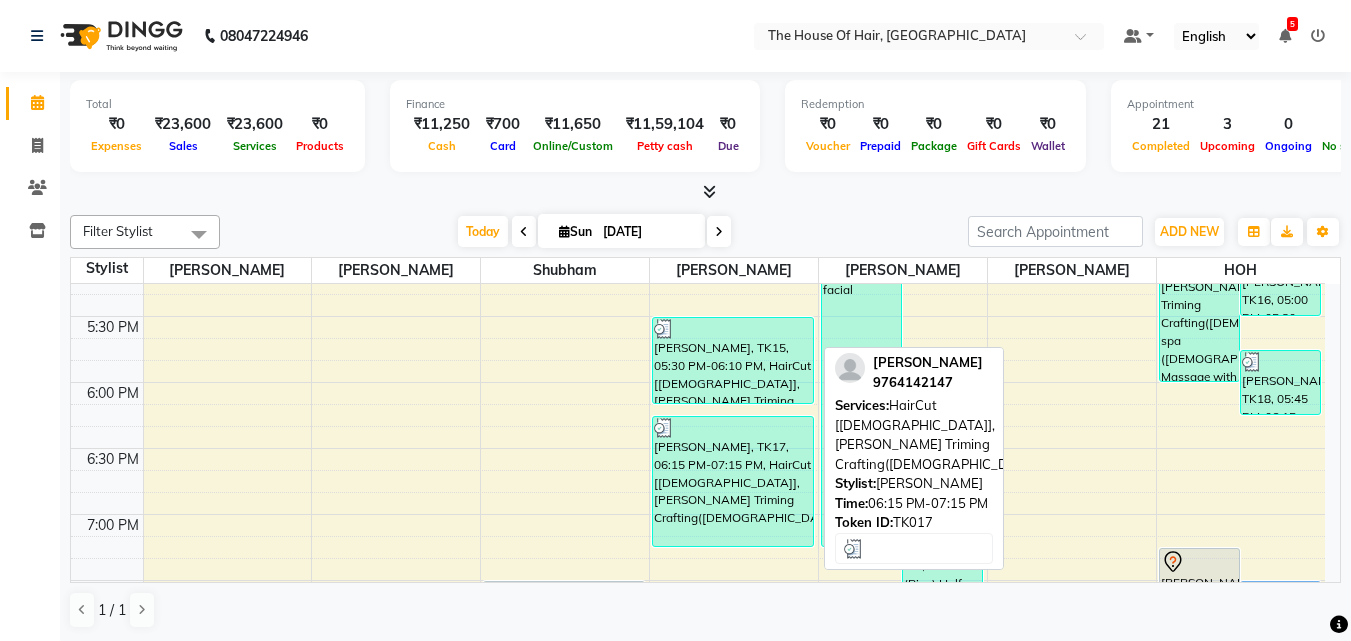click on "[PERSON_NAME], TK17, 06:15 PM-07:15 PM, HairCut  [[DEMOGRAPHIC_DATA]],[PERSON_NAME] Triming Crafting([DEMOGRAPHIC_DATA])" at bounding box center (733, 481) 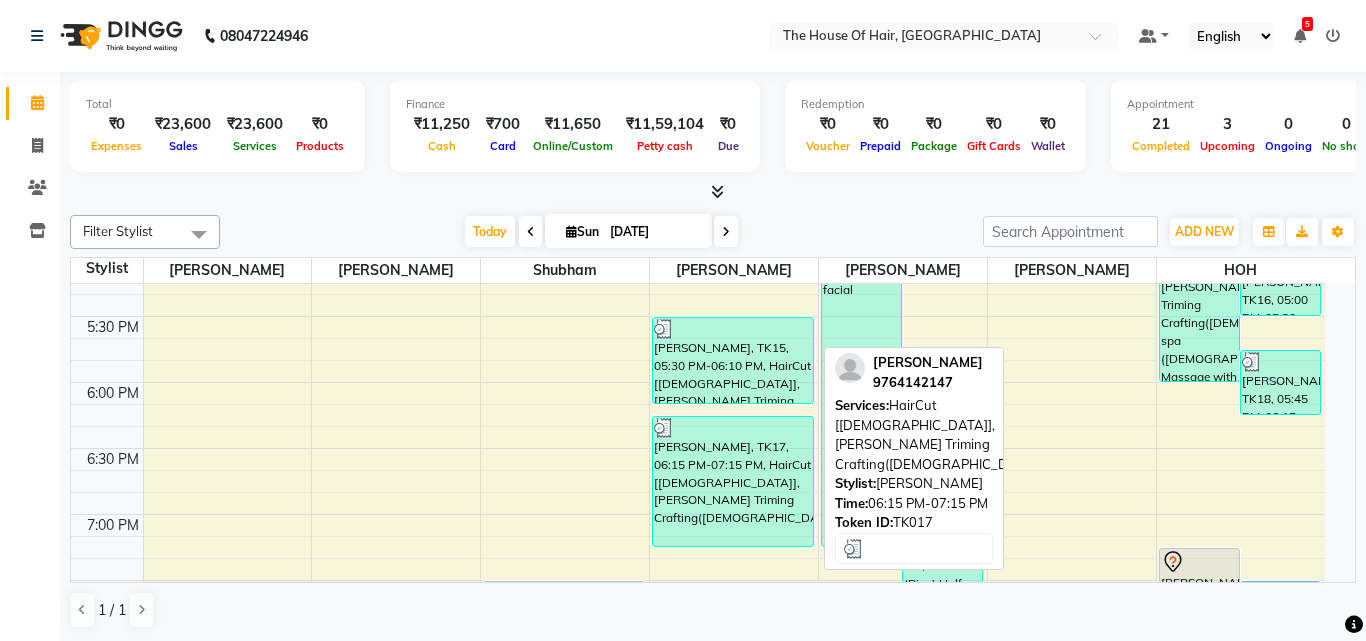 select on "3" 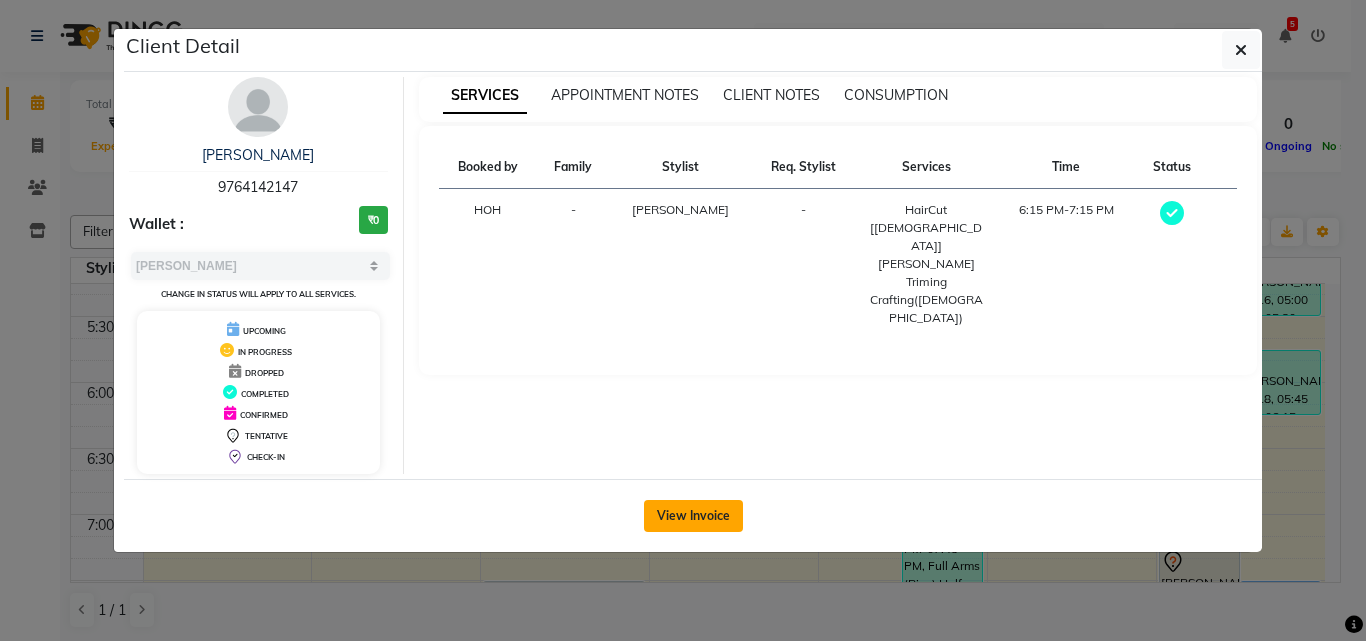 click on "View Invoice" 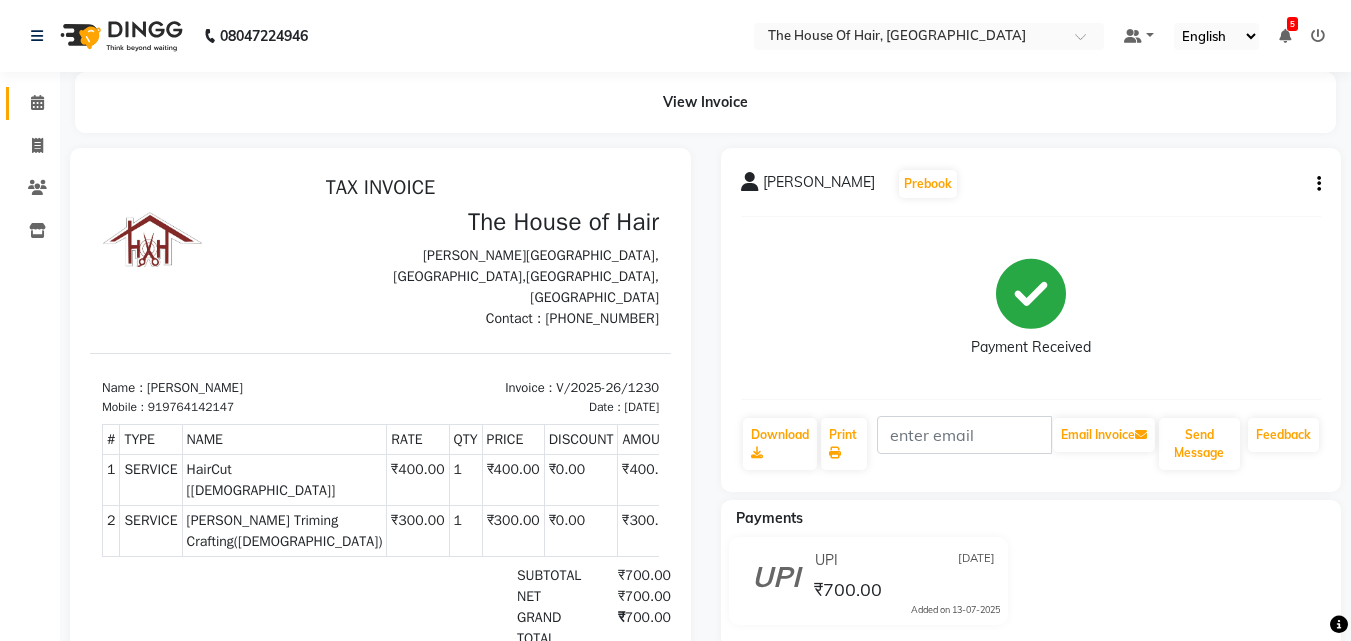 scroll, scrollTop: 0, scrollLeft: 0, axis: both 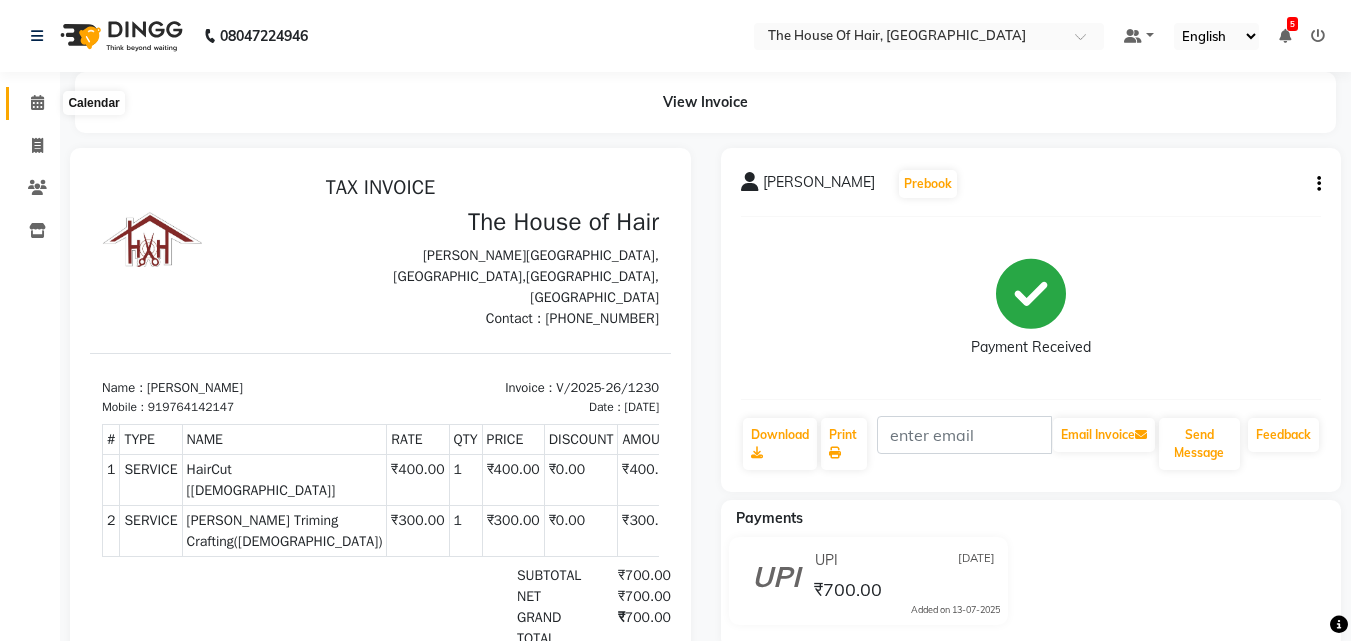 click 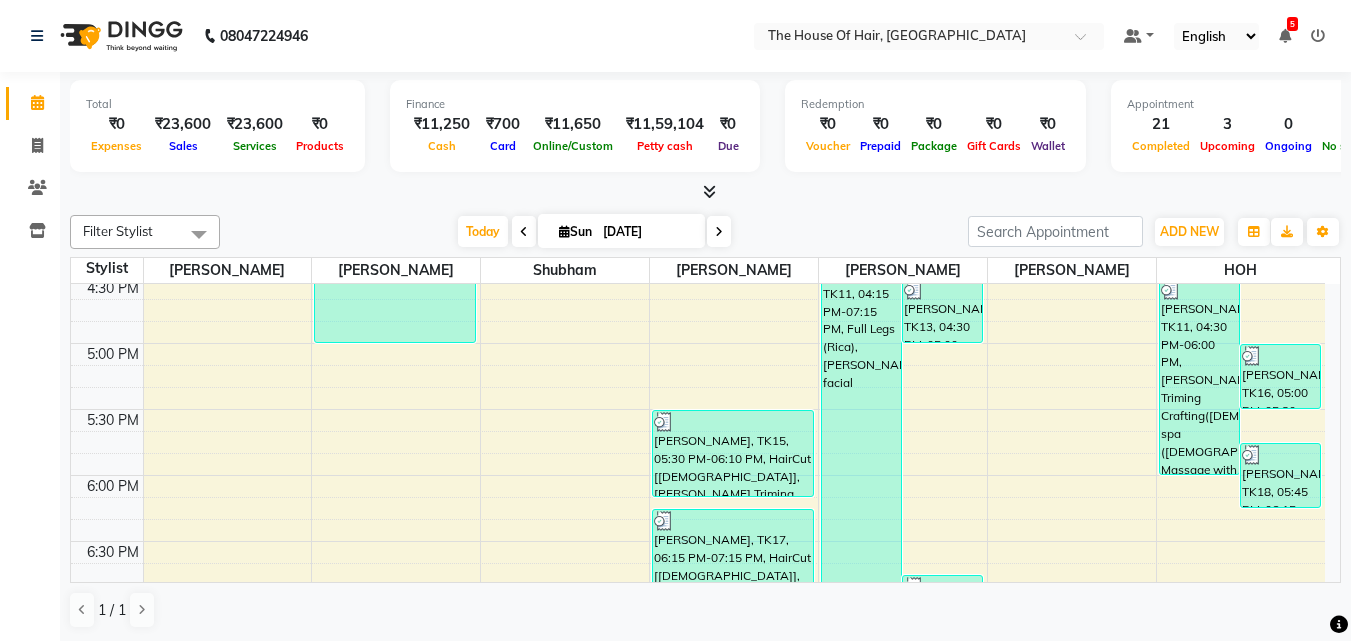 scroll, scrollTop: 1125, scrollLeft: 0, axis: vertical 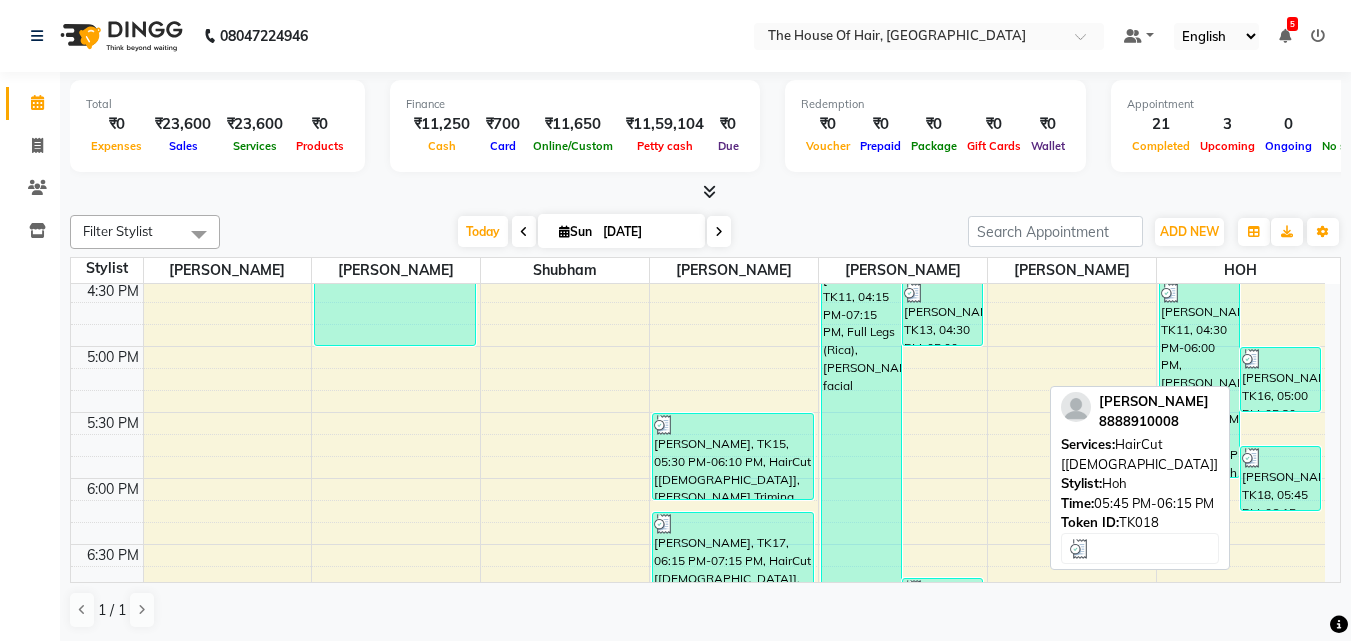 click on "[PERSON_NAME], TK18, 05:45 PM-06:15 PM, HairCut  [[DEMOGRAPHIC_DATA]]" at bounding box center (1280, 478) 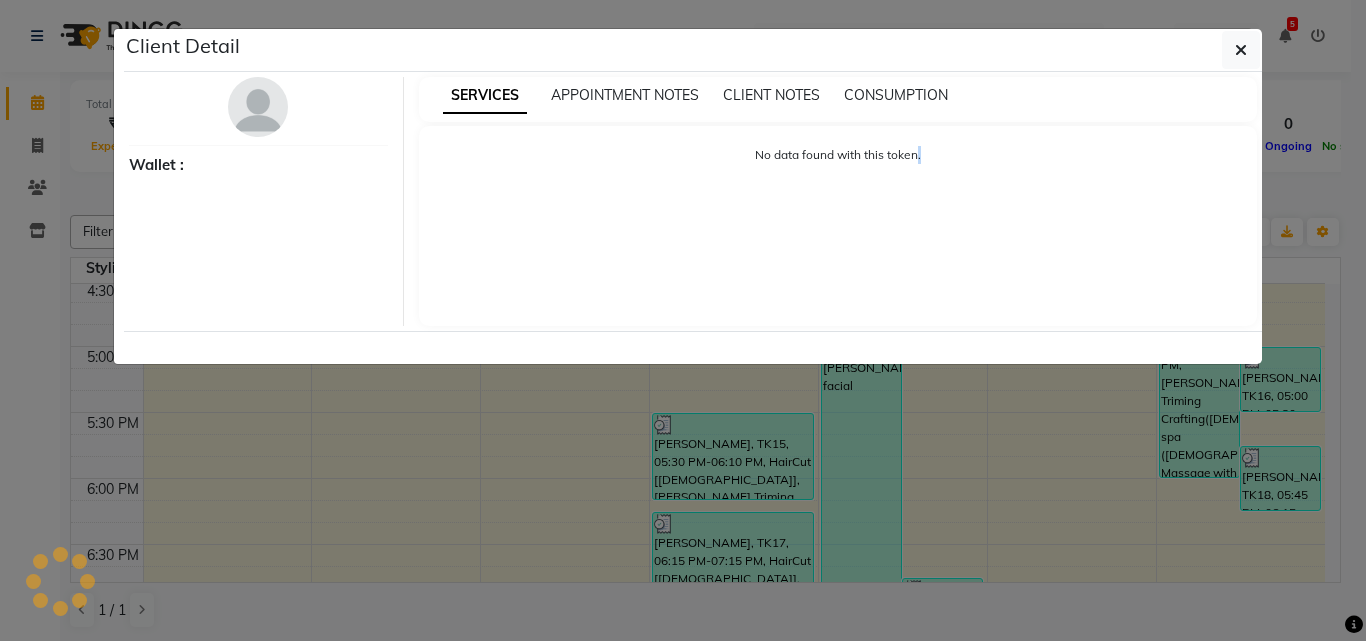 click on "Client Detail     Wallet : SERVICES APPOINTMENT NOTES CLIENT NOTES CONSUMPTION No data found with this token." 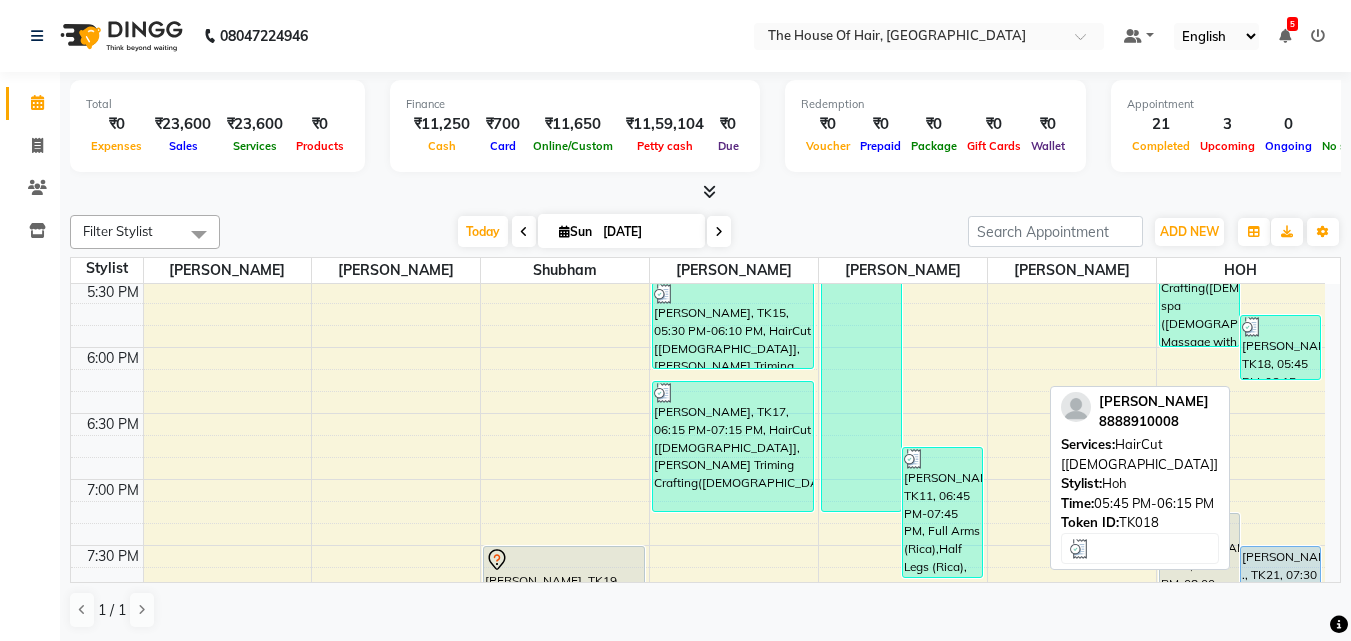 scroll, scrollTop: 1252, scrollLeft: 0, axis: vertical 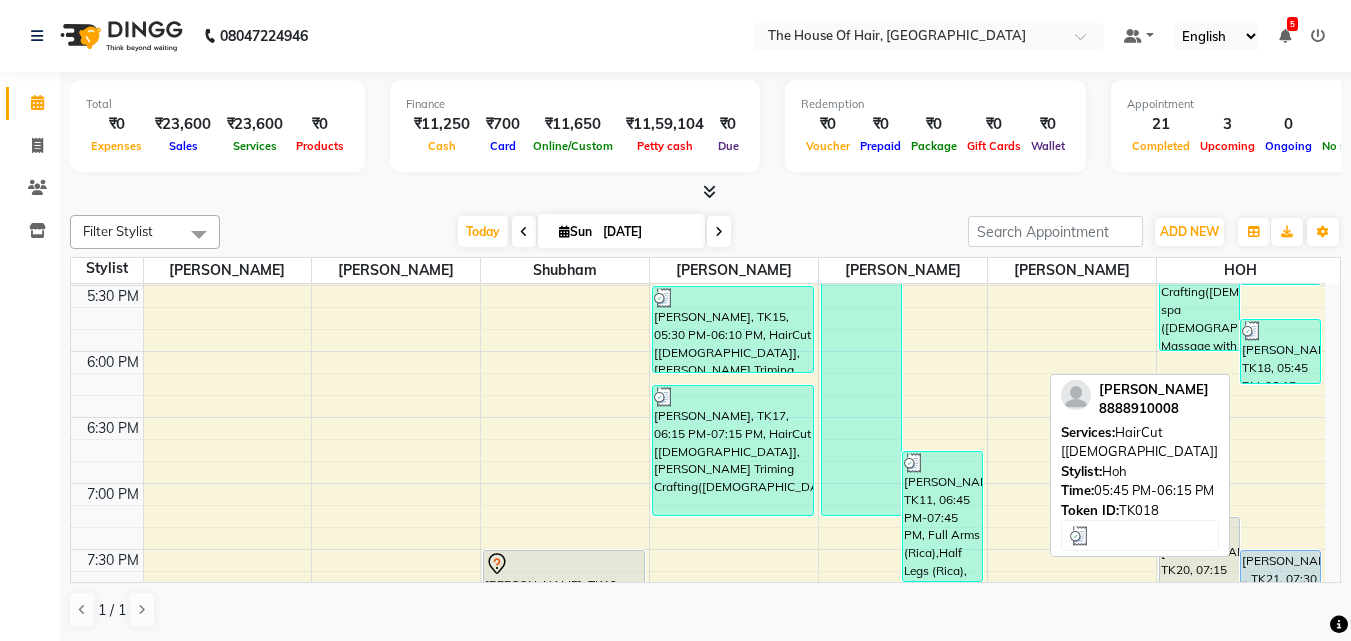 click on "[PERSON_NAME], TK18, 05:45 PM-06:15 PM, HairCut  [[DEMOGRAPHIC_DATA]]" at bounding box center [1280, 351] 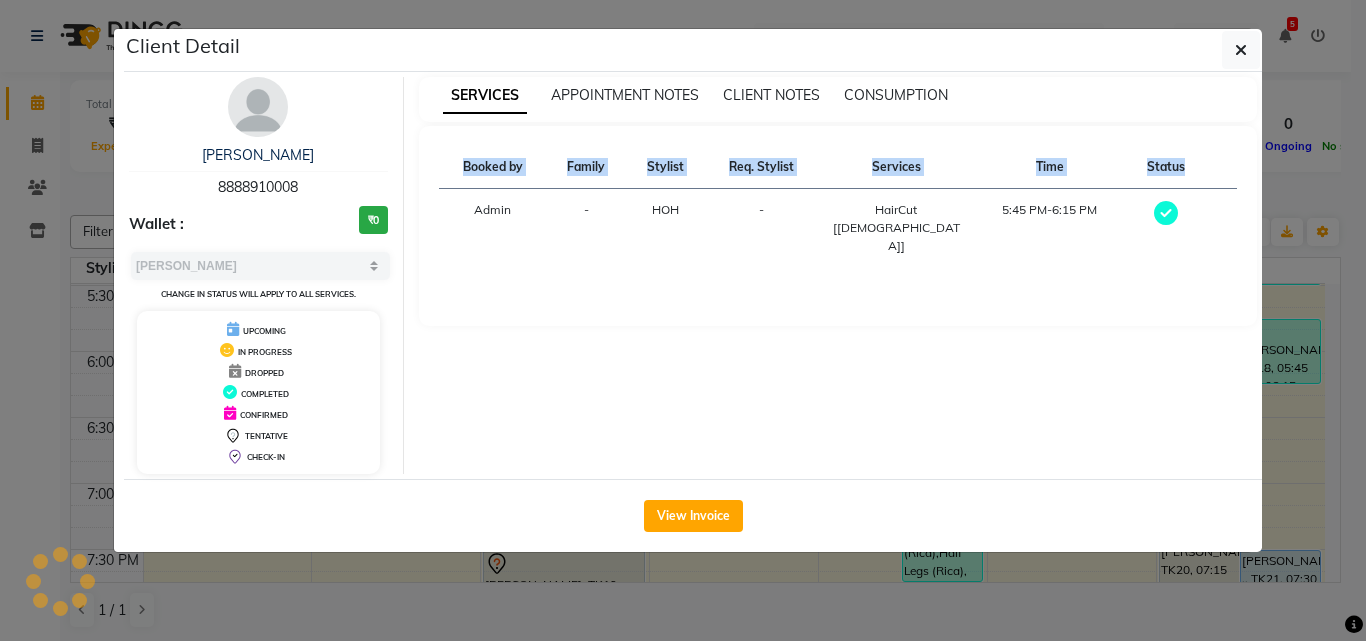 click on "Client Detail  [PERSON_NAME]   8888910008 Wallet : ₹0 Select MARK DONE UPCOMING Change in status will apply to all services. UPCOMING IN PROGRESS DROPPED COMPLETED CONFIRMED TENTATIVE CHECK-IN SERVICES APPOINTMENT NOTES CLIENT NOTES CONSUMPTION Booked by Family Stylist Req. Stylist Services Time Status  Admin  - HOH -  HairCut  [[DEMOGRAPHIC_DATA]]   5:45 PM-6:15 PM   View Invoice" 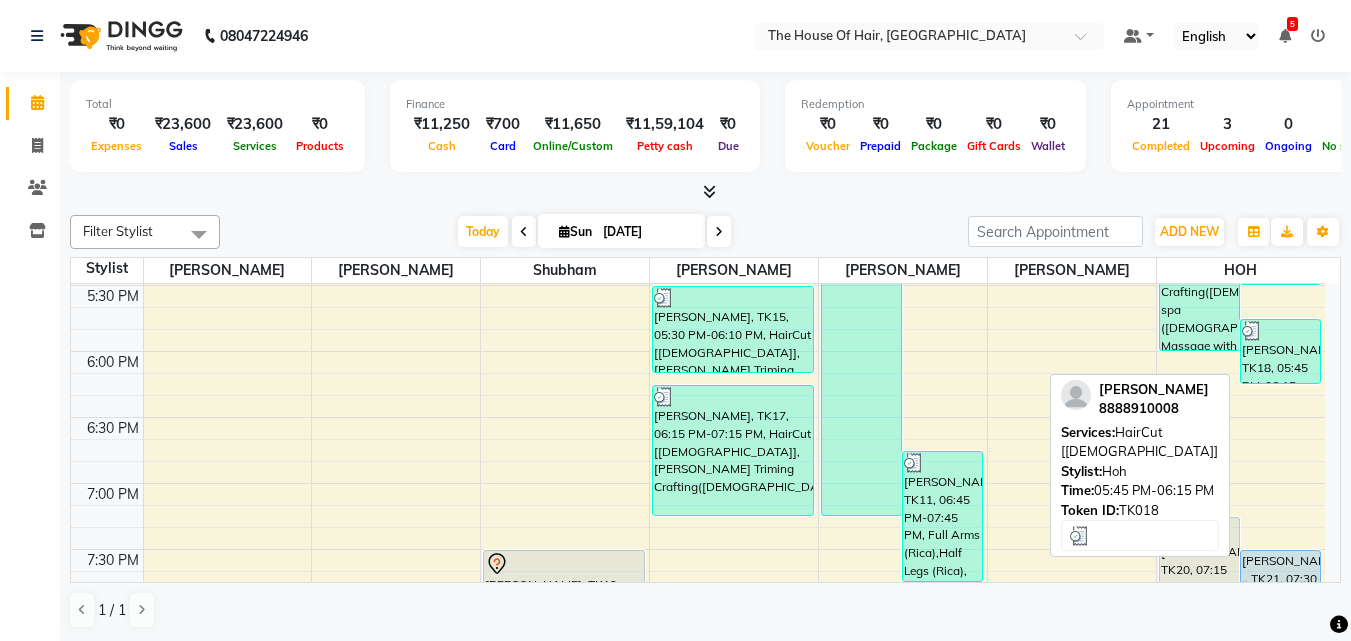 click on "[PERSON_NAME], TK18, 05:45 PM-06:15 PM, HairCut  [[DEMOGRAPHIC_DATA]]" at bounding box center [1280, 351] 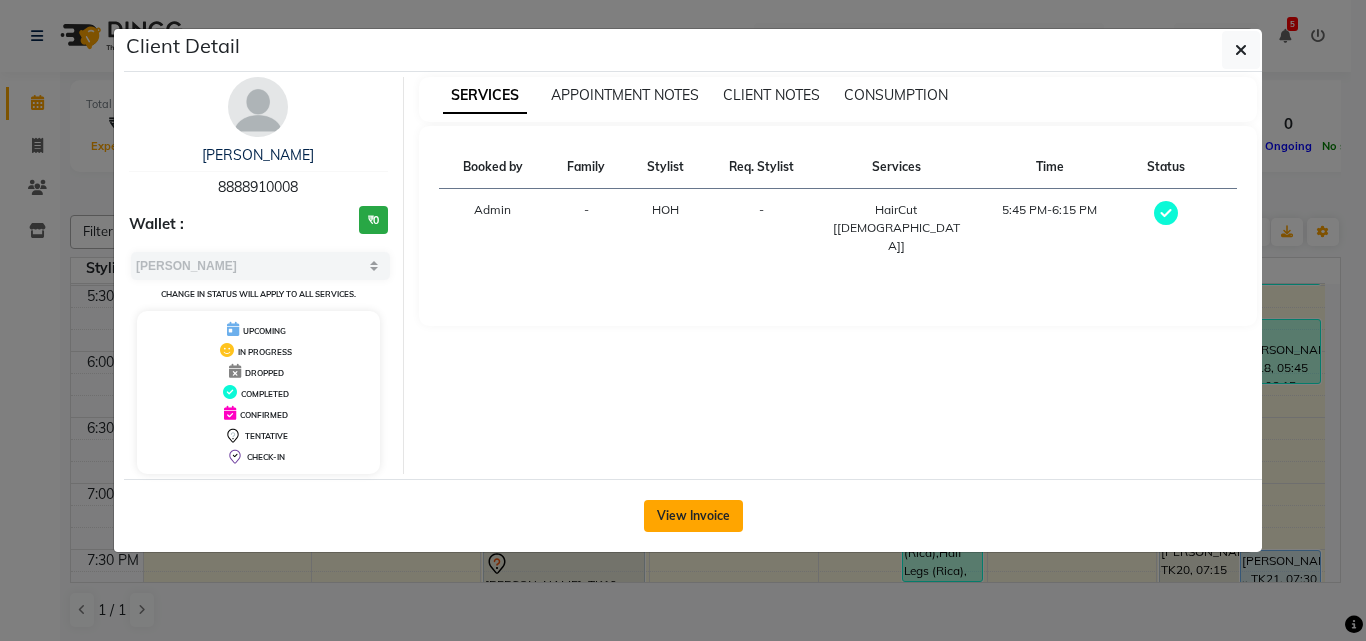 click on "View Invoice" 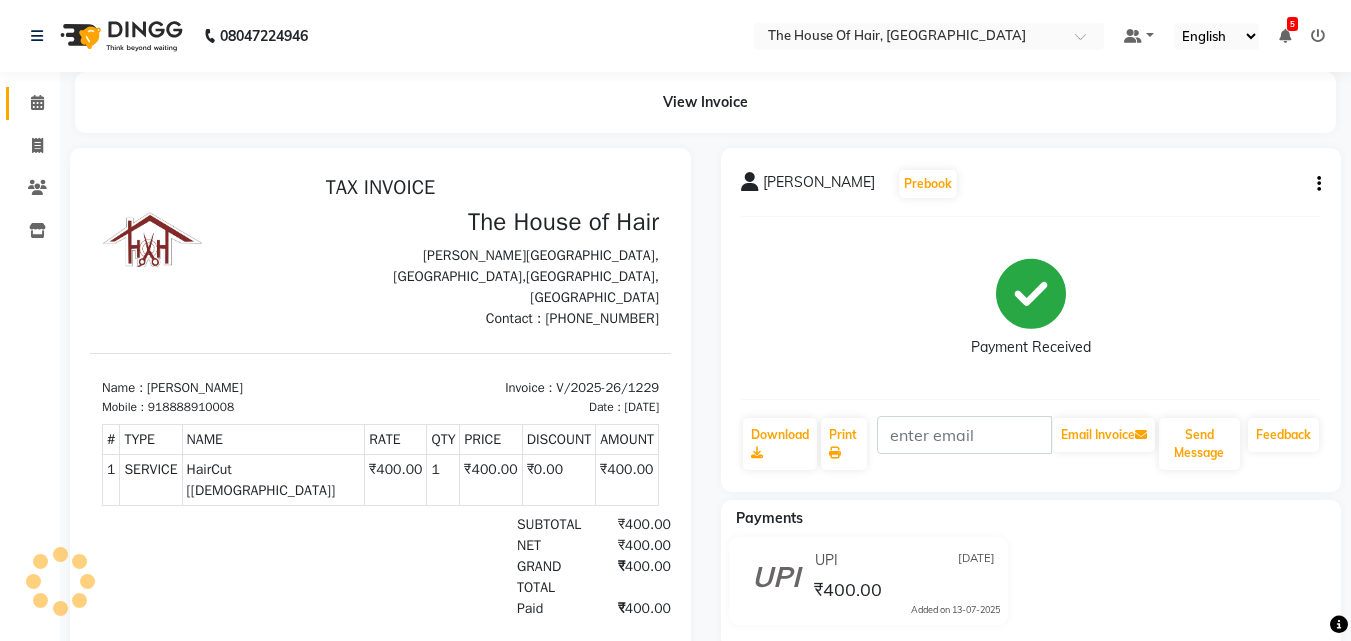 scroll, scrollTop: 0, scrollLeft: 0, axis: both 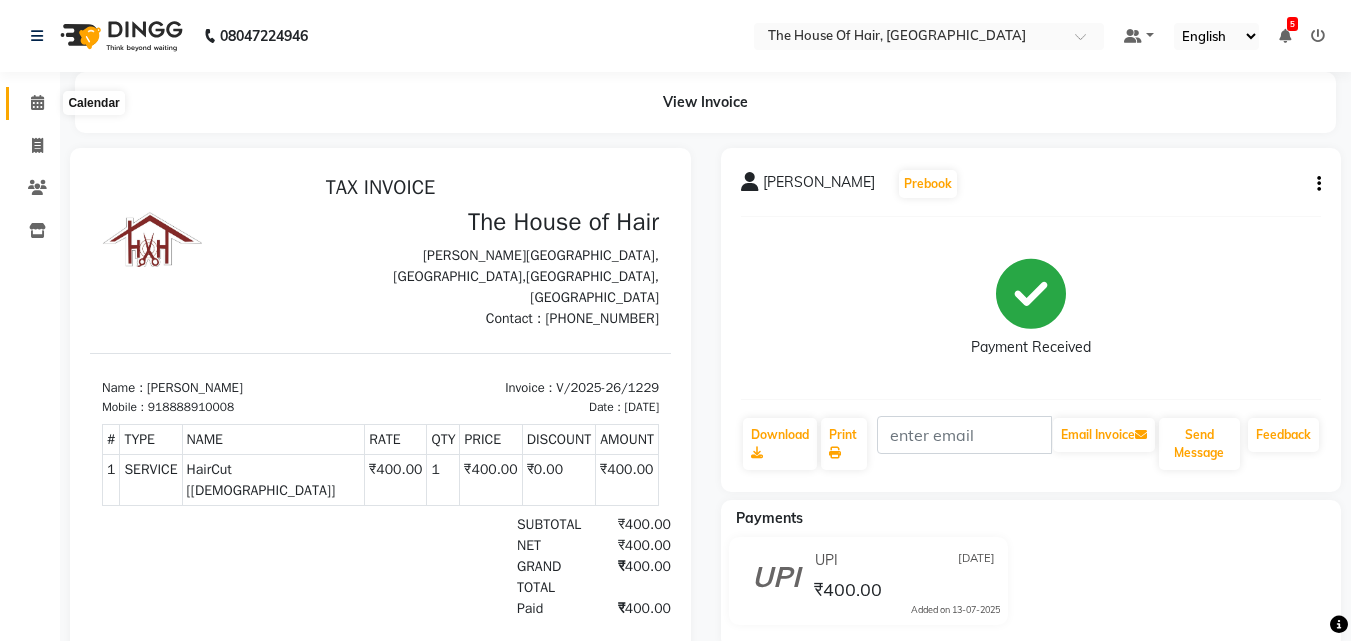 click 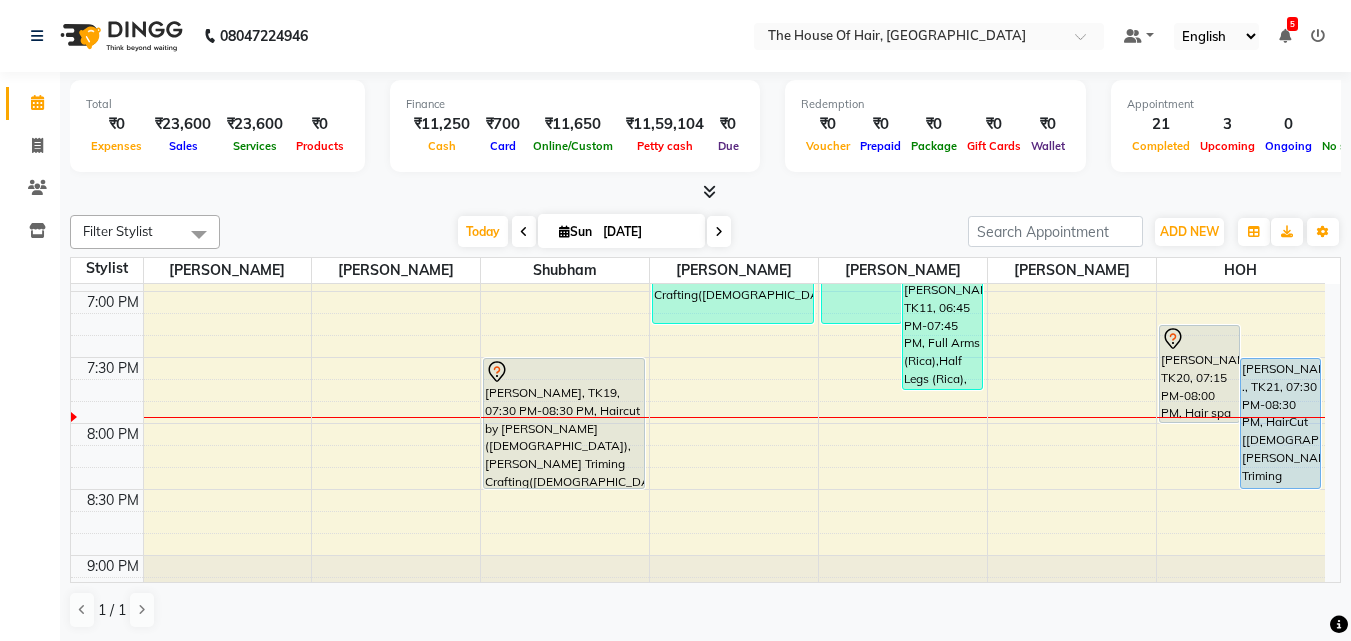 scroll, scrollTop: 1443, scrollLeft: 0, axis: vertical 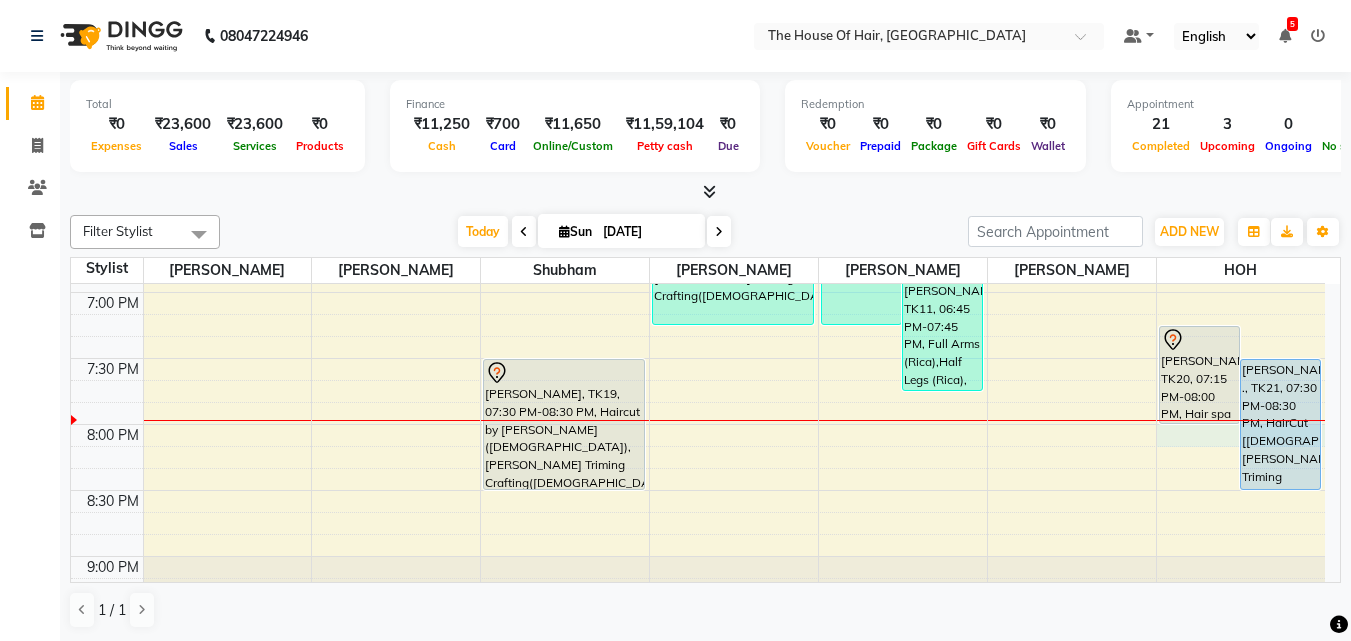 click on "8:00 AM 8:30 AM 9:00 AM 9:30 AM 10:00 AM 10:30 AM 11:00 AM 11:30 AM 12:00 PM 12:30 PM 1:00 PM 1:30 PM 2:00 PM 2:30 PM 3:00 PM 3:30 PM 4:00 PM 4:30 PM 5:00 PM 5:30 PM 6:00 PM 6:30 PM 7:00 PM 7:30 PM 8:00 PM 8:30 PM 9:00 PM 9:30 PM     [PERSON_NAME], TK13, 03:30 PM-05:00 PM, HairCut  [[DEMOGRAPHIC_DATA]],[PERSON_NAME] Triming Crafting([DEMOGRAPHIC_DATA]),Deep Cleansing Clean Up     [PERSON_NAME] A, TK12, 02:00 PM-03:10 PM, Haircut by [PERSON_NAME] ([DEMOGRAPHIC_DATA]),[PERSON_NAME] Triming Crafting([DEMOGRAPHIC_DATA]),EYEBROWS     priyanka ., TK08, 03:00 PM-04:00 PM, Haircut by [PERSON_NAME] ([DEMOGRAPHIC_DATA]),Haircut by [PERSON_NAME] ([DEMOGRAPHIC_DATA])     [PERSON_NAME], TK11, 04:00 PM-04:30 PM, Haircut by [PERSON_NAME] ([DEMOGRAPHIC_DATA])             [PERSON_NAME], TK19, 07:30 PM-08:30 PM, Haircut by [PERSON_NAME] ([DEMOGRAPHIC_DATA]),[PERSON_NAME] Triming Crafting([DEMOGRAPHIC_DATA])     [PERSON_NAME], TK03, 10:00 AM-10:30 AM, HairCut  [[DEMOGRAPHIC_DATA]]     [PERSON_NAME], TK07, 10:30 AM-11:00 AM, HairCut  [[DEMOGRAPHIC_DATA]]     [PERSON_NAME], TK02, 11:00 AM-12:00 PM, HairCut  [[DEMOGRAPHIC_DATA]],[PERSON_NAME] Triming Crafting([DEMOGRAPHIC_DATA])     [PERSON_NAME], TK10, 03:00 PM-03:30 PM, HairCut  [[DEMOGRAPHIC_DATA]]" at bounding box center [698, -236] 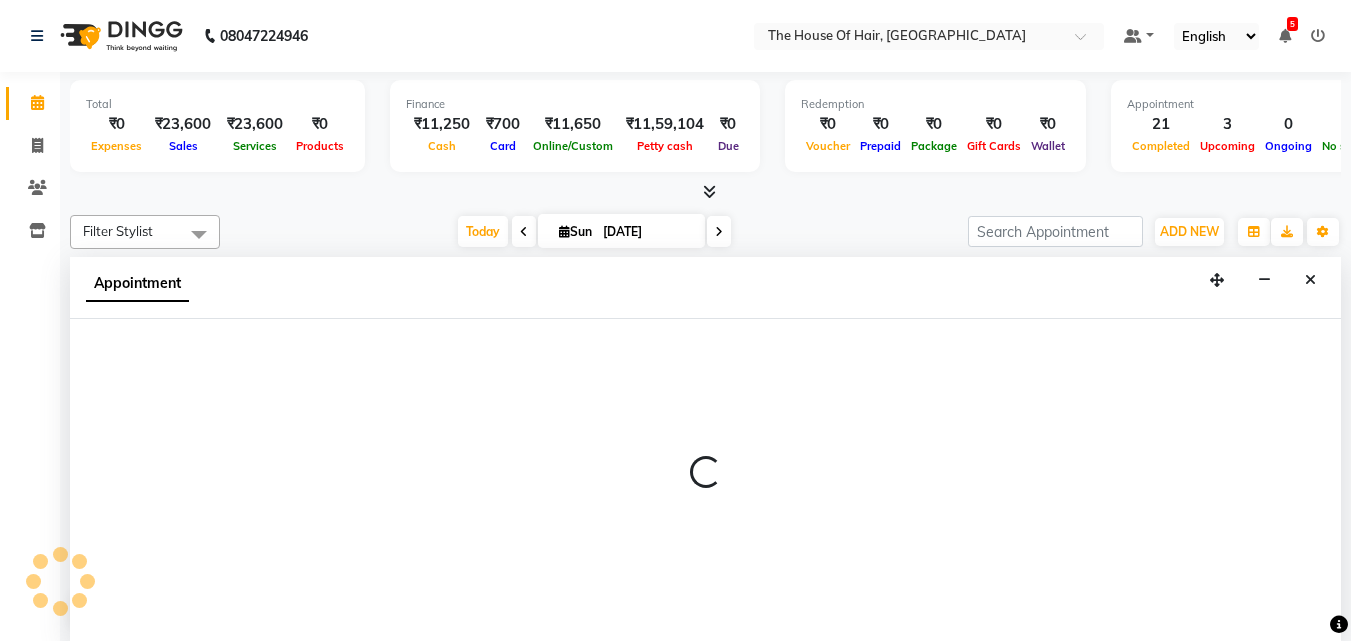 scroll, scrollTop: 1, scrollLeft: 0, axis: vertical 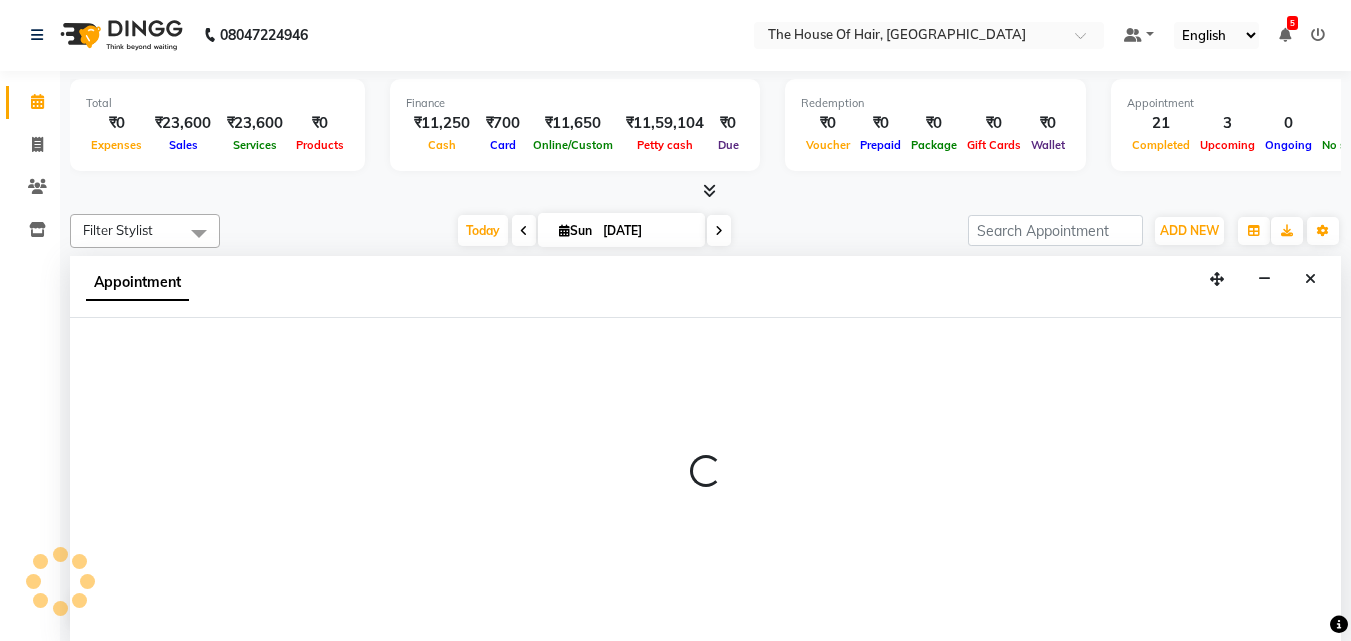select on "80392" 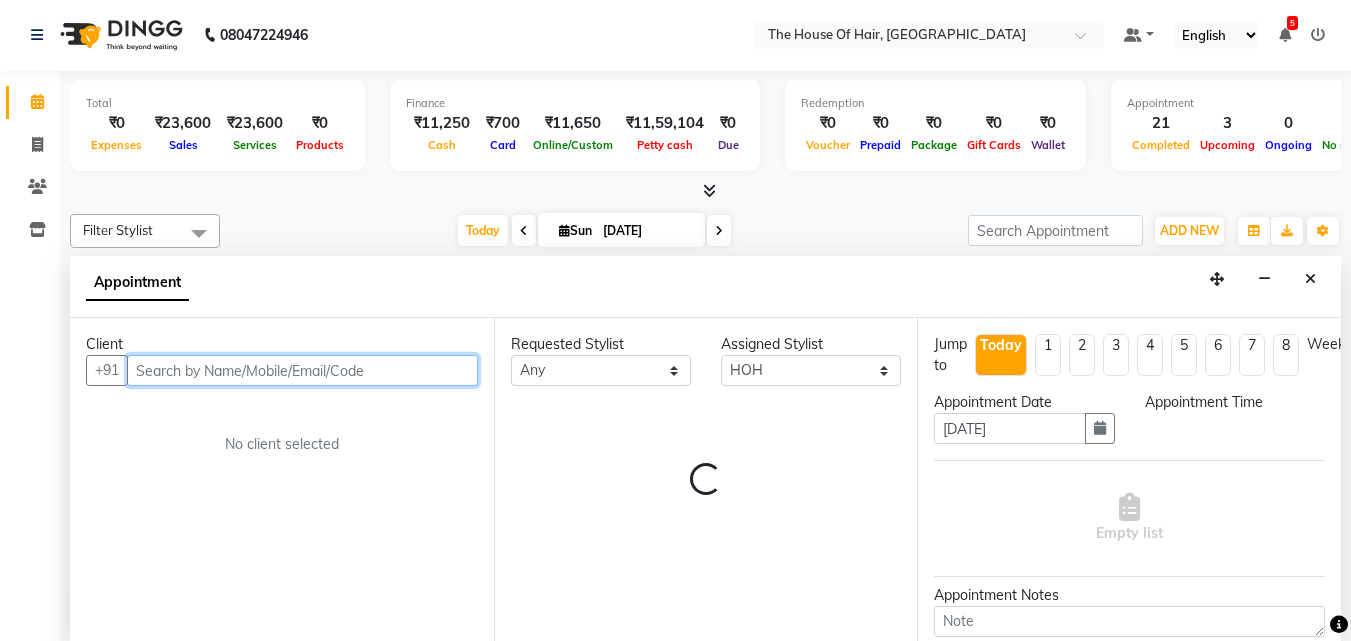select on "1200" 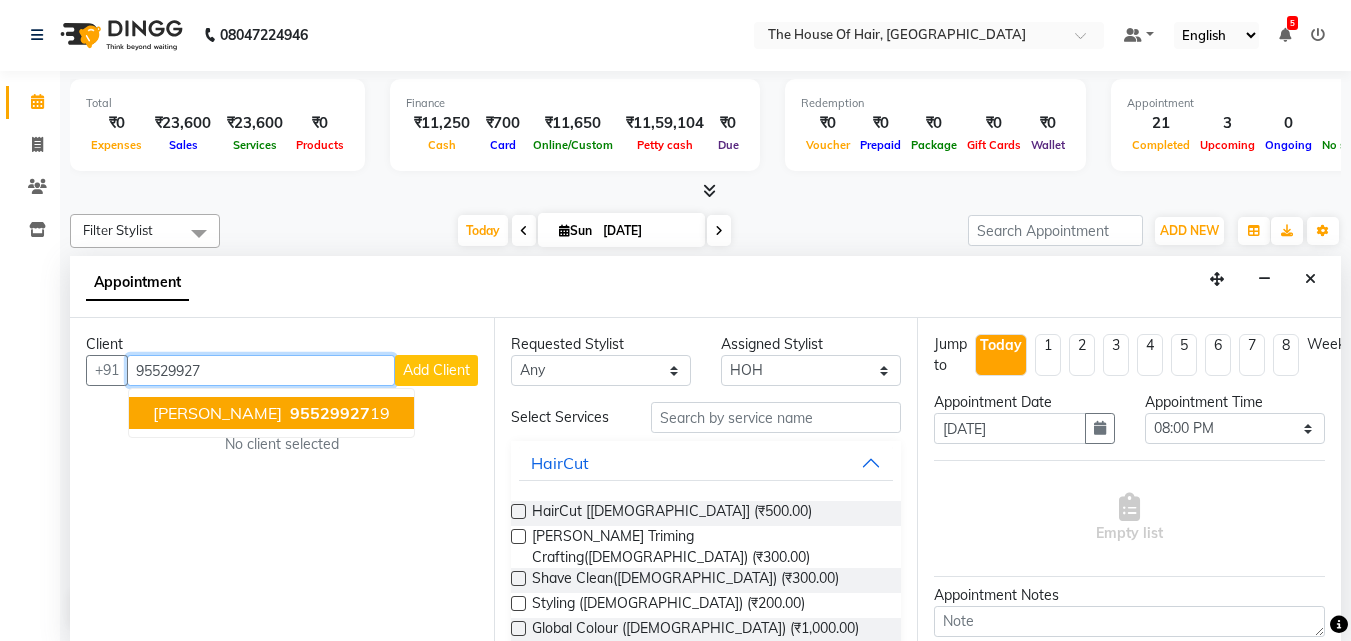 click on "95529927" at bounding box center (330, 413) 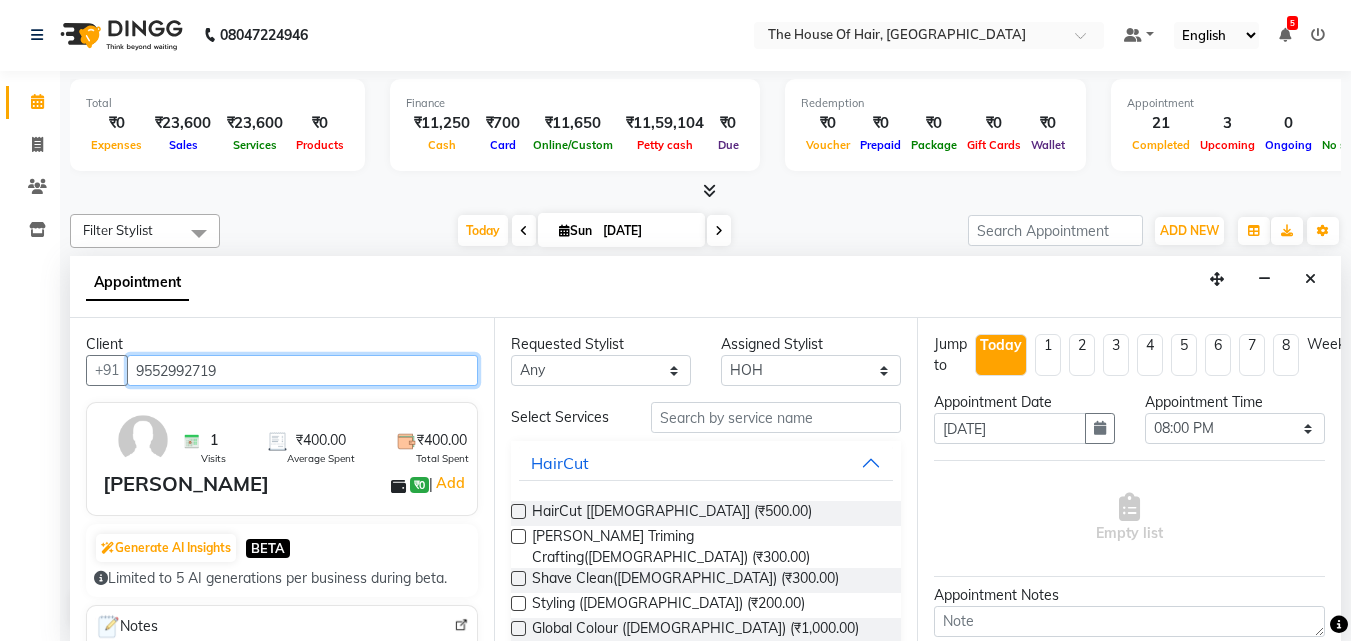 type on "9552992719" 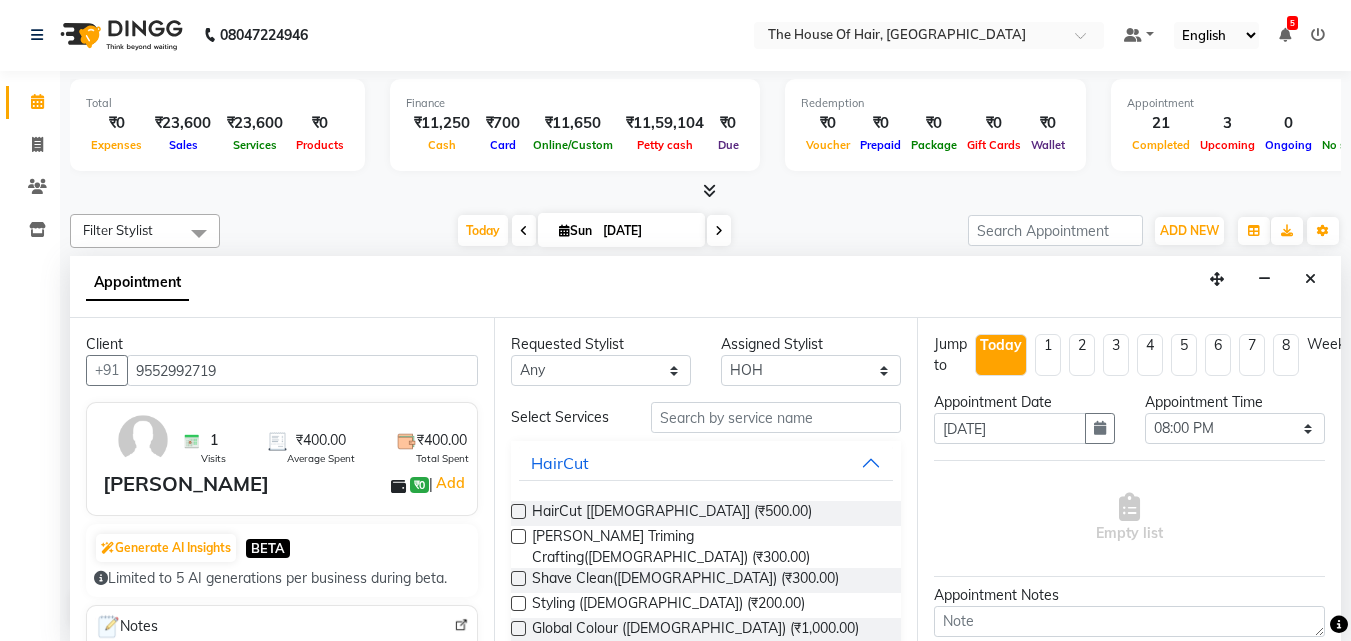 click at bounding box center [518, 511] 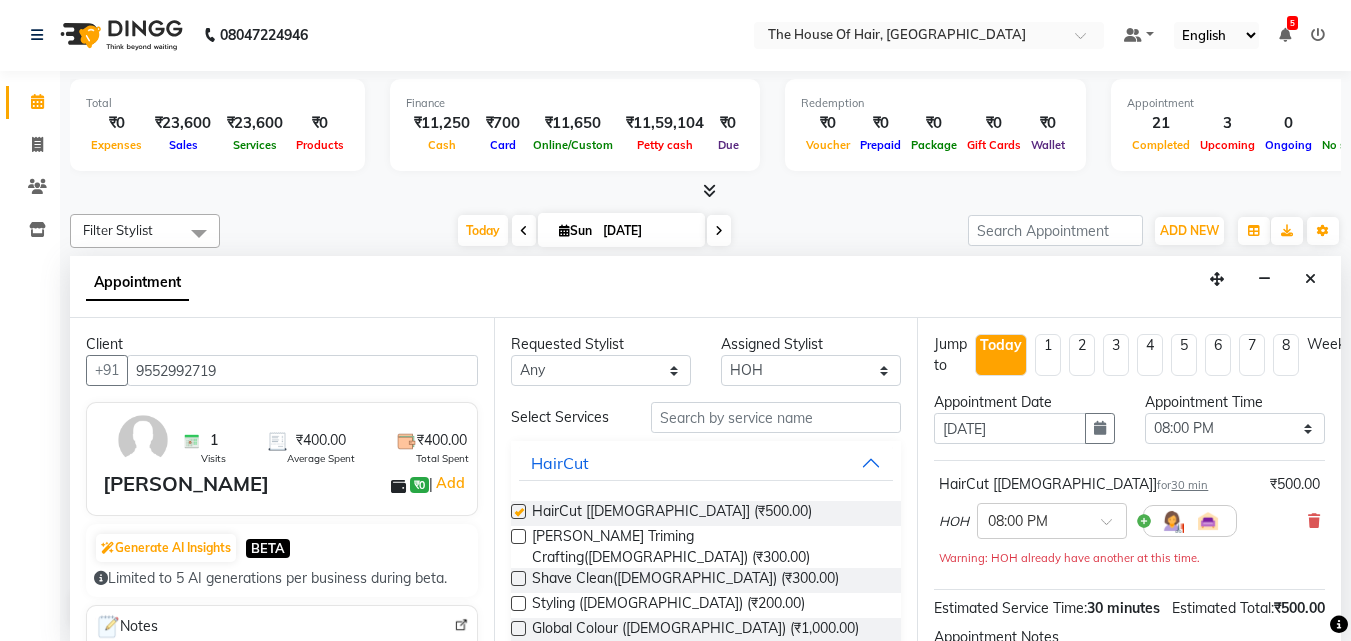 checkbox on "false" 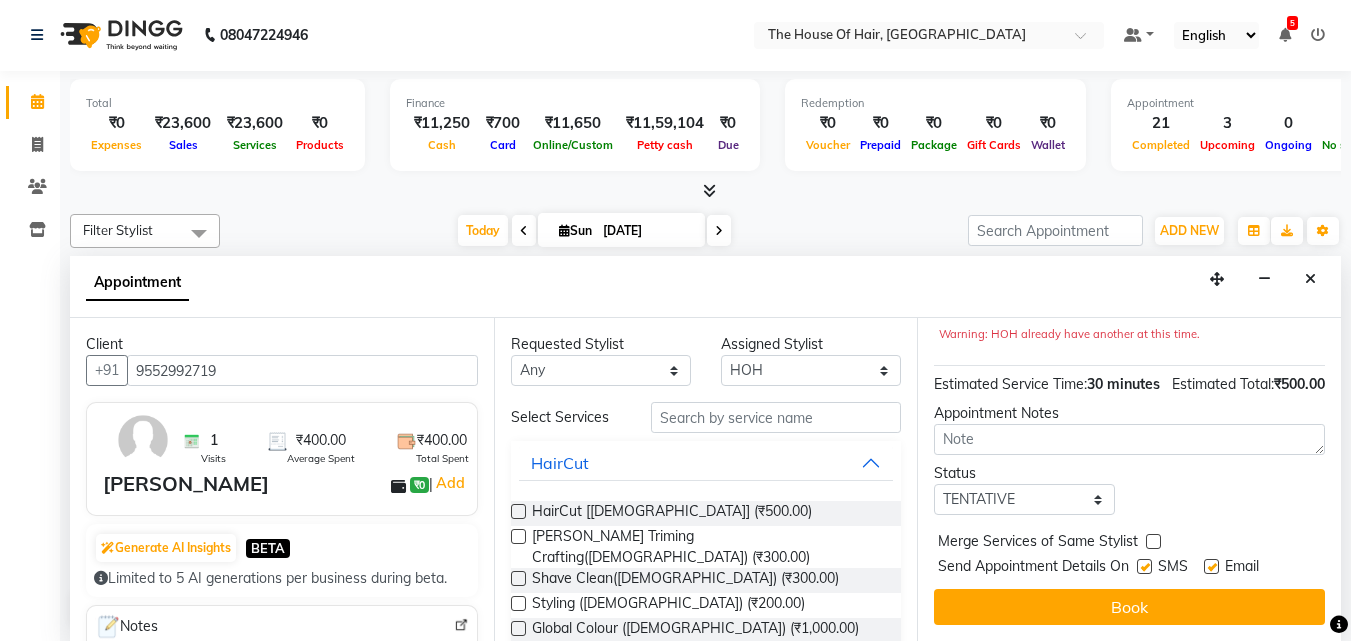 scroll, scrollTop: 260, scrollLeft: 0, axis: vertical 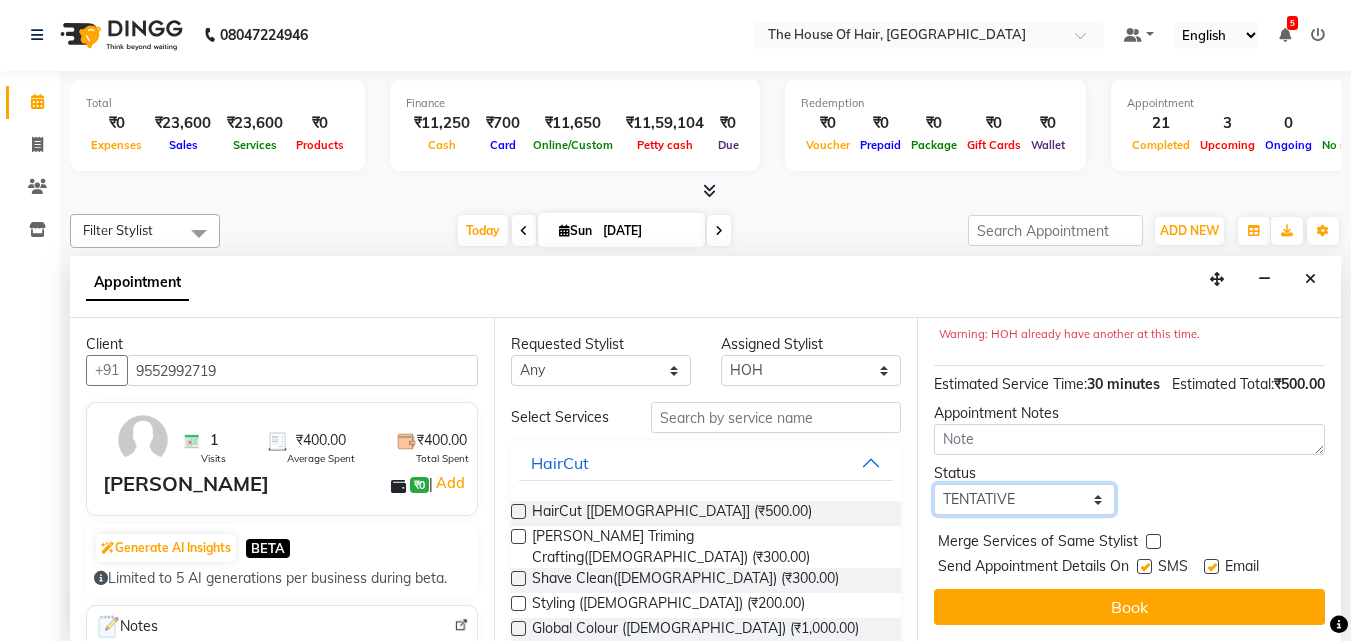 click on "Select TENTATIVE CONFIRM CHECK-IN UPCOMING" at bounding box center (1024, 499) 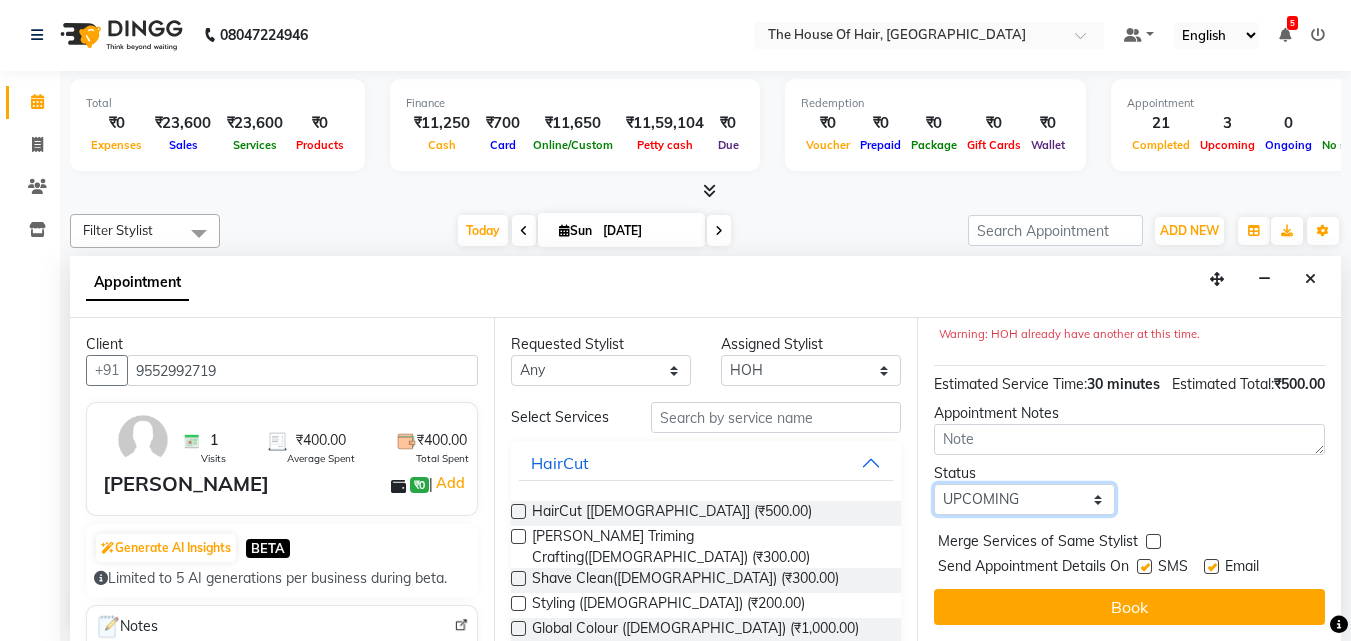 click on "Select TENTATIVE CONFIRM CHECK-IN UPCOMING" at bounding box center [1024, 499] 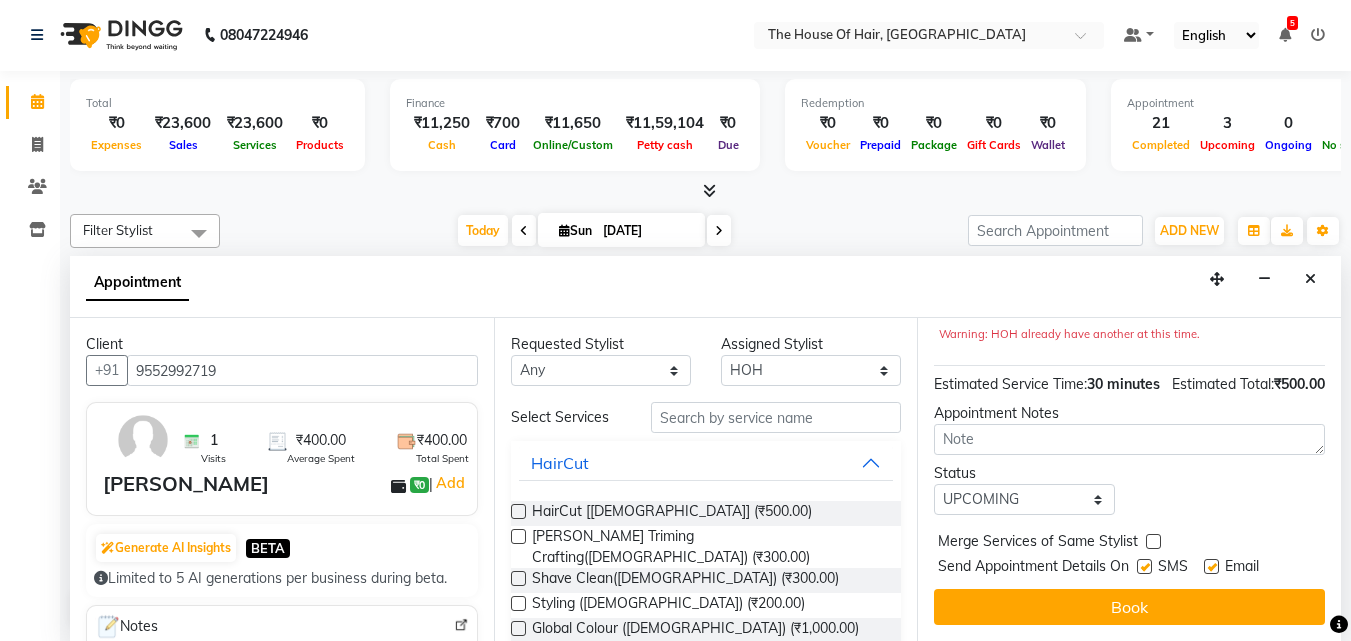 click at bounding box center (1153, 541) 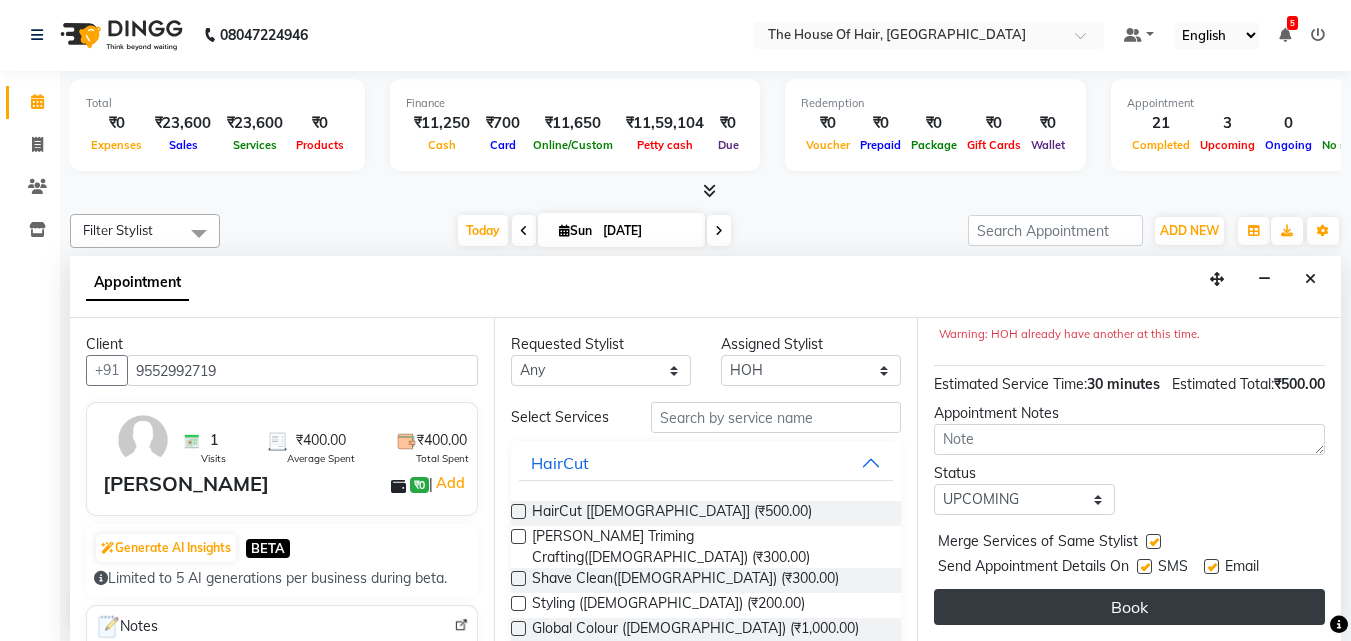 click on "Book" at bounding box center (1129, 607) 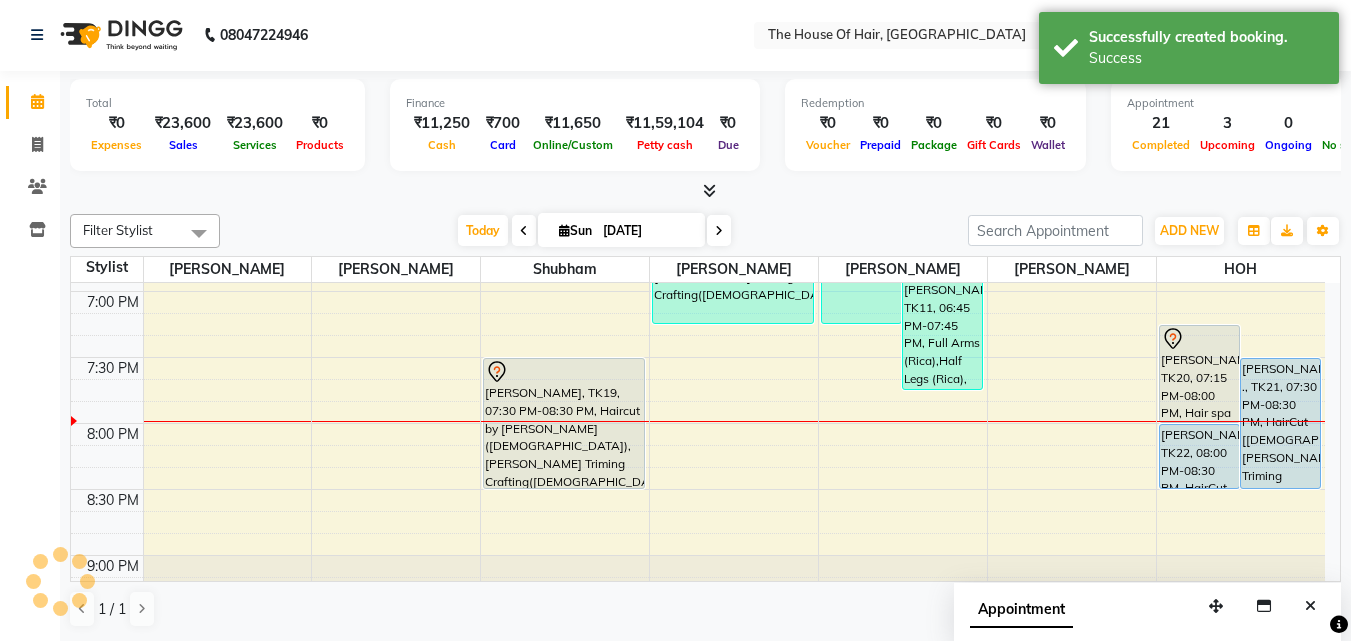 scroll, scrollTop: 0, scrollLeft: 0, axis: both 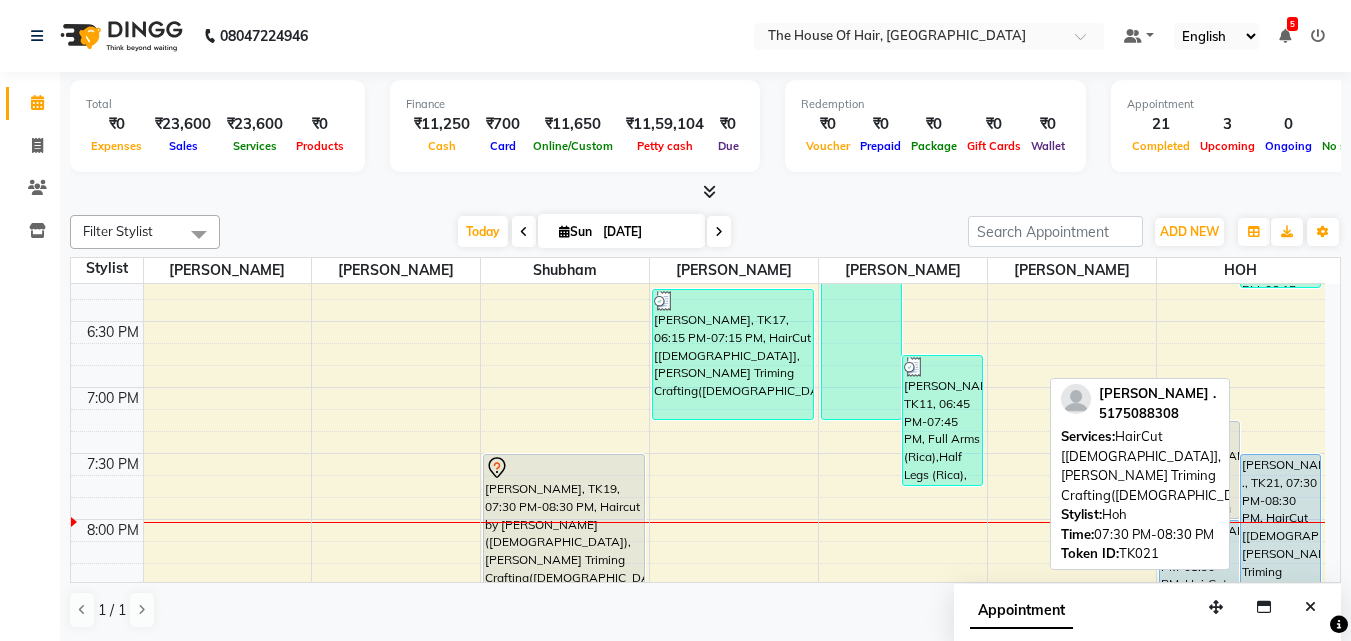 click on "[PERSON_NAME] ., TK21, 07:30 PM-08:30 PM, HairCut  [[DEMOGRAPHIC_DATA]],[PERSON_NAME] Triming Crafting([DEMOGRAPHIC_DATA])" at bounding box center [1280, 519] 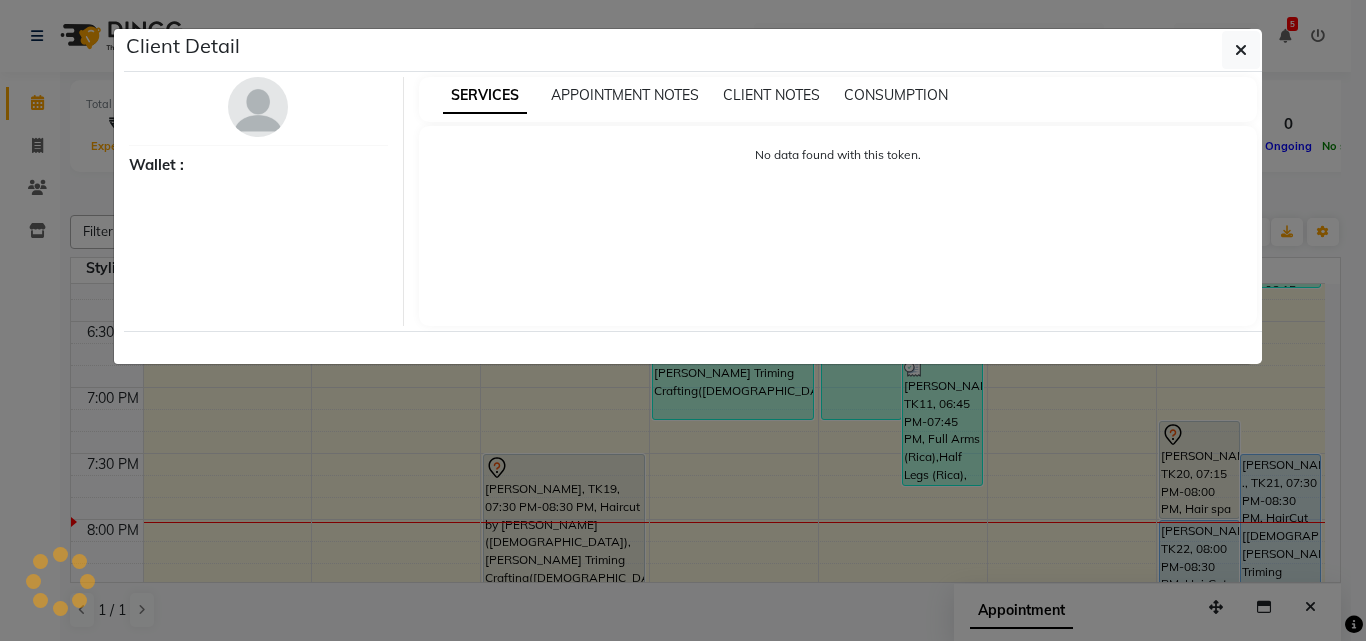 select on "5" 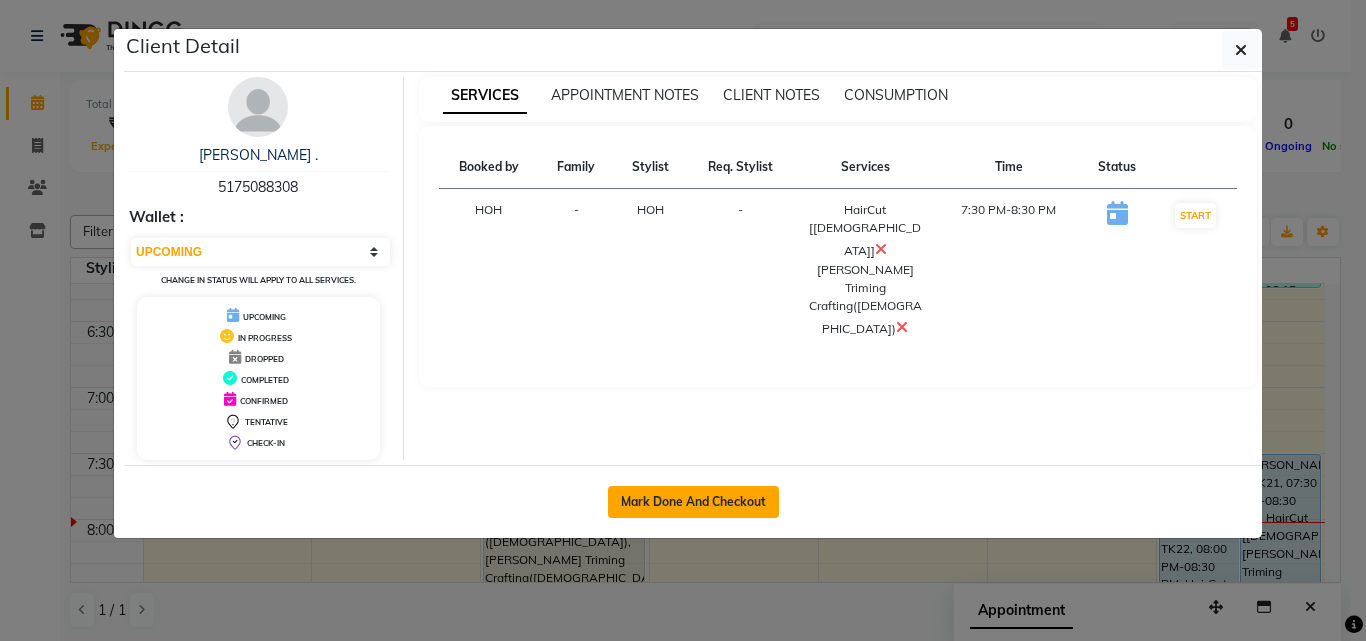 click on "Mark Done And Checkout" 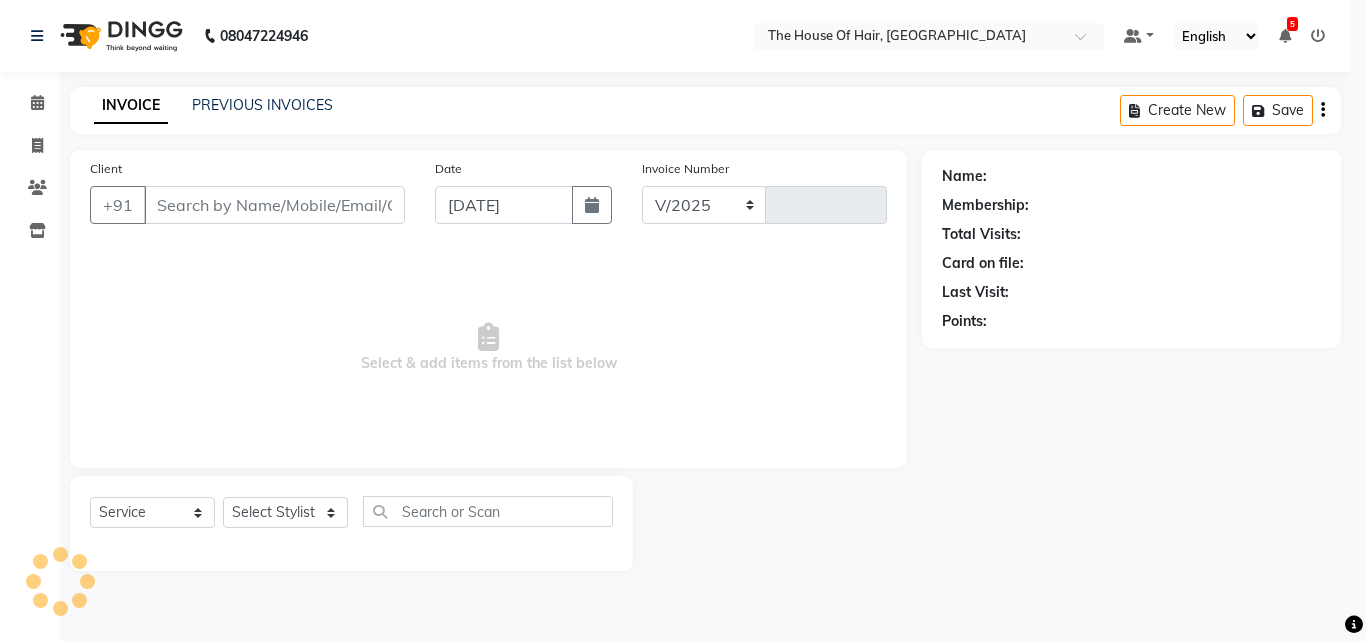 select on "5992" 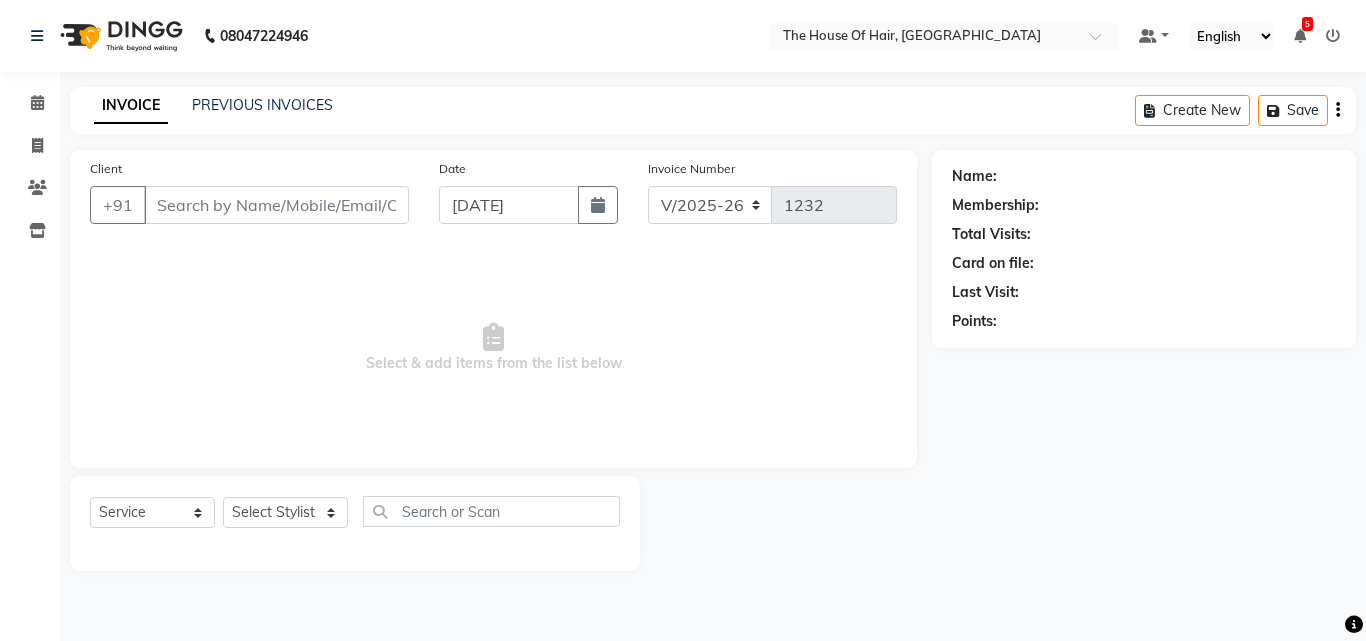 type on "5175088308" 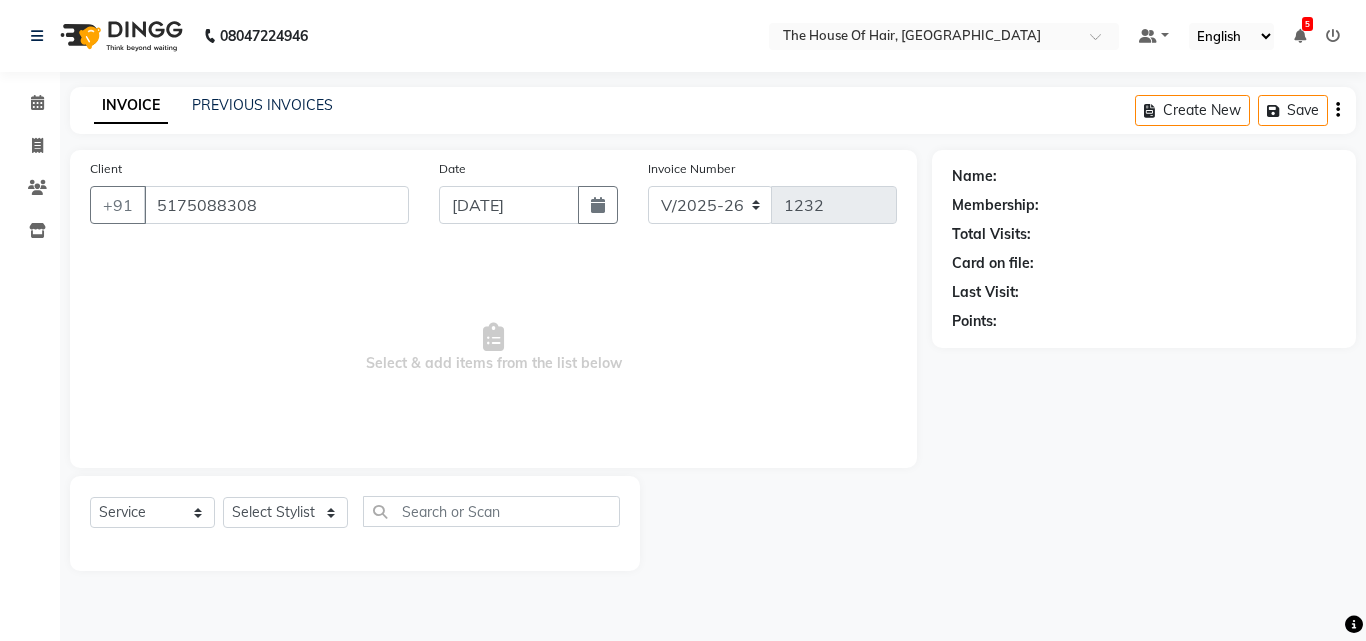 select on "80392" 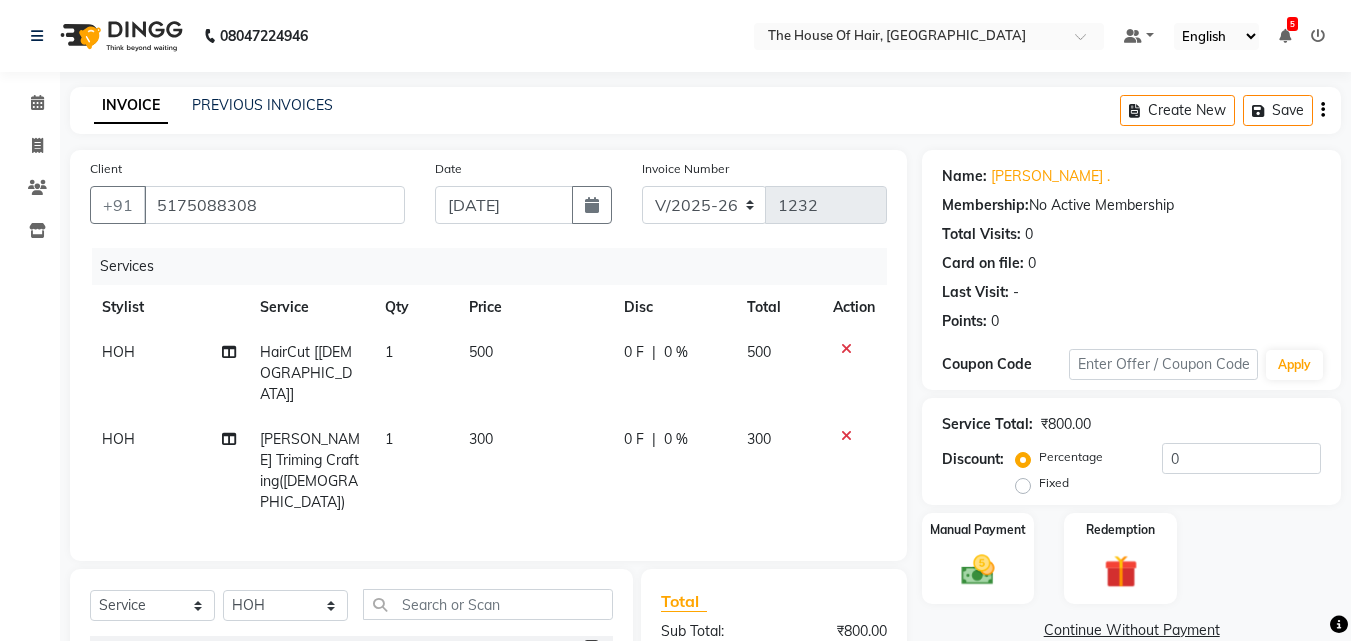 click on "500" 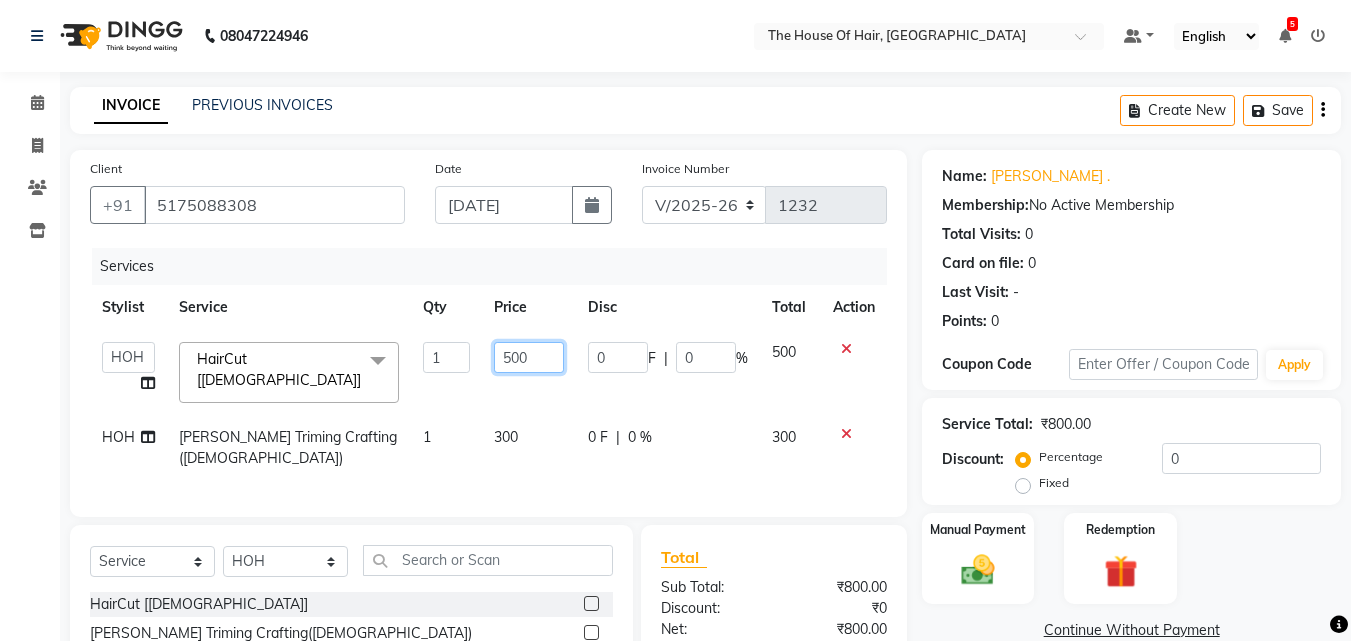 click on "500" 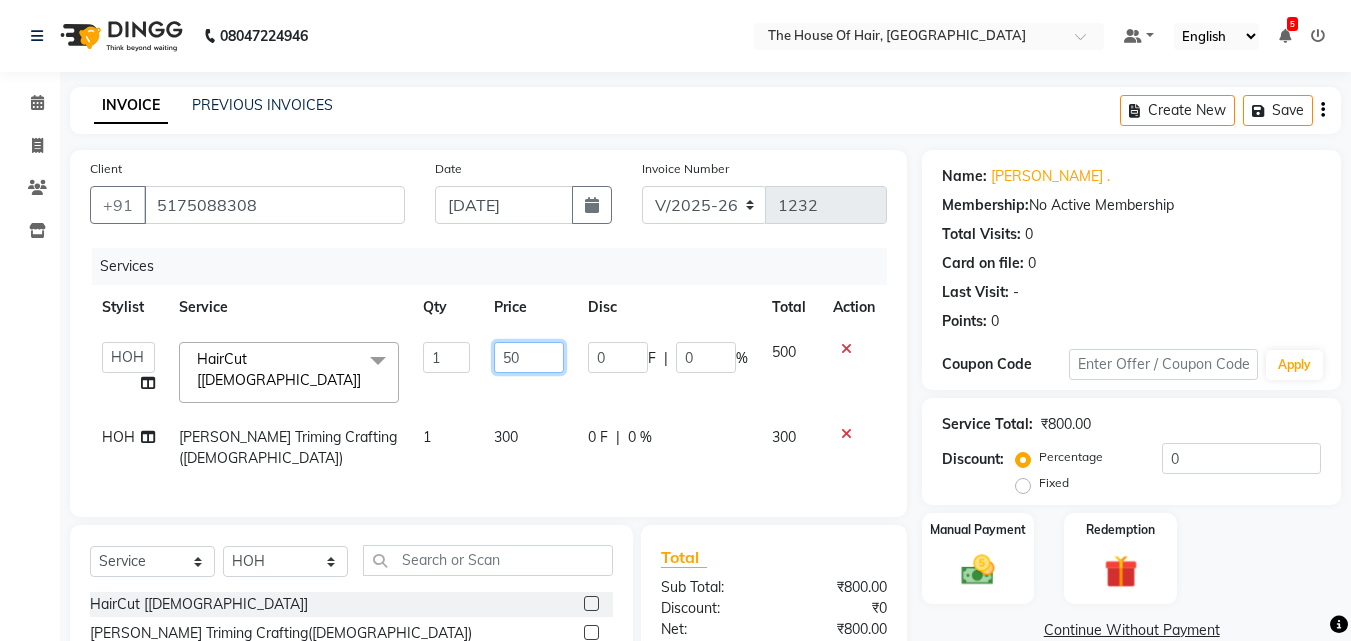 type on "5" 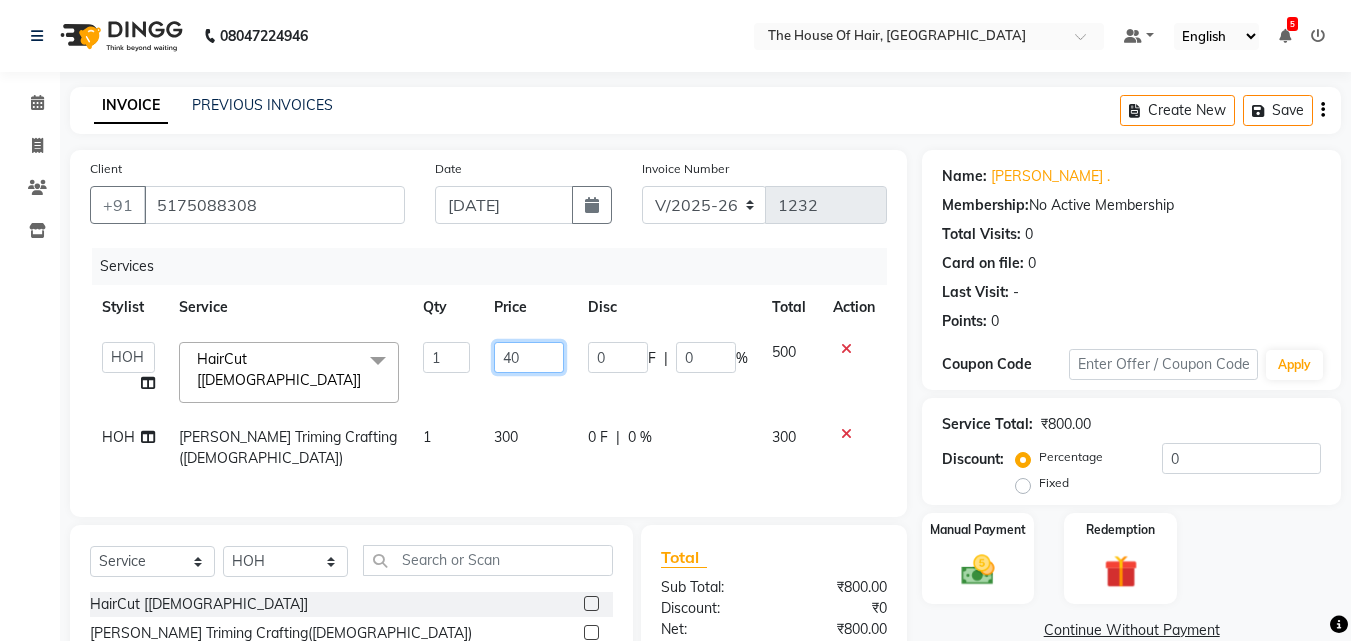 type on "400" 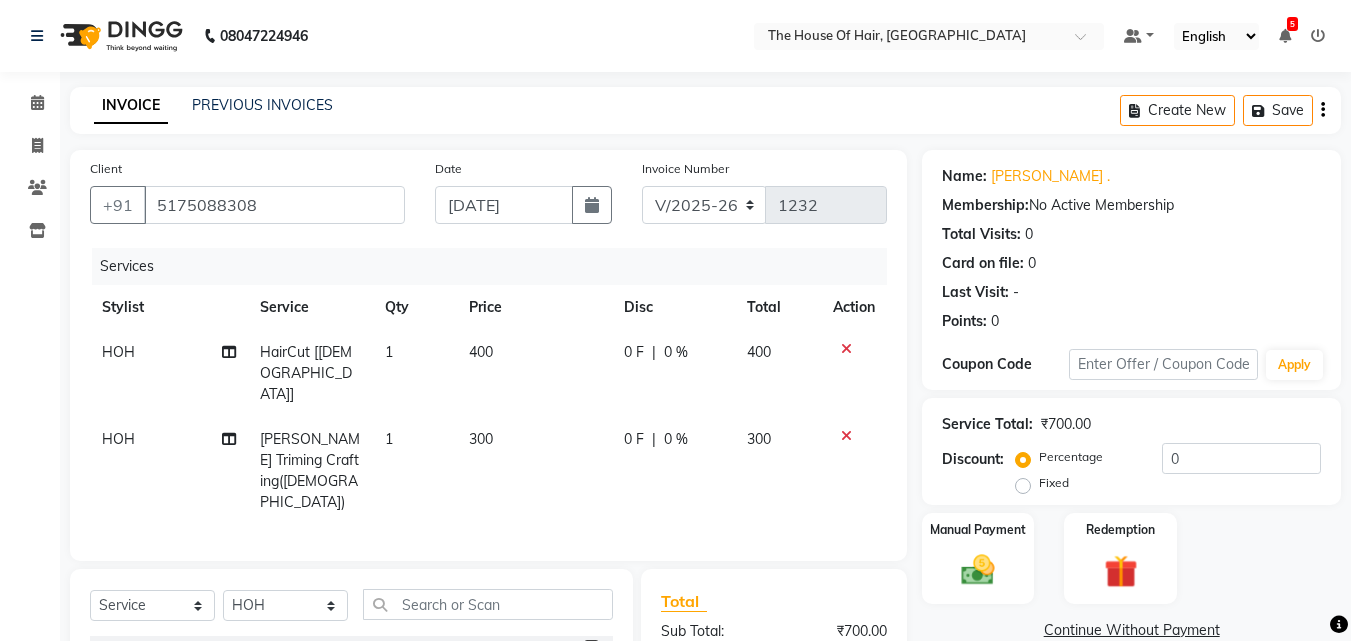 click on "HOH" 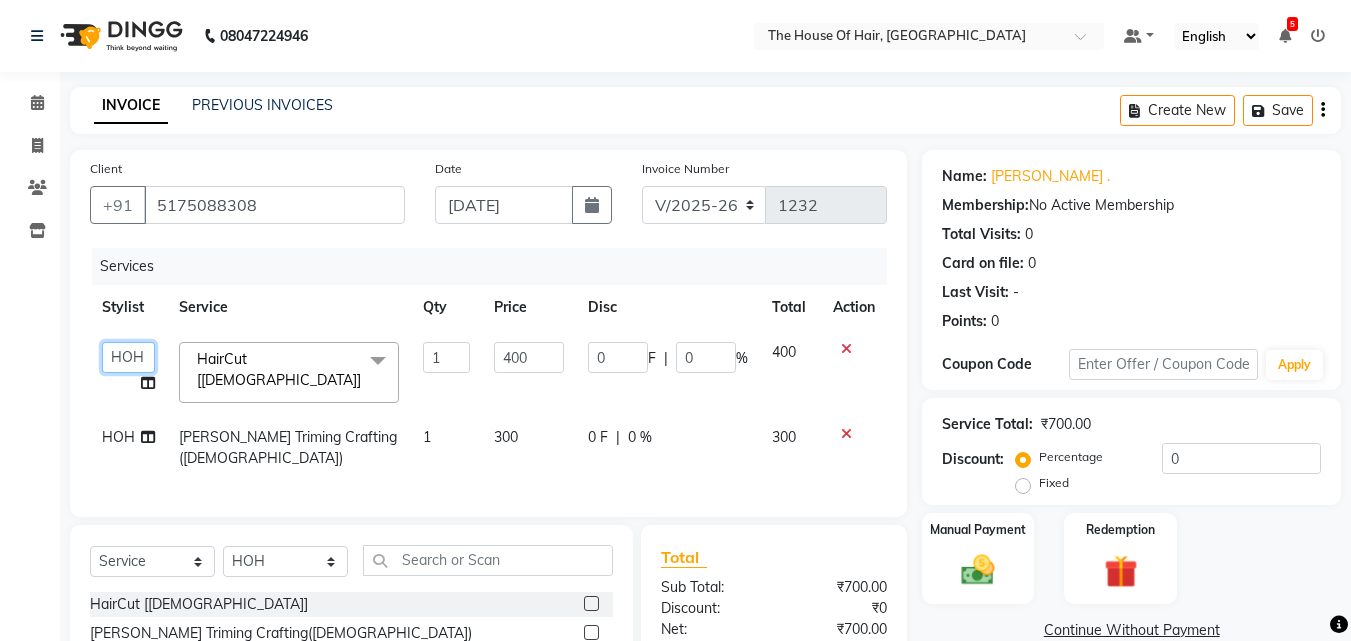 click on "[PERSON_NAME]   [PERSON_NAME]   HOH   [PERSON_NAME]   [PERSON_NAME] [PERSON_NAME]" 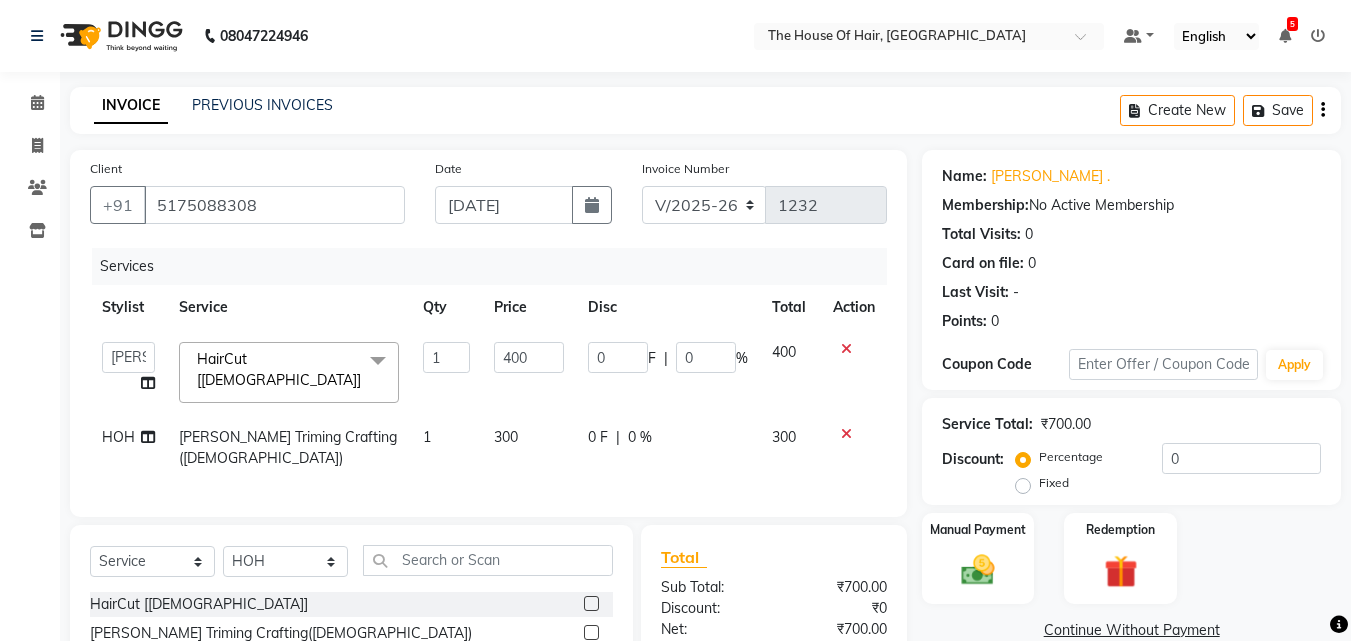 select on "57808" 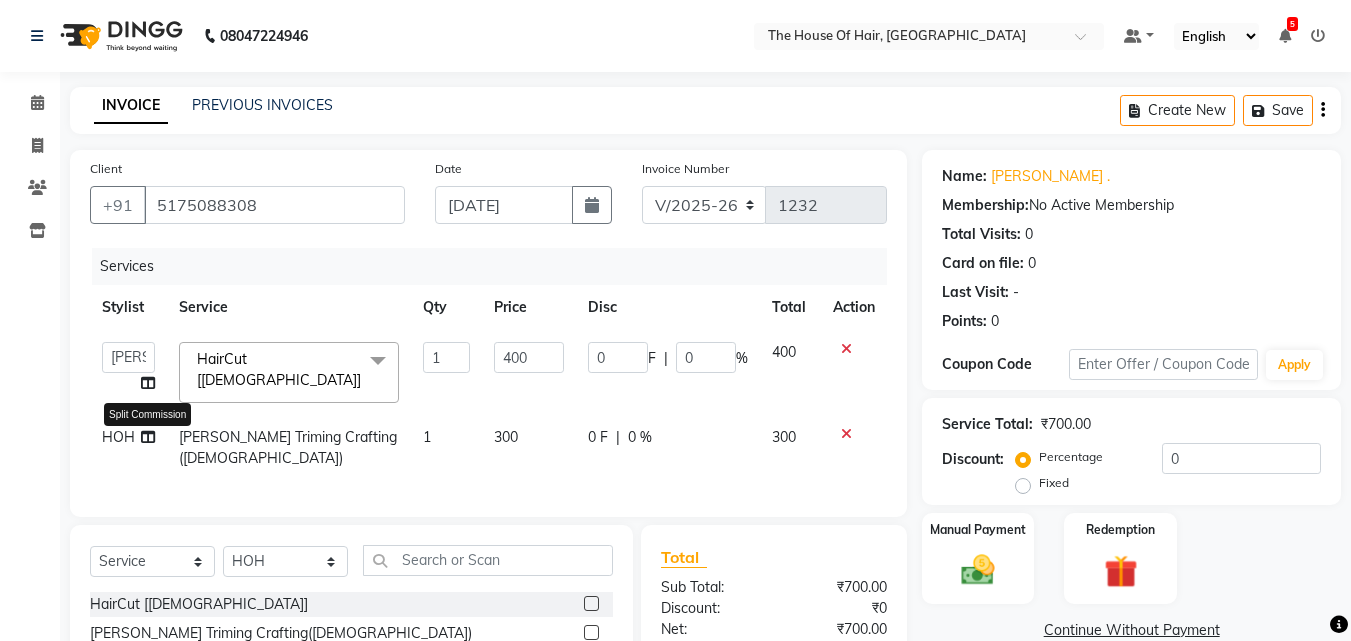 click 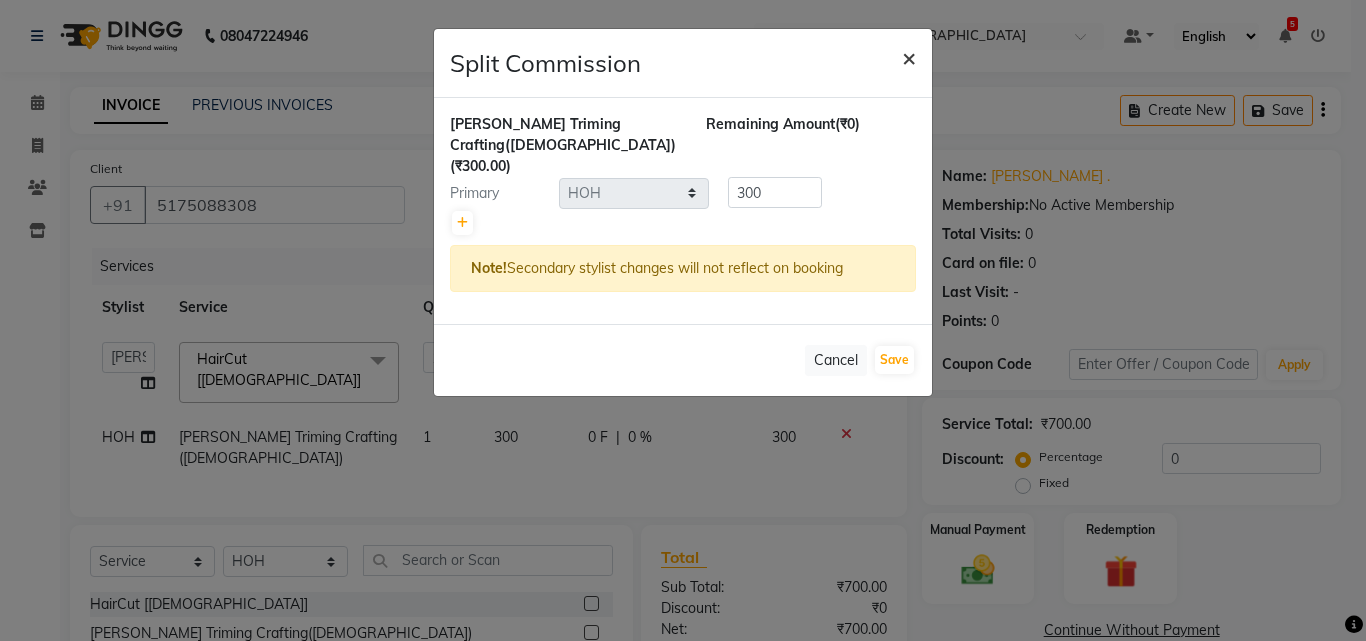 click on "×" 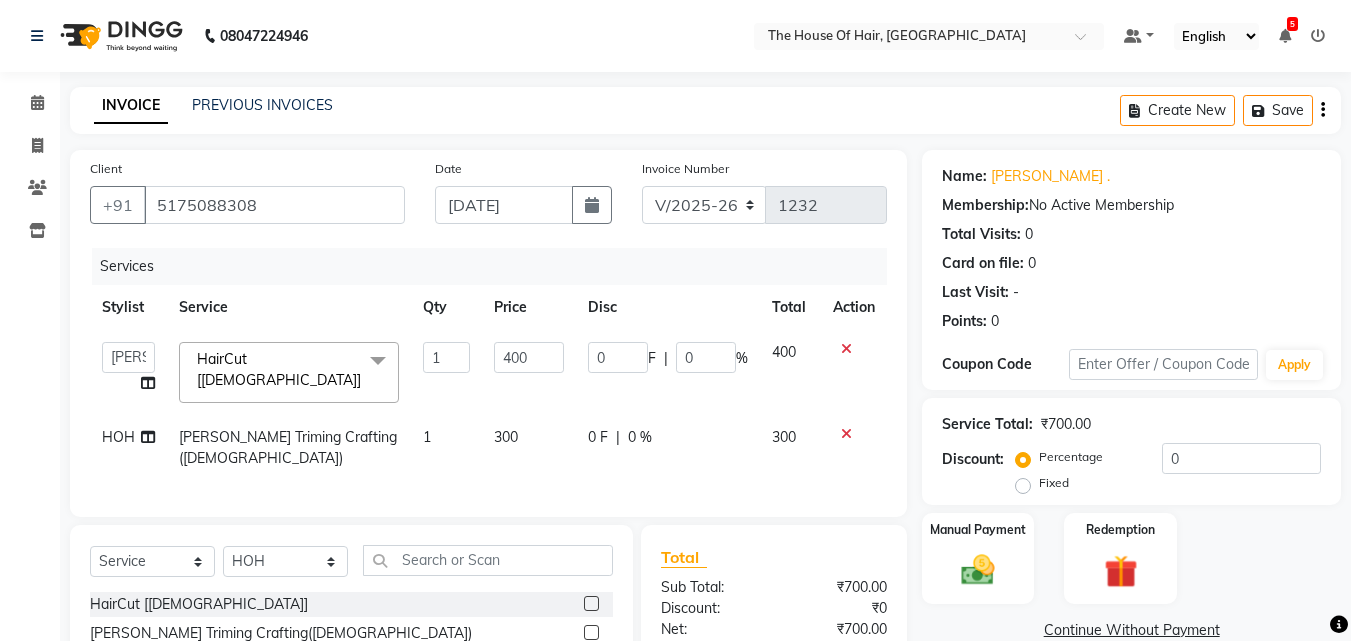click on "HOH" 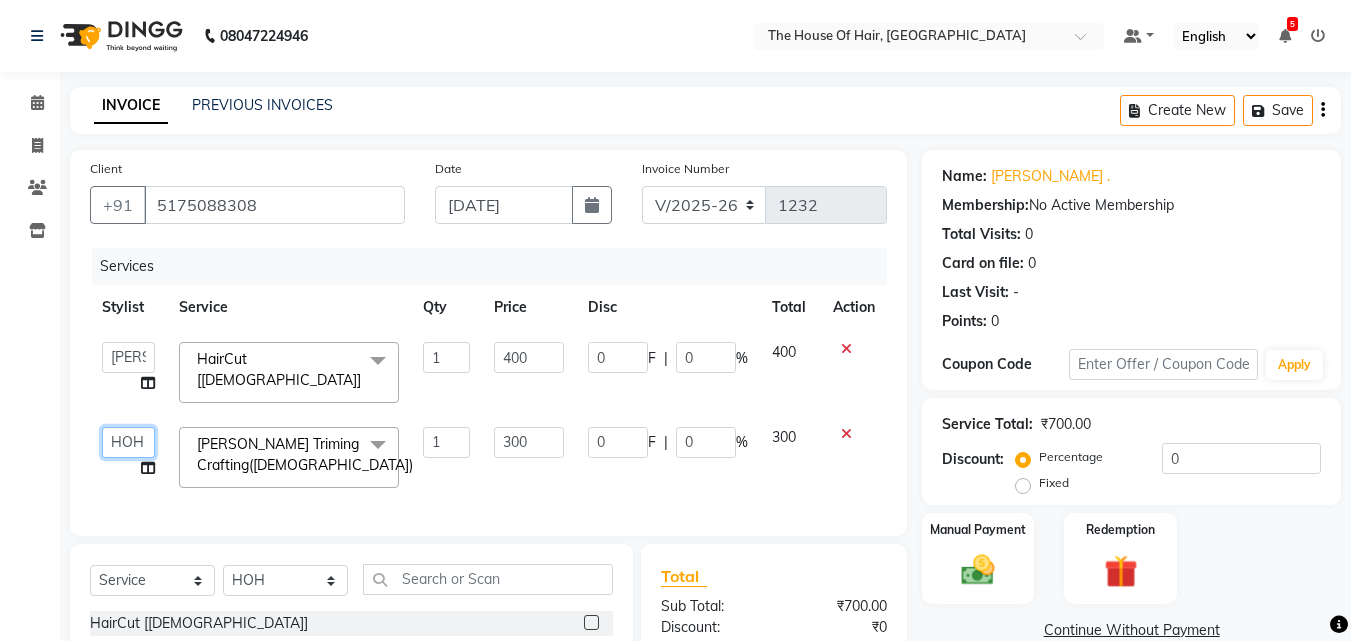 click on "[PERSON_NAME]   [PERSON_NAME]   HOH   [PERSON_NAME]   [PERSON_NAME] [PERSON_NAME]" 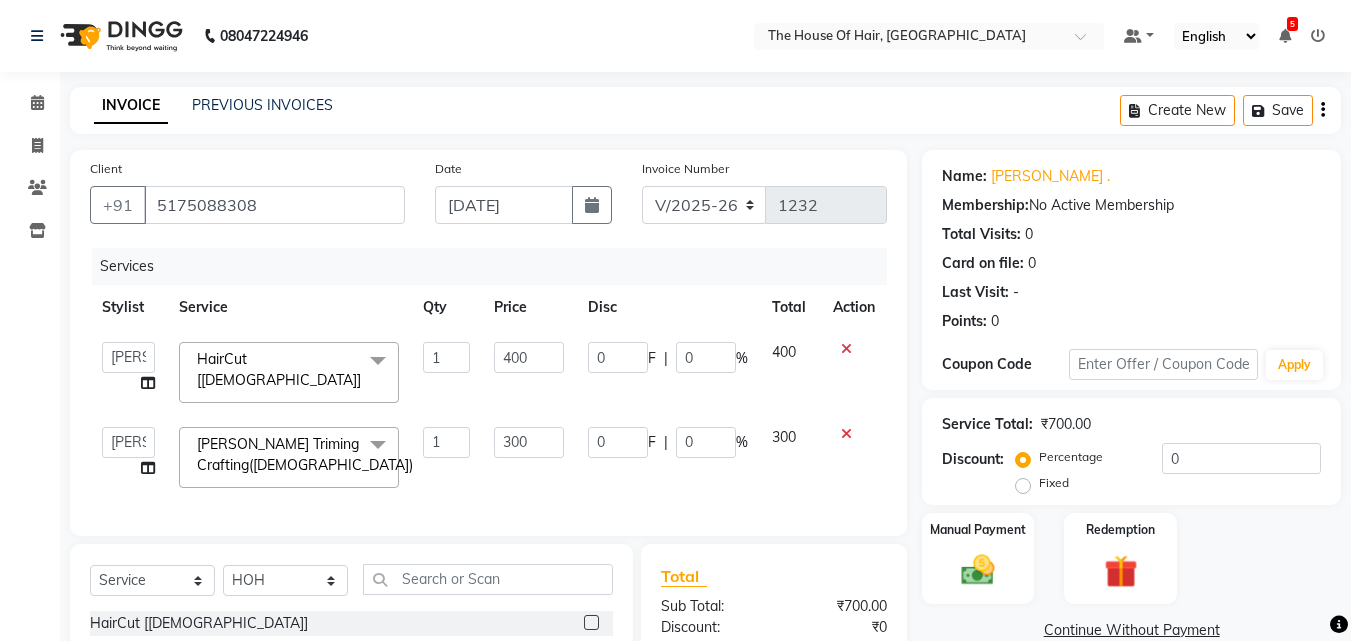 select on "57808" 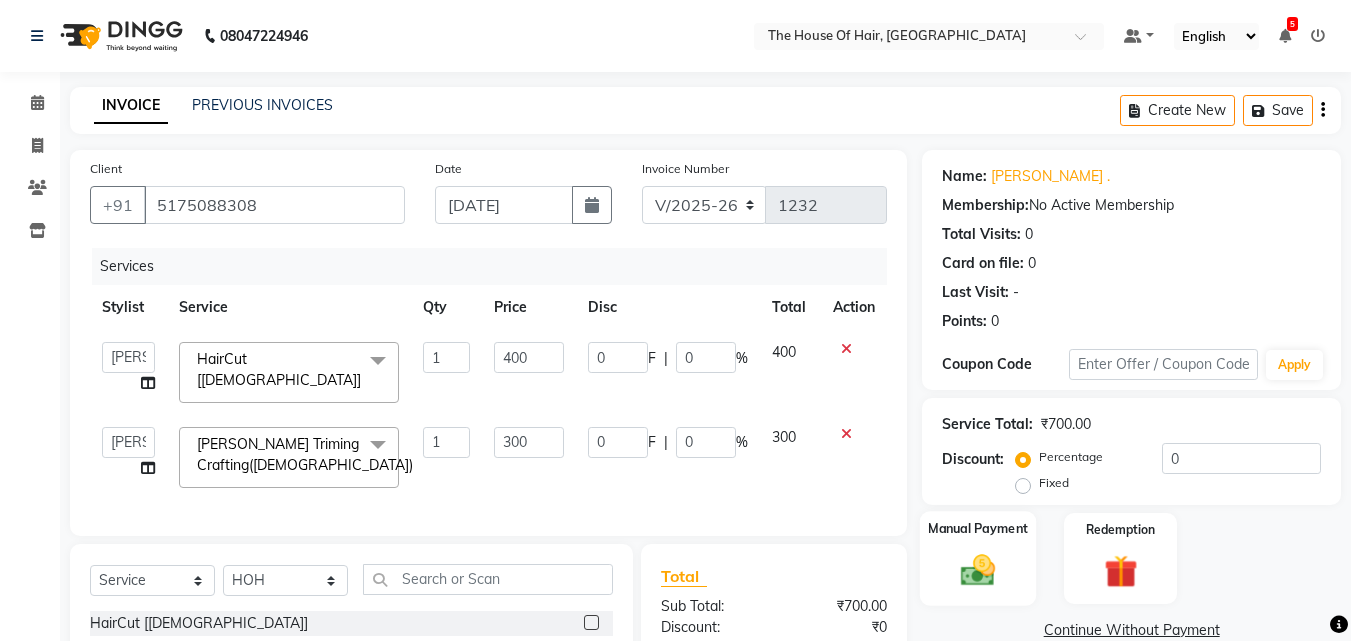 click 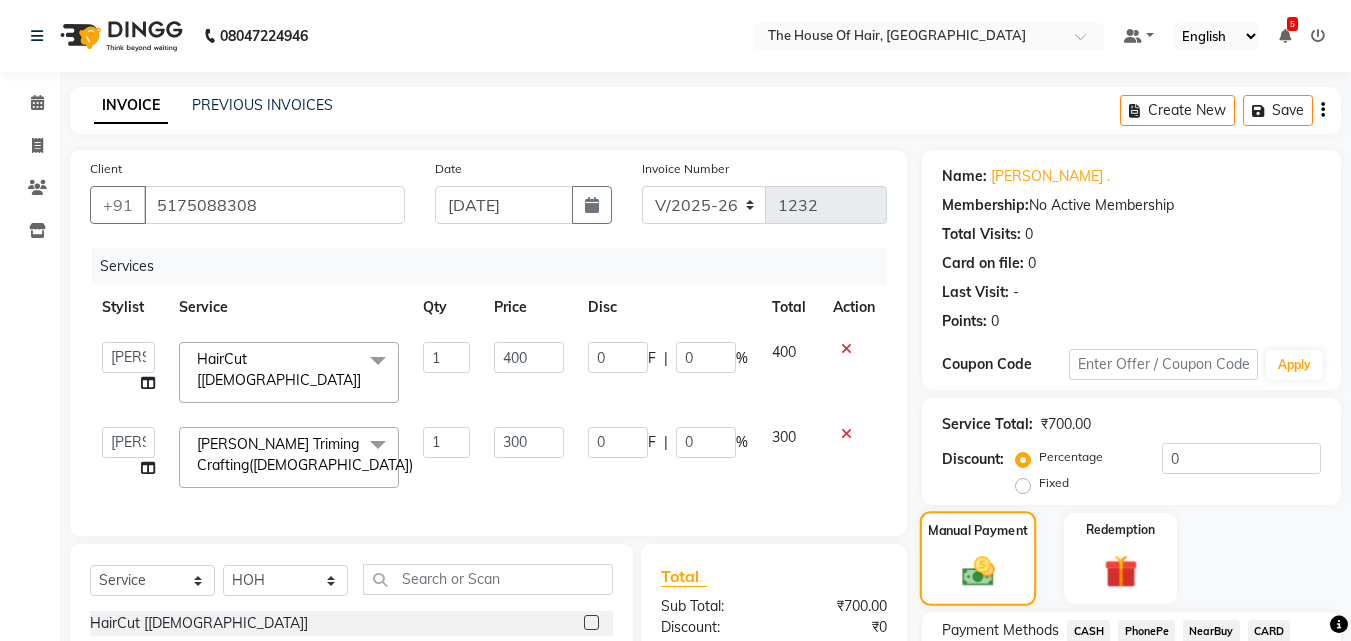 scroll, scrollTop: 234, scrollLeft: 0, axis: vertical 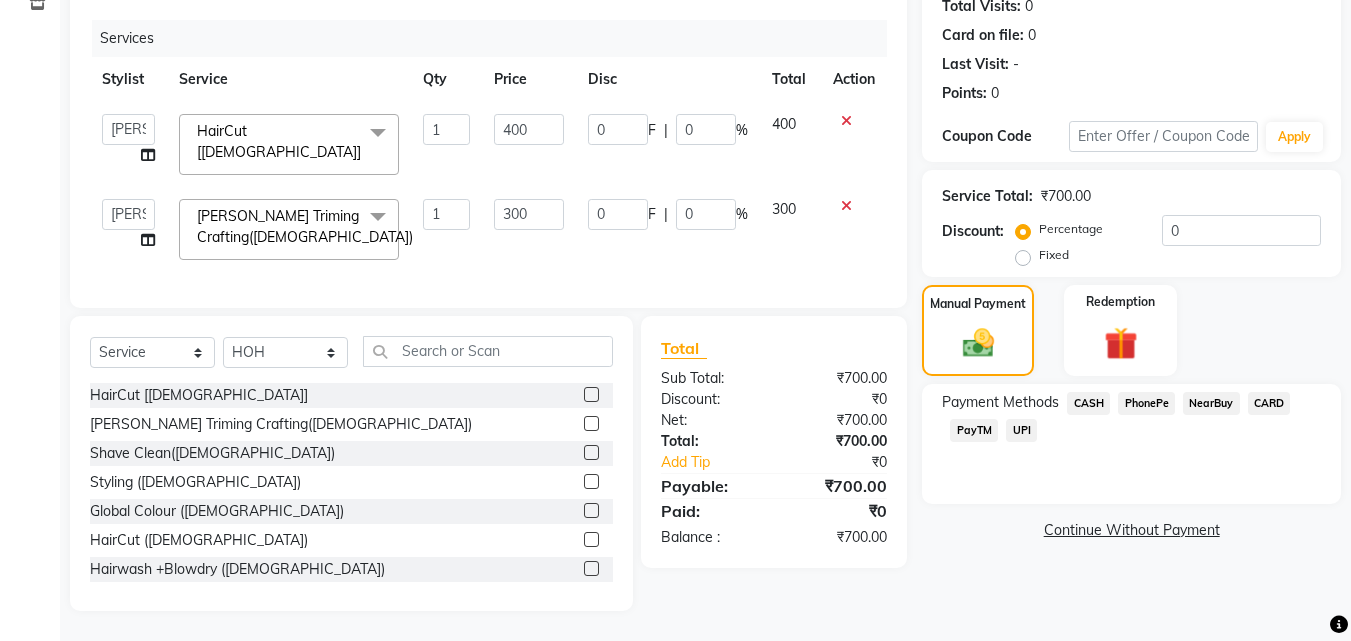 click on "UPI" 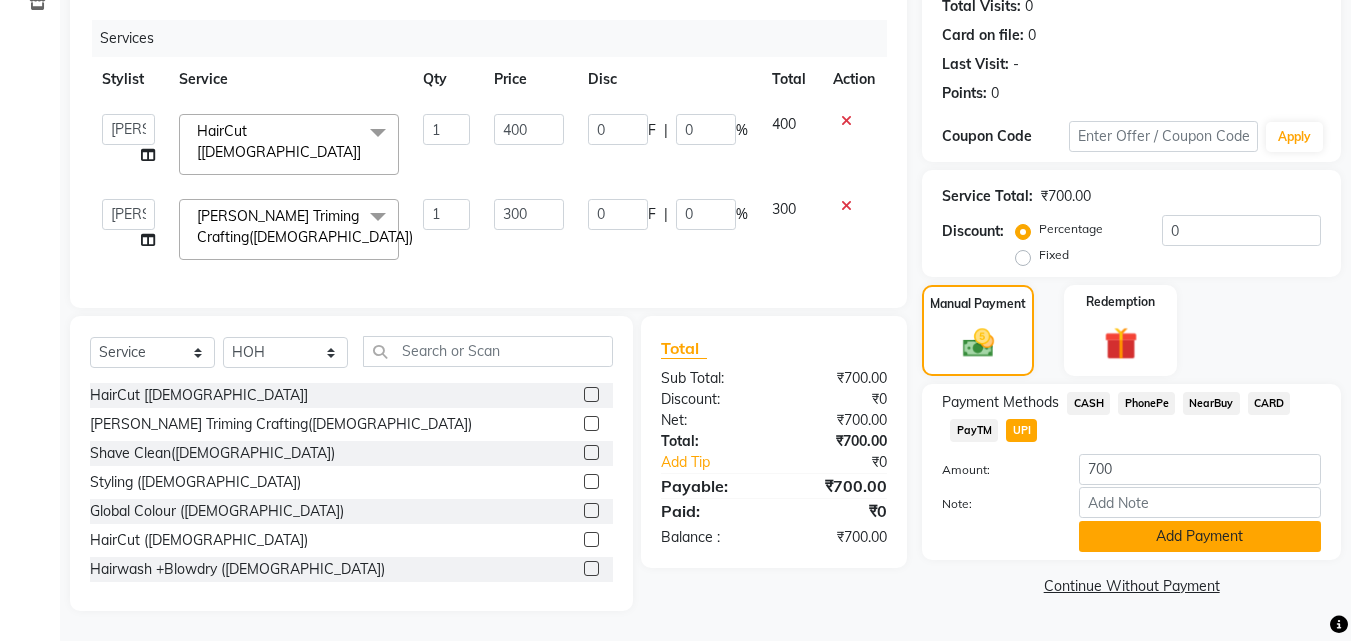 click on "Add Payment" 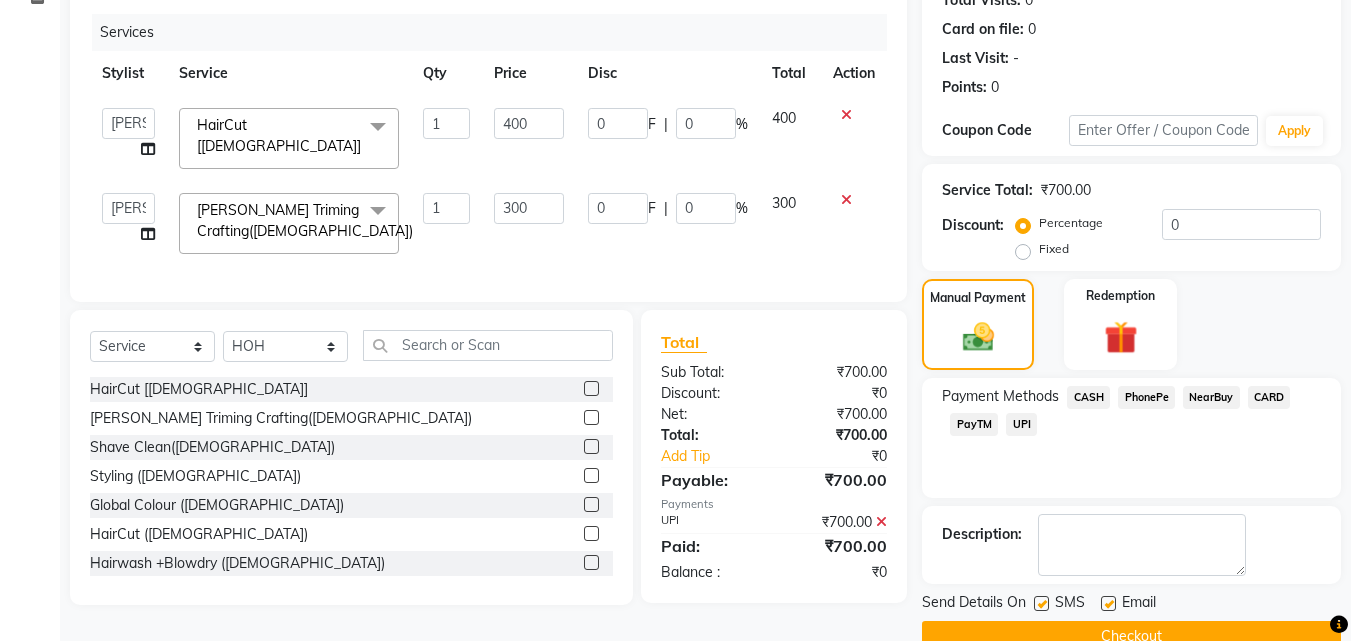 scroll, scrollTop: 275, scrollLeft: 0, axis: vertical 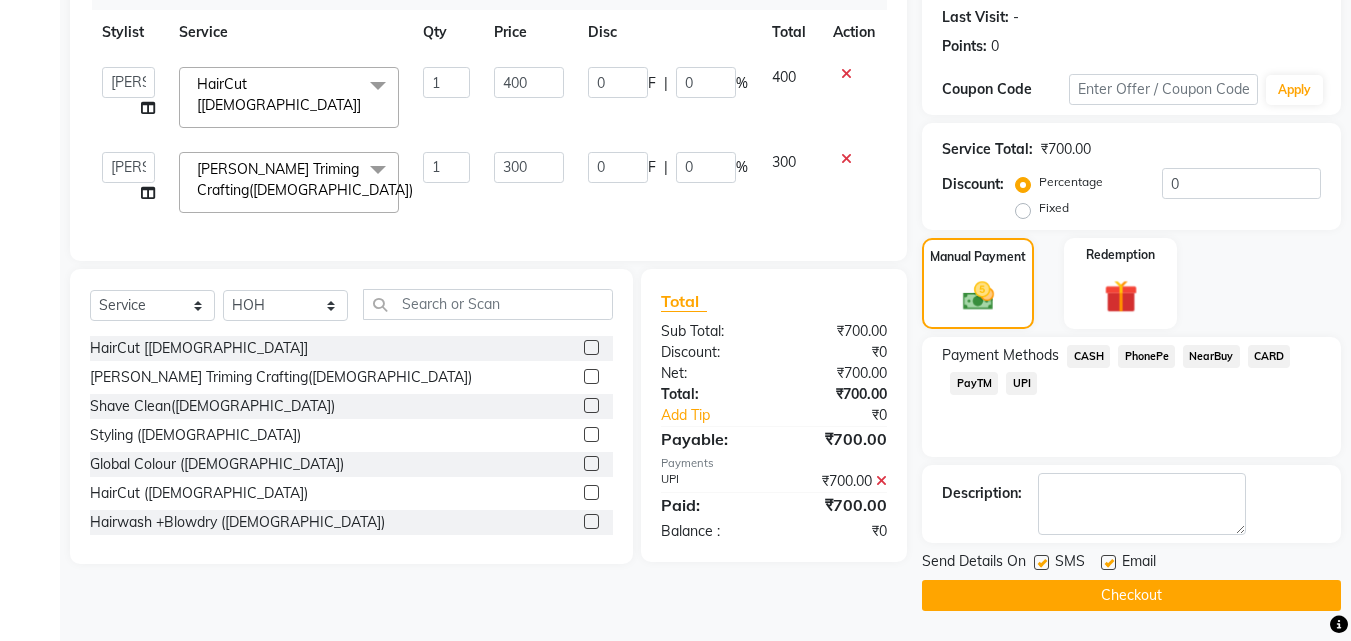 click on "Checkout" 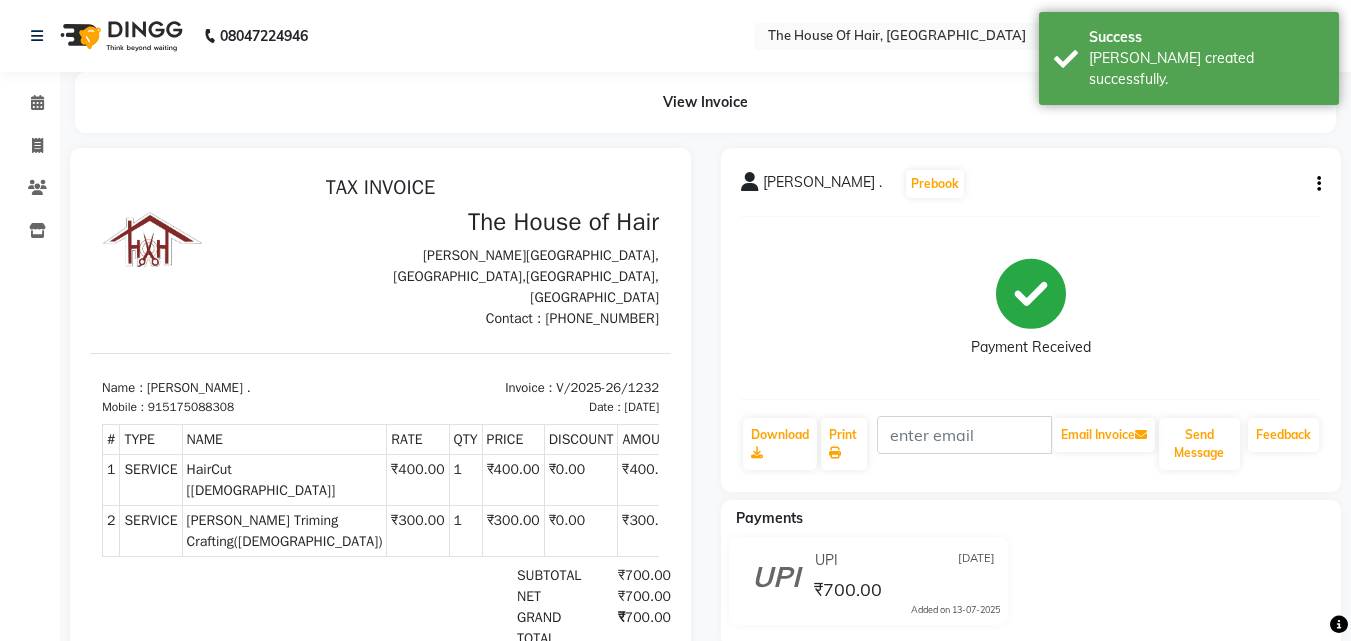 scroll, scrollTop: 0, scrollLeft: 0, axis: both 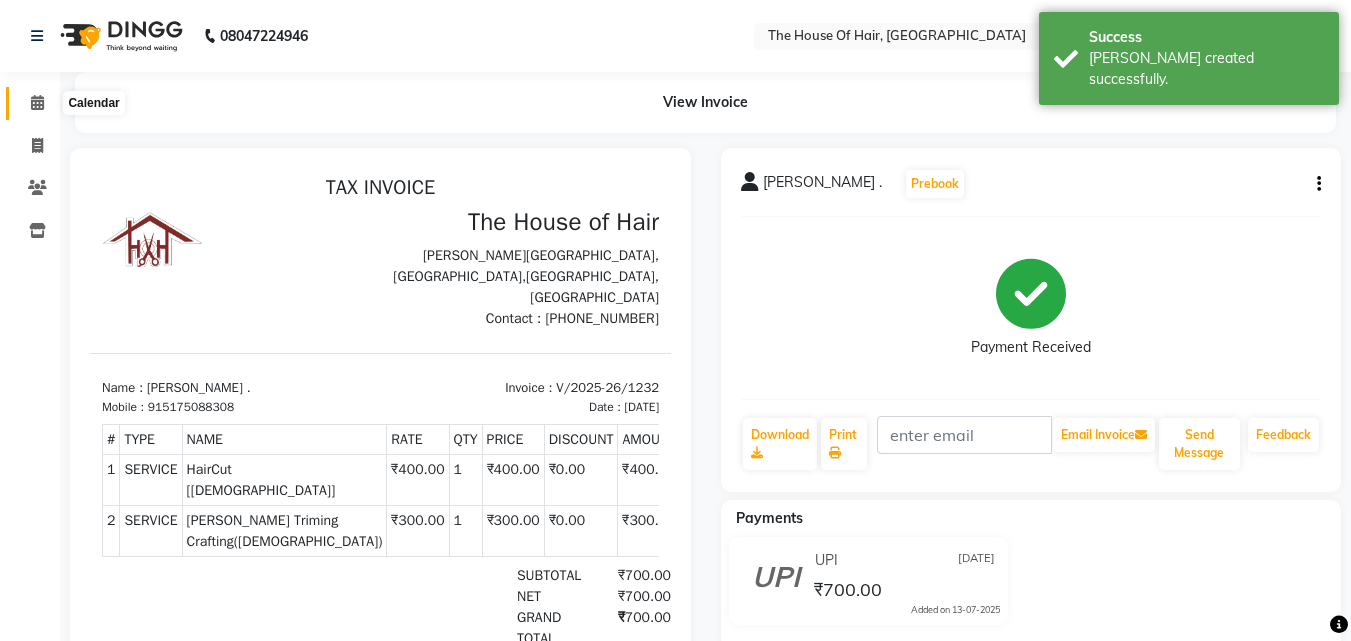 click 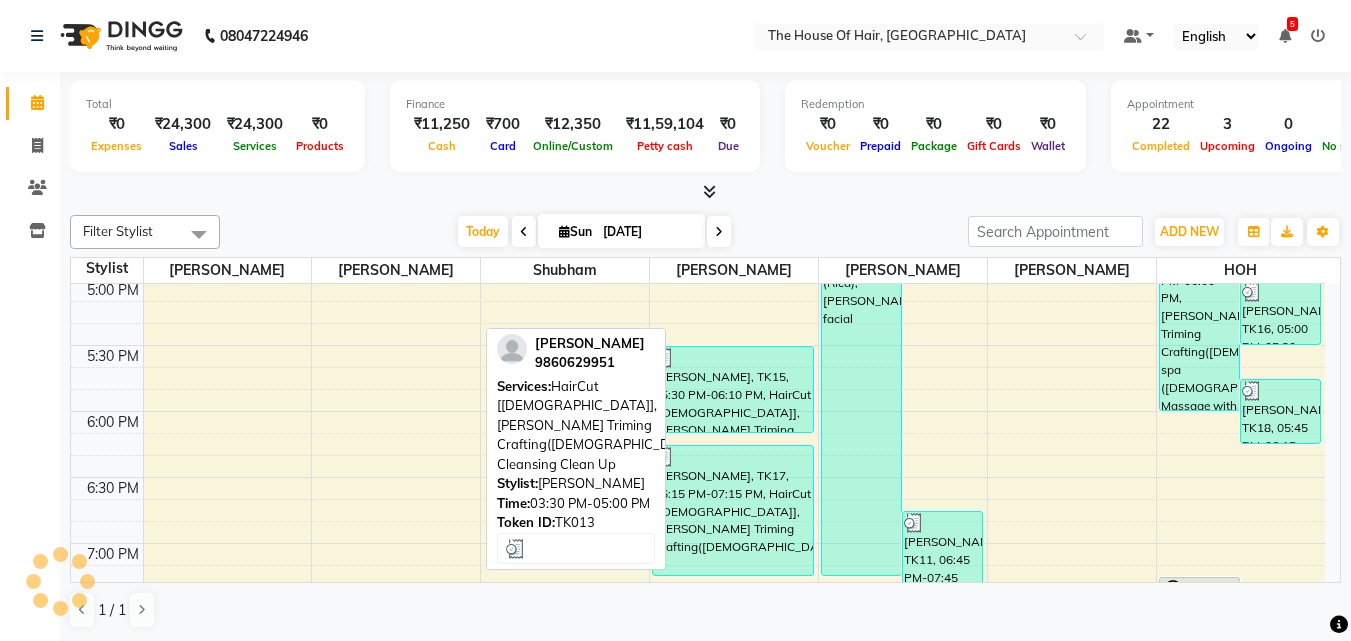 scroll, scrollTop: 1193, scrollLeft: 0, axis: vertical 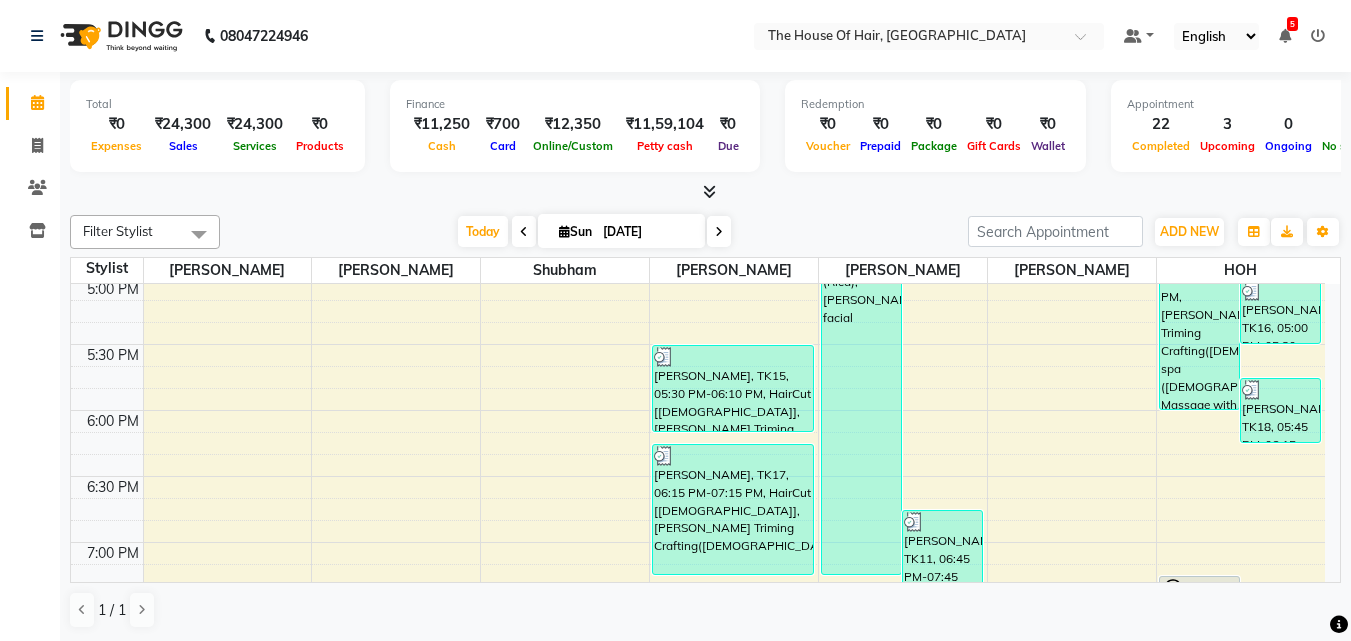 click at bounding box center (719, 232) 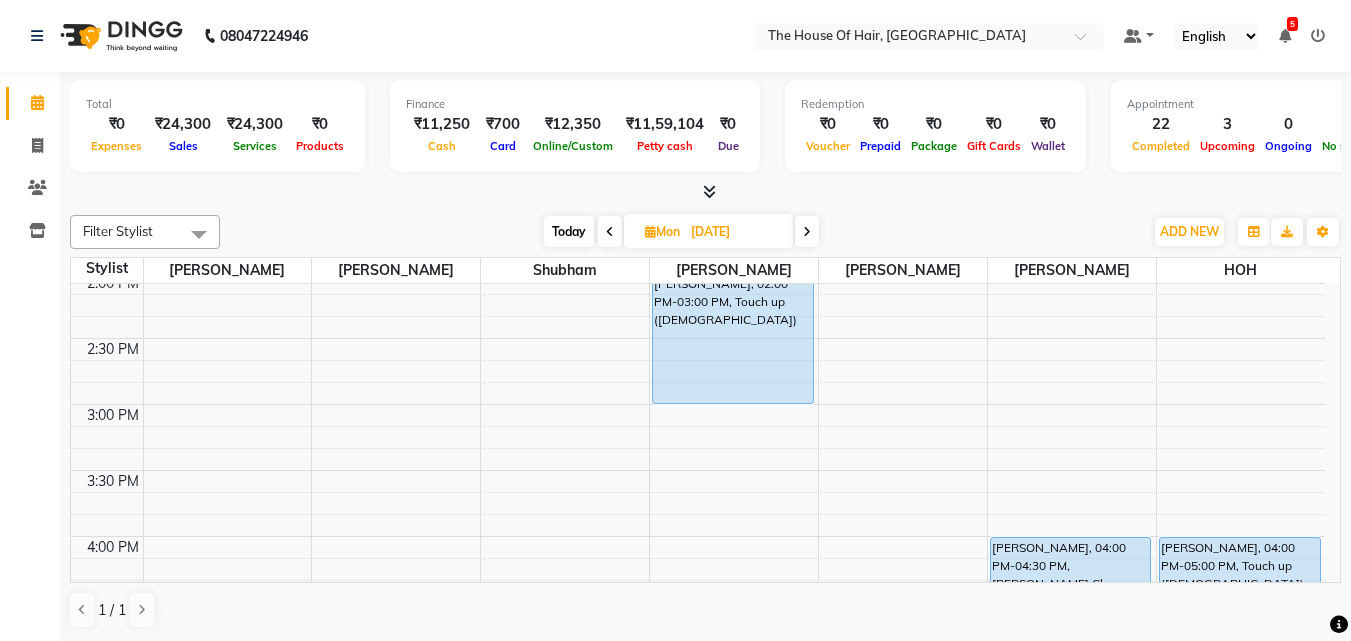 scroll, scrollTop: 804, scrollLeft: 0, axis: vertical 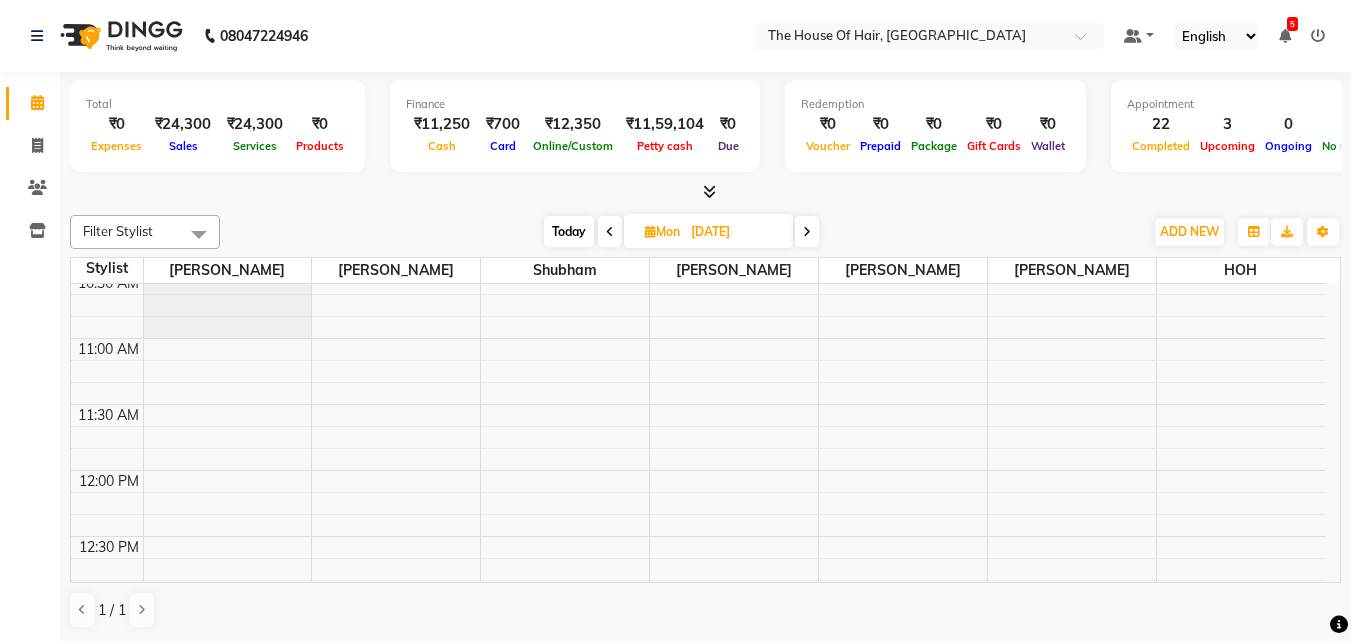 click on "8:00 AM 8:30 AM 9:00 AM 9:30 AM 10:00 AM 10:30 AM 11:00 AM 11:30 AM 12:00 PM 12:30 PM 1:00 PM 1:30 PM 2:00 PM 2:30 PM 3:00 PM 3:30 PM 4:00 PM 4:30 PM 5:00 PM 5:30 PM 6:00 PM 6:30 PM 7:00 PM 7:30 PM 8:00 PM 8:30 PM 9:00 PM 9:30 PM    [PERSON_NAME], 02:00 PM-03:00 PM, Touch up ([DEMOGRAPHIC_DATA])    [PERSON_NAME], 04:00 PM-04:30 PM, [PERSON_NAME] Clean up             [PERSON_NAME] ., 09:30 AM-10:00 AM, HairCut  [[DEMOGRAPHIC_DATA]]    [PERSON_NAME], 04:00 PM-05:00 PM, Touch up ([DEMOGRAPHIC_DATA])    akash ., 07:30 PM-08:30 PM, HairCut  [[DEMOGRAPHIC_DATA]],[PERSON_NAME] Triming Crafting([DEMOGRAPHIC_DATA])" at bounding box center [698, 866] 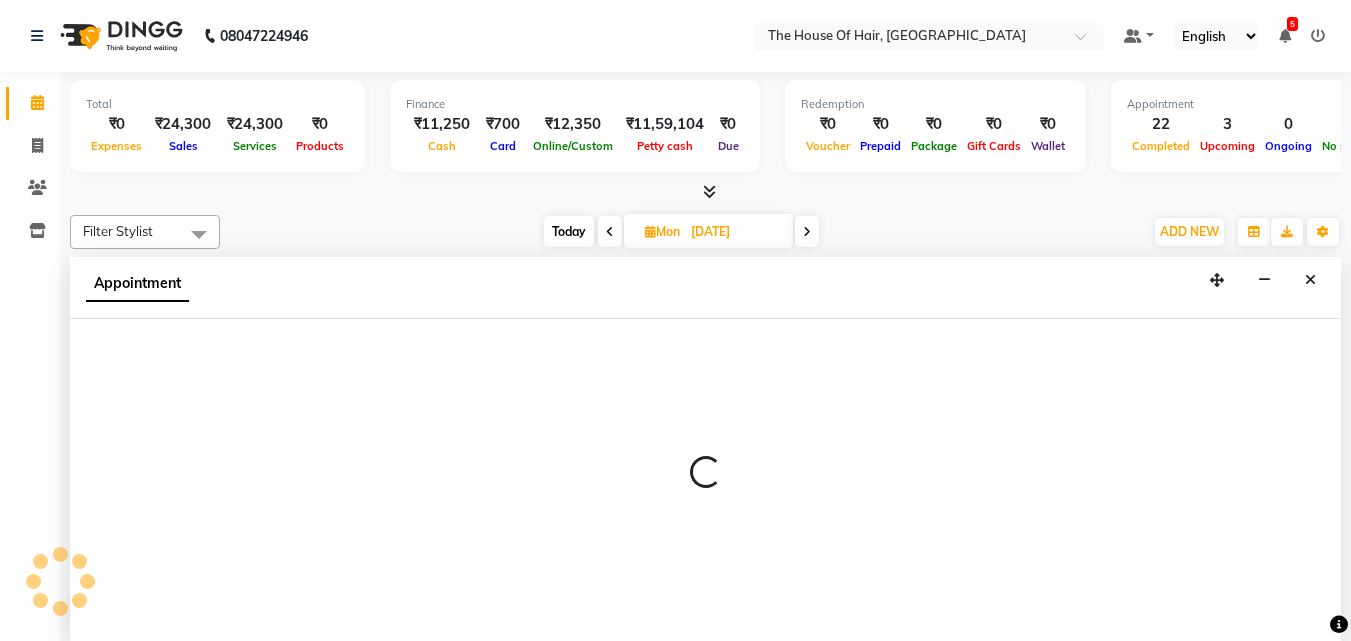 click at bounding box center (705, 480) 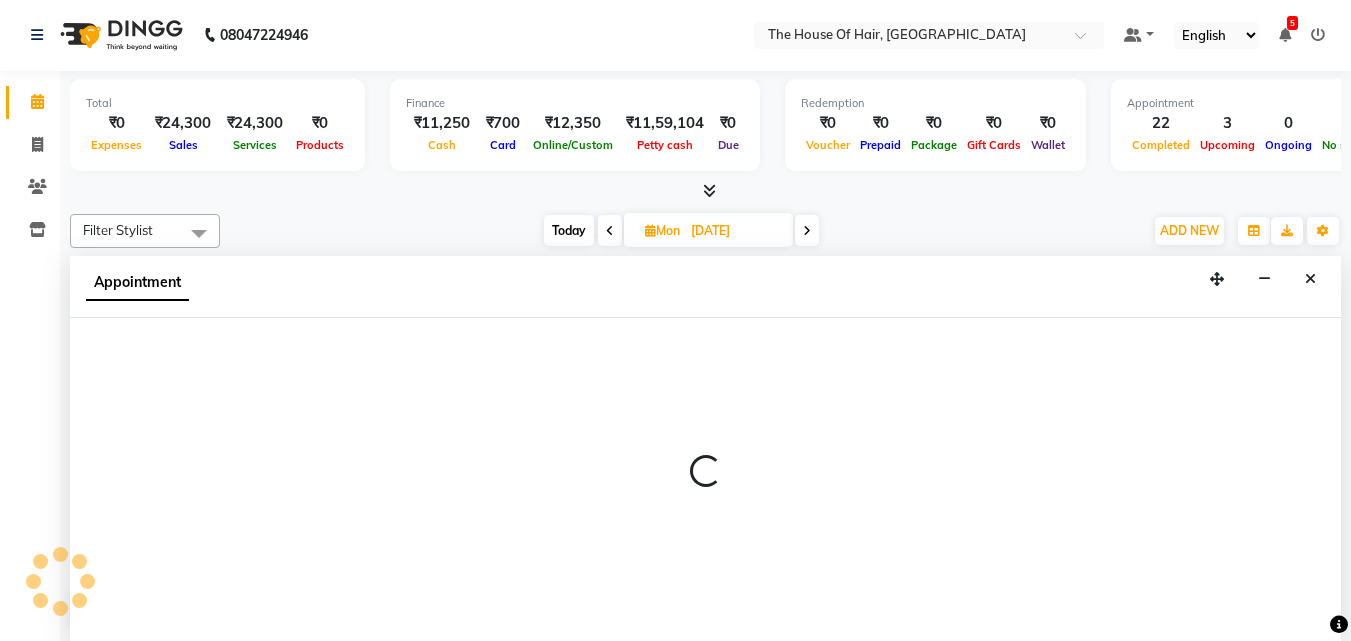 drag, startPoint x: 815, startPoint y: 439, endPoint x: 825, endPoint y: 524, distance: 85.58621 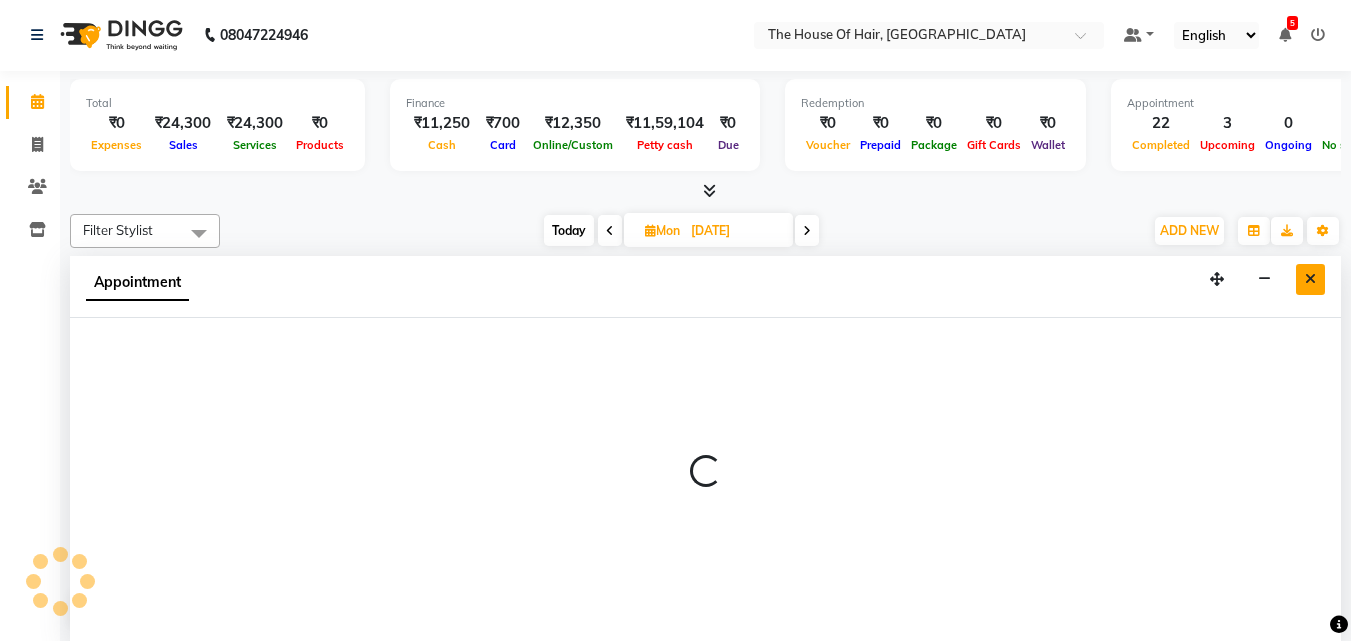 click at bounding box center [1310, 279] 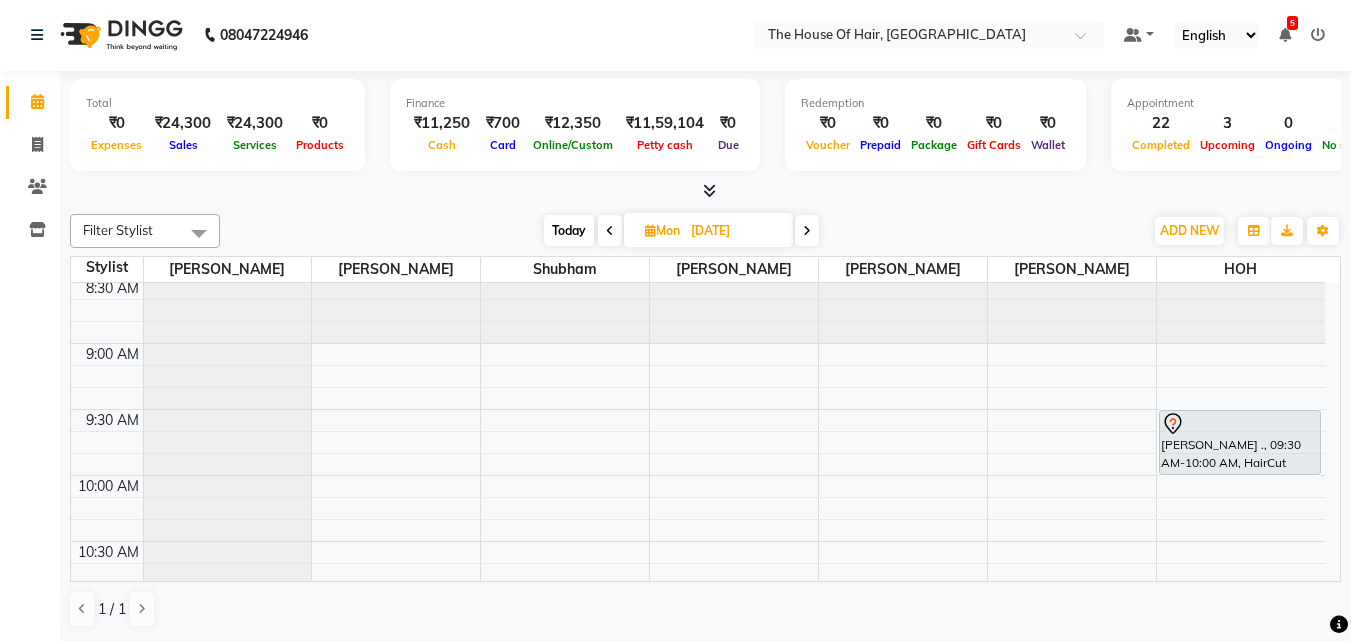 scroll, scrollTop: 0, scrollLeft: 0, axis: both 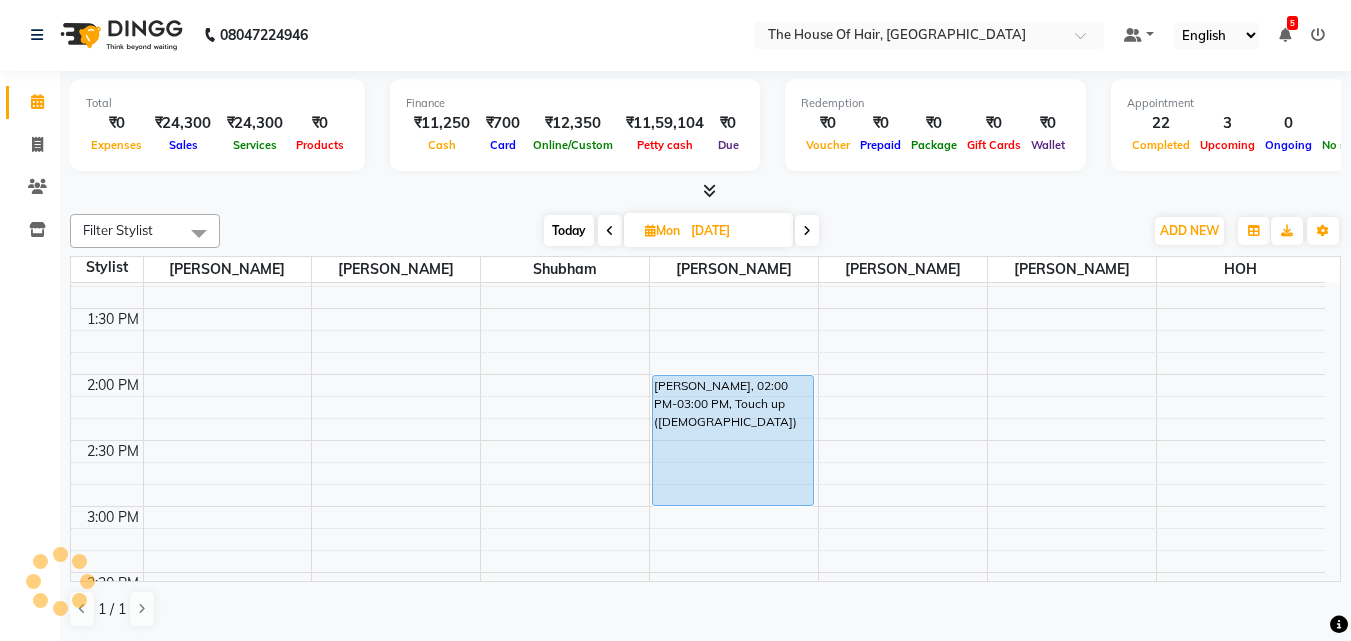 click on "8:00 AM 8:30 AM 9:00 AM 9:30 AM 10:00 AM 10:30 AM 11:00 AM 11:30 AM 12:00 PM 12:30 PM 1:00 PM 1:30 PM 2:00 PM 2:30 PM 3:00 PM 3:30 PM 4:00 PM 4:30 PM 5:00 PM 5:30 PM 6:00 PM 6:30 PM 7:00 PM 7:30 PM 8:00 PM 8:30 PM 9:00 PM 9:30 PM    [PERSON_NAME], 02:00 PM-03:00 PM, Touch up ([DEMOGRAPHIC_DATA])    [PERSON_NAME], 04:00 PM-04:30 PM, [PERSON_NAME] Clean up             [PERSON_NAME] ., 09:30 AM-10:00 AM, HairCut  [[DEMOGRAPHIC_DATA]]    [PERSON_NAME], 04:00 PM-05:00 PM, Touch up ([DEMOGRAPHIC_DATA])    akash ., 07:30 PM-08:30 PM, HairCut  [[DEMOGRAPHIC_DATA]],[PERSON_NAME] Triming Crafting([DEMOGRAPHIC_DATA])" at bounding box center (698, 506) 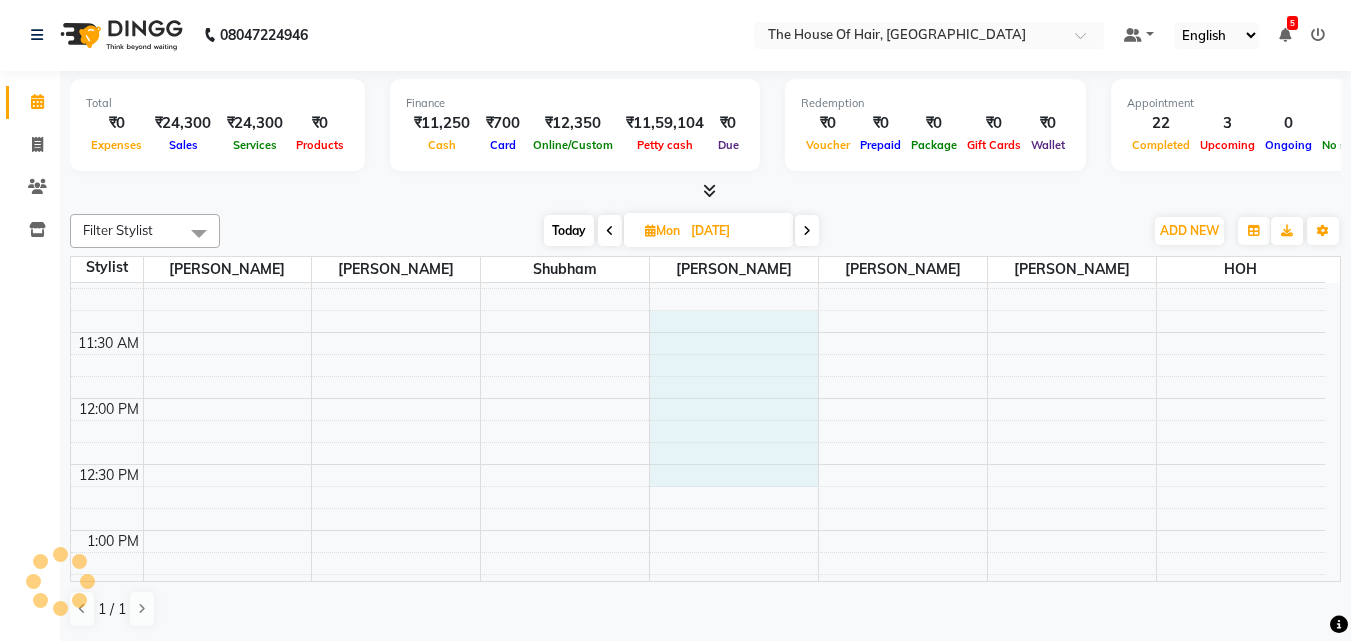 select on "57808" 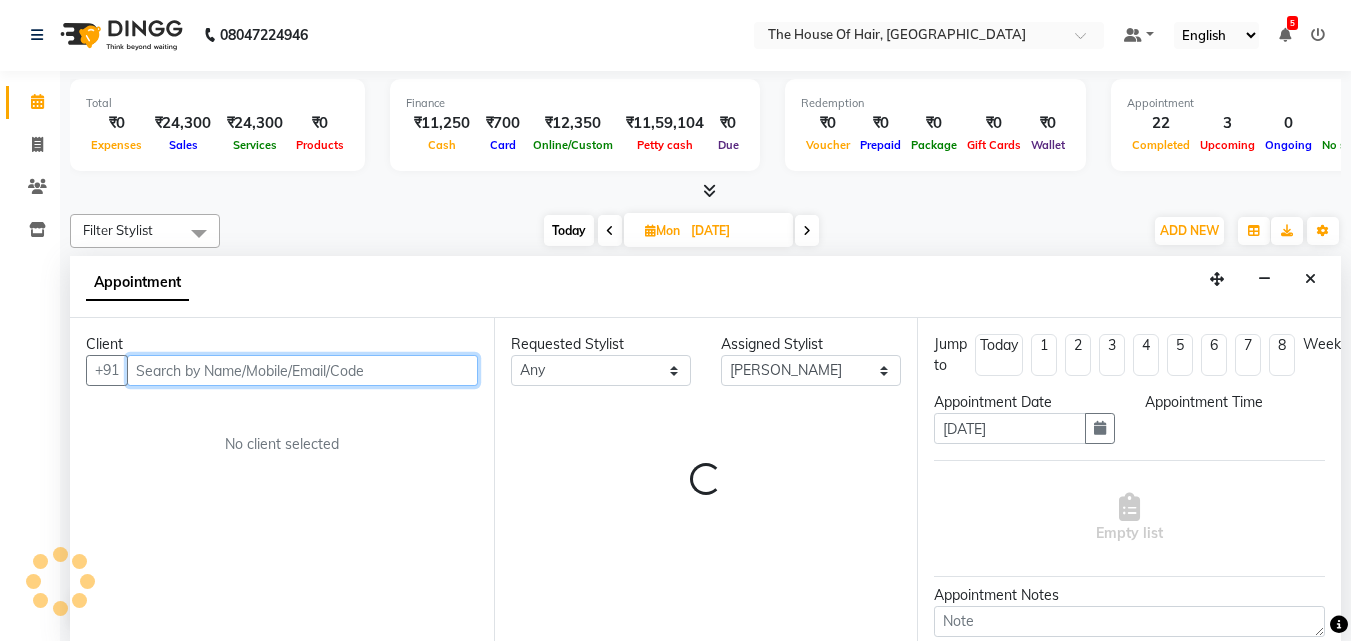 select on "675" 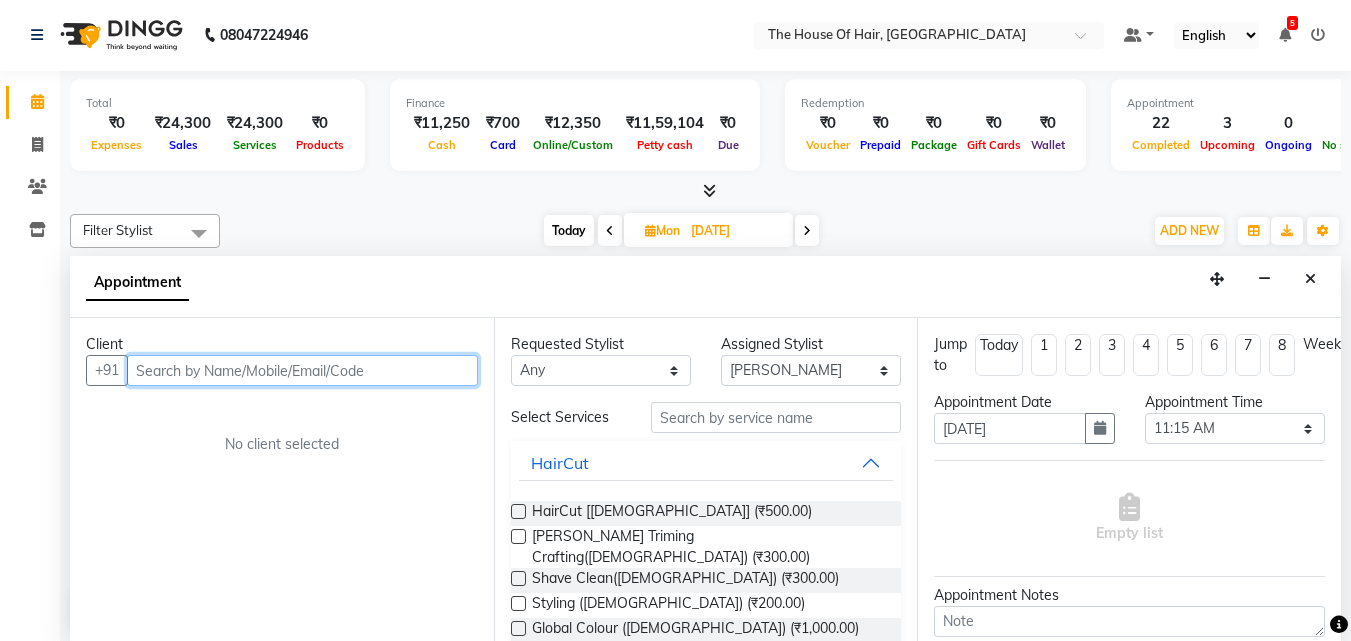 scroll, scrollTop: 0, scrollLeft: 0, axis: both 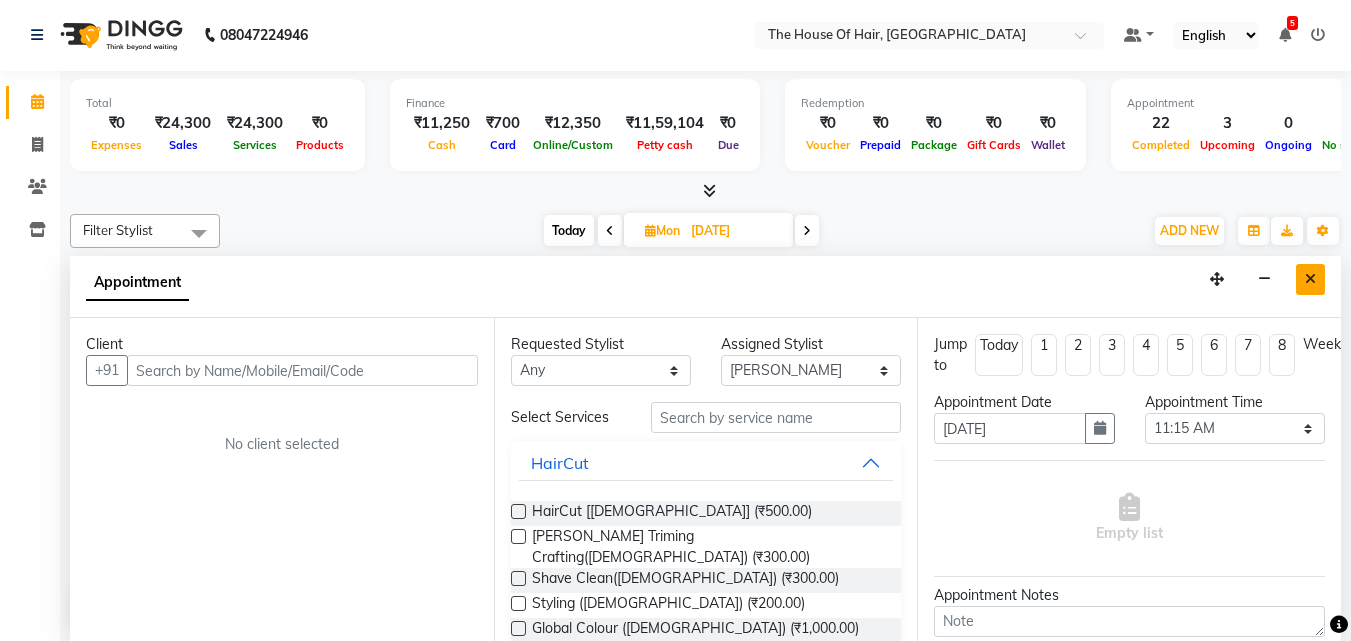 click at bounding box center (1310, 279) 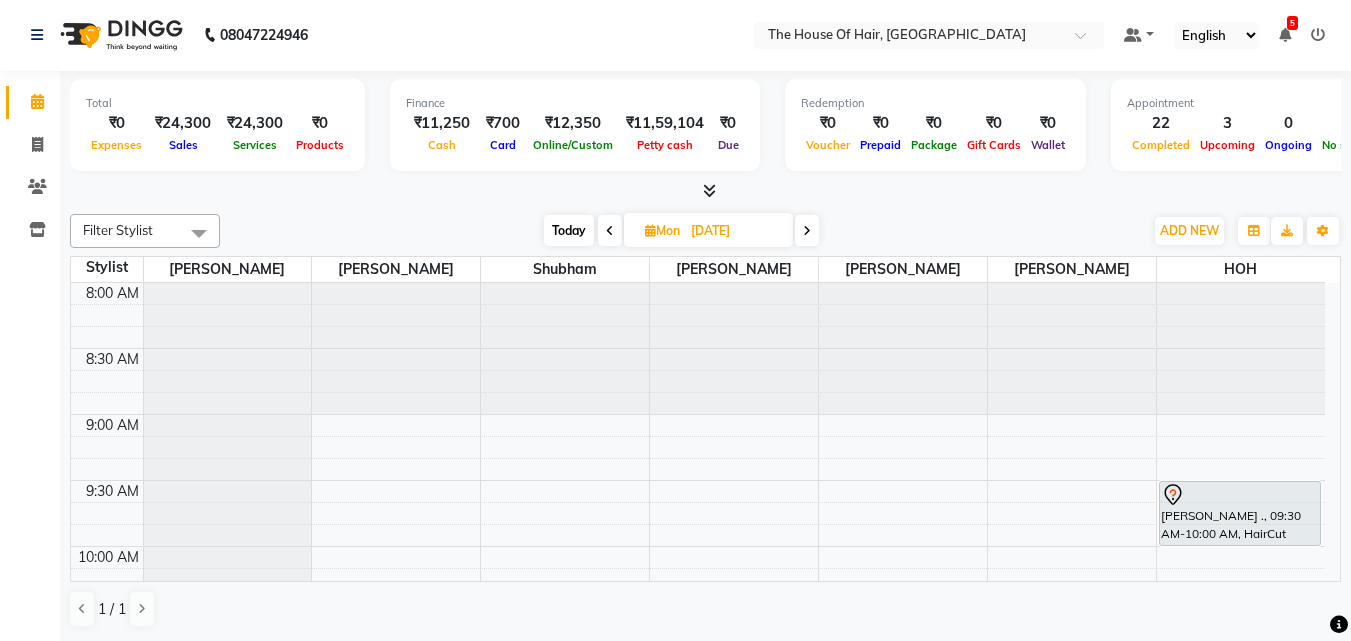 scroll, scrollTop: 0, scrollLeft: 0, axis: both 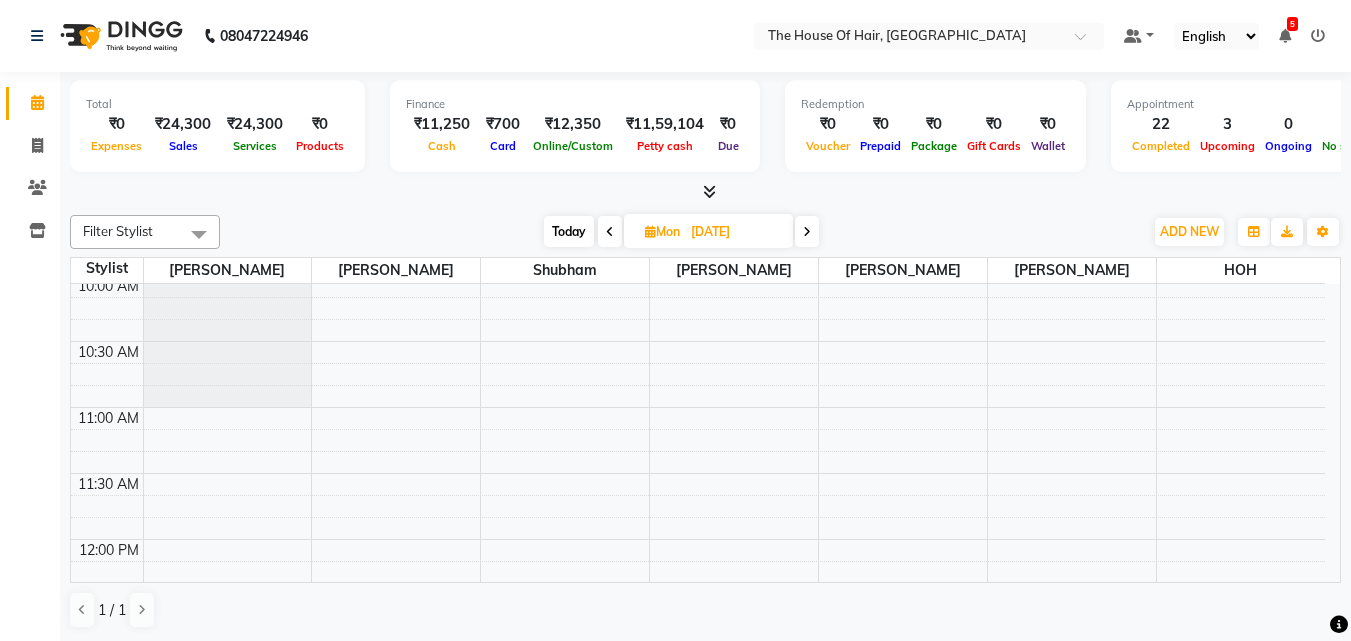 click at bounding box center (610, 232) 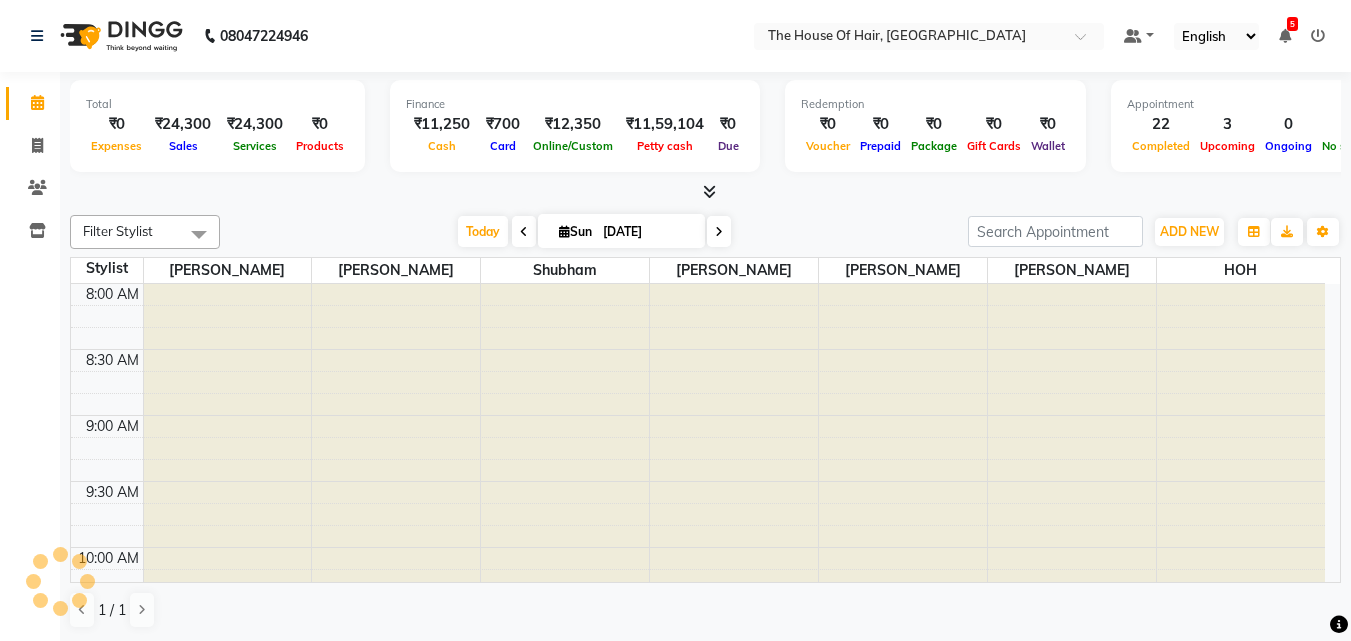click on "[DATE]" at bounding box center (647, 232) 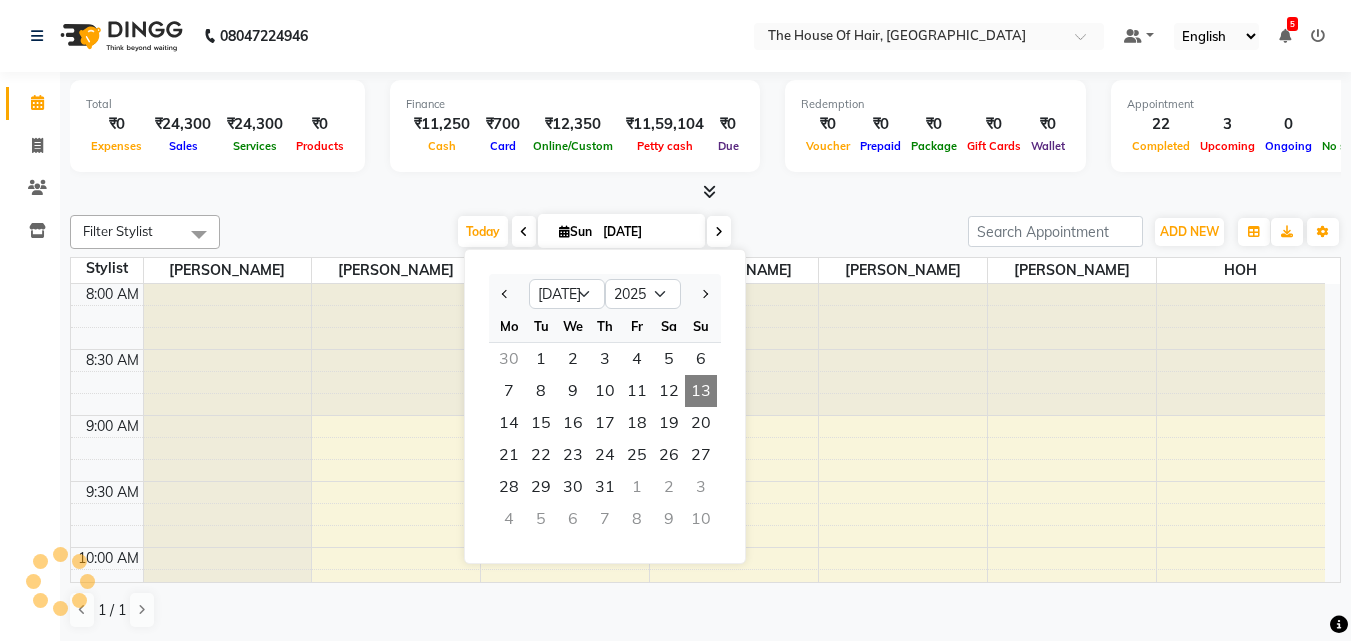 scroll, scrollTop: 1549, scrollLeft: 0, axis: vertical 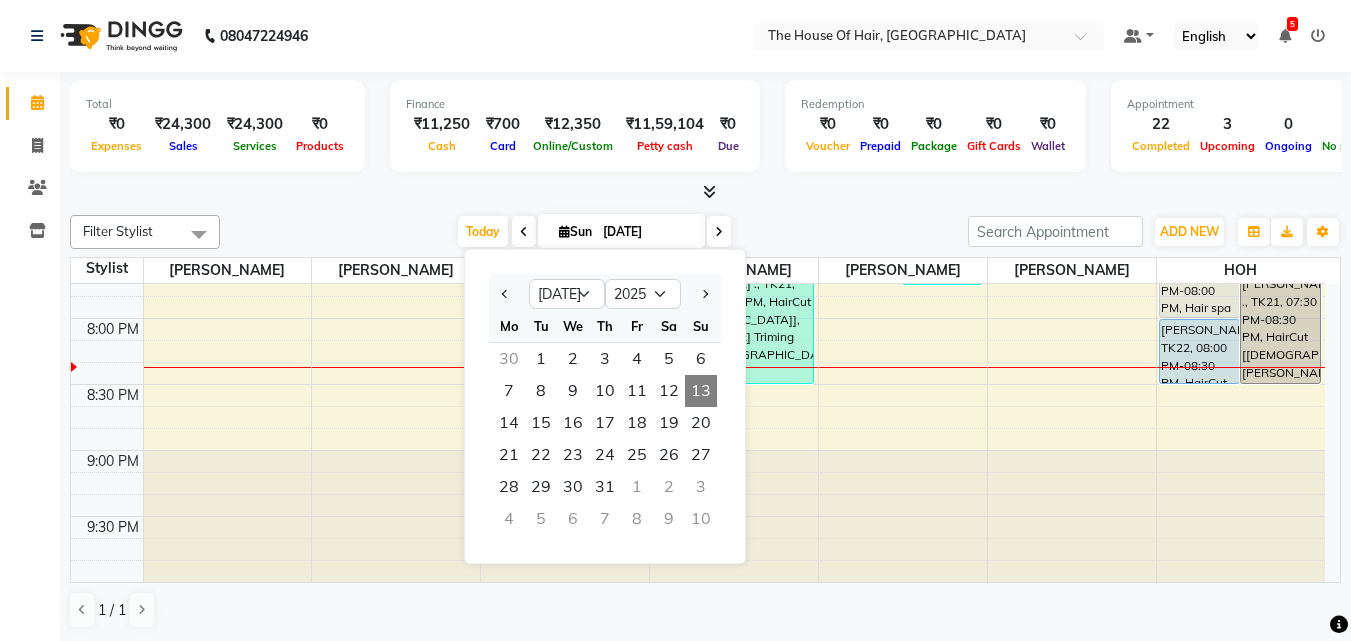 click at bounding box center [734, 516] 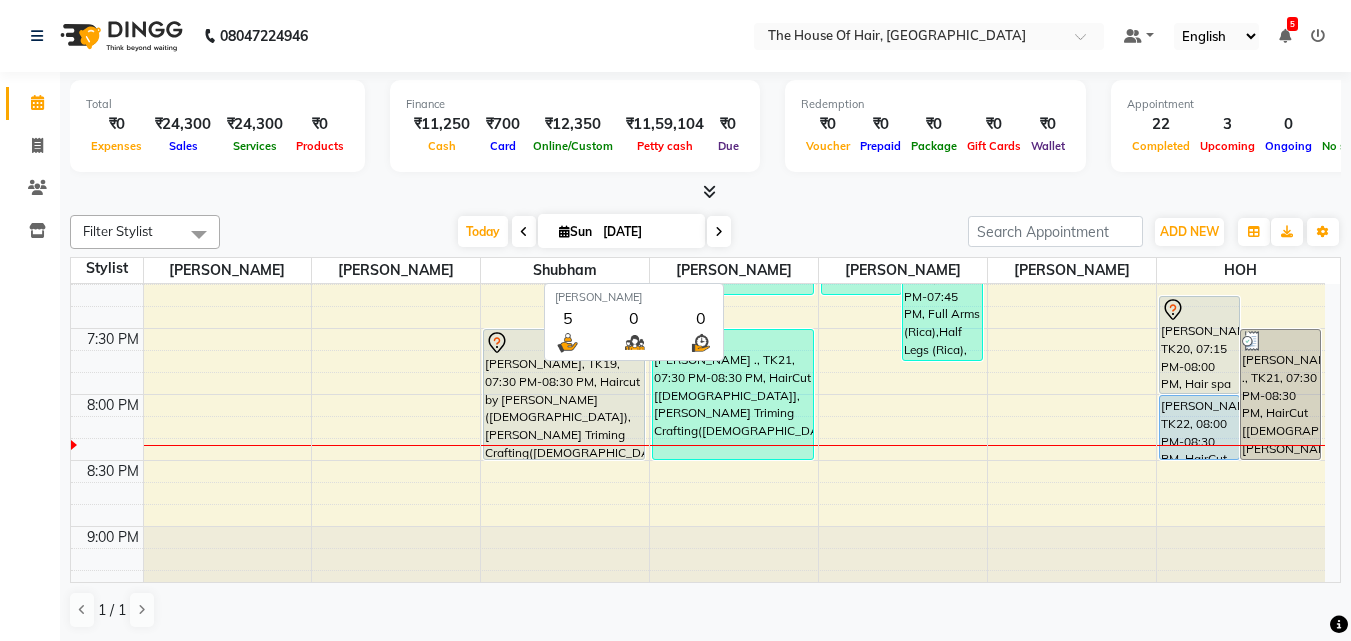 scroll, scrollTop: 1549, scrollLeft: 0, axis: vertical 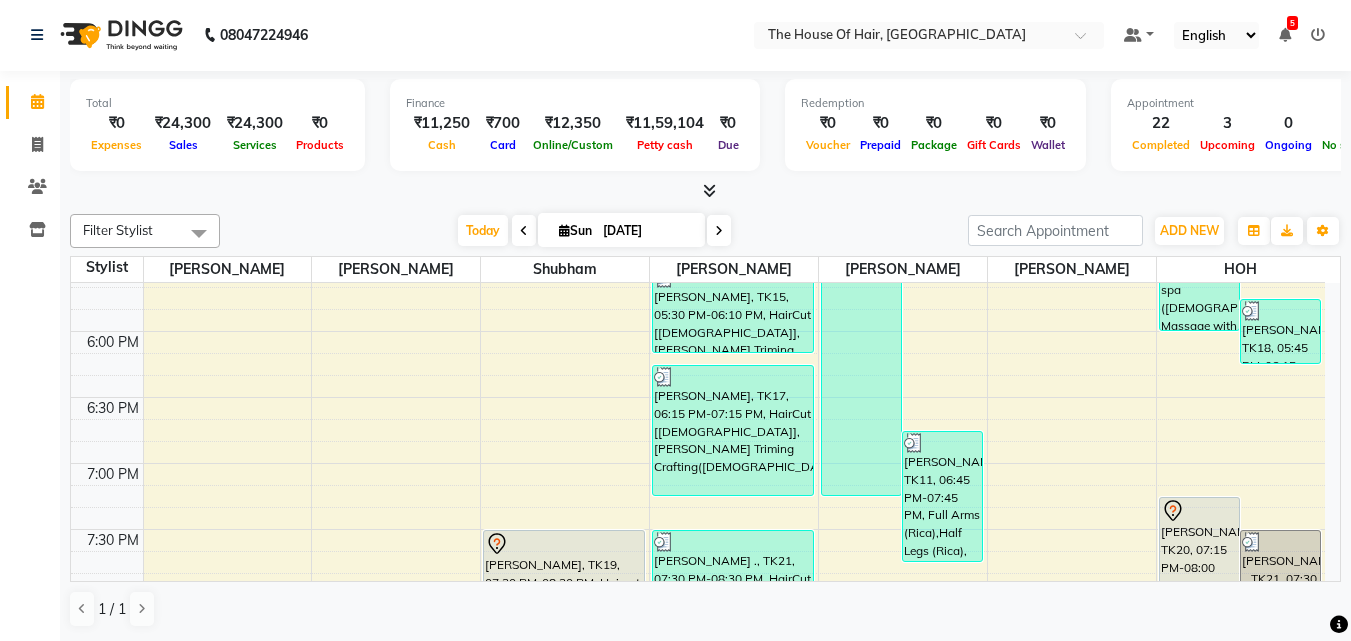 click on "8:00 AM 8:30 AM 9:00 AM 9:30 AM 10:00 AM 10:30 AM 11:00 AM 11:30 AM 12:00 PM 12:30 PM 1:00 PM 1:30 PM 2:00 PM 2:30 PM 3:00 PM 3:30 PM 4:00 PM 4:30 PM 5:00 PM 5:30 PM 6:00 PM 6:30 PM 7:00 PM 7:30 PM 8:00 PM 8:30 PM 9:00 PM 9:30 PM     [PERSON_NAME], TK13, 03:30 PM-05:00 PM, HairCut  [[DEMOGRAPHIC_DATA]],[PERSON_NAME] Triming Crafting([DEMOGRAPHIC_DATA]),Deep Cleansing Clean Up     [PERSON_NAME] A, TK12, 02:00 PM-03:10 PM, Haircut by [PERSON_NAME] ([DEMOGRAPHIC_DATA]),[PERSON_NAME] Triming Crafting([DEMOGRAPHIC_DATA]),EYEBROWS     priyanka ., TK08, 03:00 PM-04:00 PM, Haircut by [PERSON_NAME] ([DEMOGRAPHIC_DATA]),Haircut by [PERSON_NAME] ([DEMOGRAPHIC_DATA])     [PERSON_NAME], TK11, 04:00 PM-04:30 PM, Haircut by [PERSON_NAME] ([DEMOGRAPHIC_DATA])             [PERSON_NAME], TK19, 07:30 PM-08:30 PM, Haircut by [PERSON_NAME] ([DEMOGRAPHIC_DATA]),[PERSON_NAME] Triming Crafting([DEMOGRAPHIC_DATA])     [PERSON_NAME], TK03, 10:00 AM-10:30 AM, HairCut  [[DEMOGRAPHIC_DATA]]     [PERSON_NAME], TK07, 10:30 AM-11:00 AM, HairCut  [[DEMOGRAPHIC_DATA]]     [PERSON_NAME], TK02, 11:00 AM-12:00 PM, HairCut  [[DEMOGRAPHIC_DATA]],[PERSON_NAME] Triming Crafting([DEMOGRAPHIC_DATA])     [PERSON_NAME], TK10, 03:00 PM-03:30 PM, HairCut  [[DEMOGRAPHIC_DATA]]" at bounding box center (698, -65) 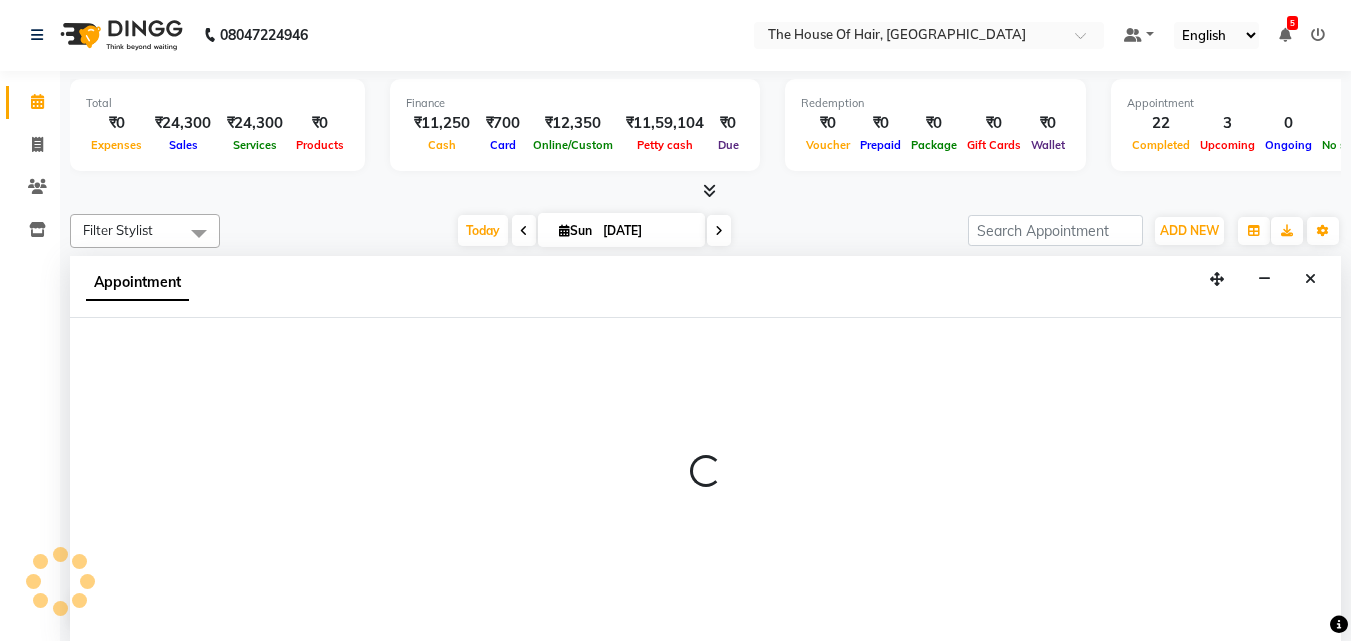 select on "42823" 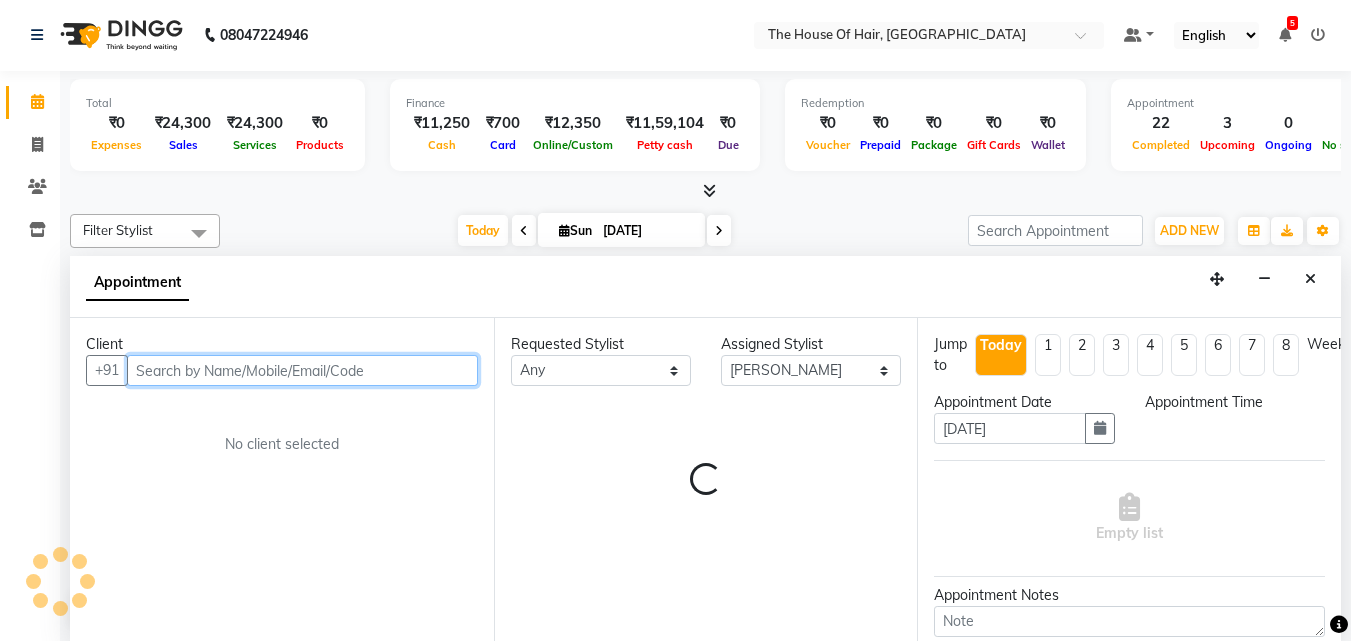 select on "1095" 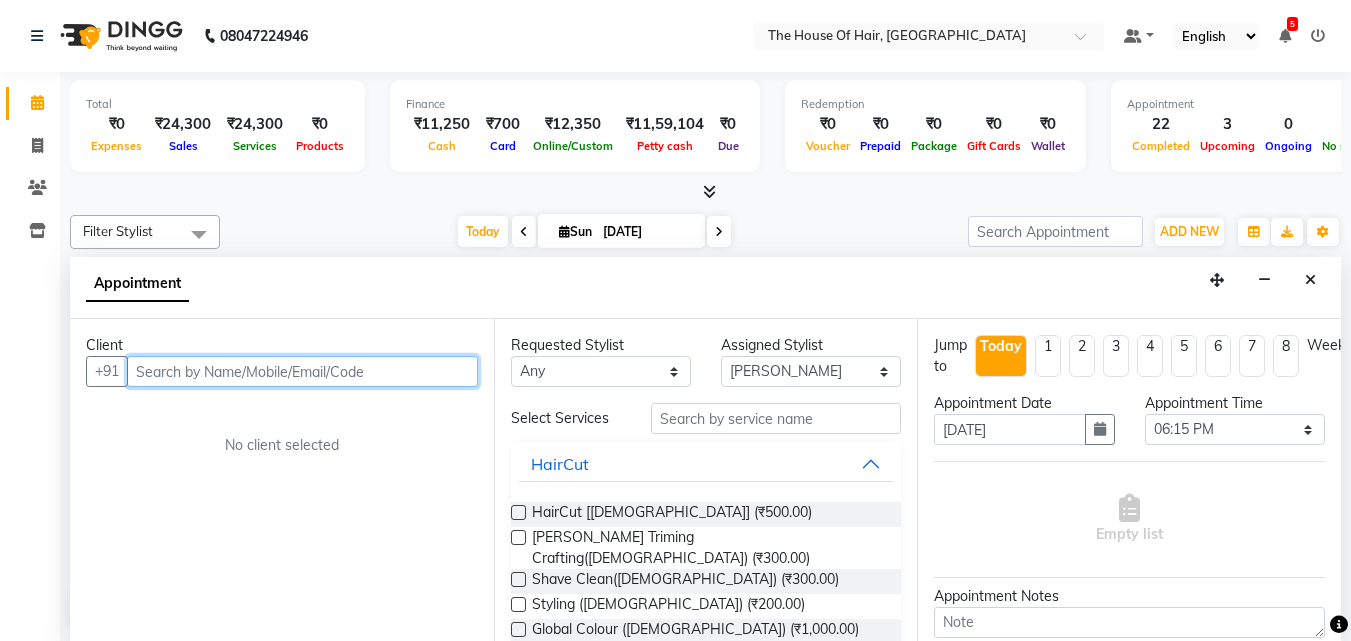 scroll, scrollTop: 1, scrollLeft: 0, axis: vertical 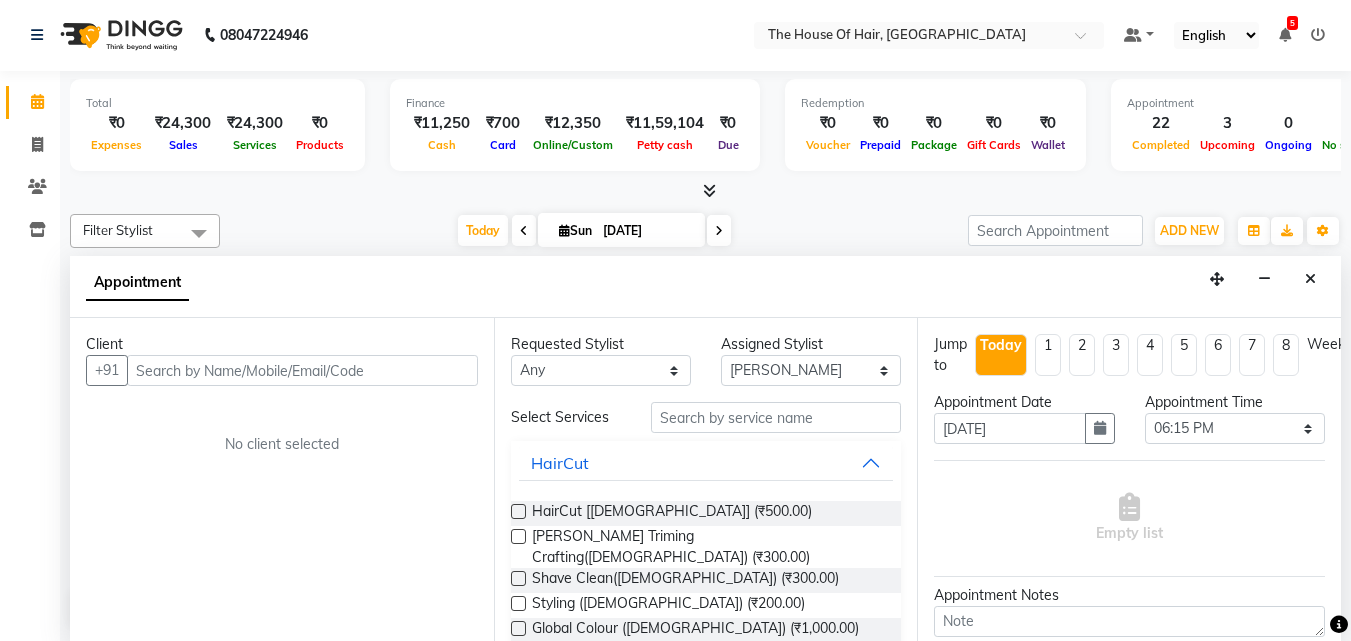 click at bounding box center (719, 231) 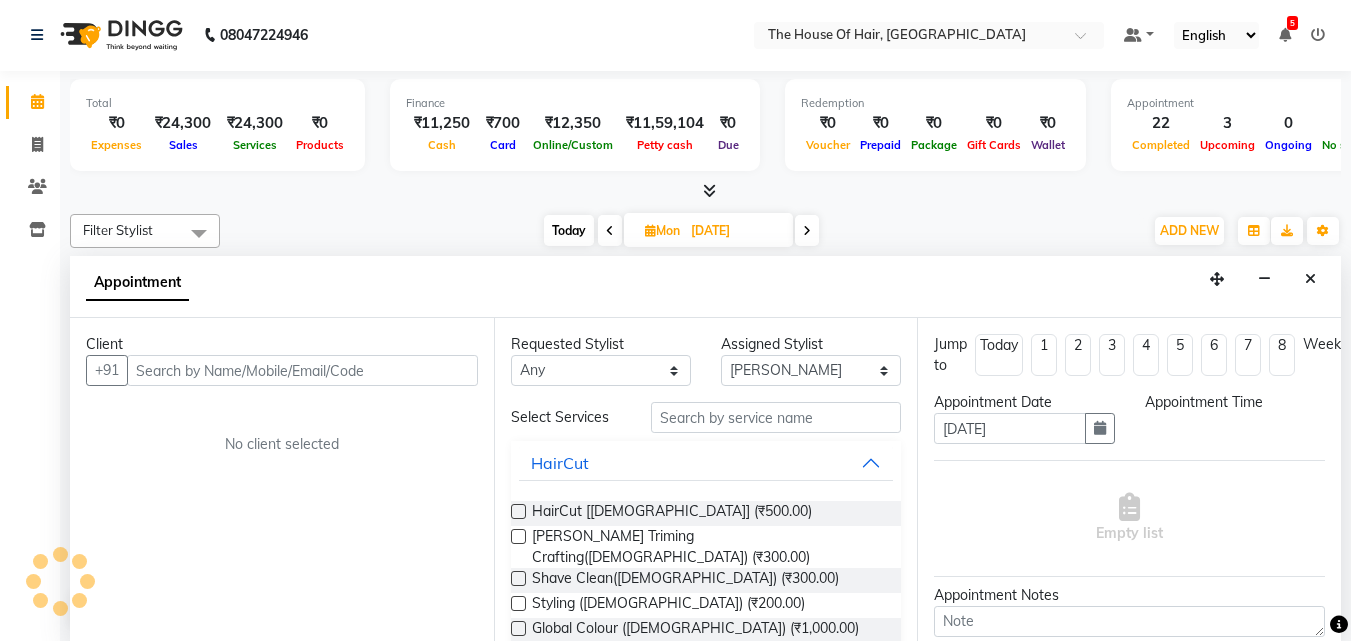scroll, scrollTop: 0, scrollLeft: 0, axis: both 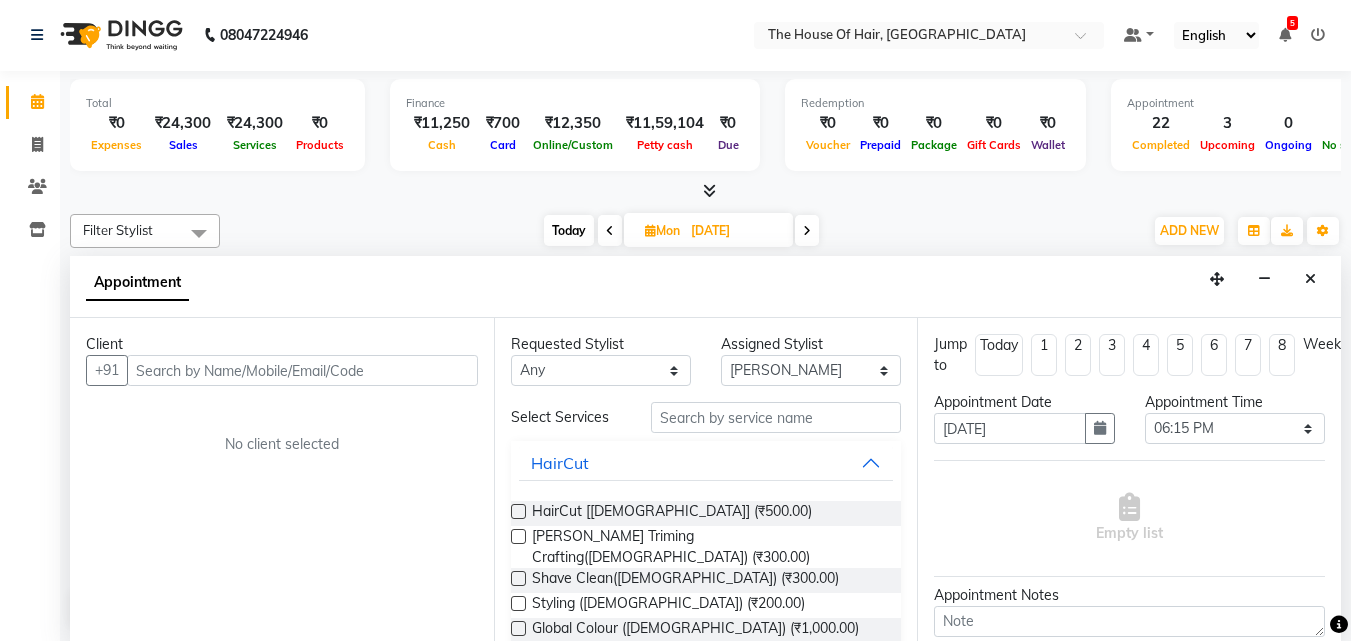 click at bounding box center [610, 230] 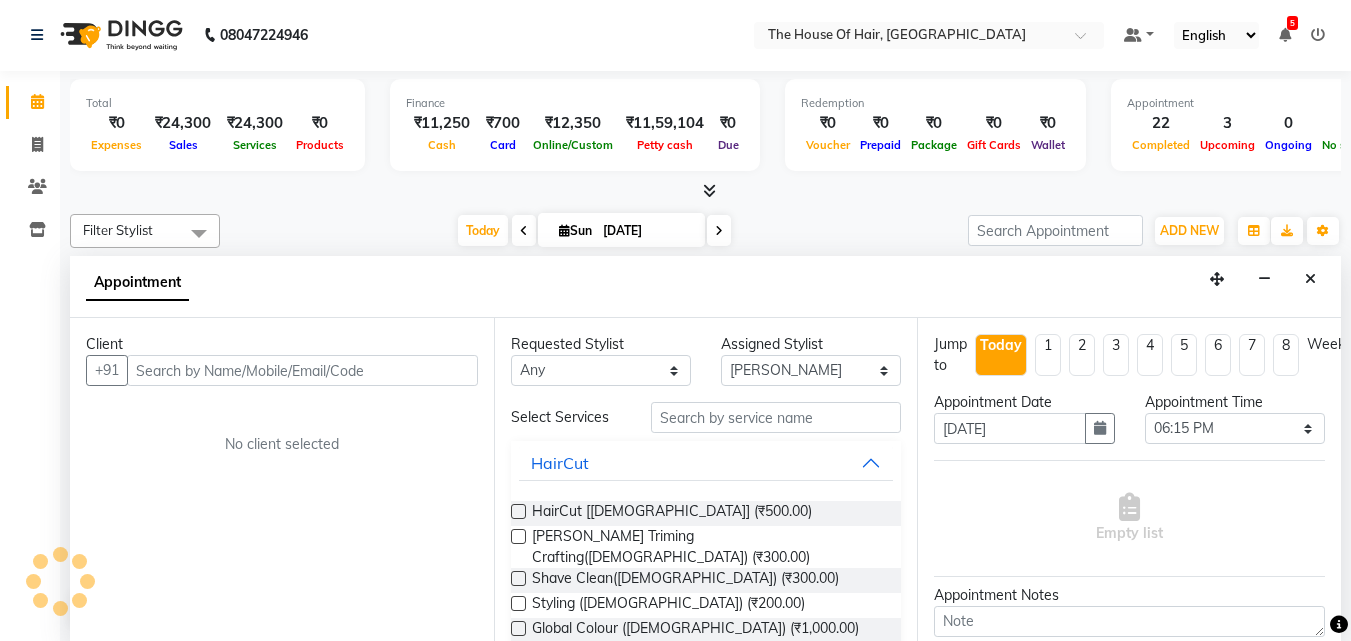 scroll, scrollTop: 1549, scrollLeft: 0, axis: vertical 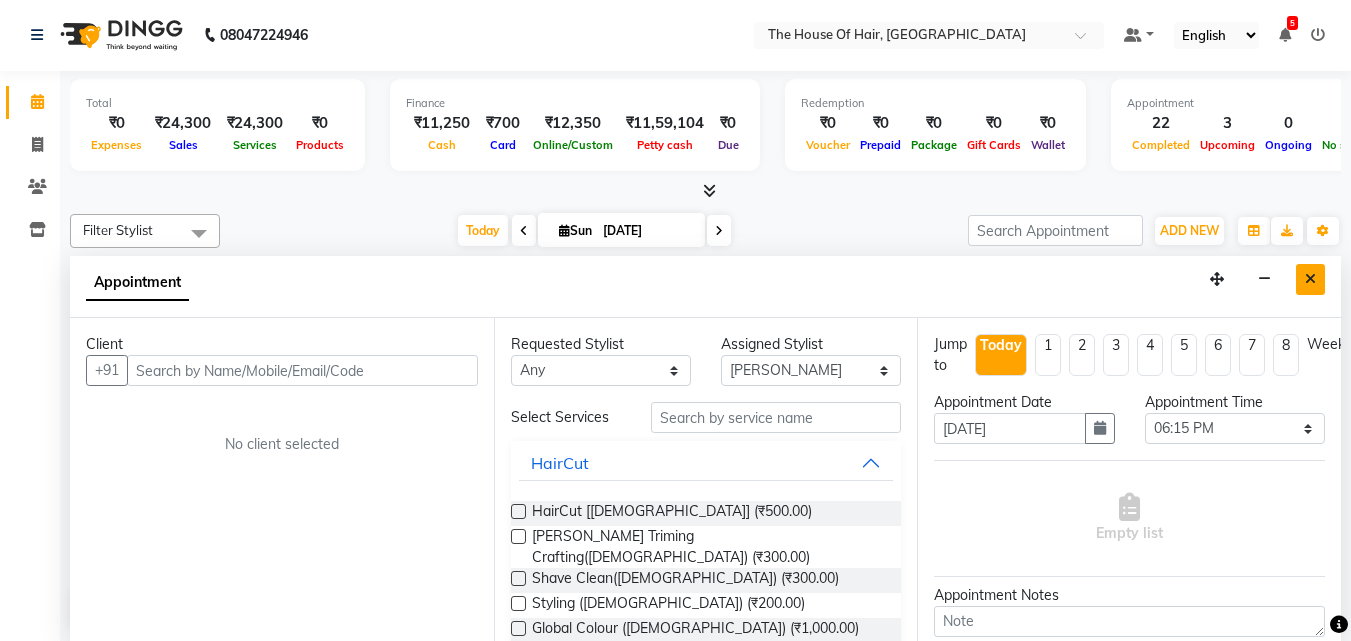 click at bounding box center (1310, 279) 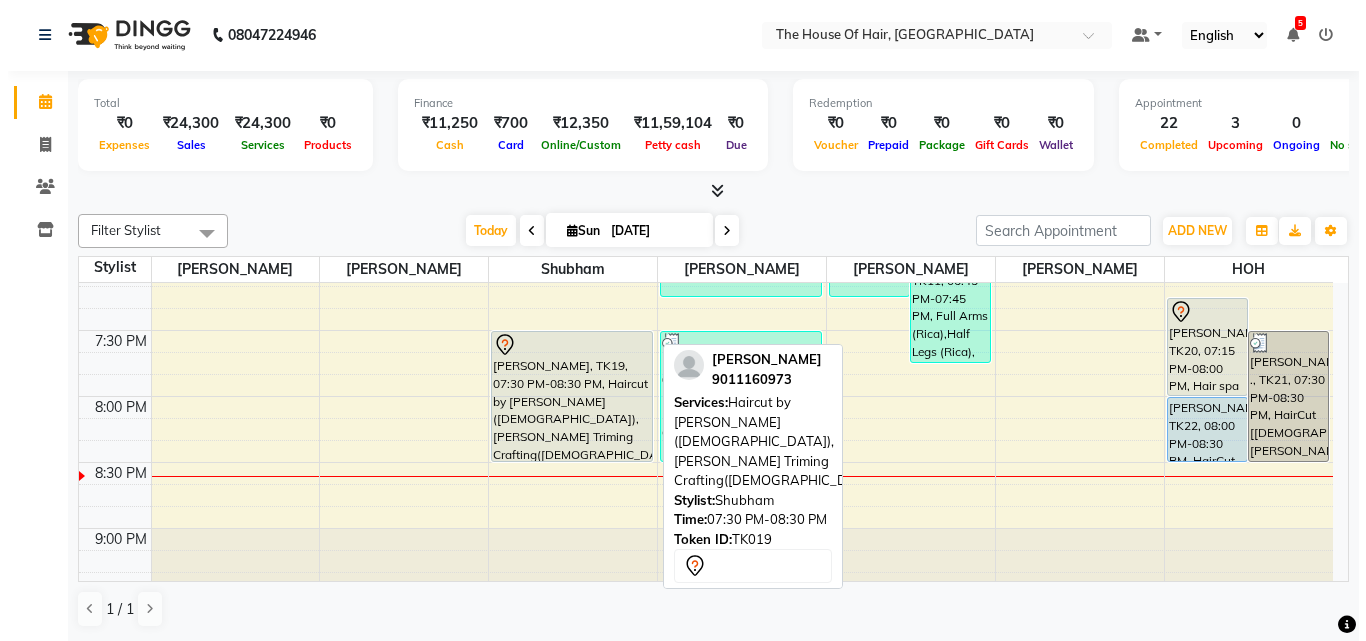 scroll, scrollTop: 1472, scrollLeft: 0, axis: vertical 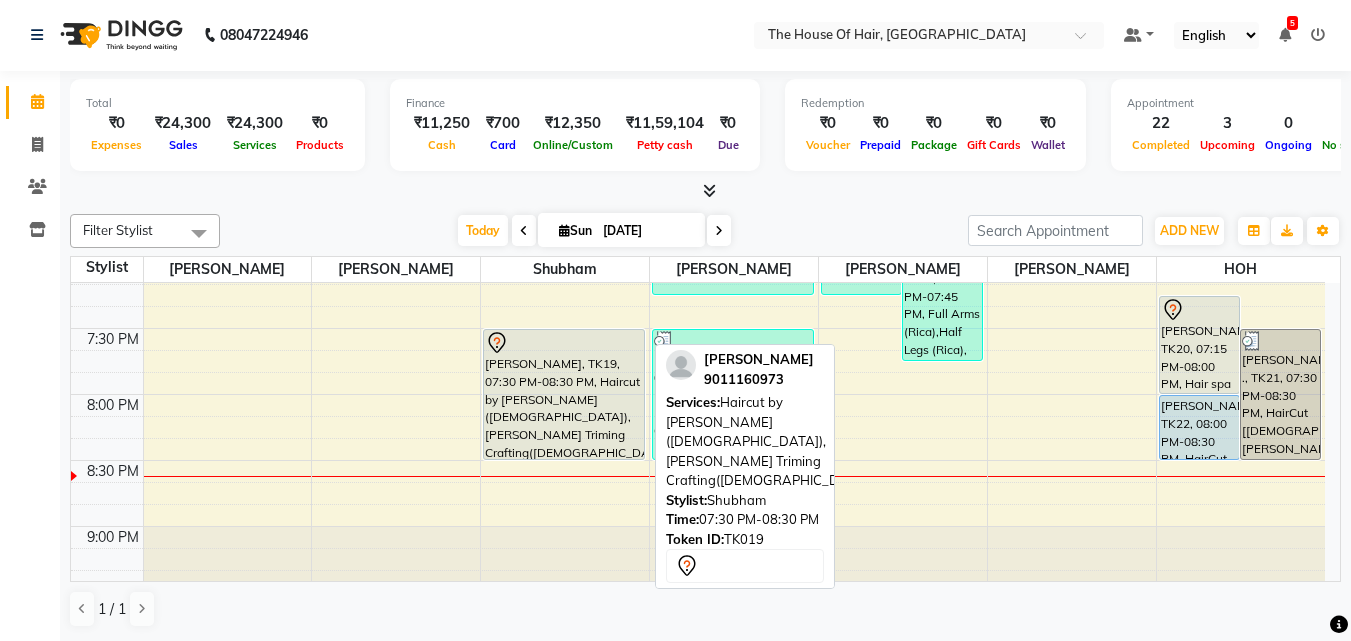 click on "[PERSON_NAME], TK19, 07:30 PM-08:30 PM, Haircut by [PERSON_NAME] ([DEMOGRAPHIC_DATA]),[PERSON_NAME] Triming Crafting([DEMOGRAPHIC_DATA])" at bounding box center (564, 394) 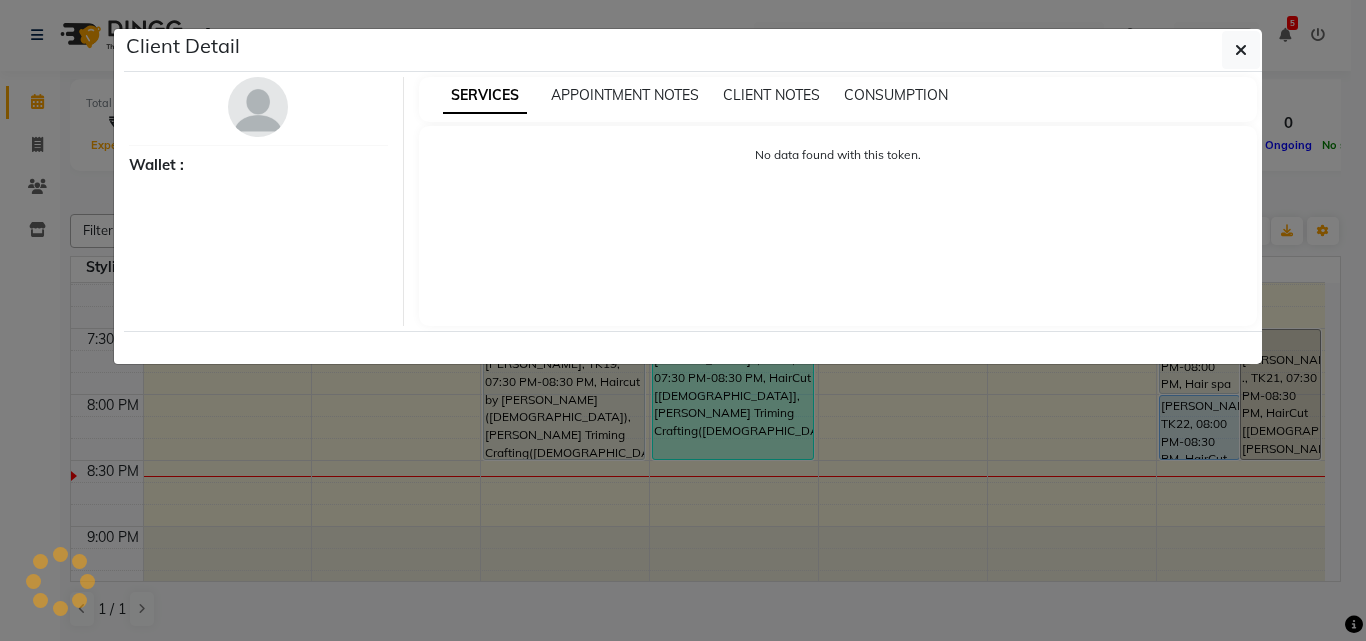select on "7" 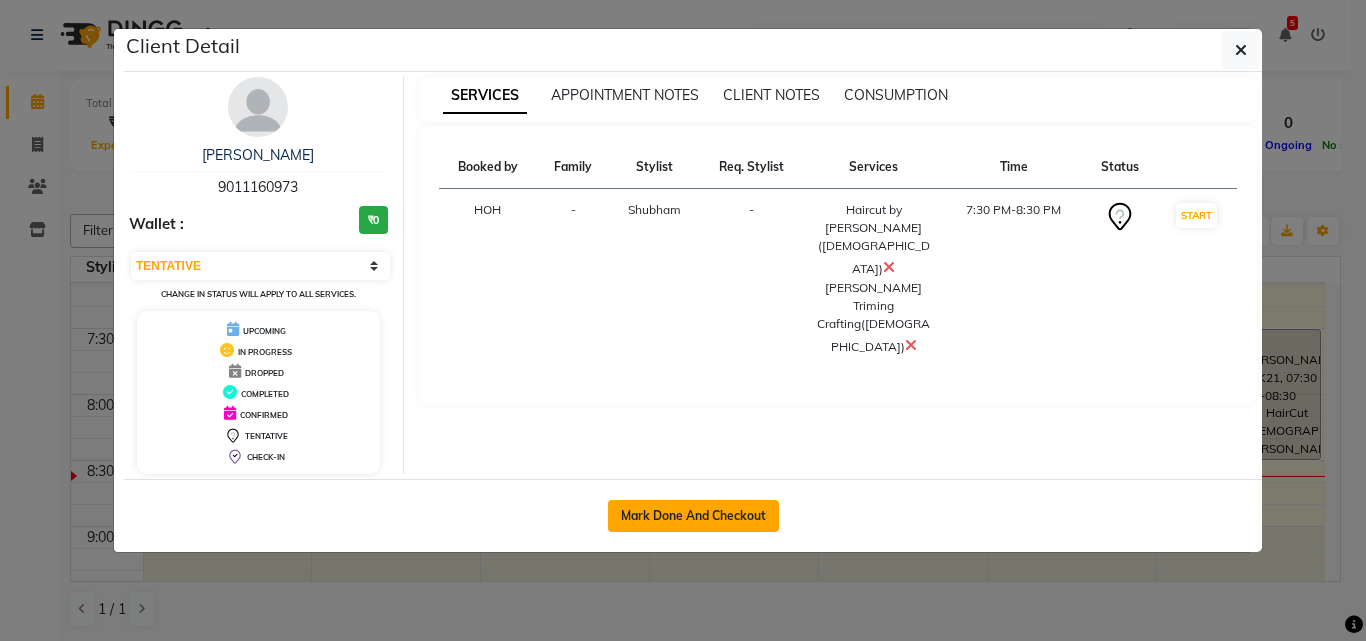 click on "Mark Done And Checkout" 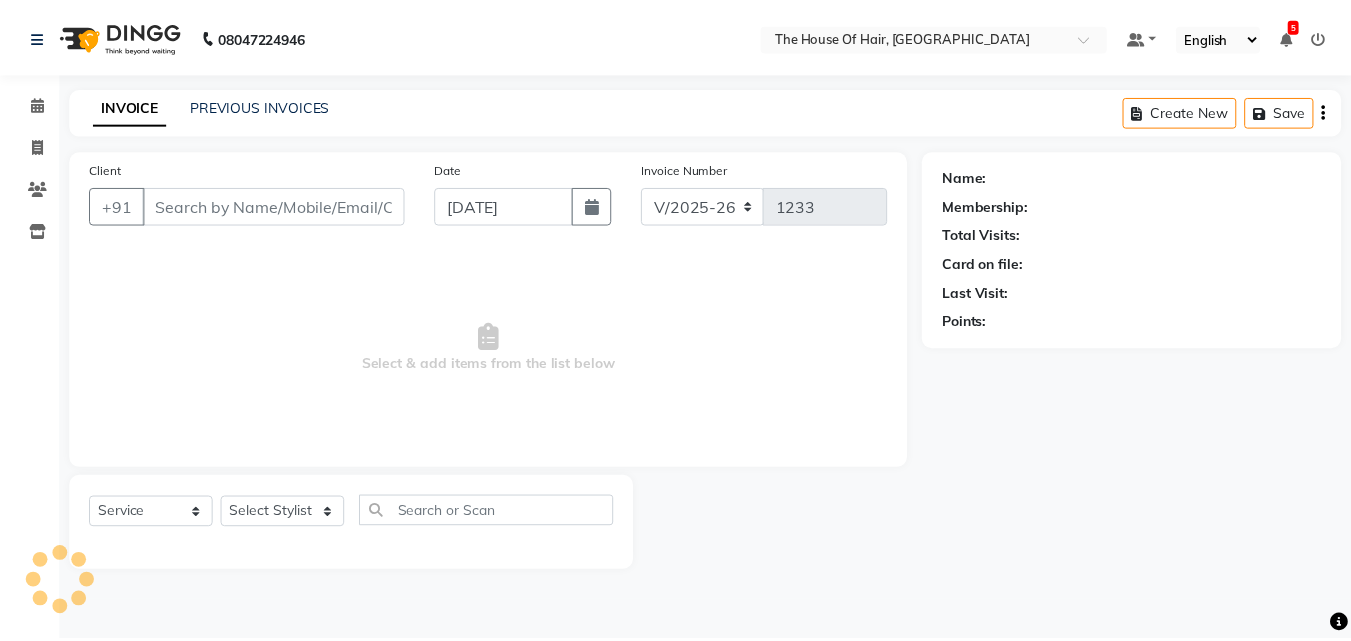 scroll, scrollTop: 0, scrollLeft: 0, axis: both 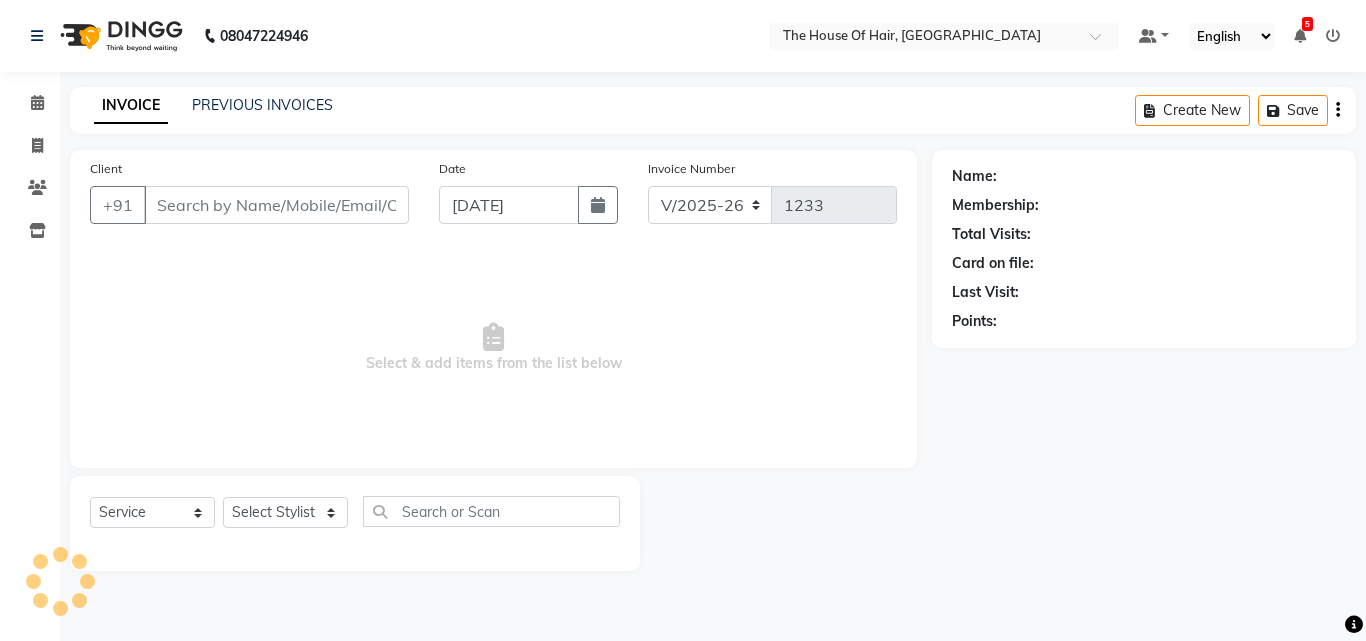 type on "9011160973" 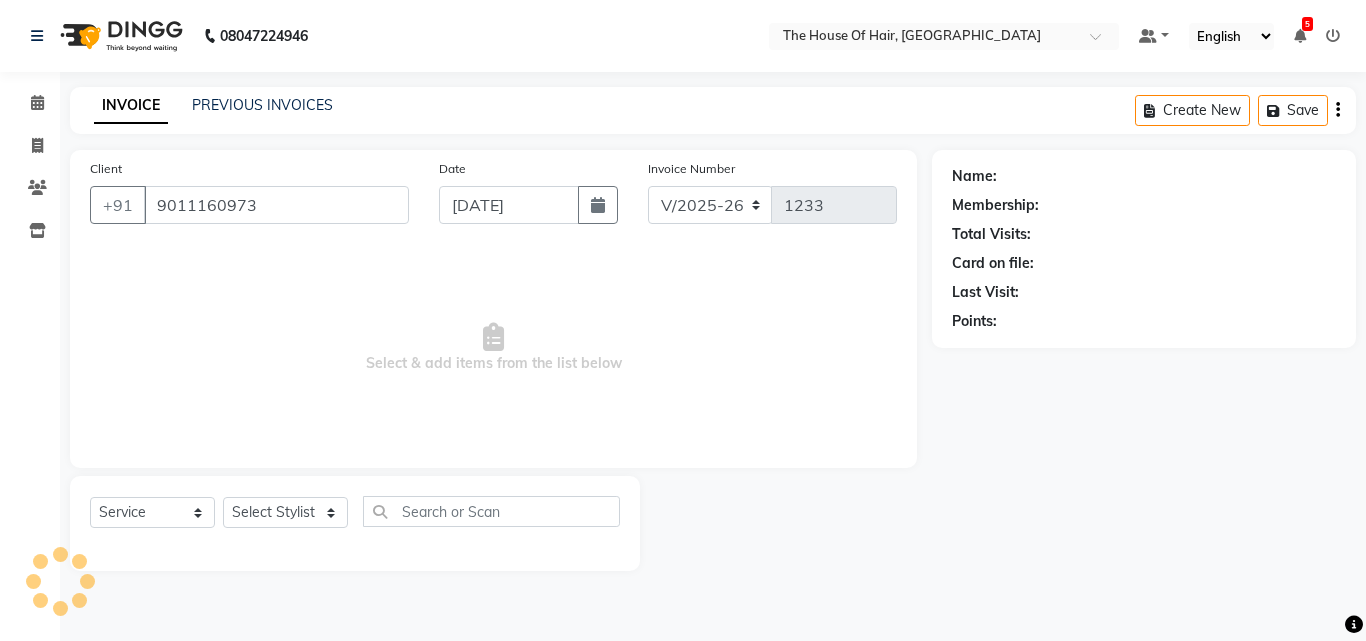 select on "42824" 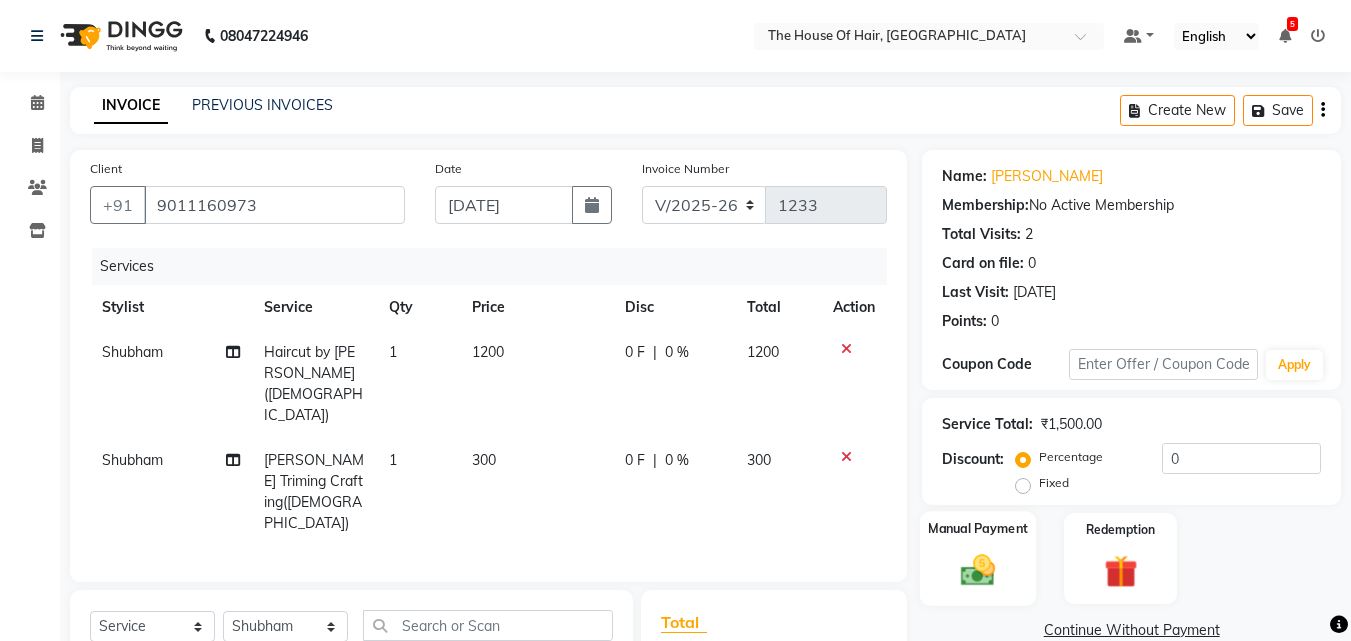 click 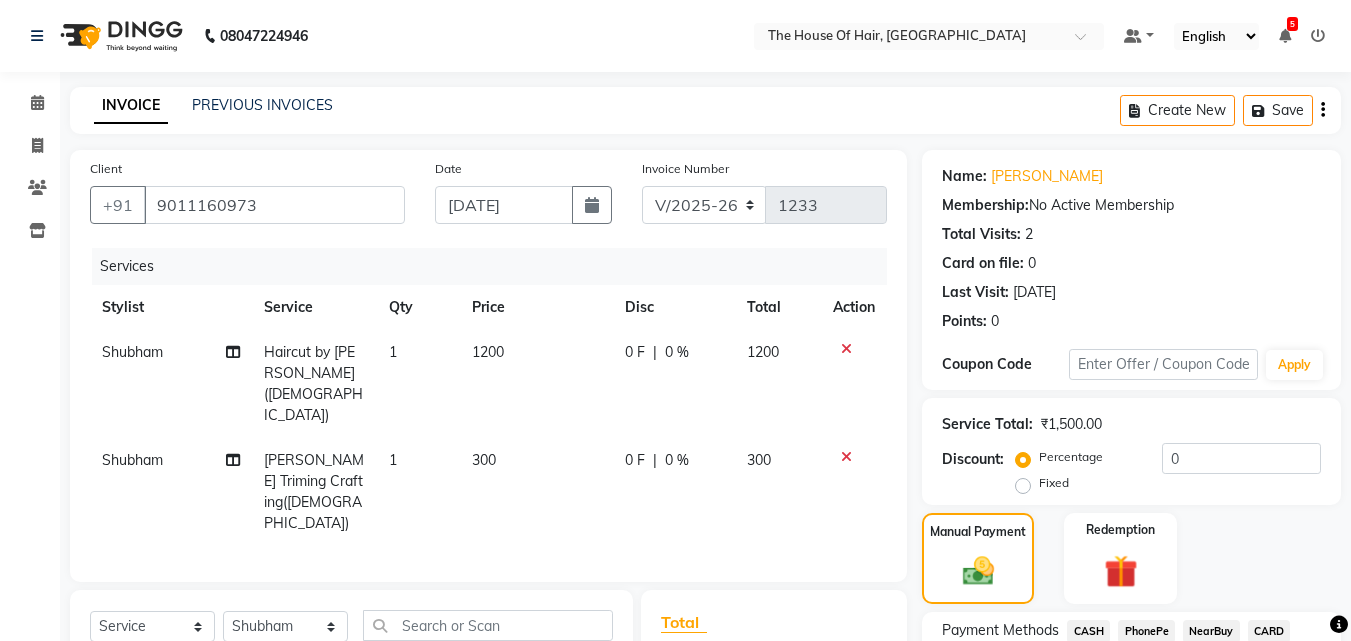 scroll, scrollTop: 205, scrollLeft: 0, axis: vertical 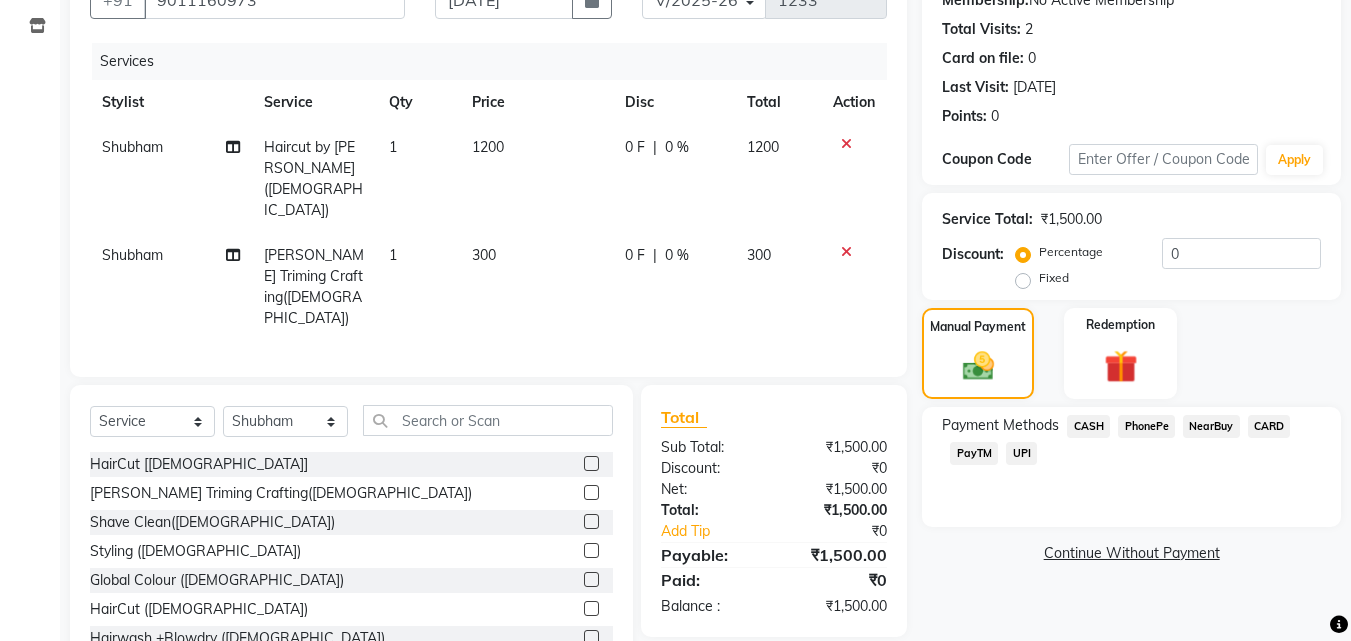 click on "UPI" 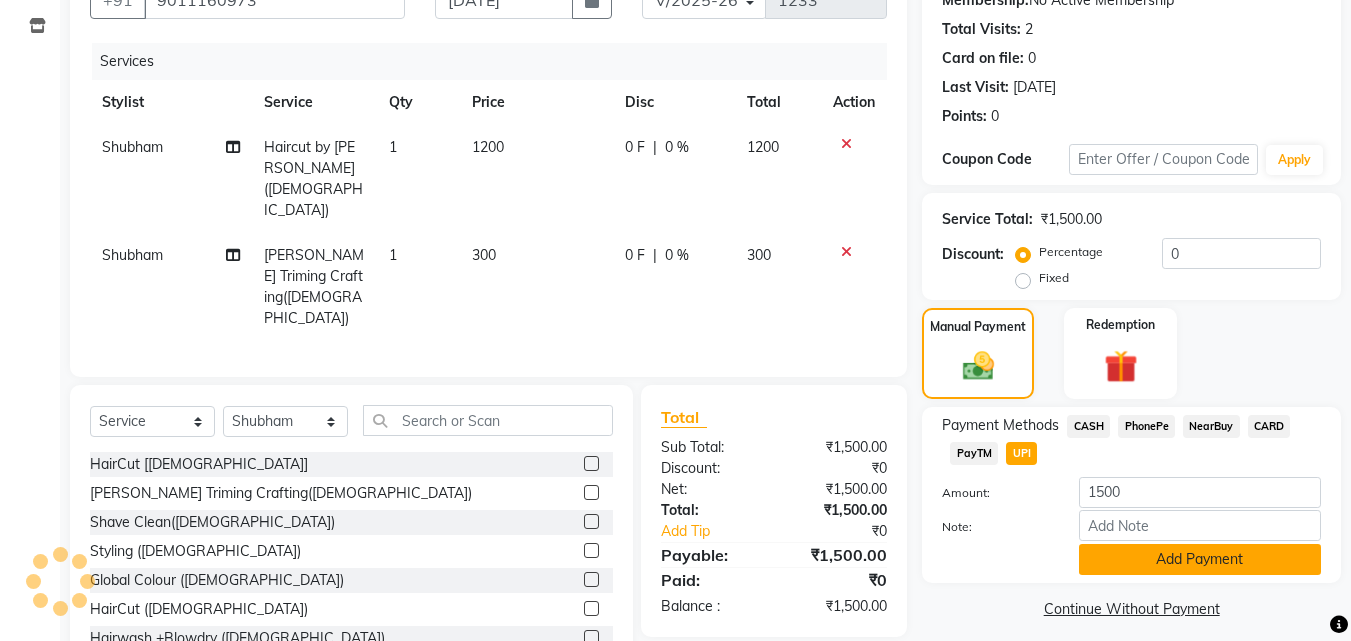 click on "Add Payment" 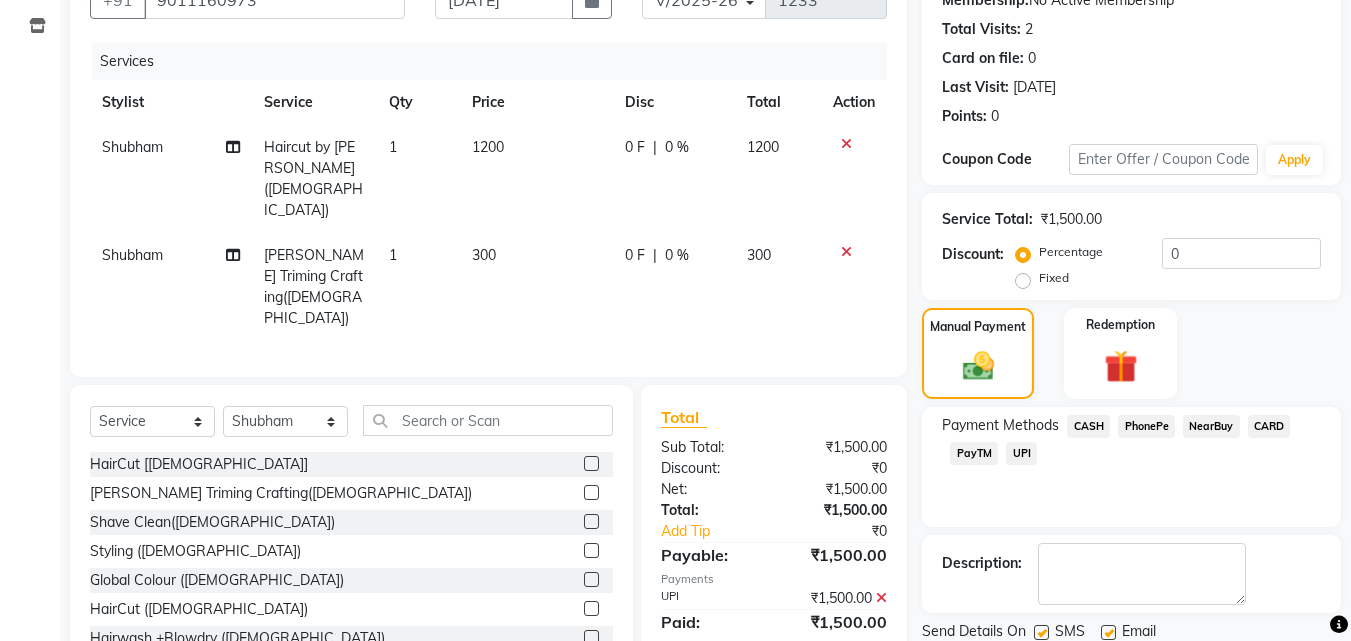 scroll, scrollTop: 275, scrollLeft: 0, axis: vertical 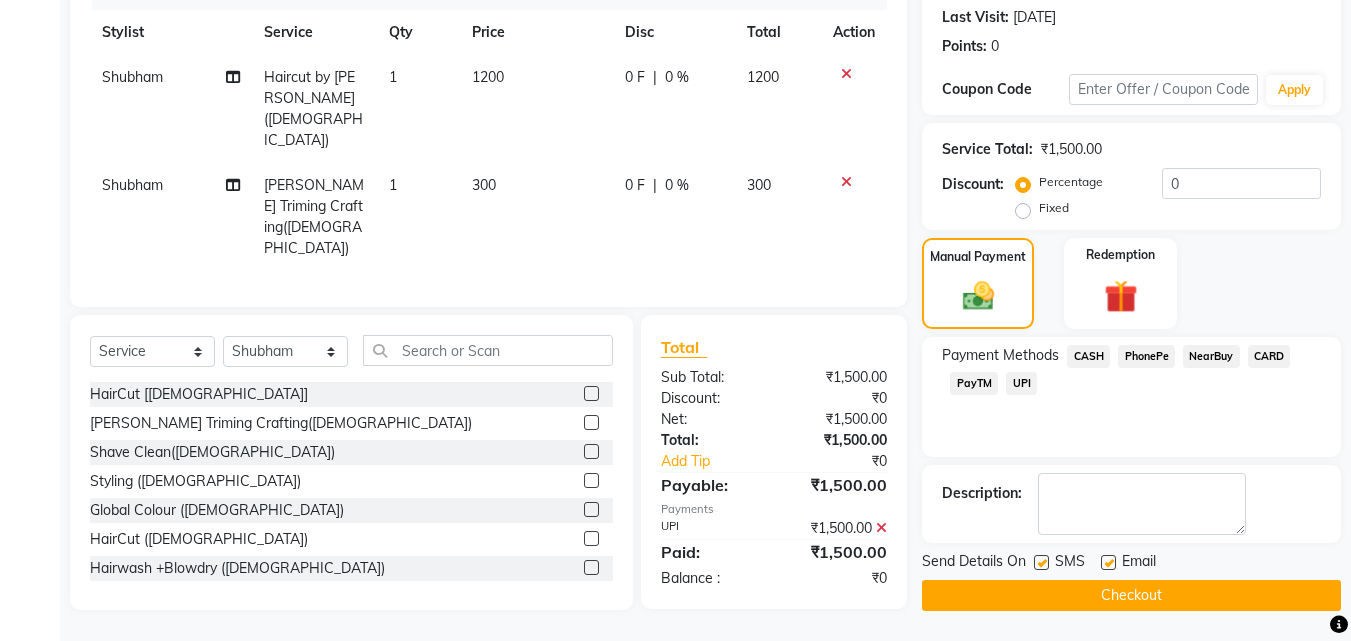 click on "Checkout" 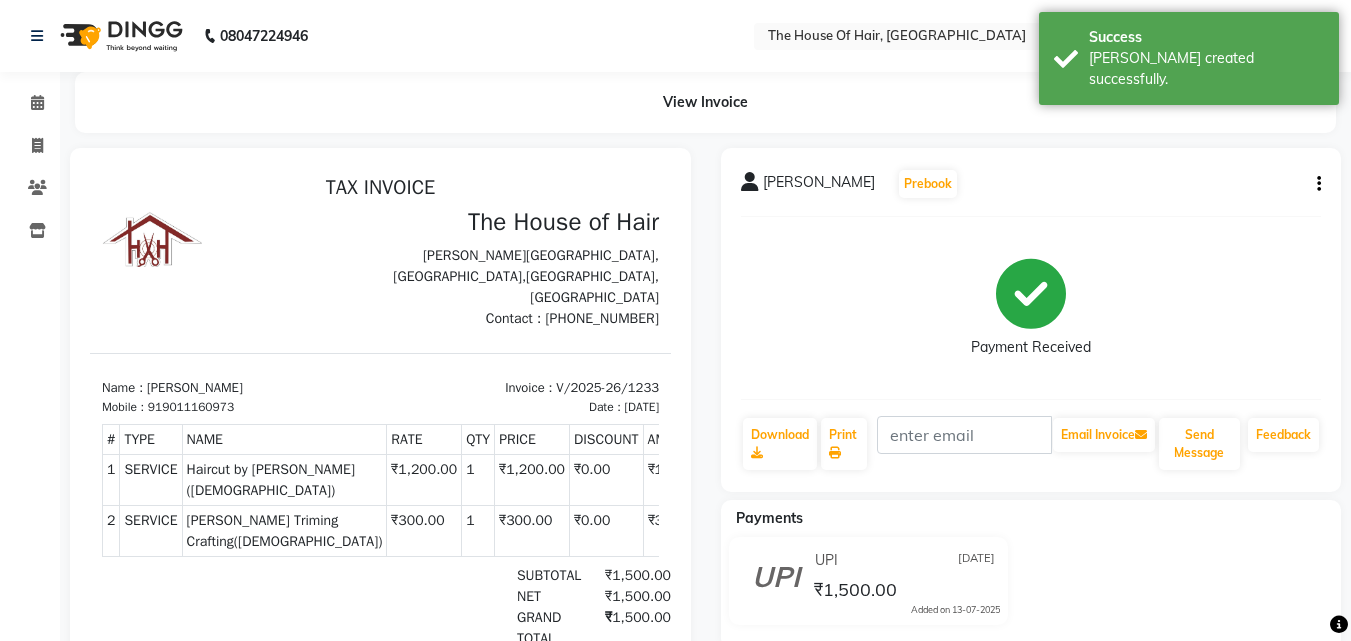 scroll, scrollTop: 0, scrollLeft: 0, axis: both 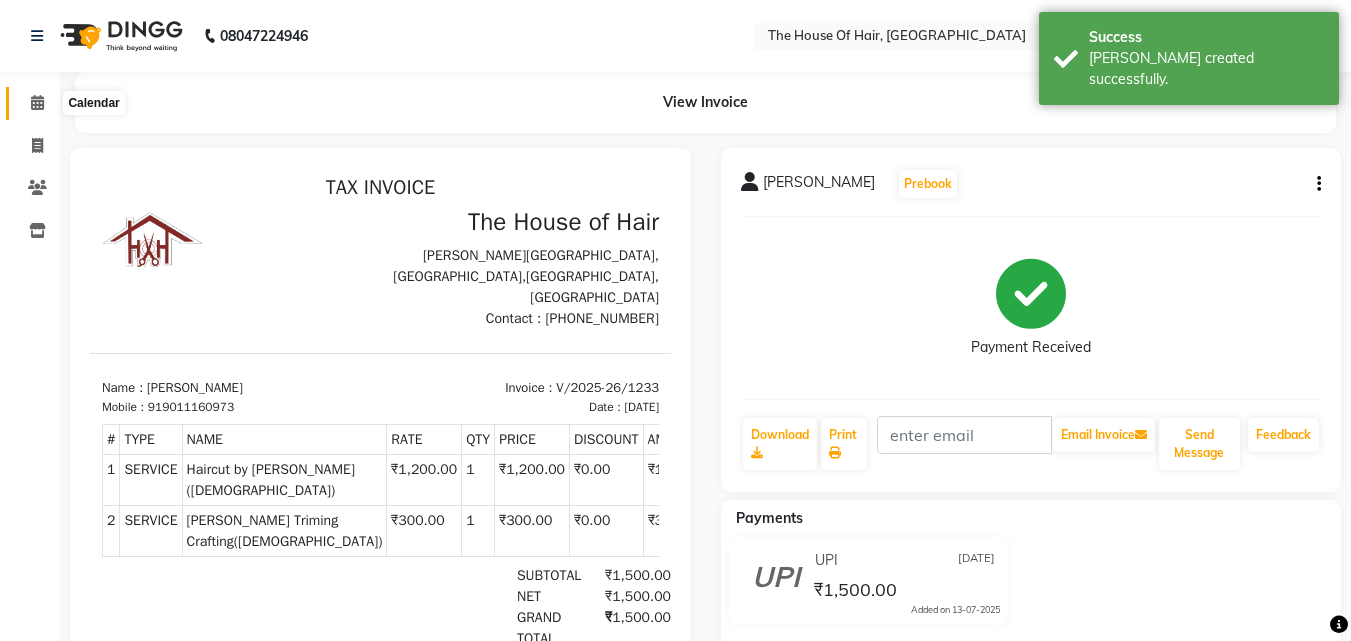 click 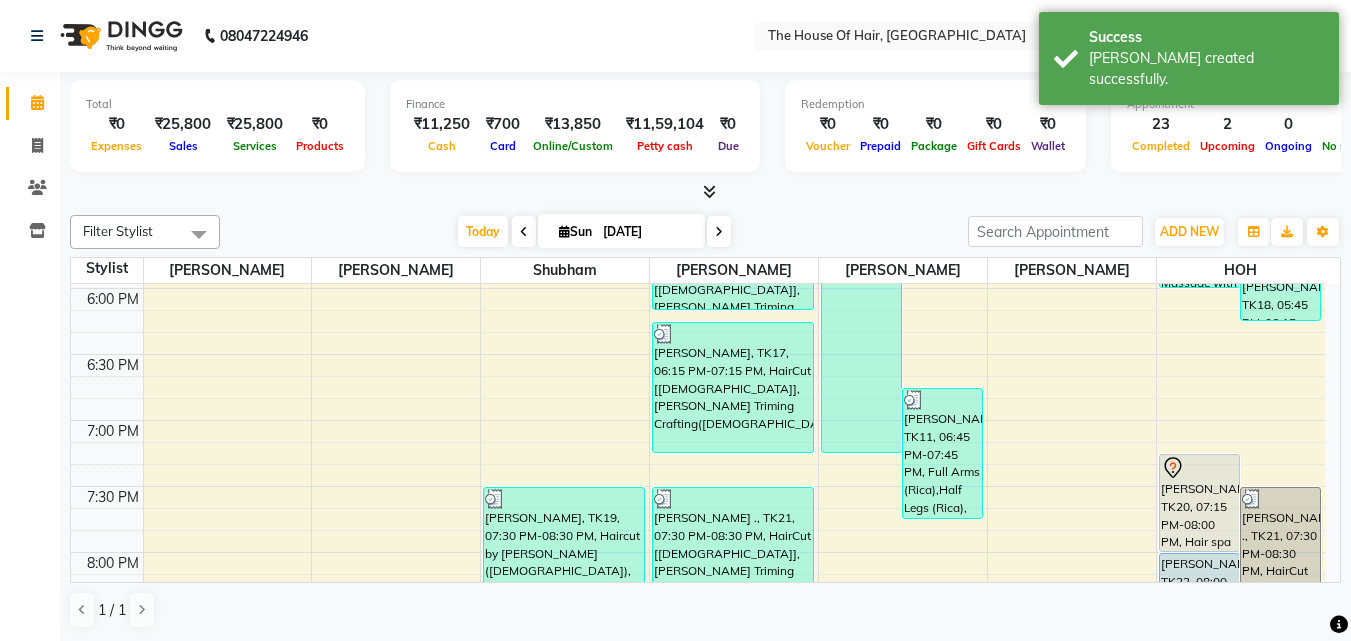 scroll, scrollTop: 1378, scrollLeft: 0, axis: vertical 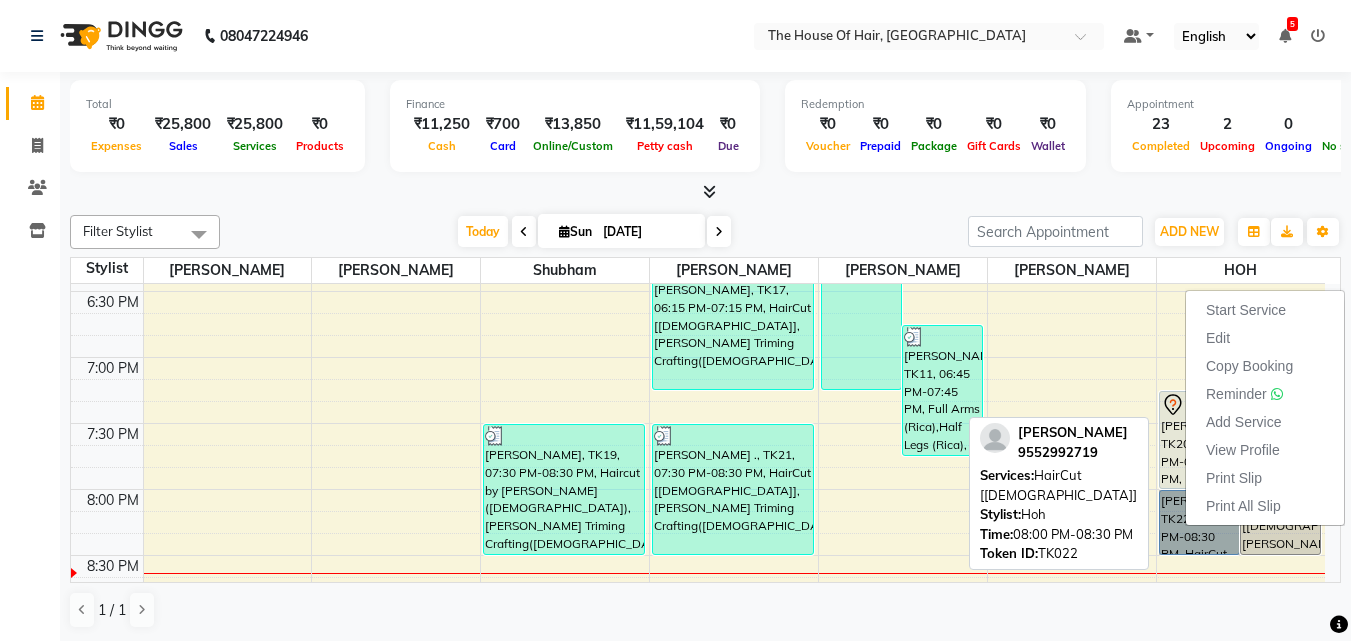 click on "[PERSON_NAME], TK22, 08:00 PM-08:30 PM, HairCut  [[DEMOGRAPHIC_DATA]]" at bounding box center (1199, 522) 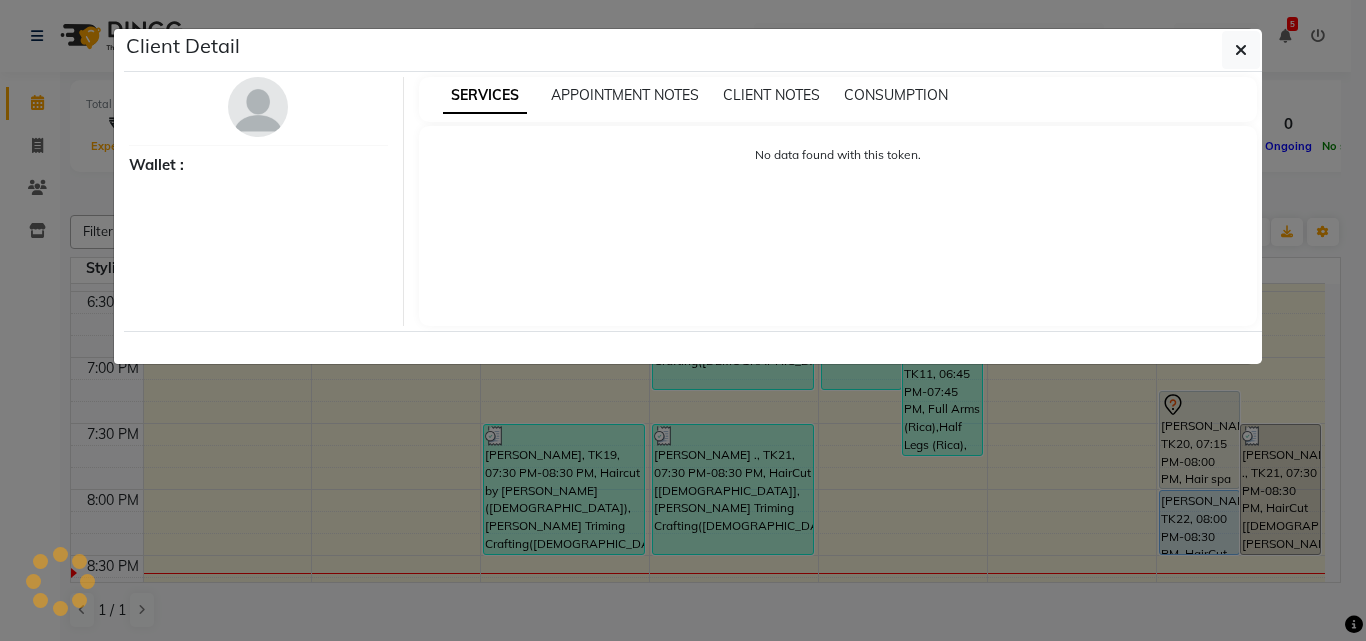 select on "5" 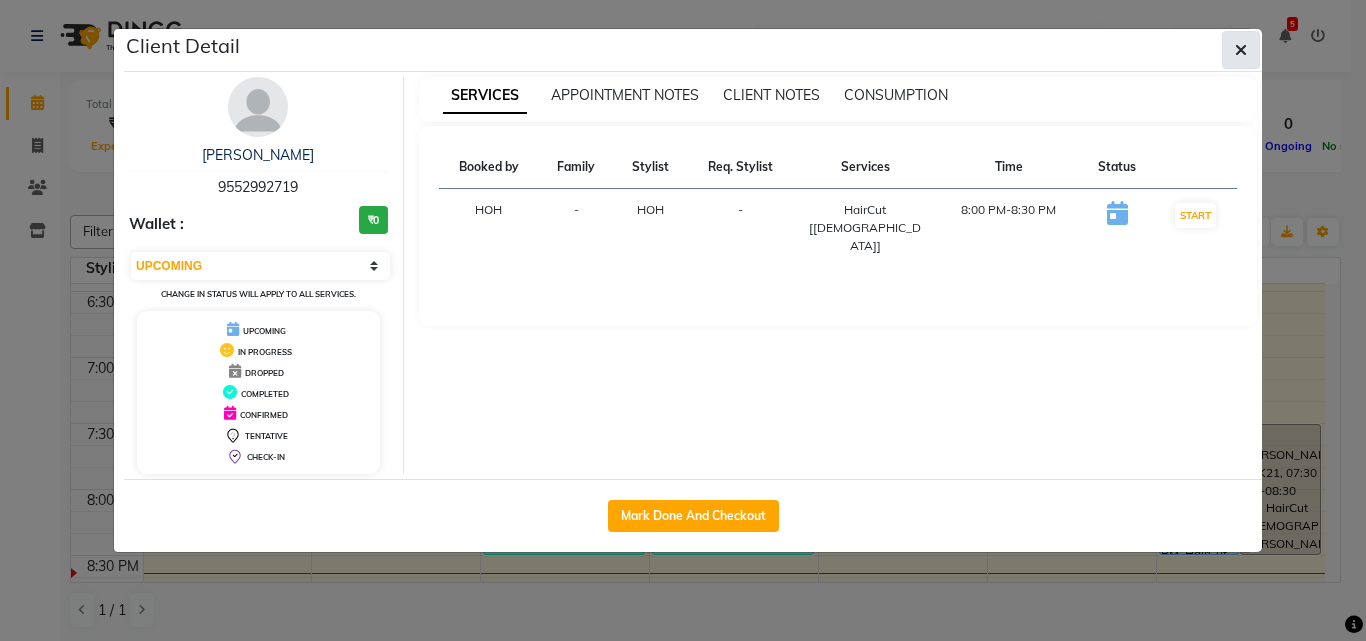 click 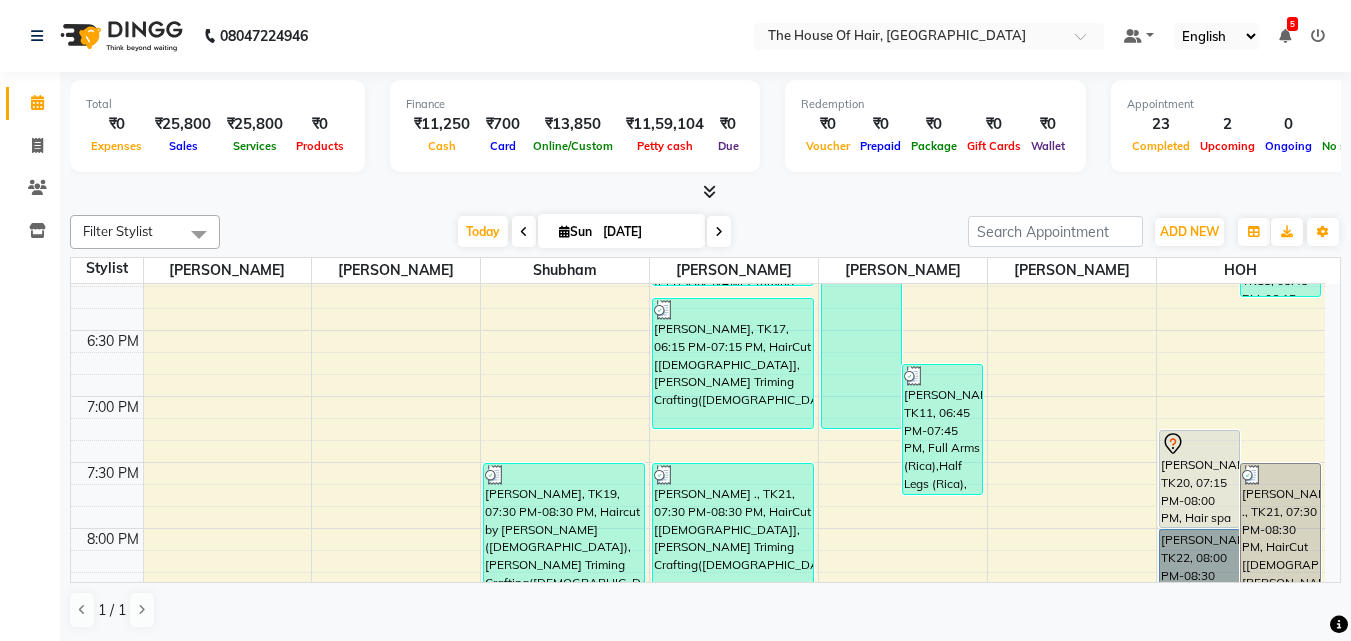 scroll, scrollTop: 1358, scrollLeft: 0, axis: vertical 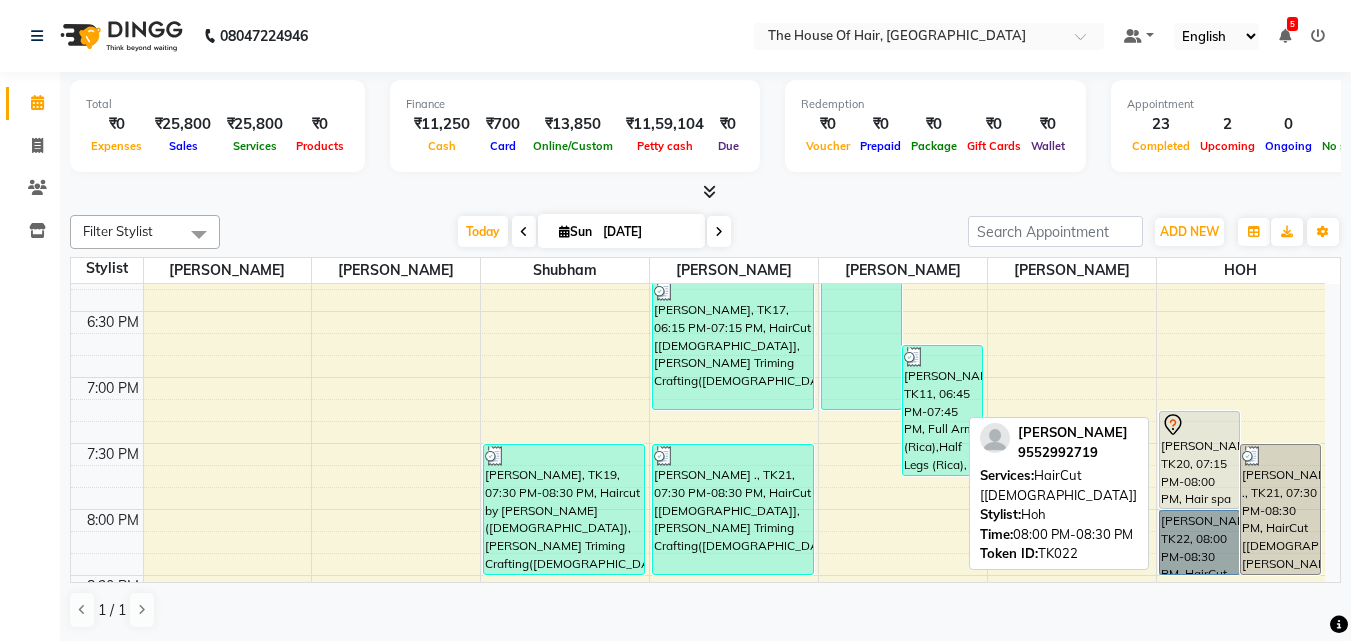 click on "[PERSON_NAME], TK22, 08:00 PM-08:30 PM, HairCut  [[DEMOGRAPHIC_DATA]]" at bounding box center (1199, 542) 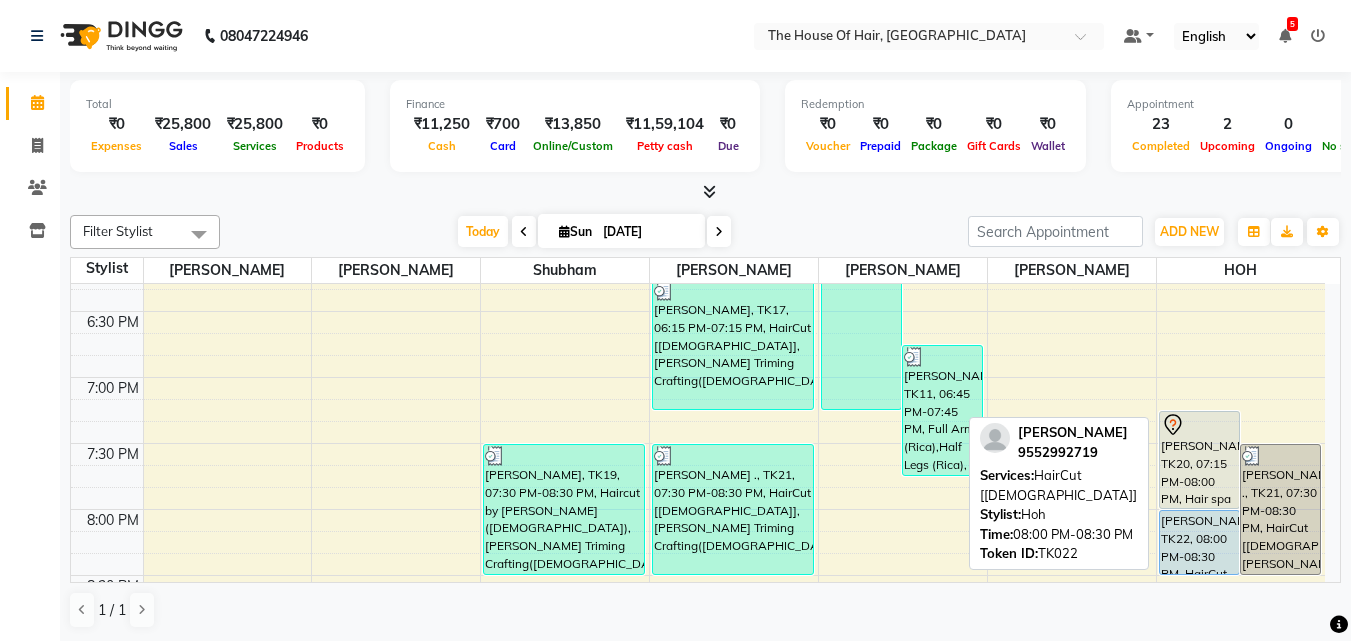 select on "5" 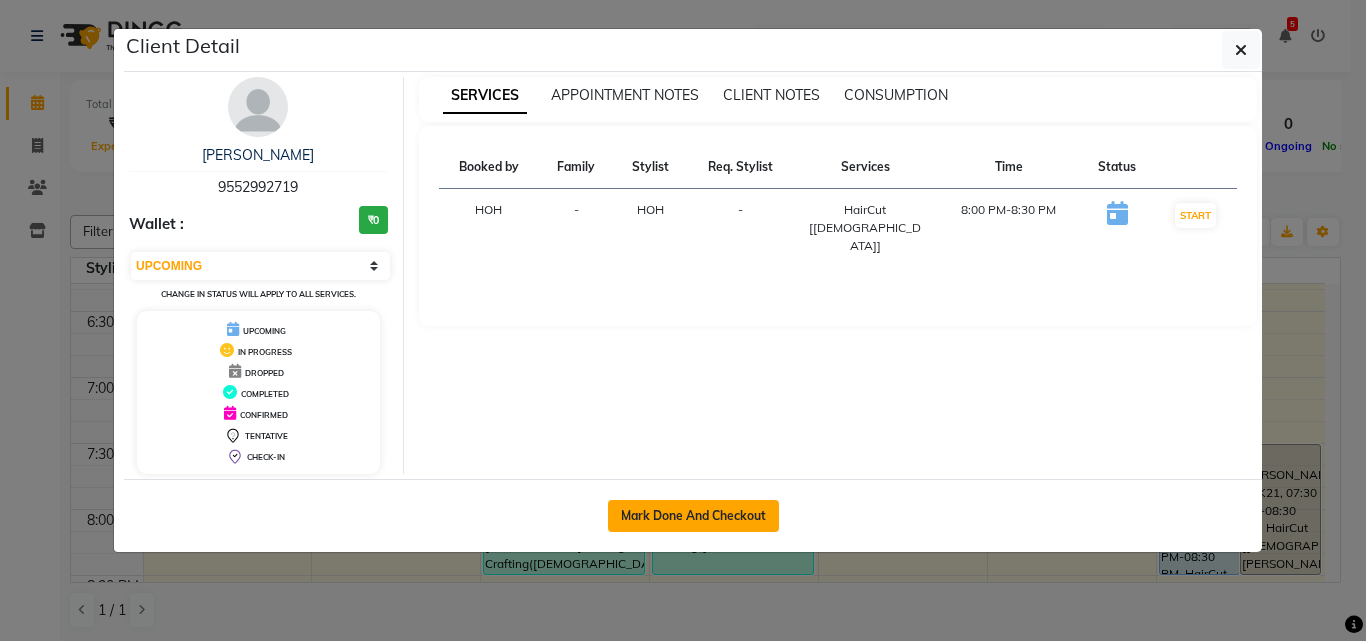 click on "Mark Done And Checkout" 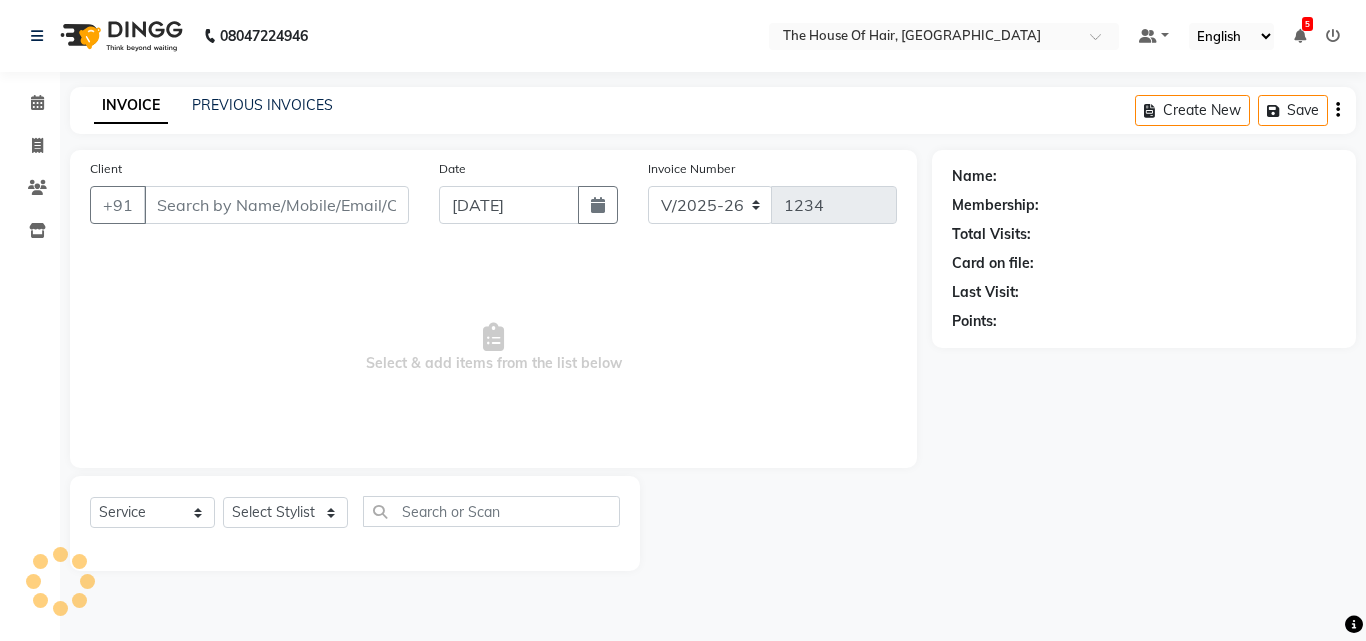 type on "9552992719" 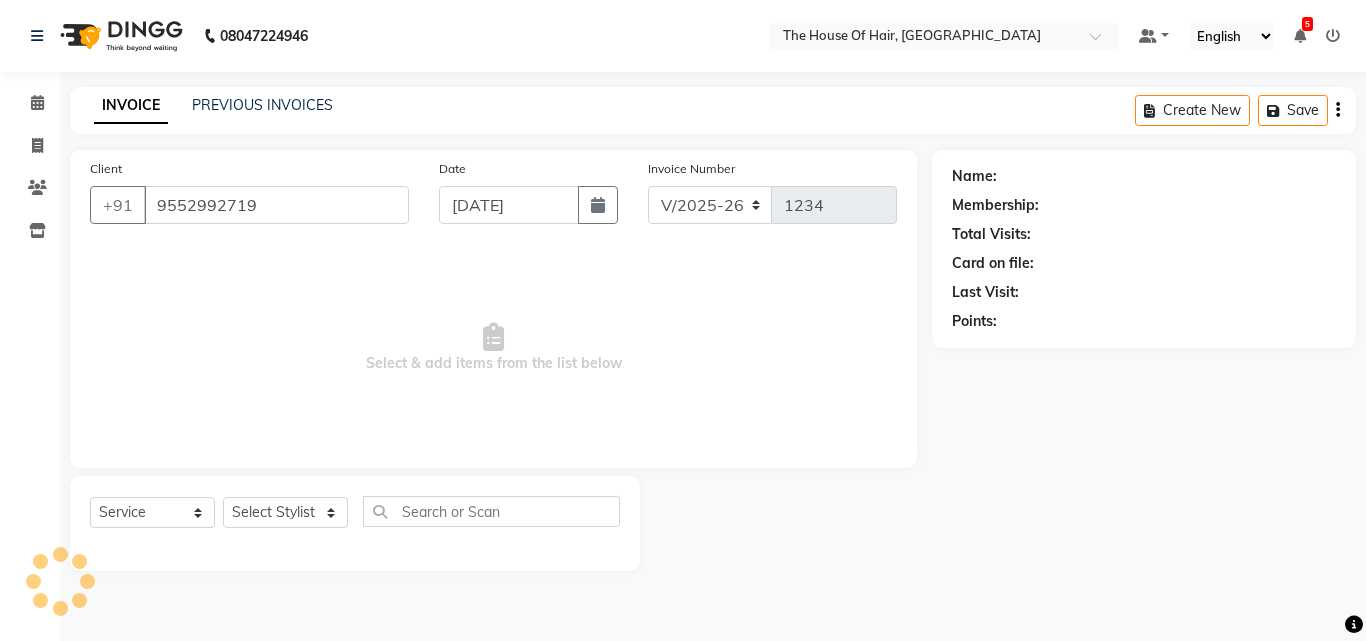select on "80392" 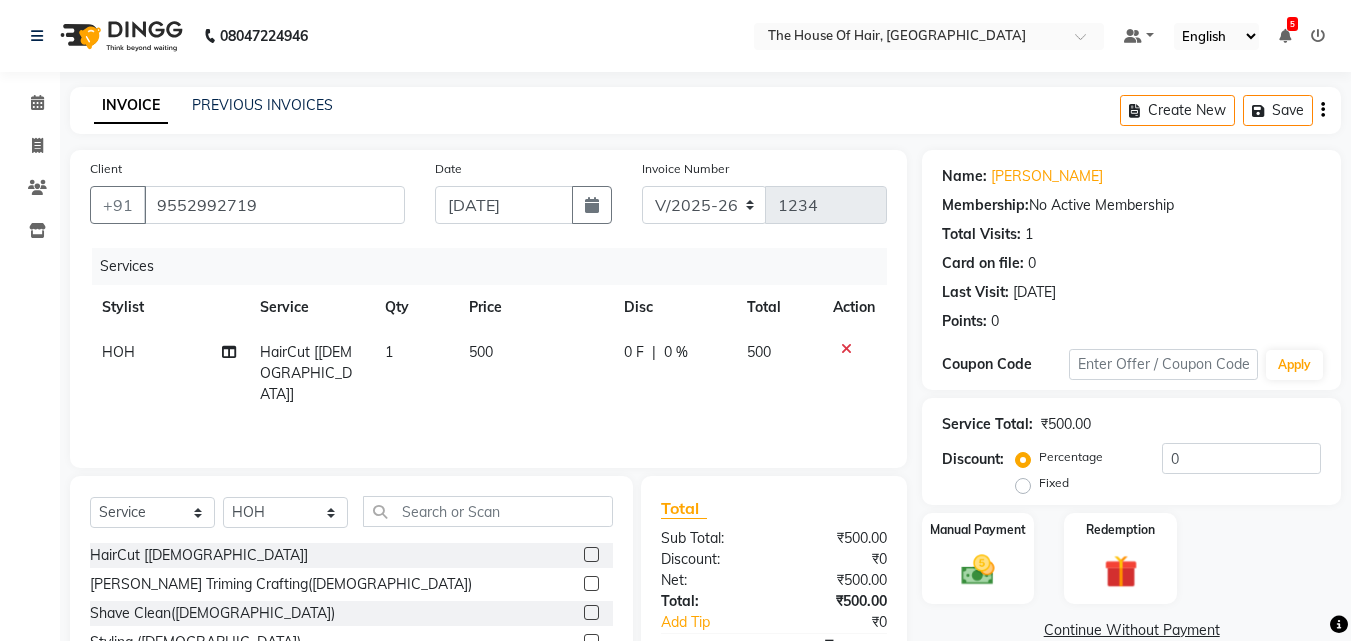 click on "500" 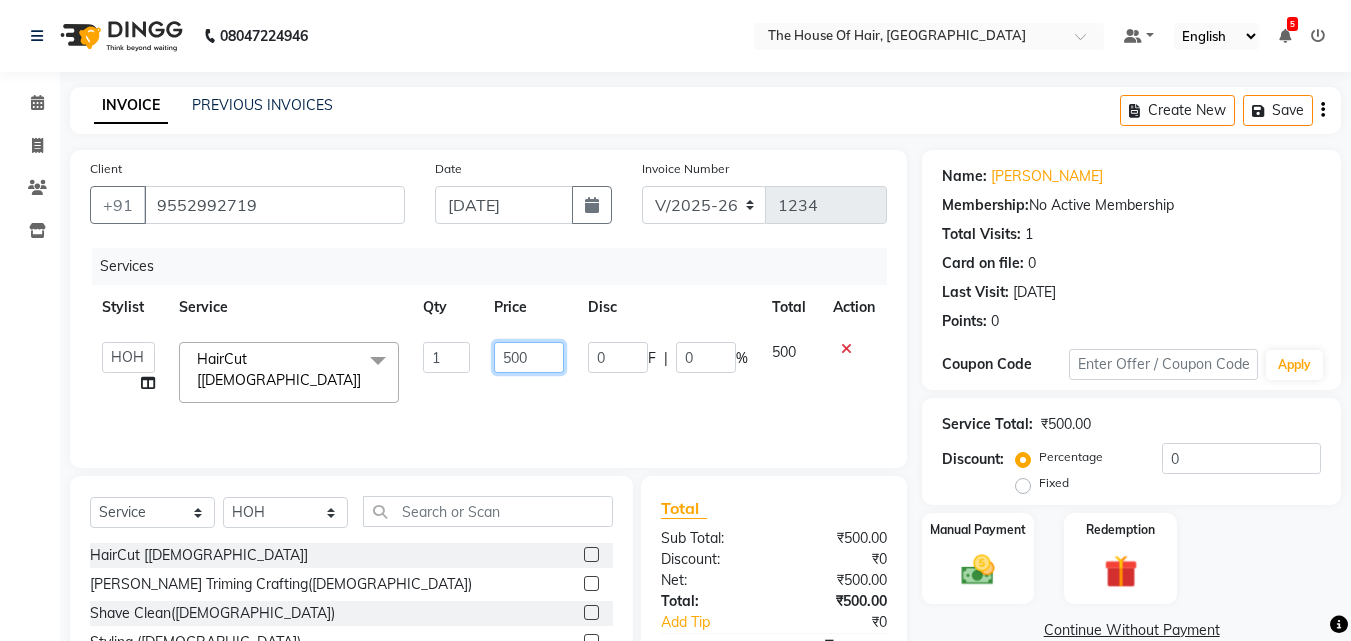 click on "500" 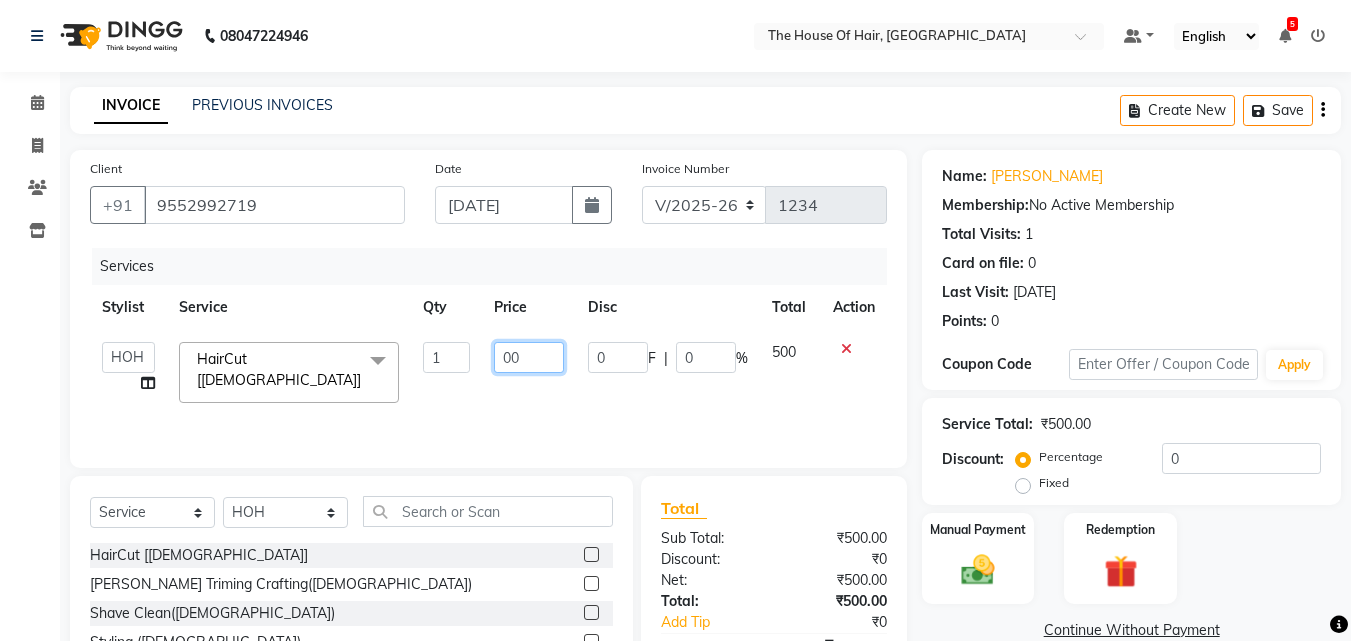 type on "400" 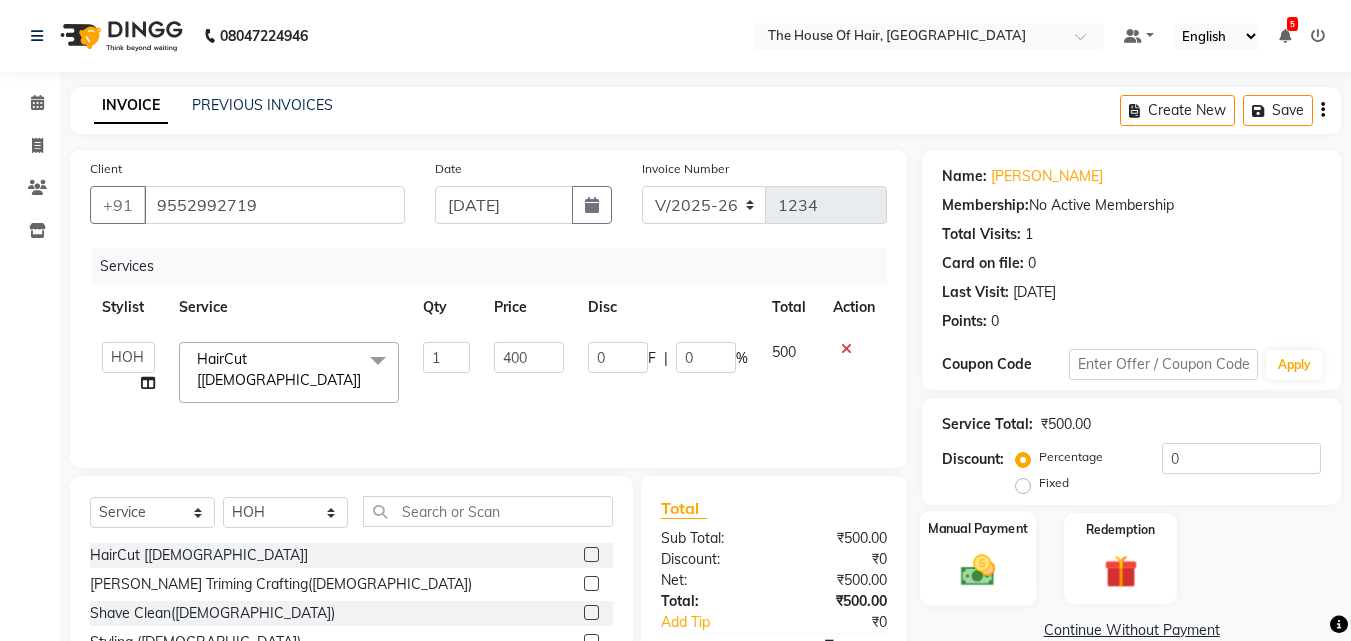 click on "Manual Payment" 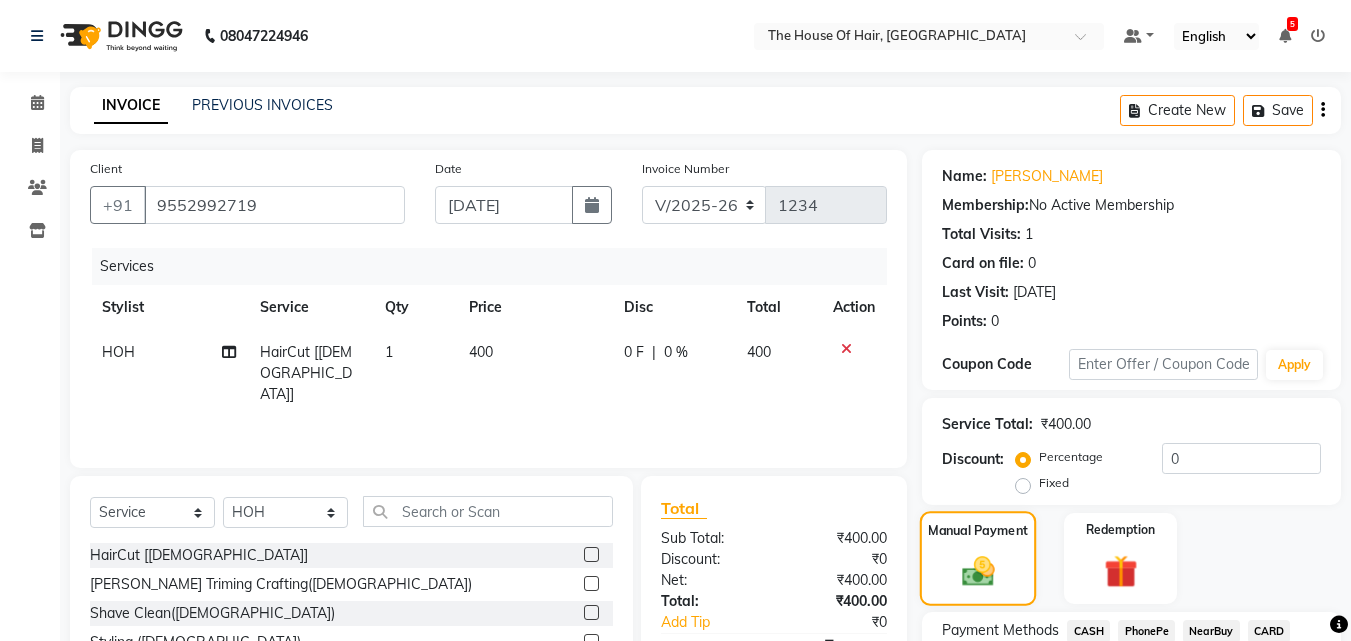 click 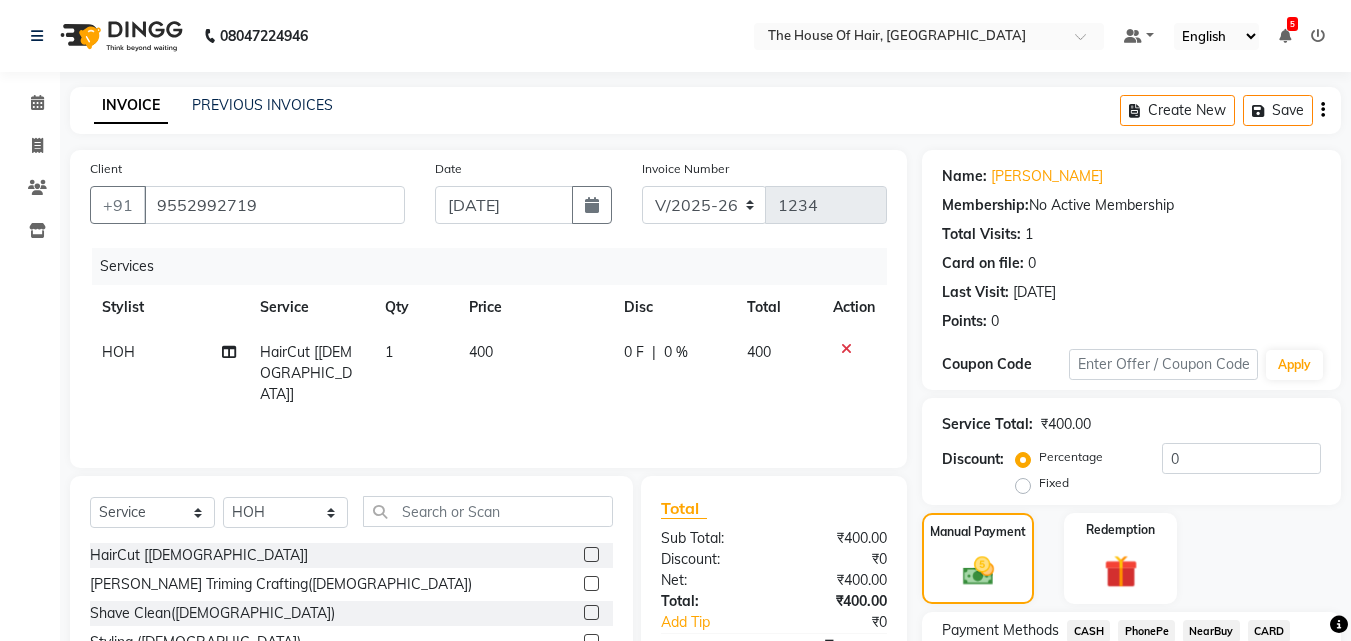 scroll, scrollTop: 162, scrollLeft: 0, axis: vertical 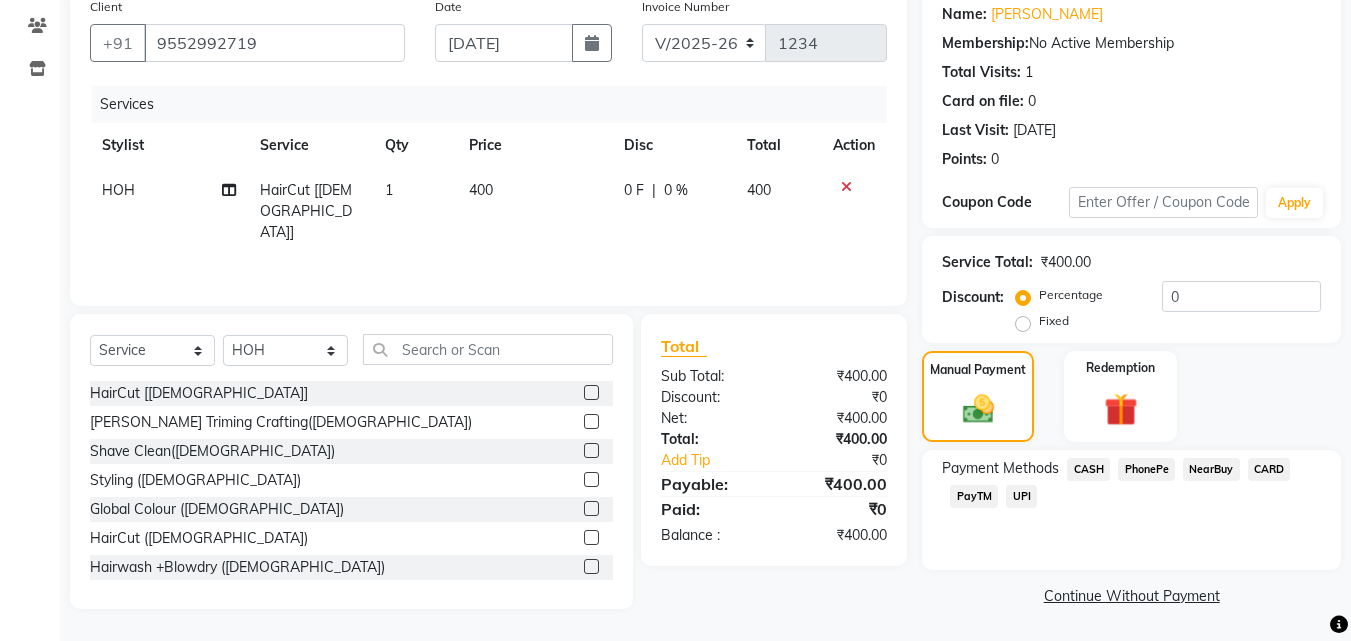 click on "UPI" 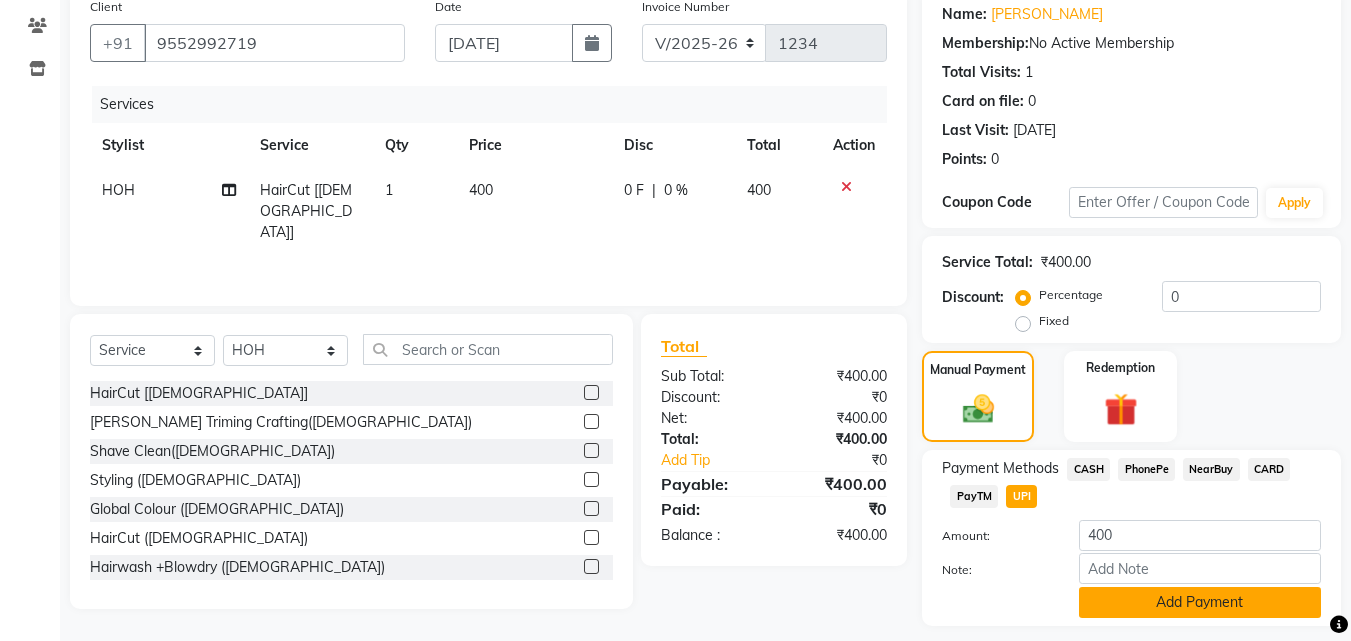 click on "Add Payment" 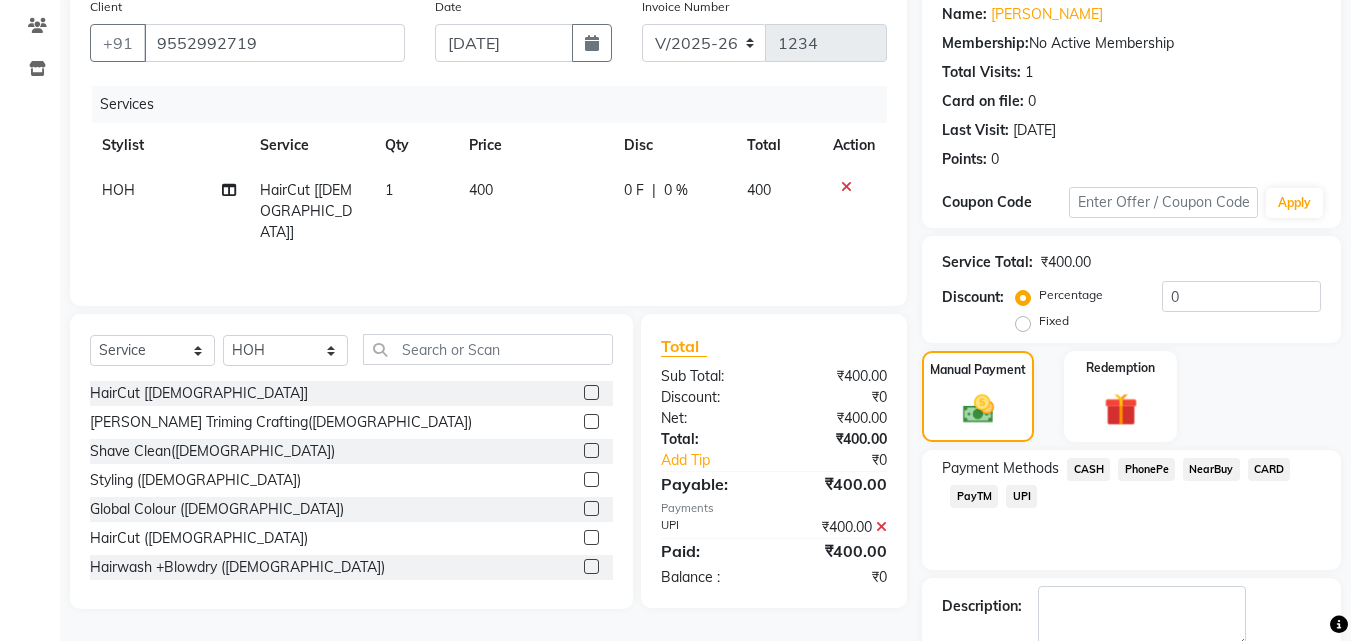 scroll, scrollTop: 275, scrollLeft: 0, axis: vertical 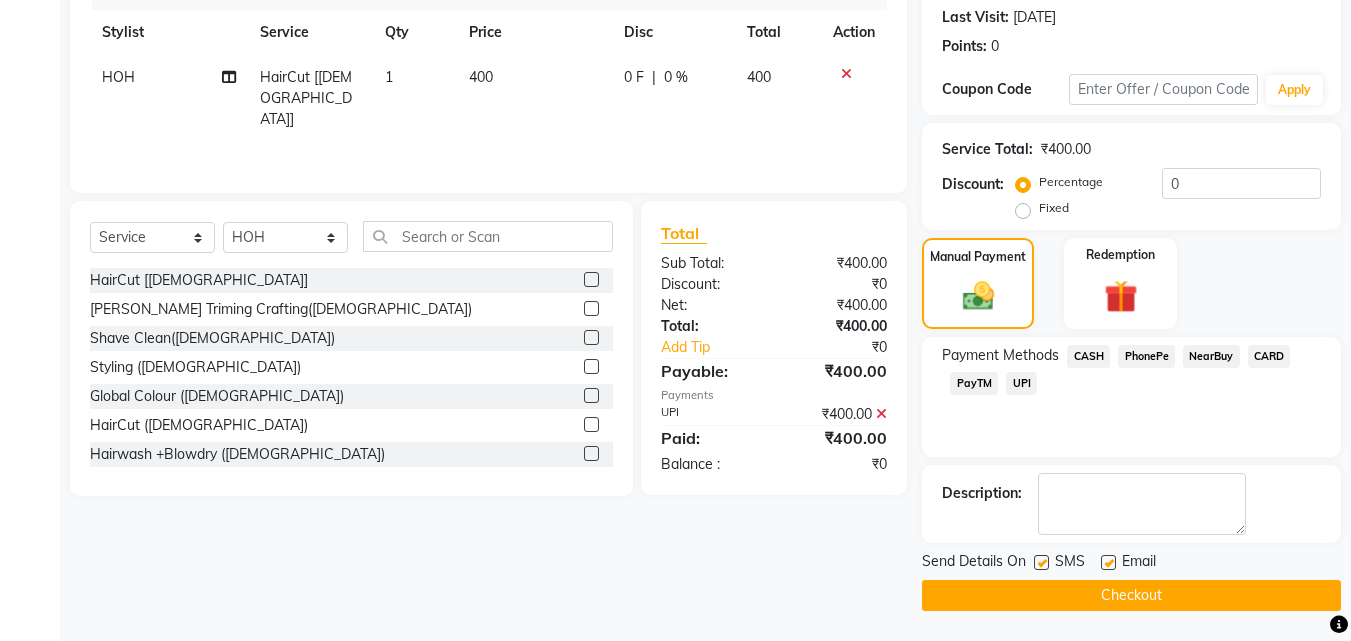 click on "Checkout" 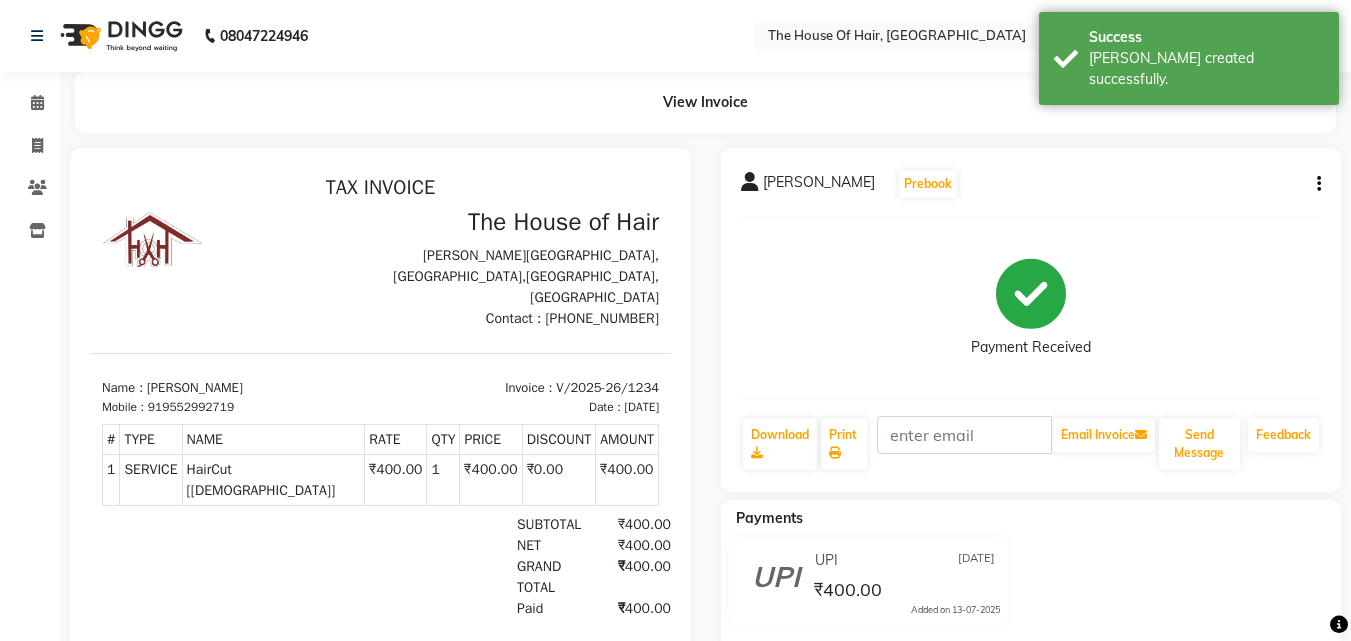 scroll, scrollTop: 0, scrollLeft: 0, axis: both 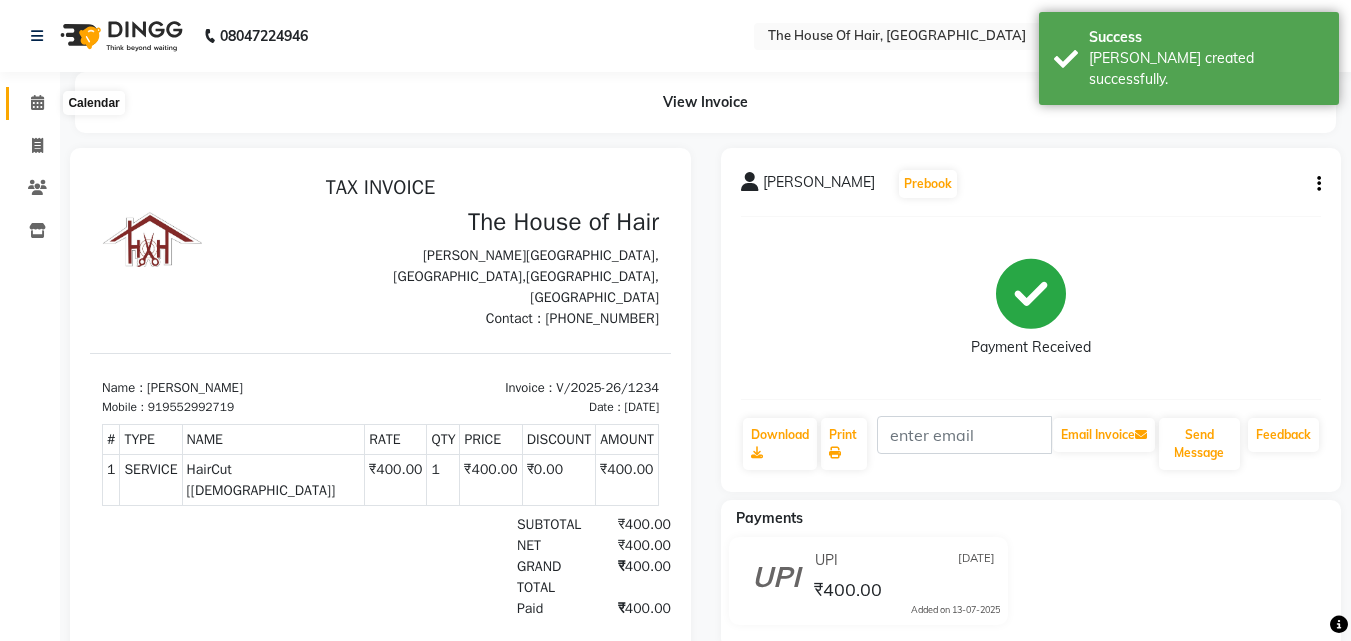 click 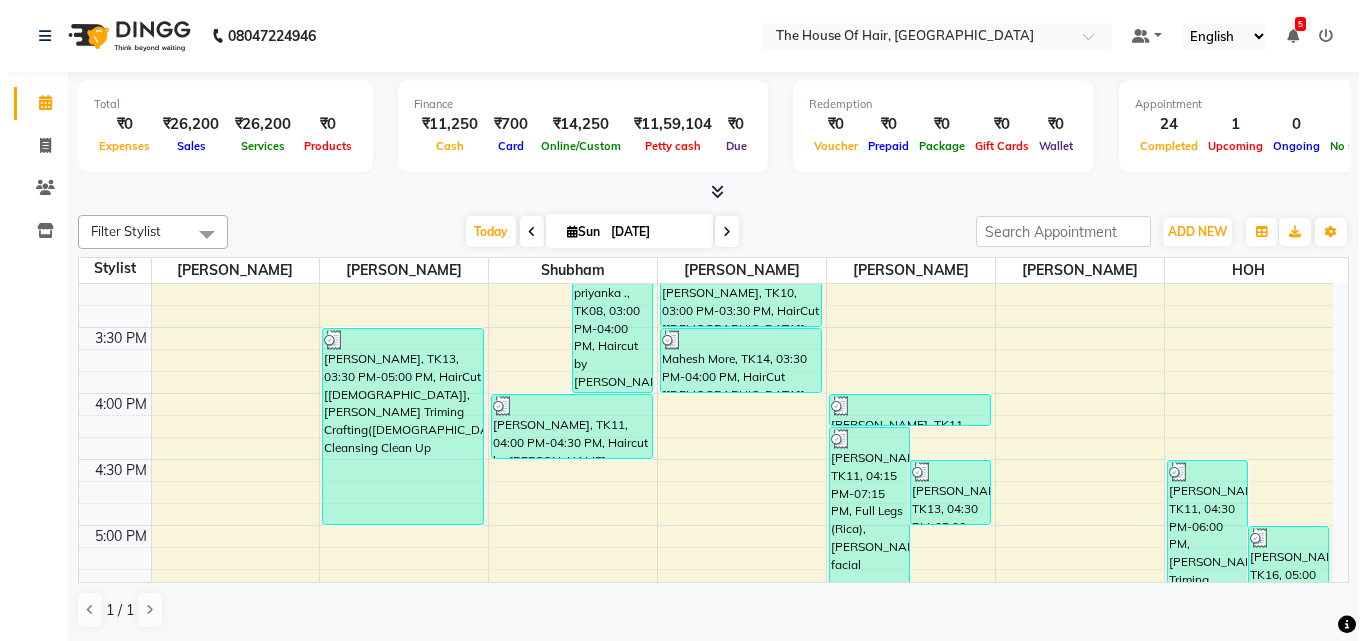 scroll, scrollTop: 985, scrollLeft: 0, axis: vertical 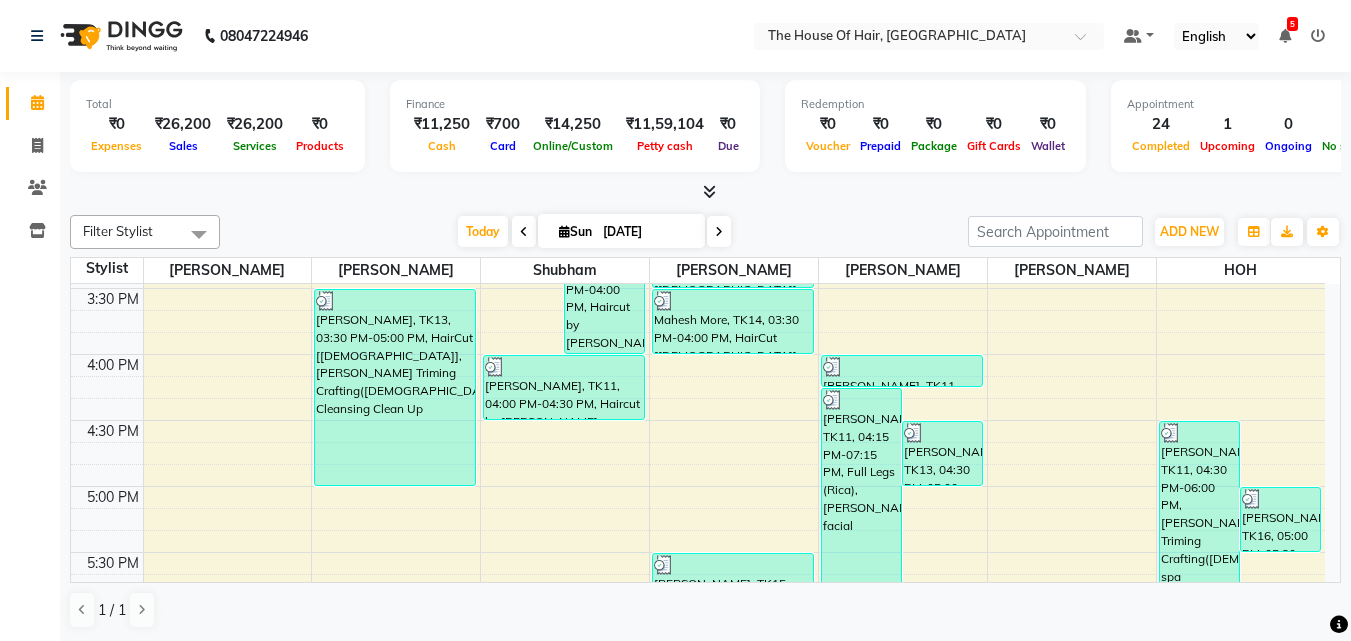 click at bounding box center [1318, 36] 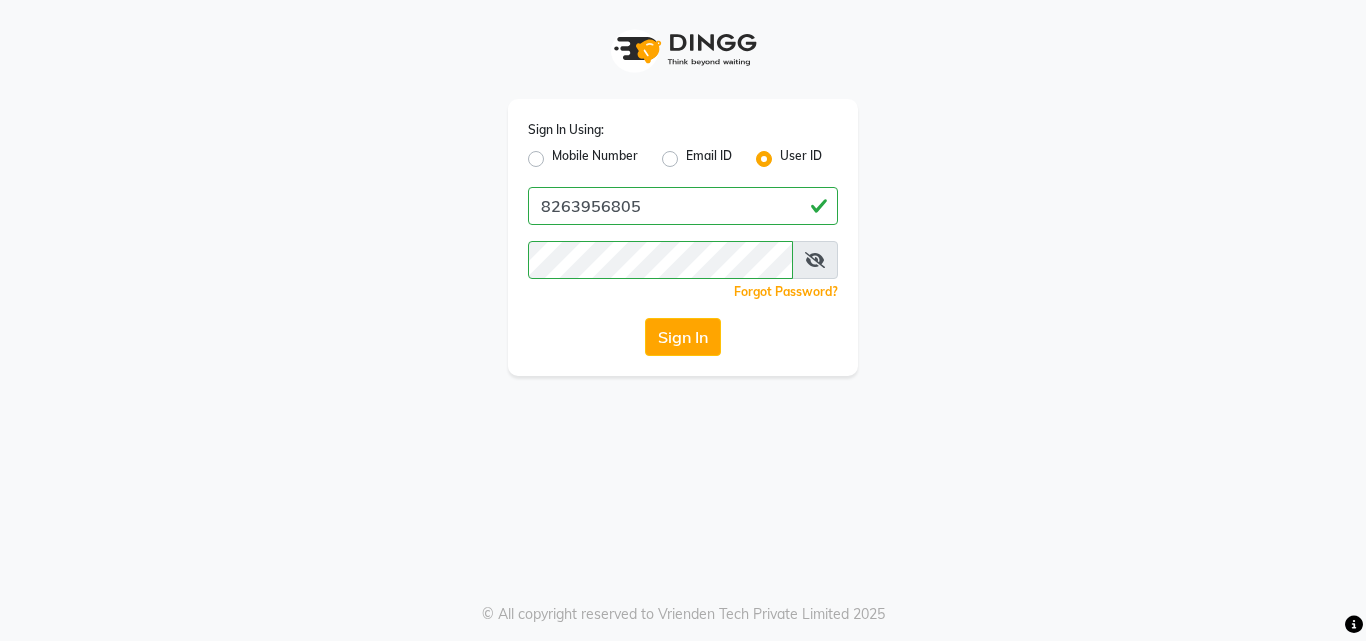 click on "Mobile Number" 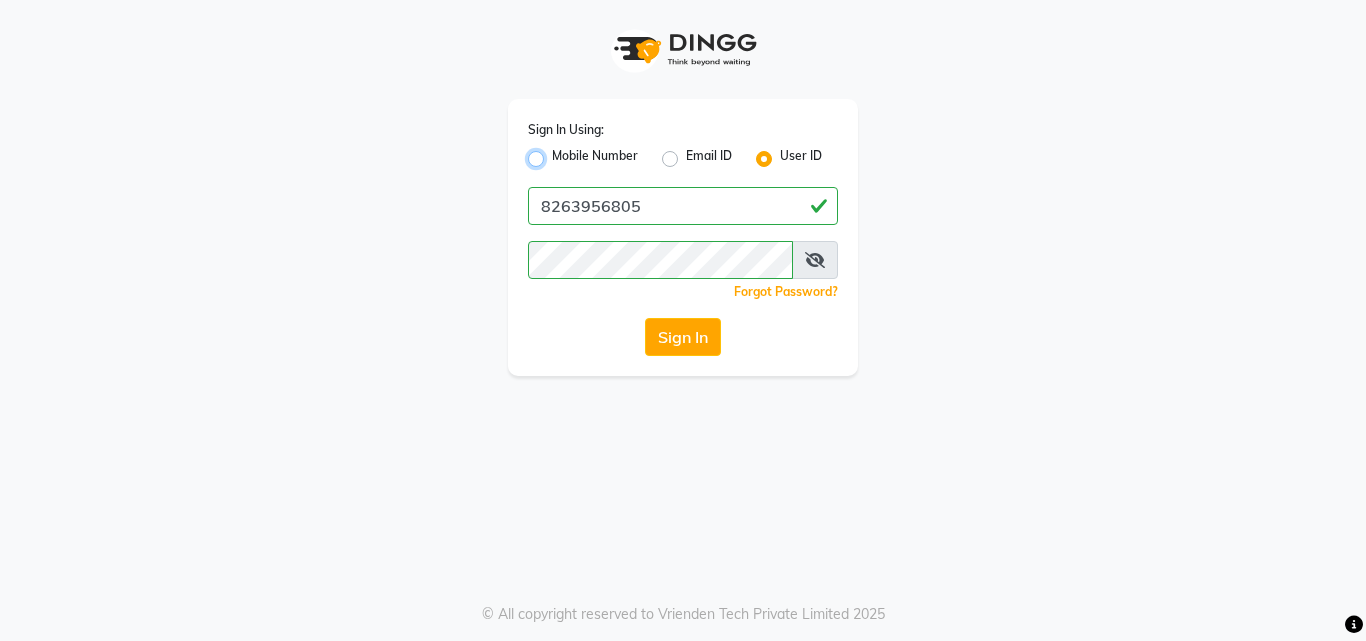 click on "Mobile Number" at bounding box center (558, 153) 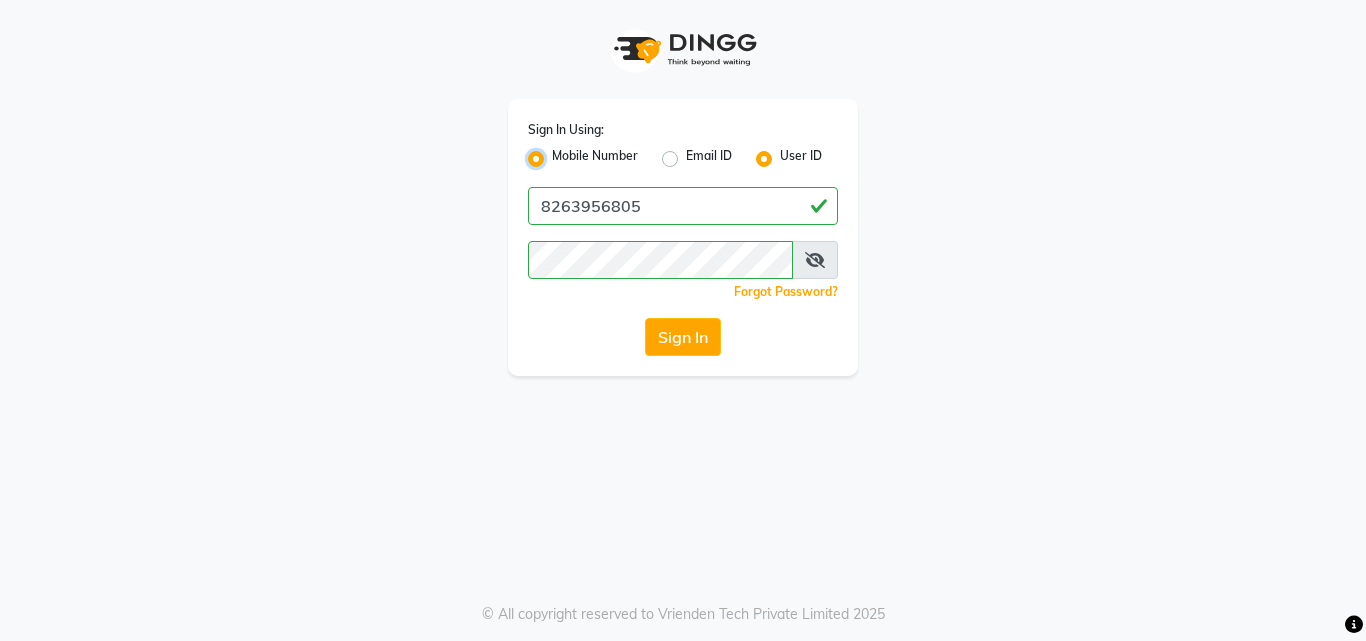 radio on "false" 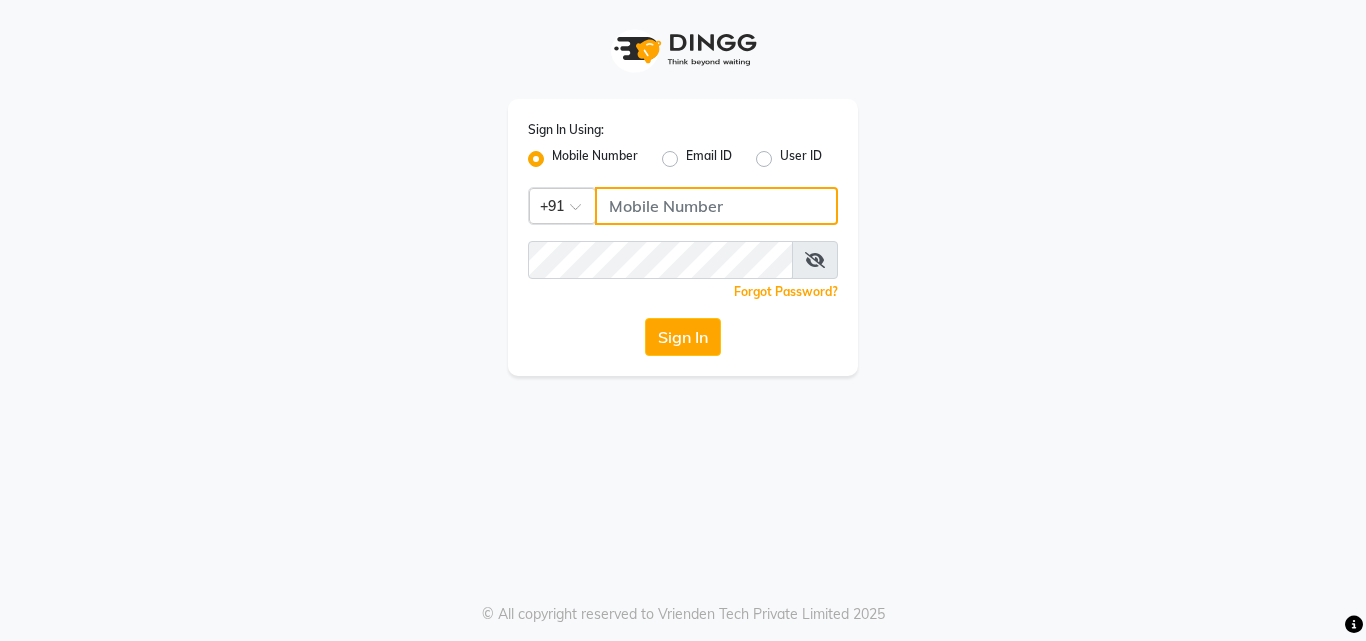 click 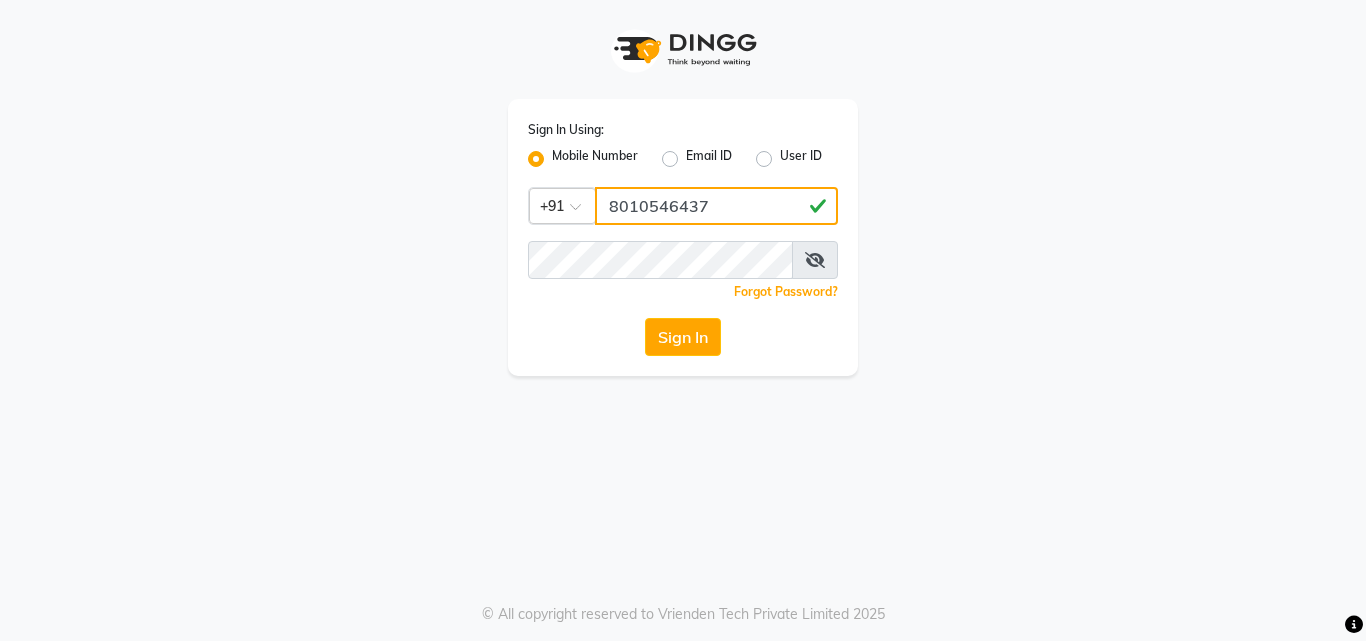 type on "8010546437" 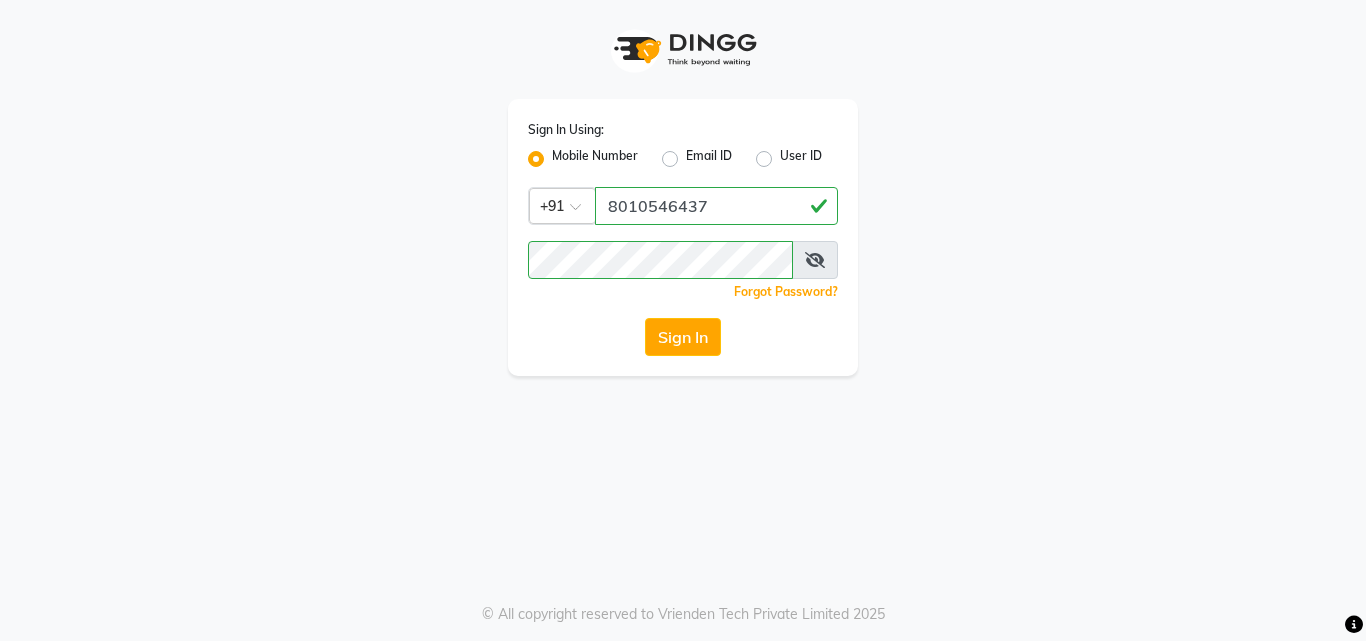 click at bounding box center (815, 260) 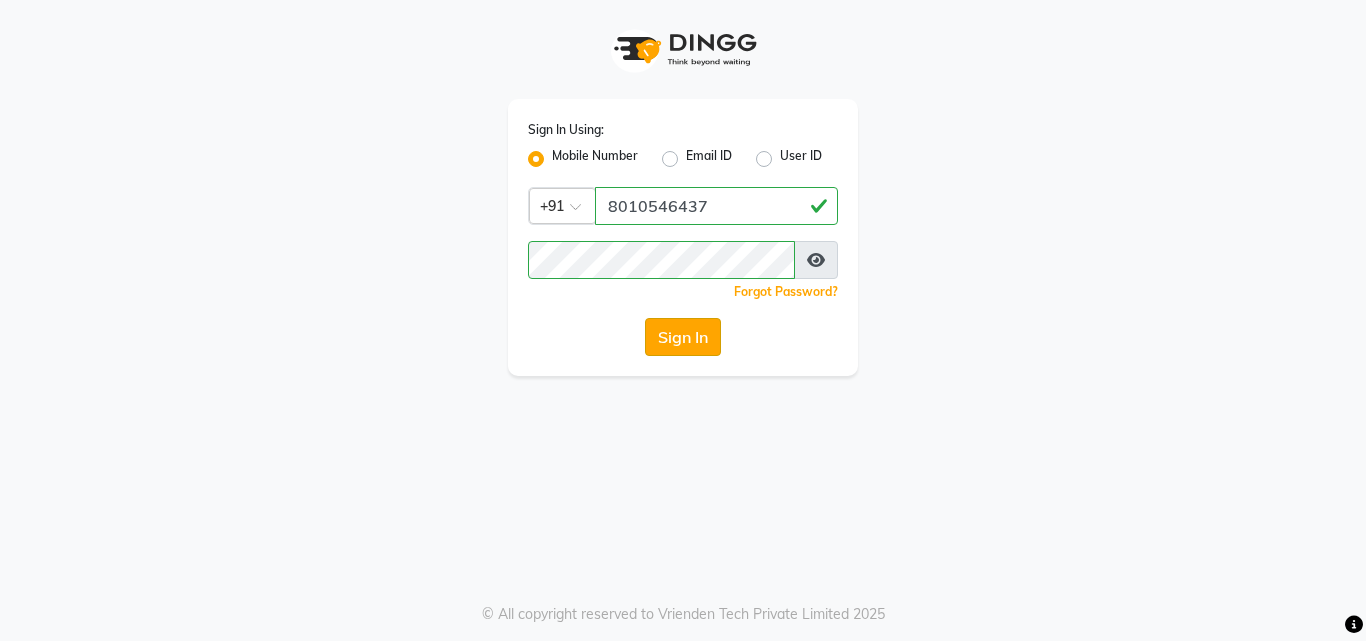 click on "Sign In" 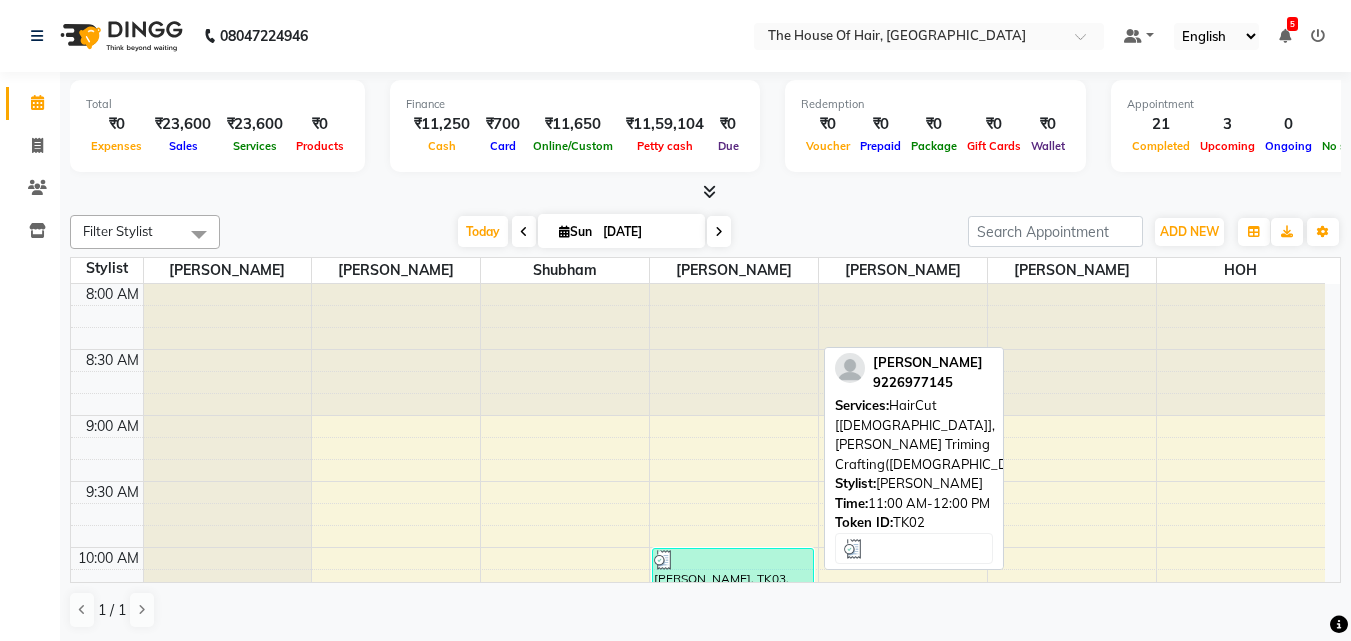 scroll, scrollTop: 0, scrollLeft: 0, axis: both 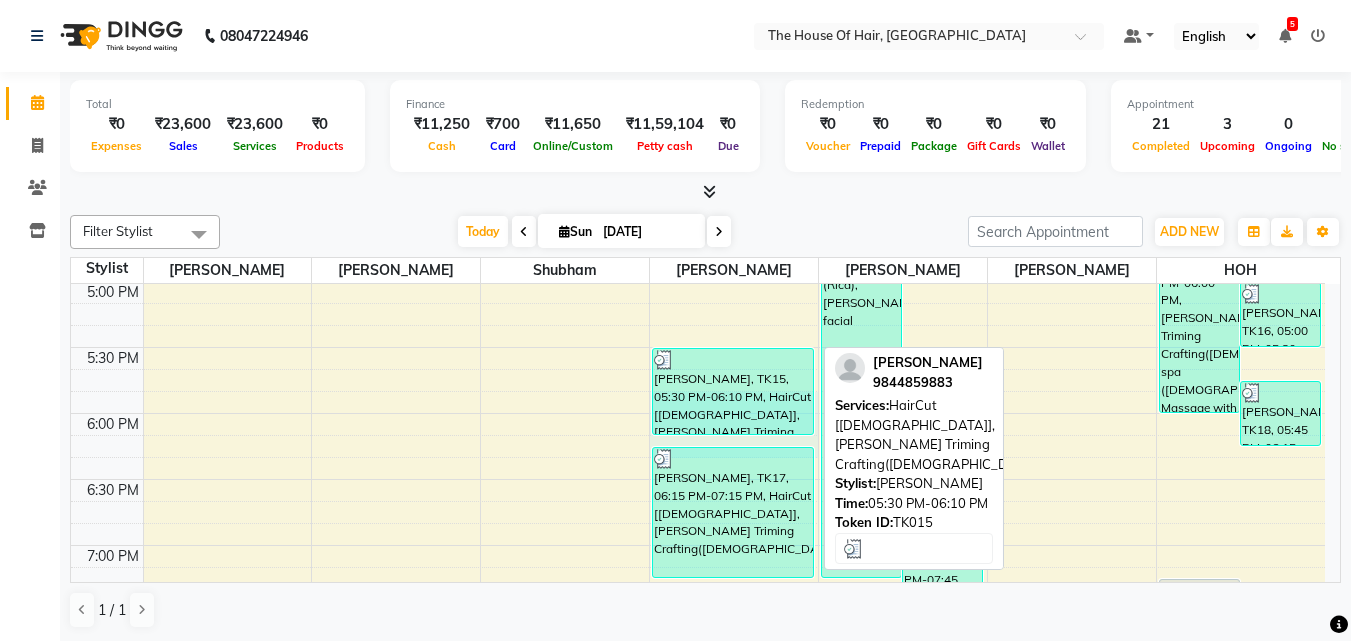 drag, startPoint x: 712, startPoint y: 445, endPoint x: 721, endPoint y: 403, distance: 42.953465 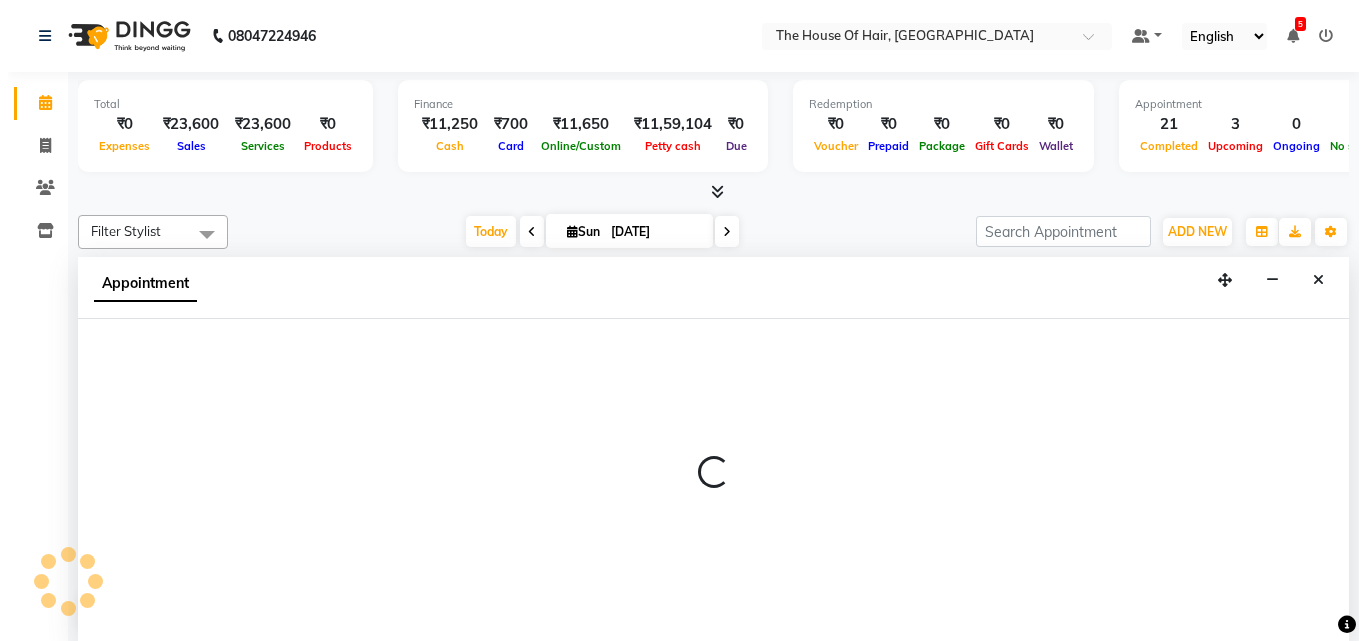 scroll, scrollTop: 1, scrollLeft: 0, axis: vertical 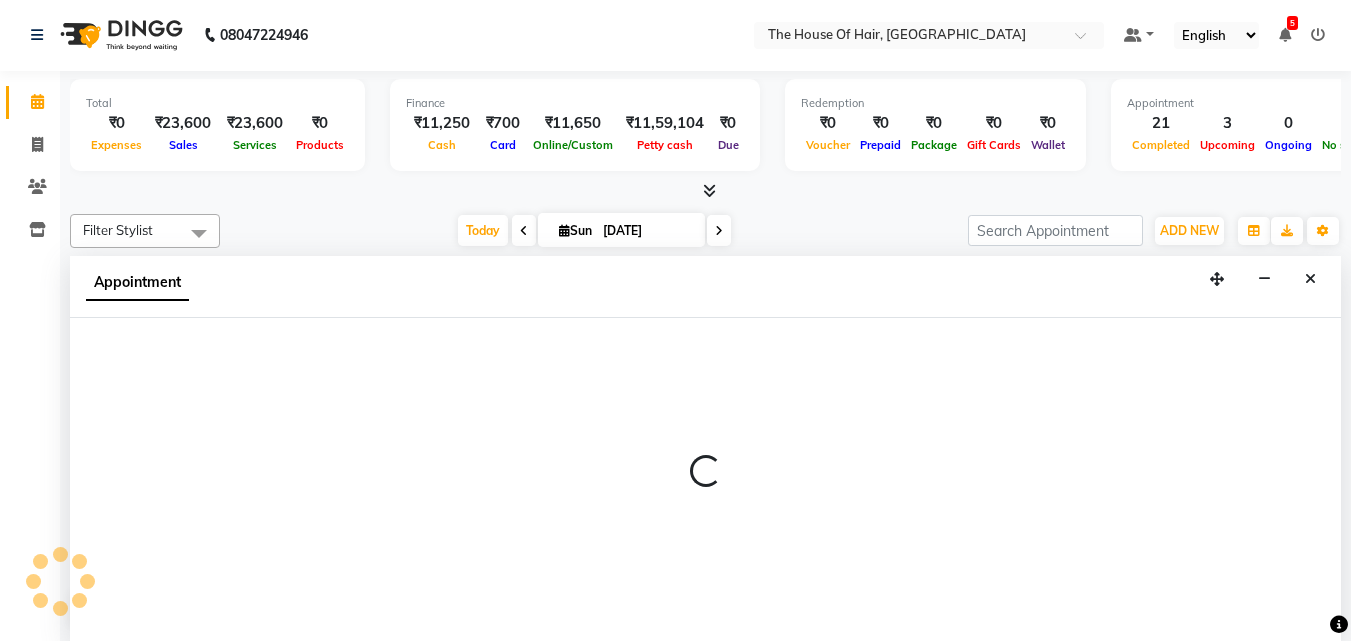 select on "57808" 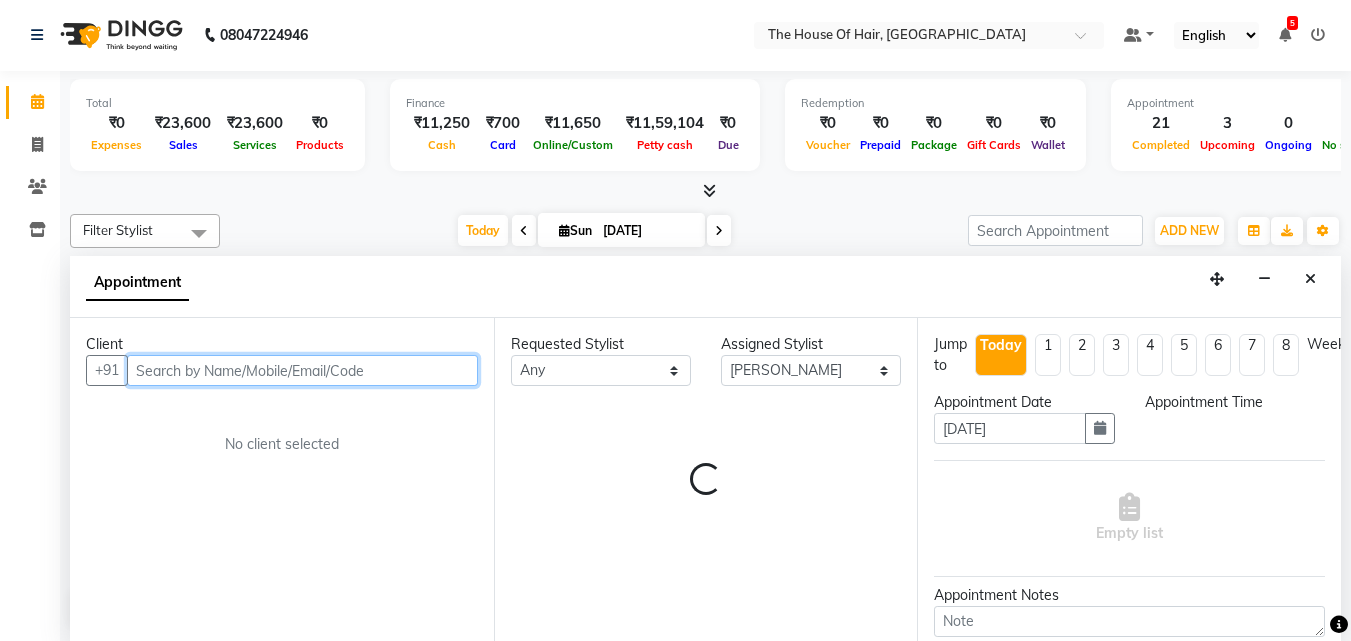 select on "1065" 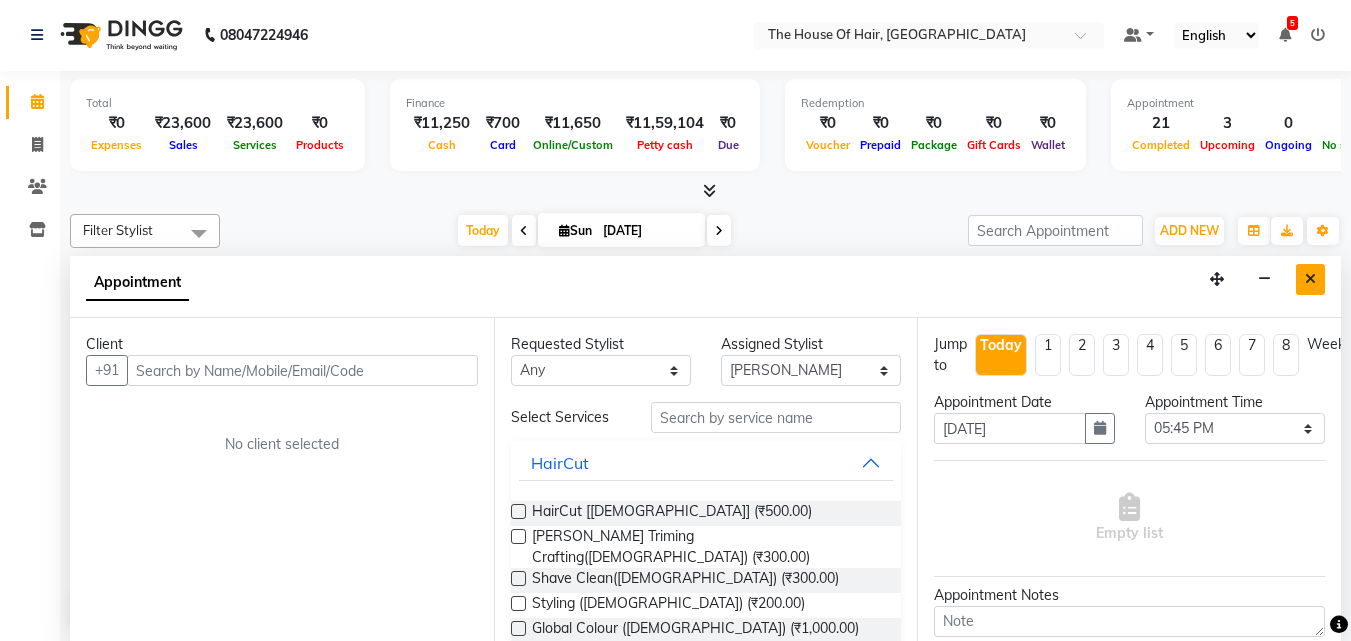 click at bounding box center (1310, 279) 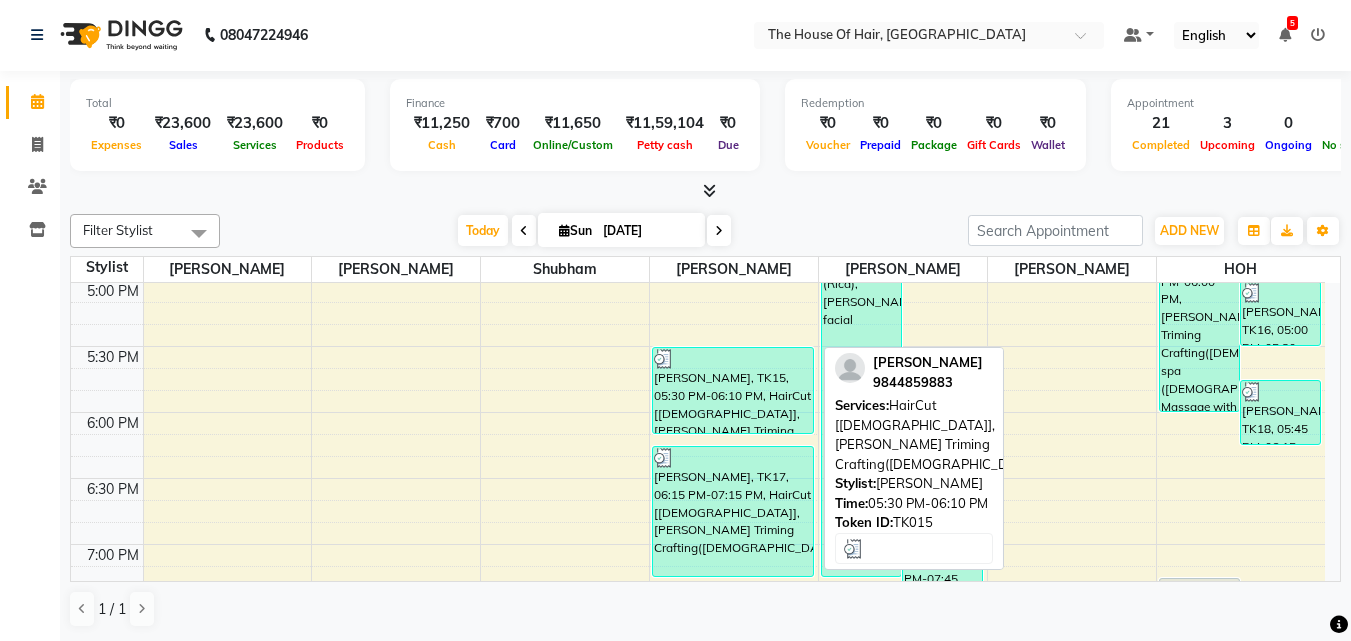 click on "[PERSON_NAME], TK15, 05:30 PM-06:10 PM, HairCut  [[DEMOGRAPHIC_DATA]],[PERSON_NAME] Triming Crafting([DEMOGRAPHIC_DATA])" at bounding box center [733, 390] 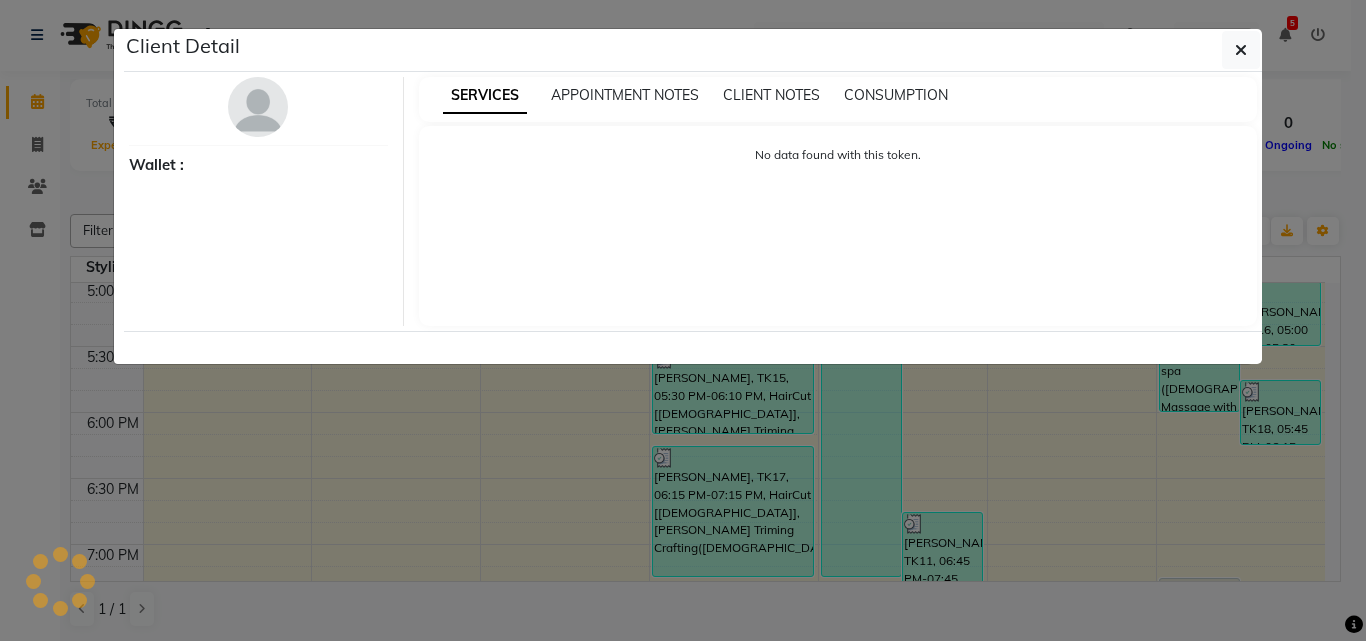 select on "3" 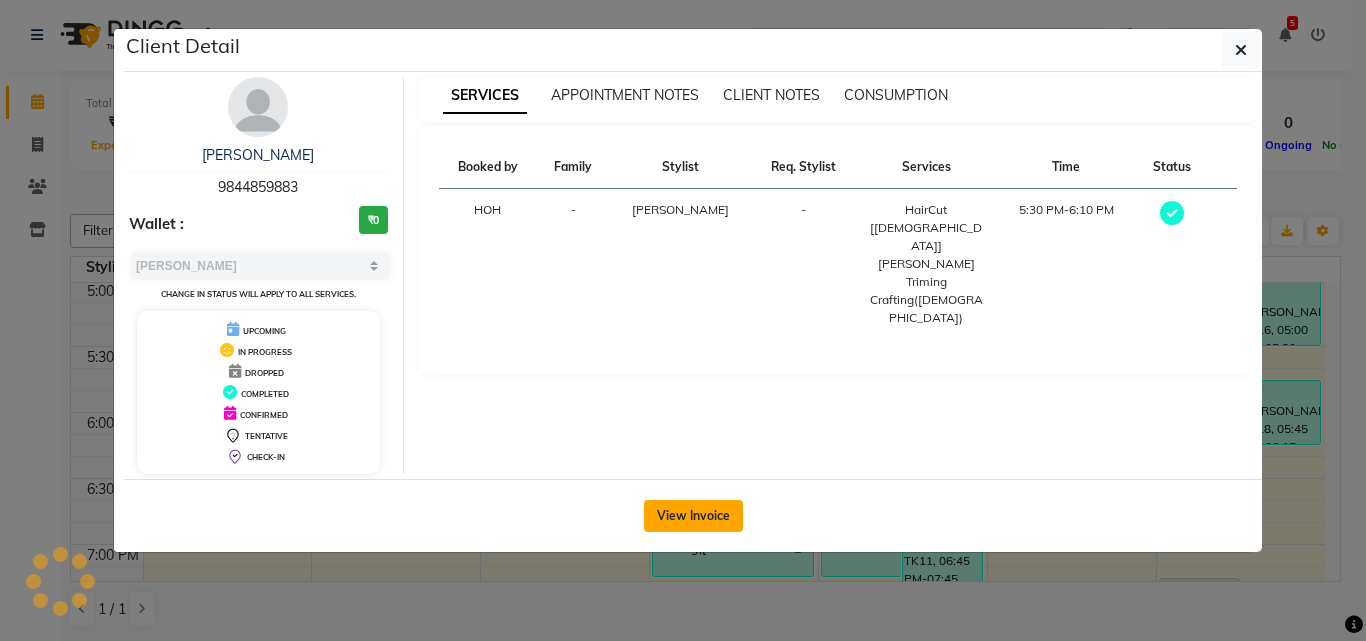 click on "View Invoice" 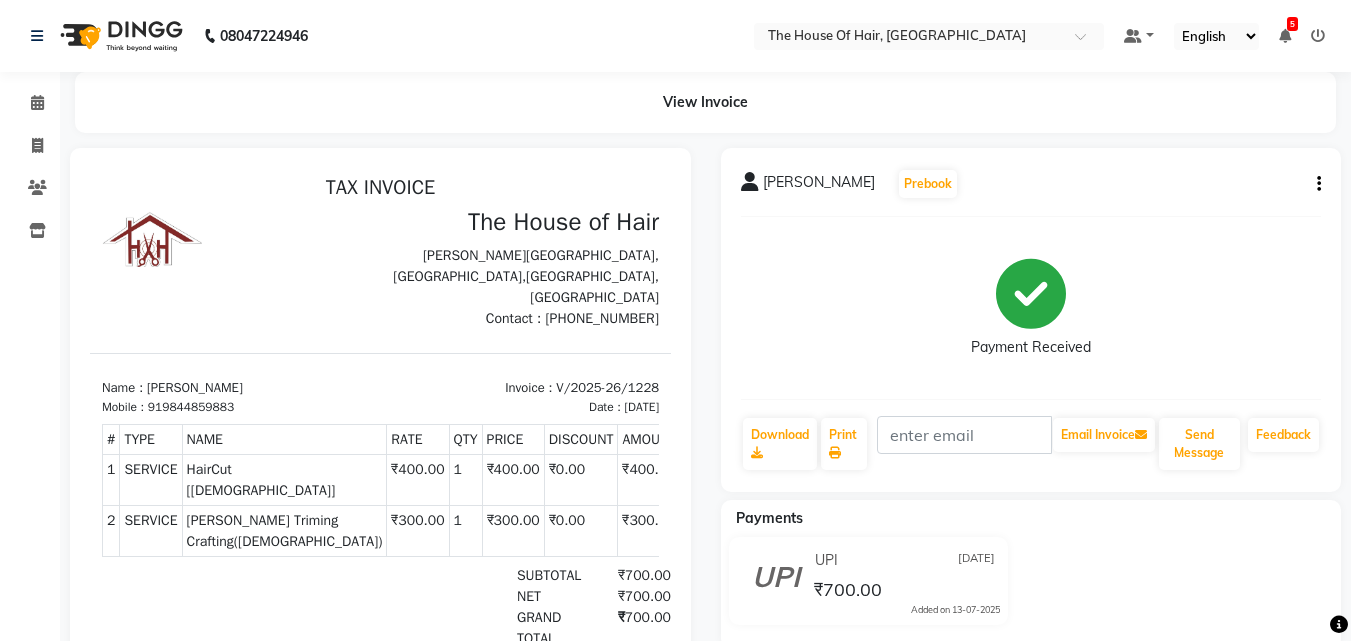 scroll, scrollTop: 0, scrollLeft: 0, axis: both 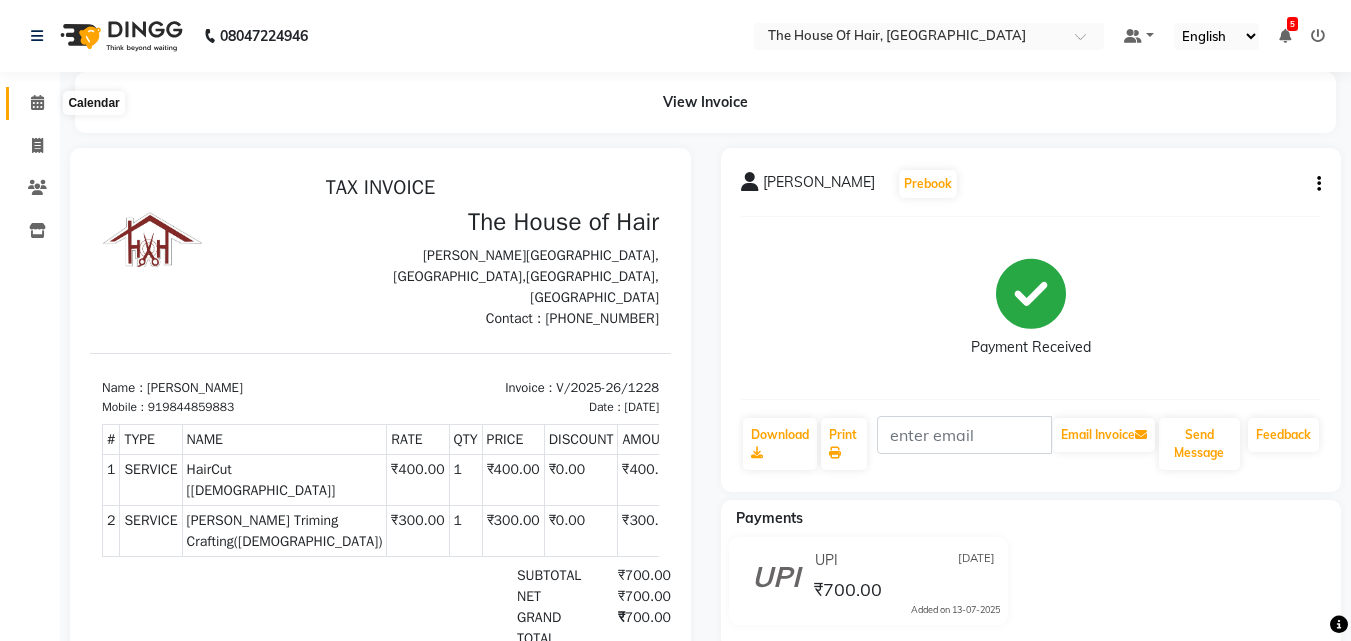 click 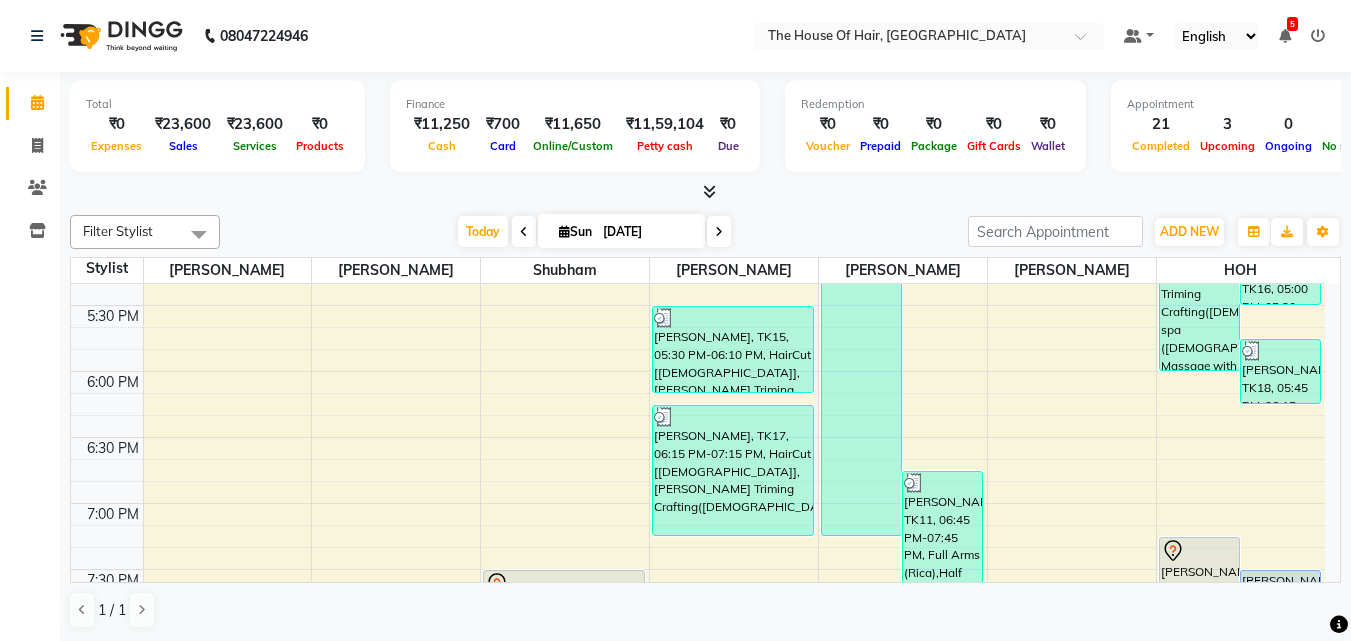 scroll, scrollTop: 1234, scrollLeft: 0, axis: vertical 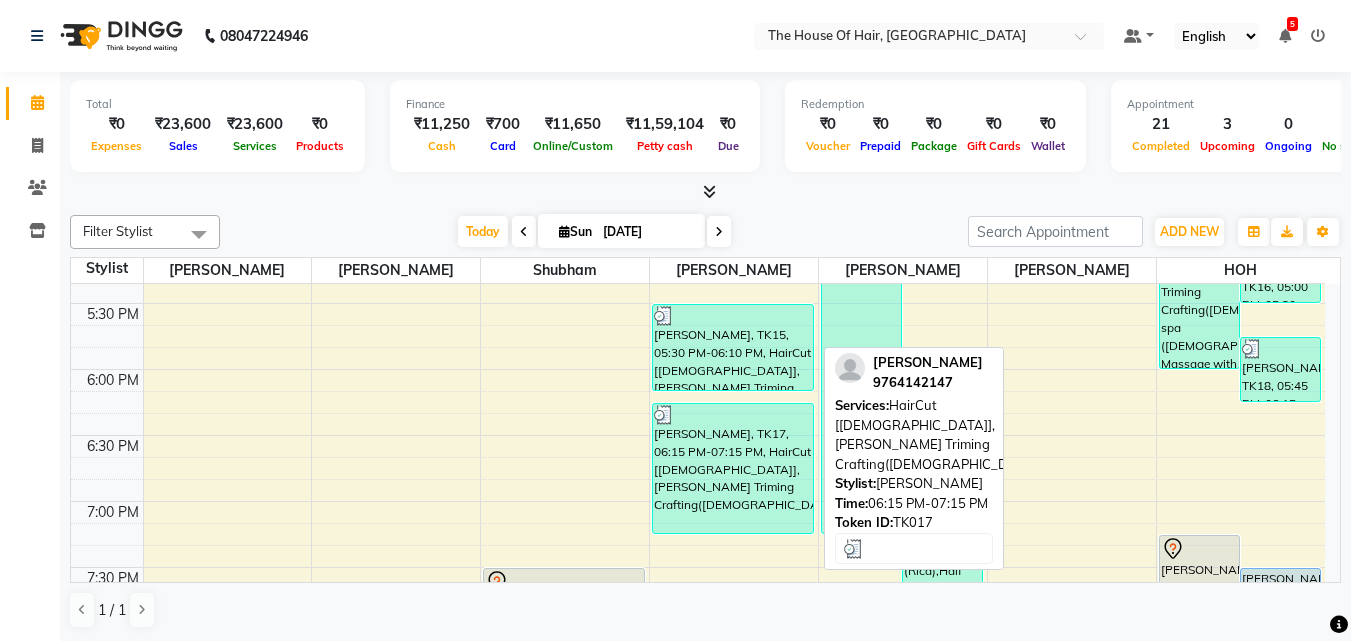 click on "[PERSON_NAME], TK17, 06:15 PM-07:15 PM, HairCut  [[DEMOGRAPHIC_DATA]],[PERSON_NAME] Triming Crafting([DEMOGRAPHIC_DATA])" at bounding box center [733, 468] 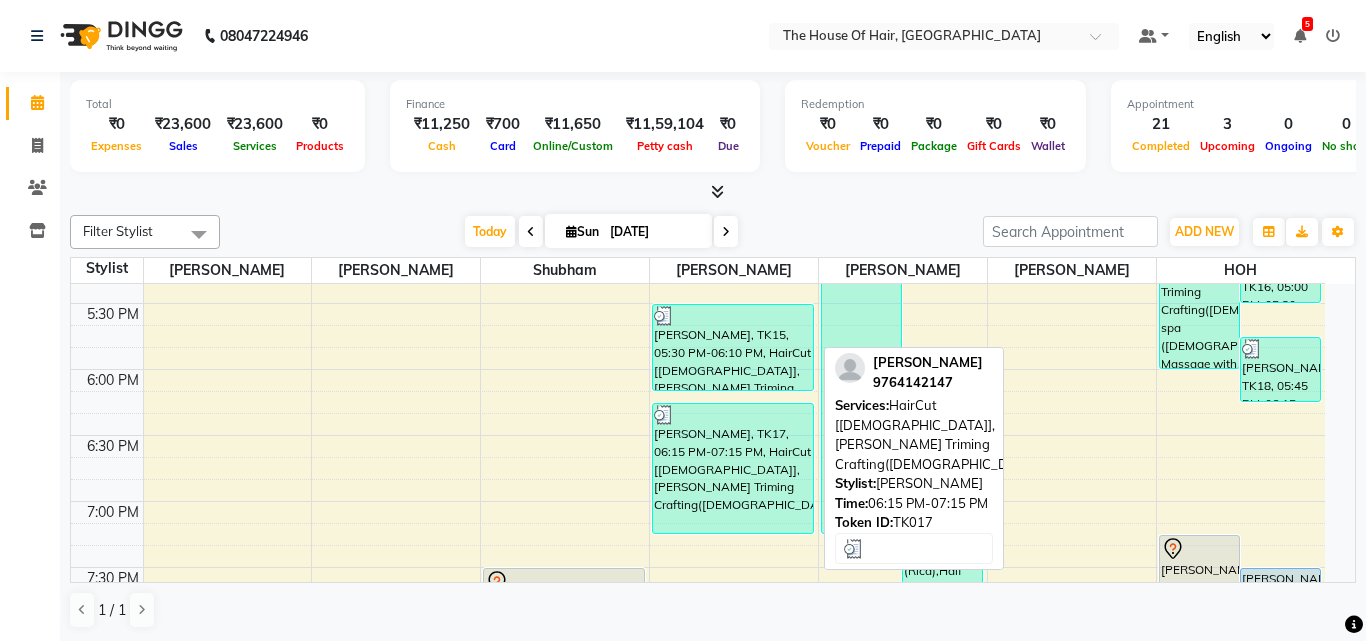 select on "3" 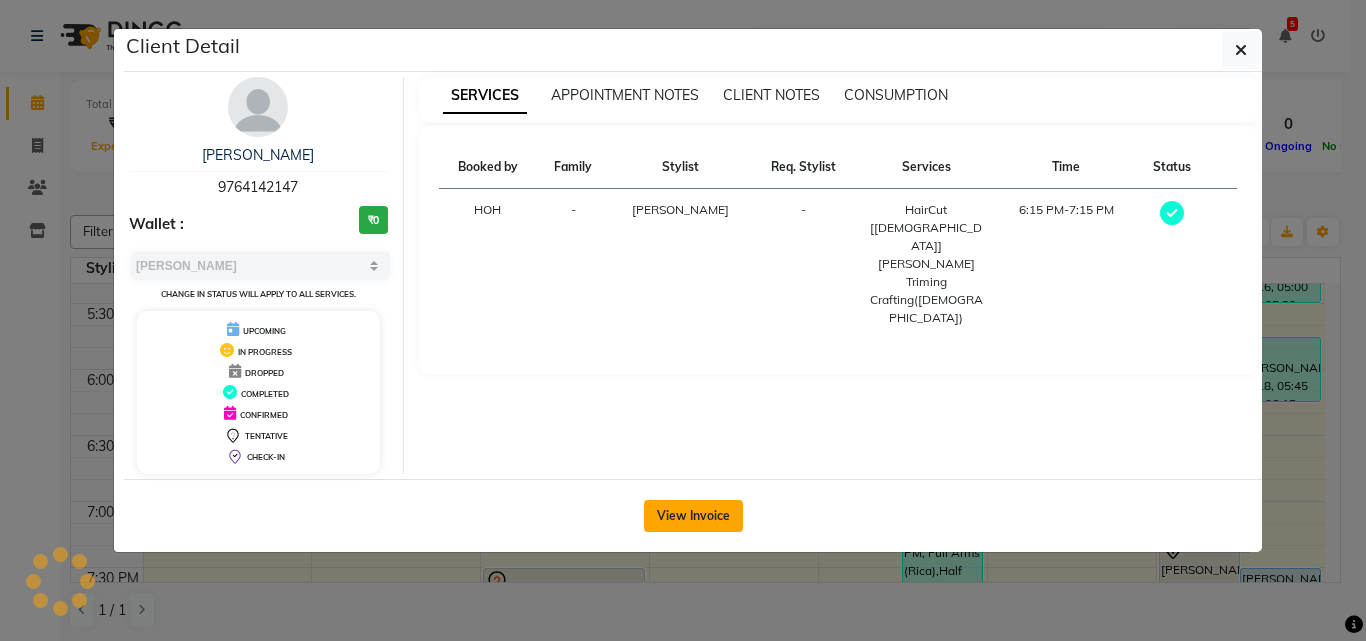 click on "View Invoice" 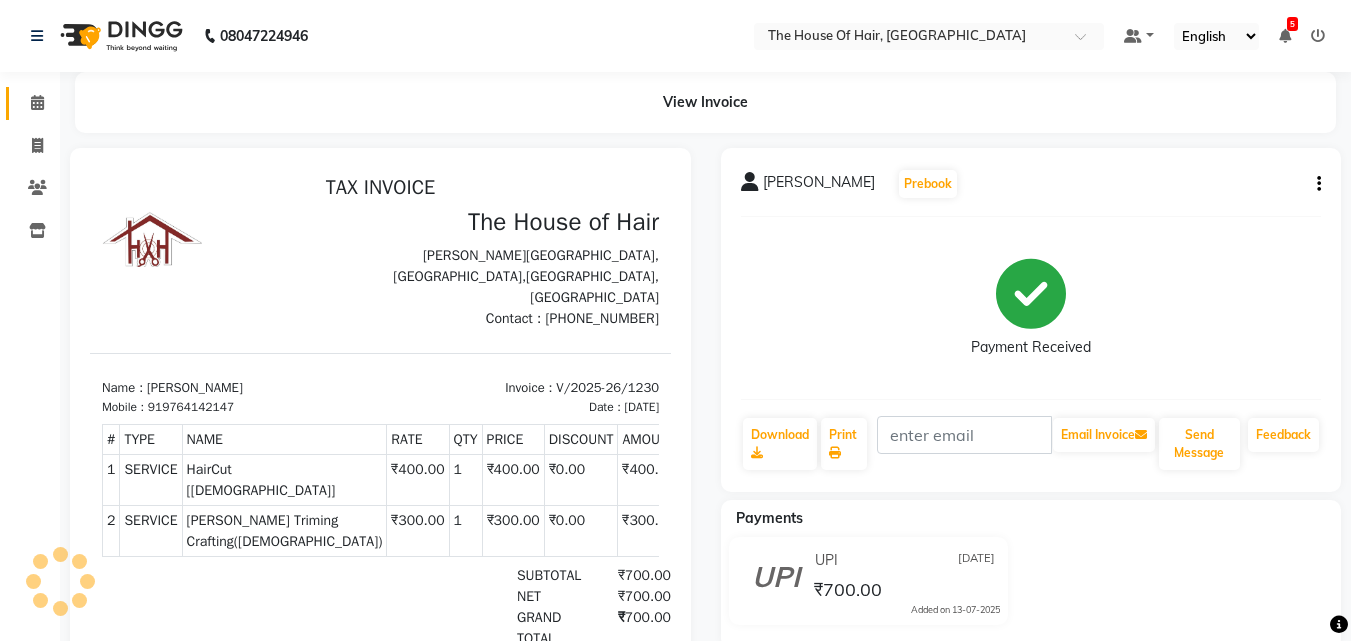 scroll, scrollTop: 0, scrollLeft: 0, axis: both 